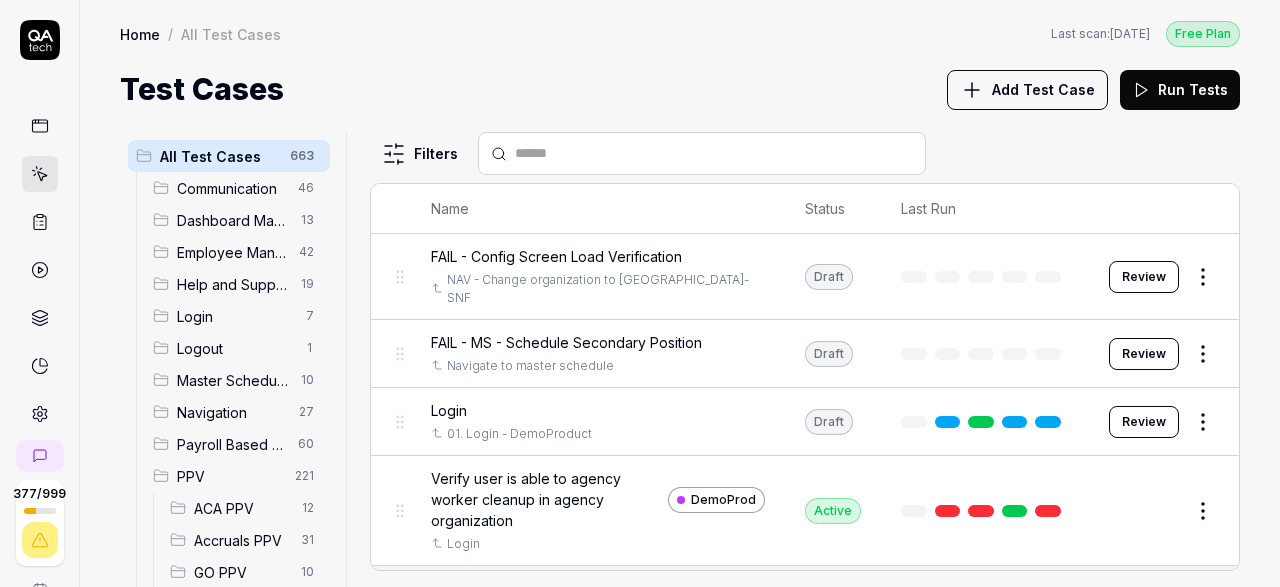 scroll, scrollTop: 0, scrollLeft: 0, axis: both 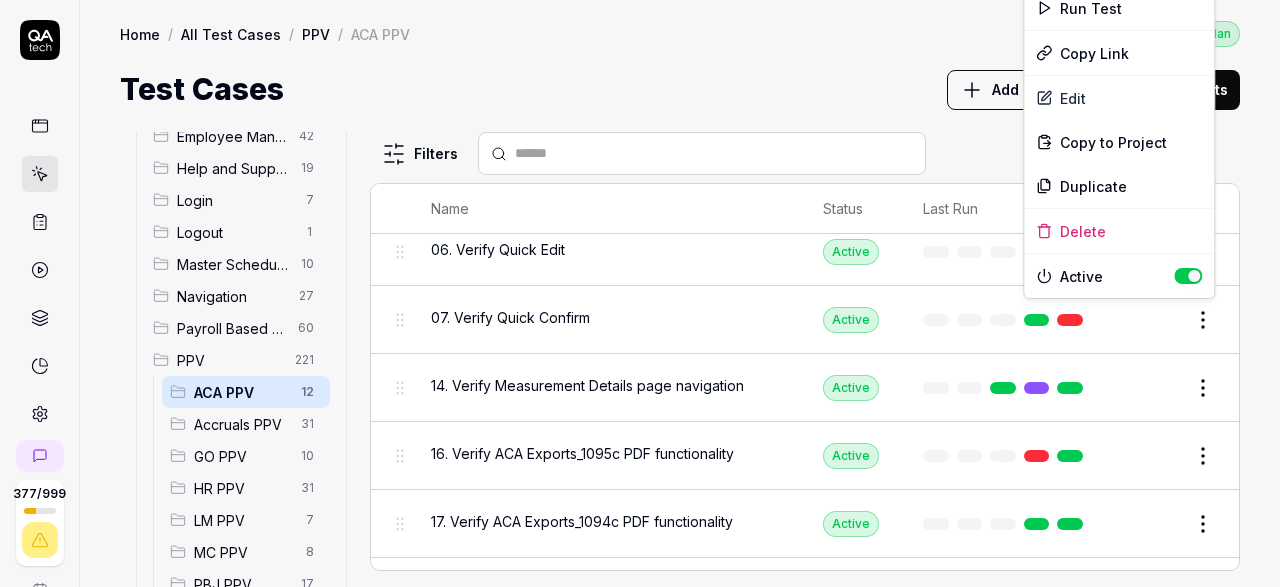 click on "377  /  999 s S Home / All Test Cases / PPV / ACA PPV Free Plan Home / All Test Cases / PPV / ACA PPV Last scan:  Jun 5 2025 Free Plan Test Cases Add Test Case Run Tests All Test Cases 663 Communication 46 Dashboard Management 13 Employee Management 42 Help and Support 19 Login 7 Logout 1 Master Schedule 10 Navigation 27 Payroll Based Journal 60 PPV 221 ACA PPV 12 Accruals PPV 31 GO PPV 10 HR PPV 31 LM PPV 7 MC PPV 8 PBJ PPV 17 SO PPV 55 Spotlight PPV 4 TA PPV 46 Reporting 6 Schedule Optimizer 7 Screen Loads 7 TestPPV 0 Time & Attendance 192 User Profile 1 Filters Name Status Last Run PPV ACA PPV 01. Login application and navigate to  ACA Active Edit 02. Verify ACA Director section sub links is visible Active Edit 03. Verify 1095-c/1094c Reporting page is opened Active Edit 04. Verify 1095c Audit  page is opened Active Edit 05. Verify ACA Export page is opened Active Edit 06. Verify Quick Edit Active Edit 07. Verify Quick Confirm Active Edit 14. Verify Measurement Details page navigation Active Edit Active *" at bounding box center [640, 293] 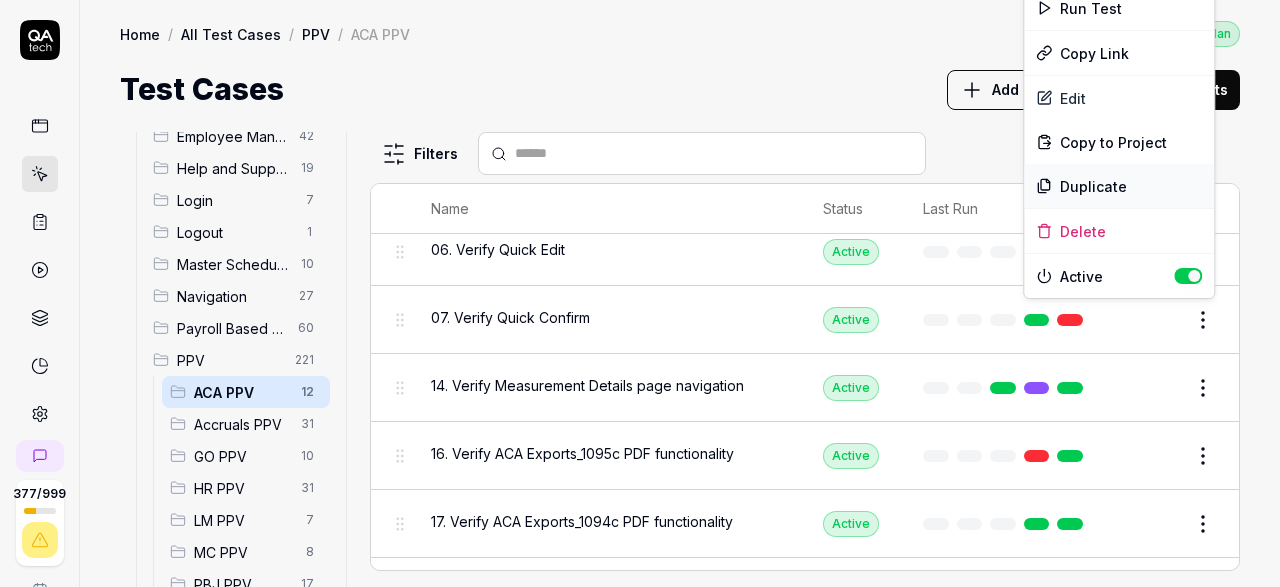 click on "Duplicate" at bounding box center (1119, 186) 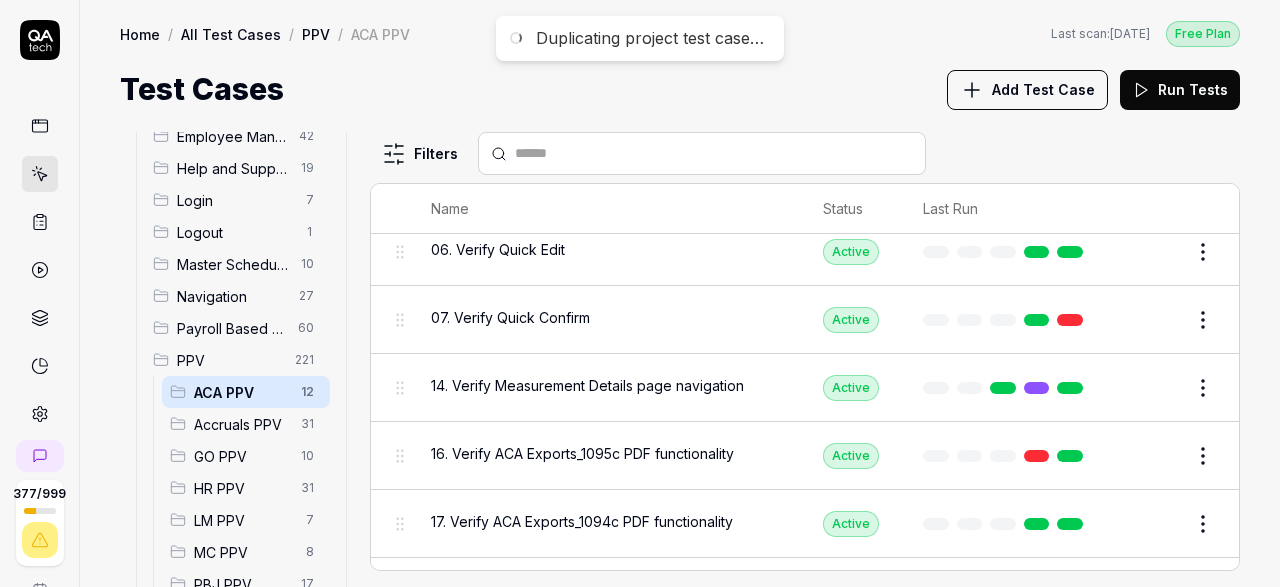 scroll, scrollTop: 116, scrollLeft: 0, axis: vertical 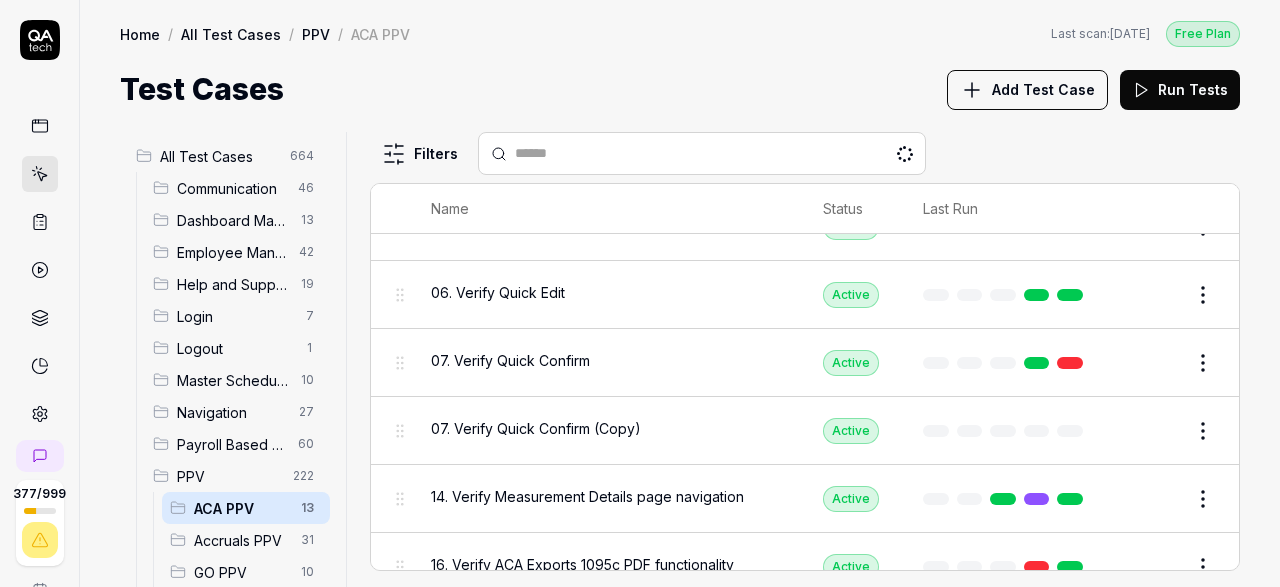 click on "07. Verify Quick Confirm (Copy)" at bounding box center (536, 428) 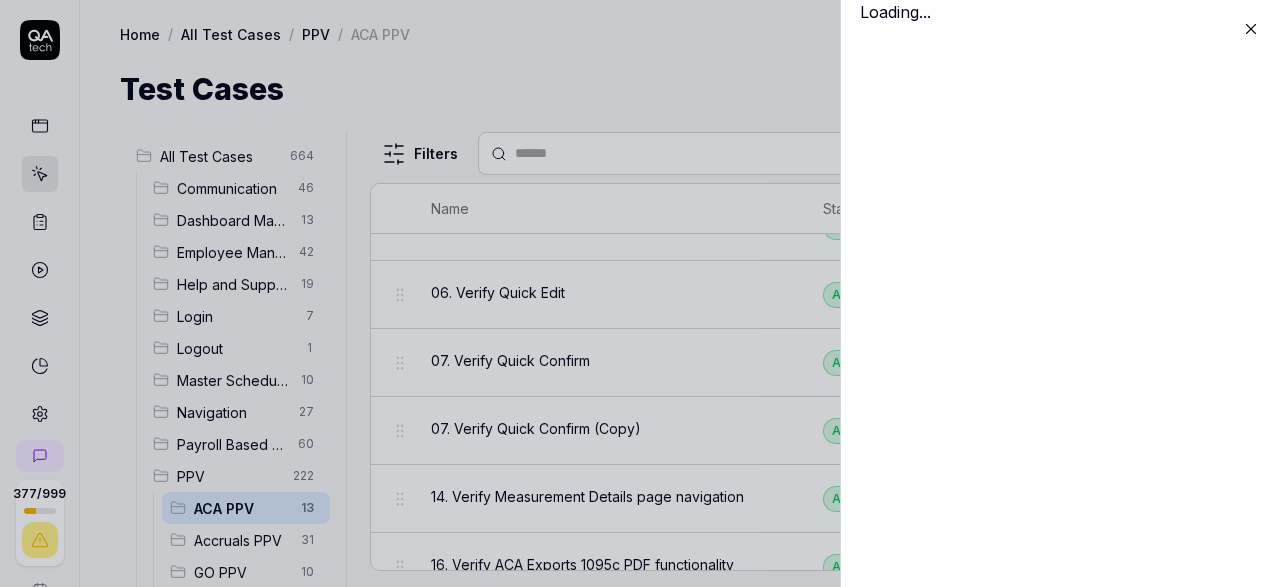 scroll, scrollTop: 348, scrollLeft: 0, axis: vertical 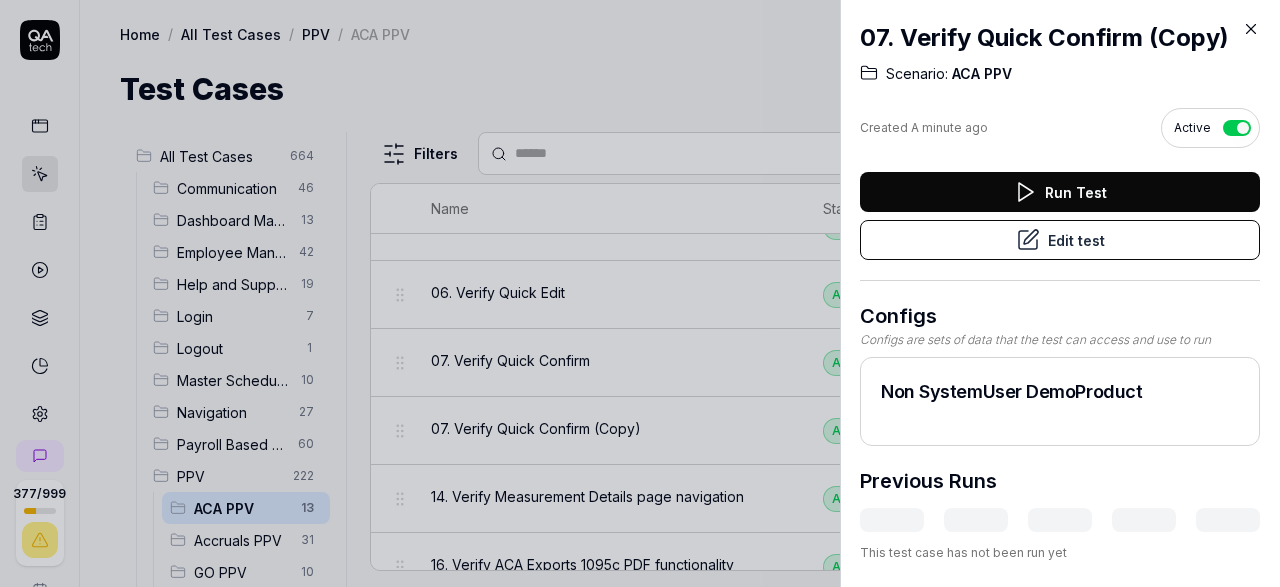 click on "Edit test" at bounding box center [1060, 240] 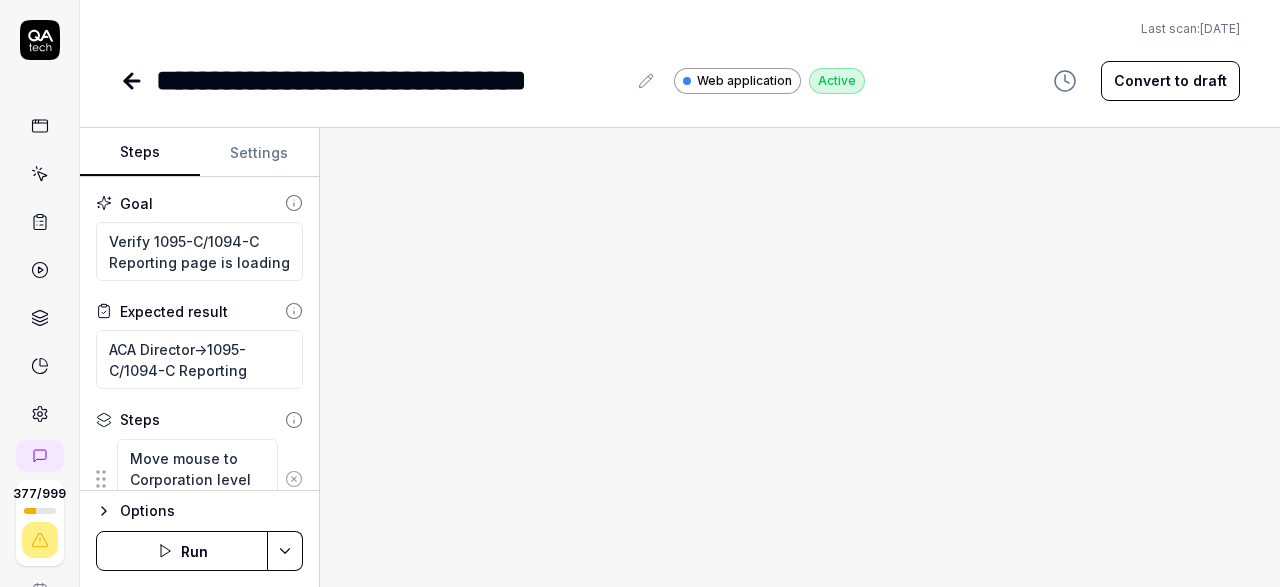 type on "*" 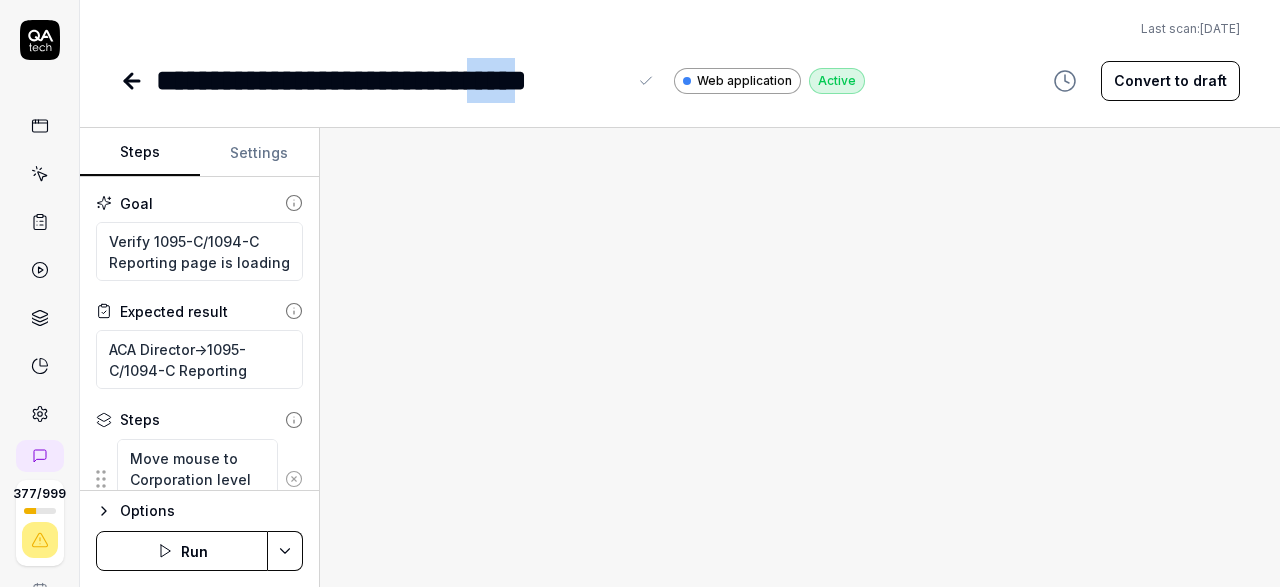 click on "**********" at bounding box center [391, 80] 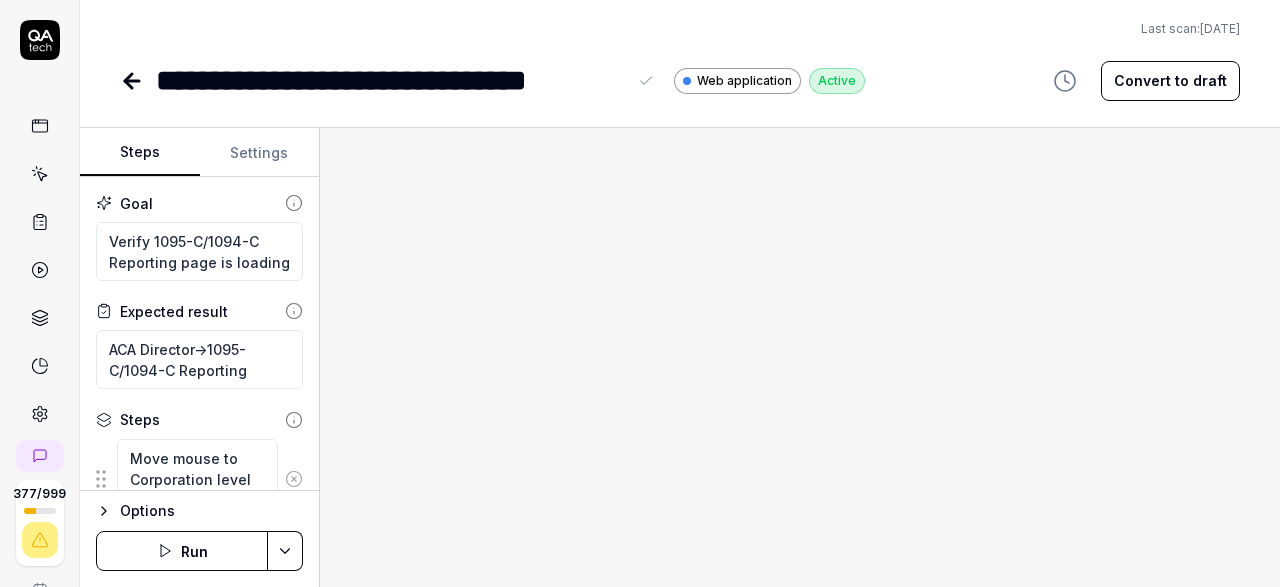 click on "**********" at bounding box center [391, 80] 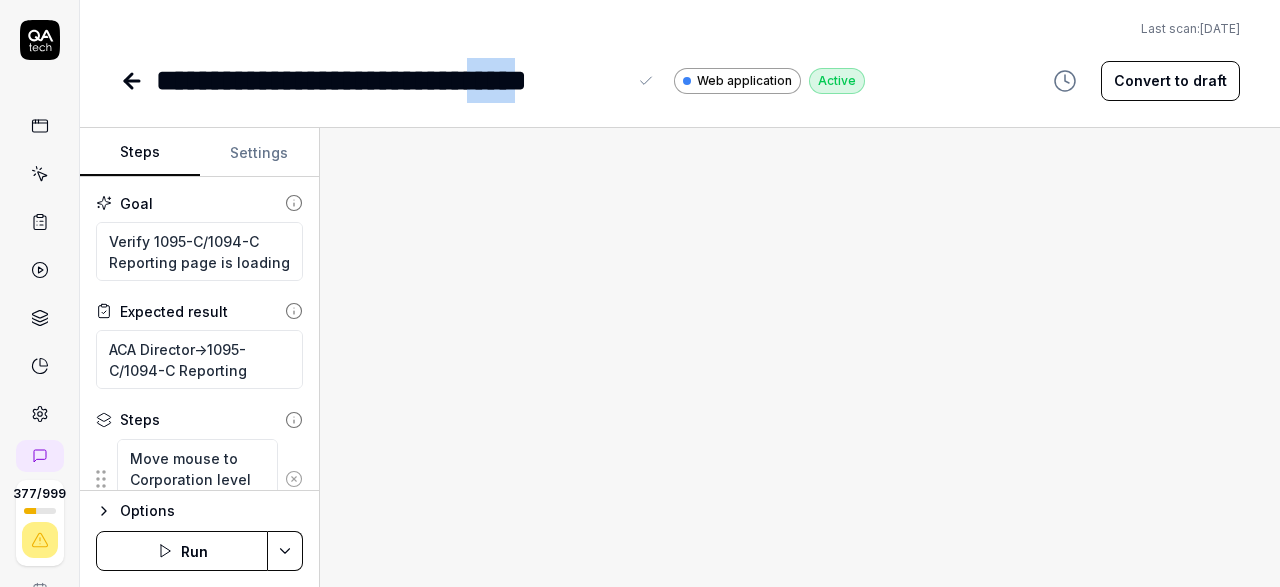 click on "**********" at bounding box center (391, 80) 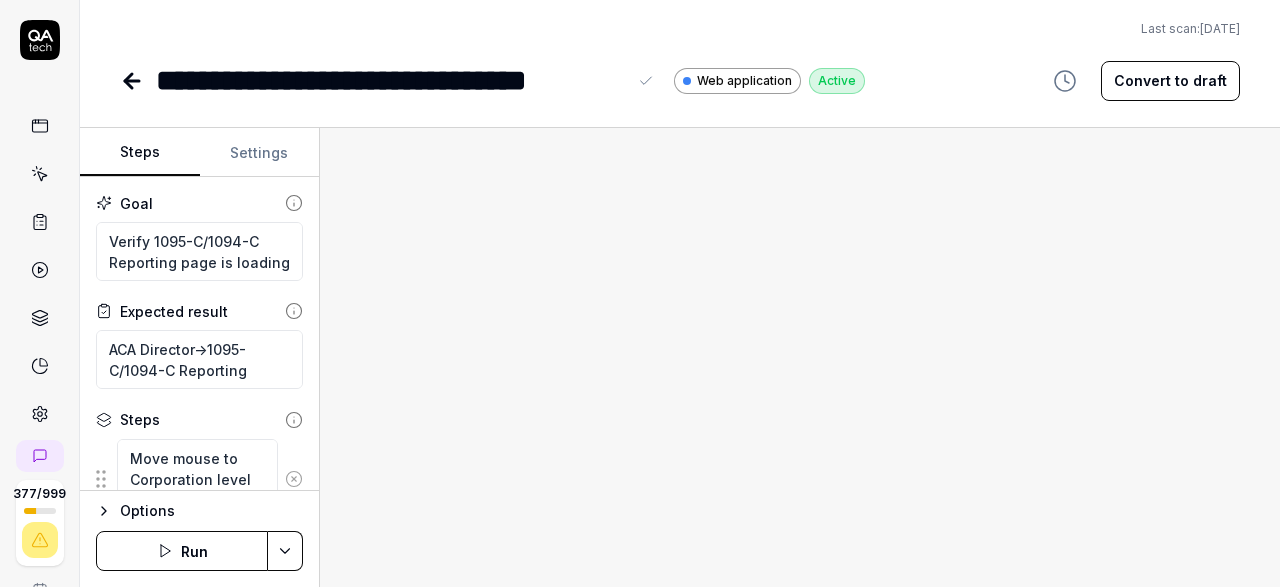 click on "**********" at bounding box center (391, 80) 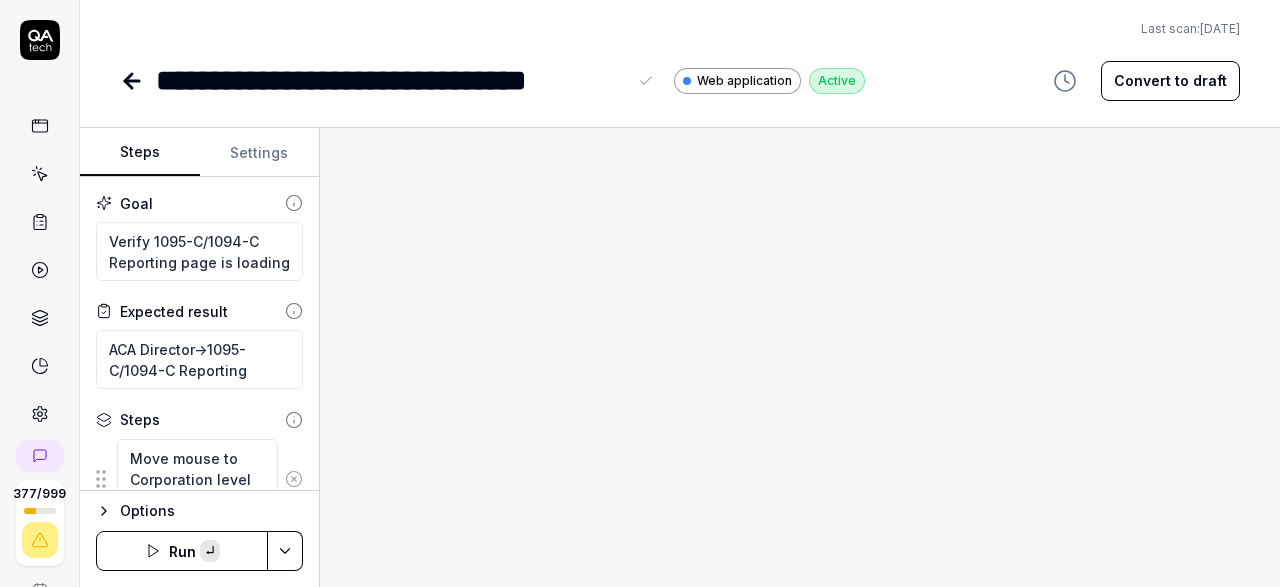 paste 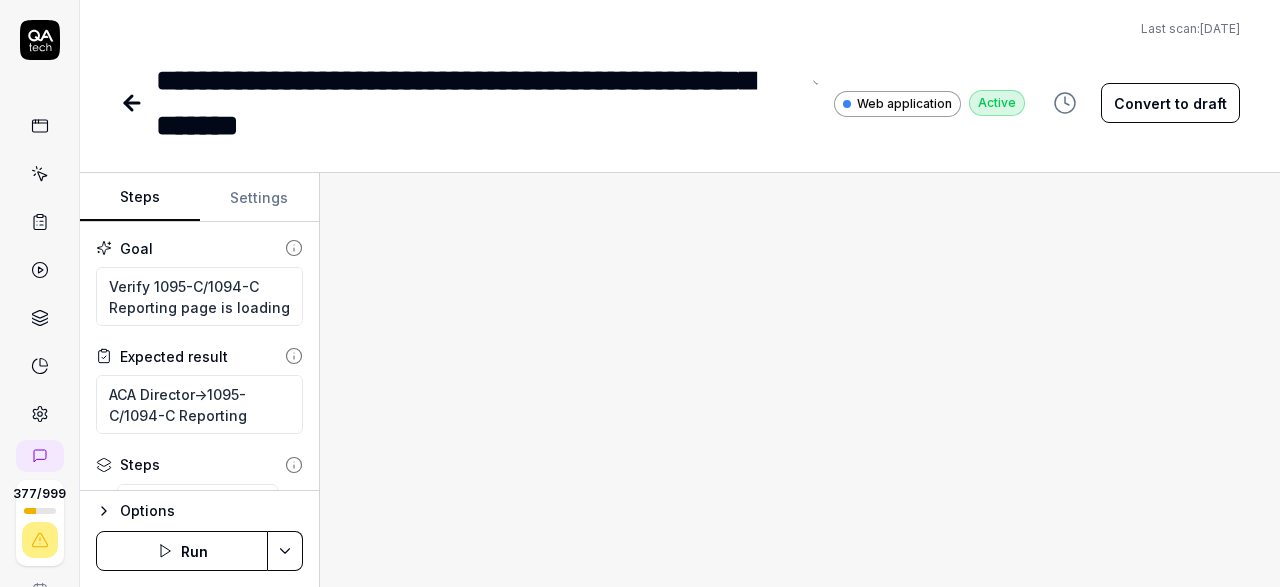 drag, startPoint x: 162, startPoint y: 84, endPoint x: 403, endPoint y: 24, distance: 248.3566 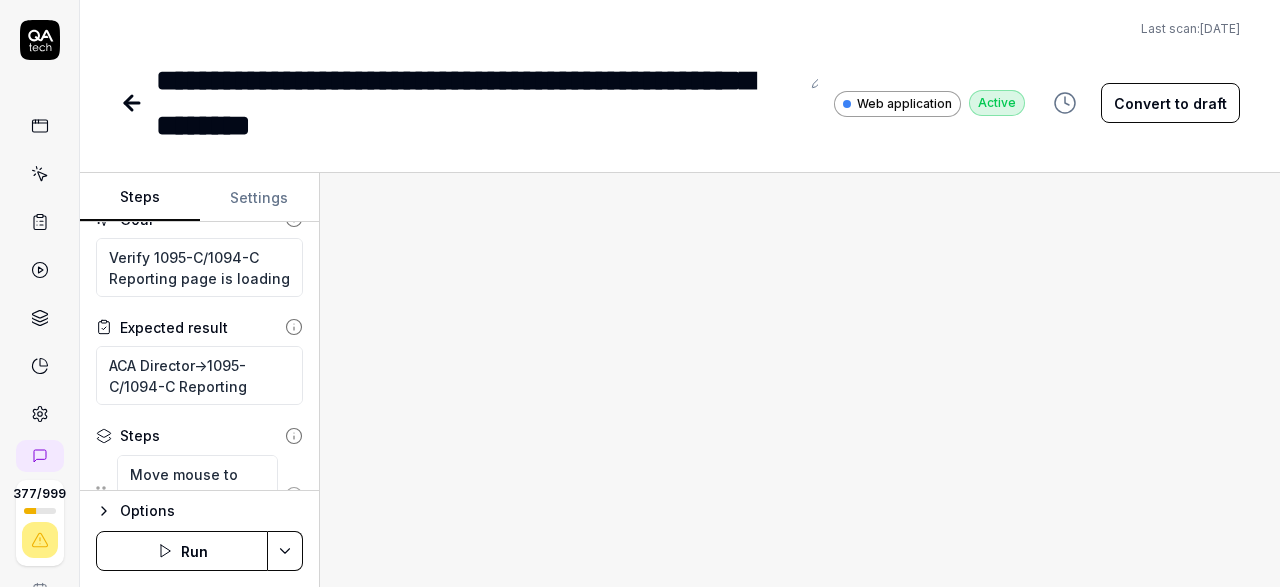 scroll, scrollTop: 0, scrollLeft: 0, axis: both 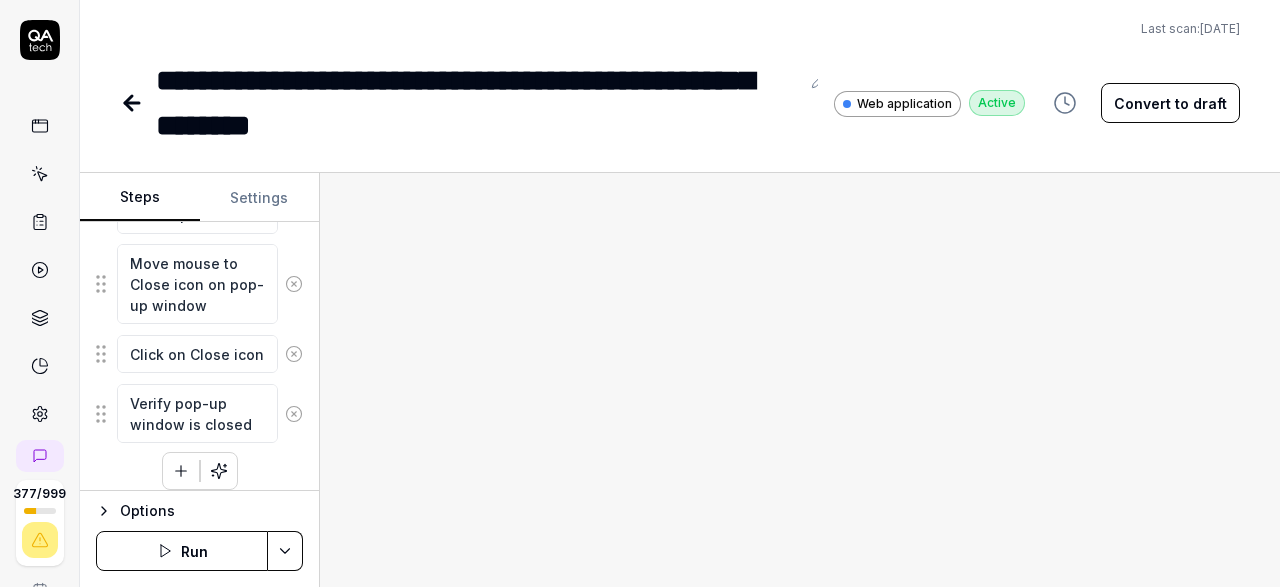 click 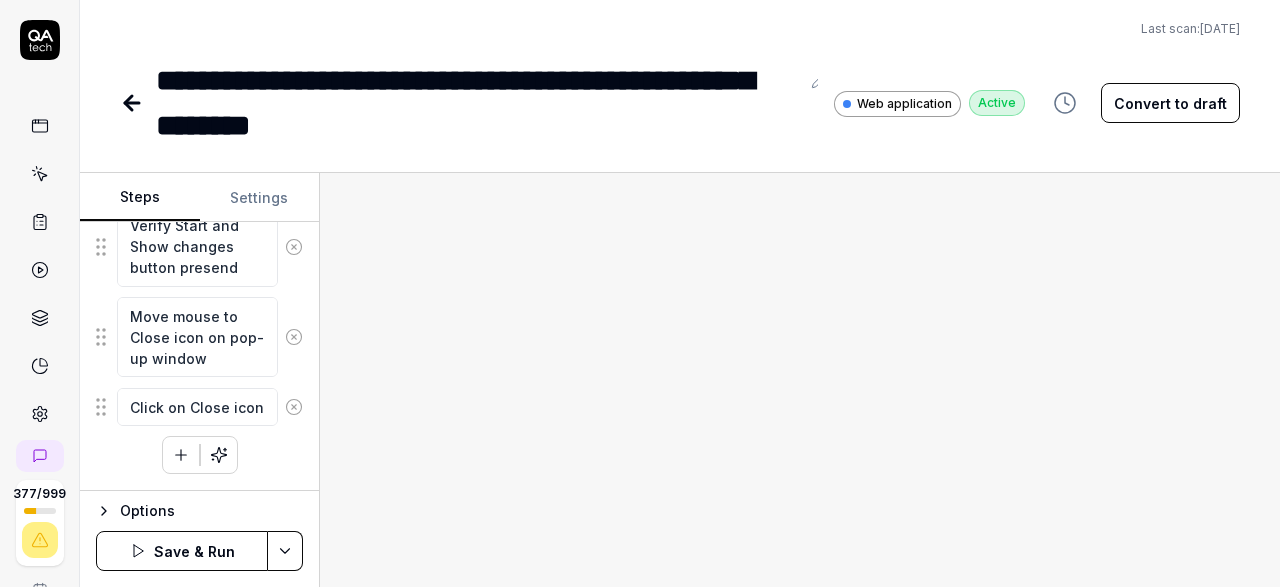 scroll, scrollTop: 1779, scrollLeft: 0, axis: vertical 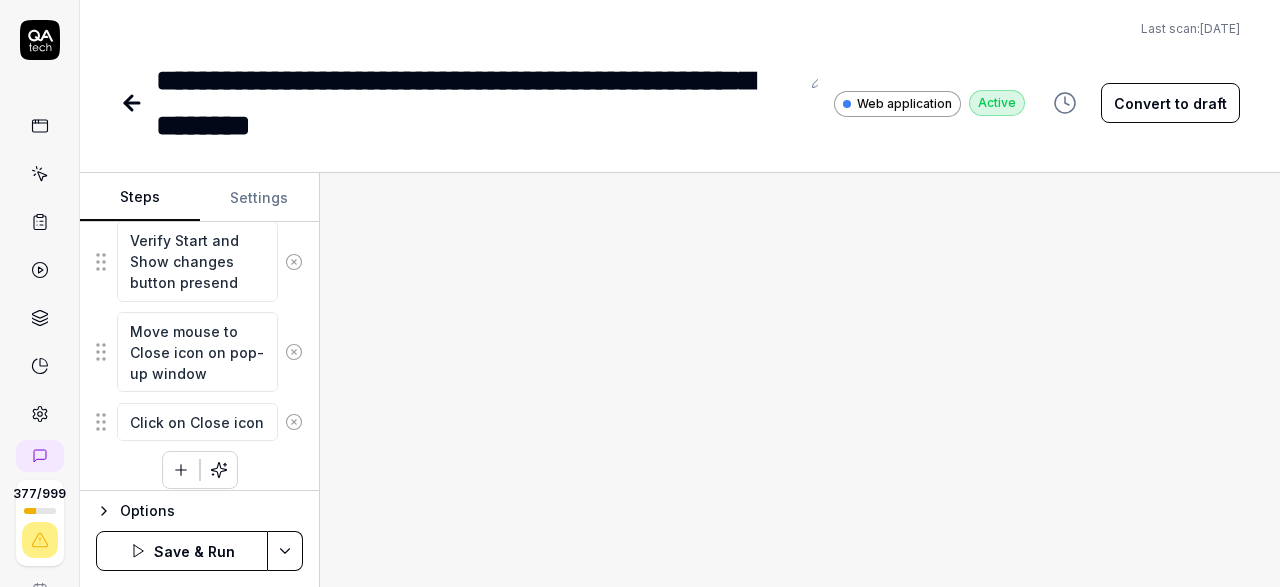 click 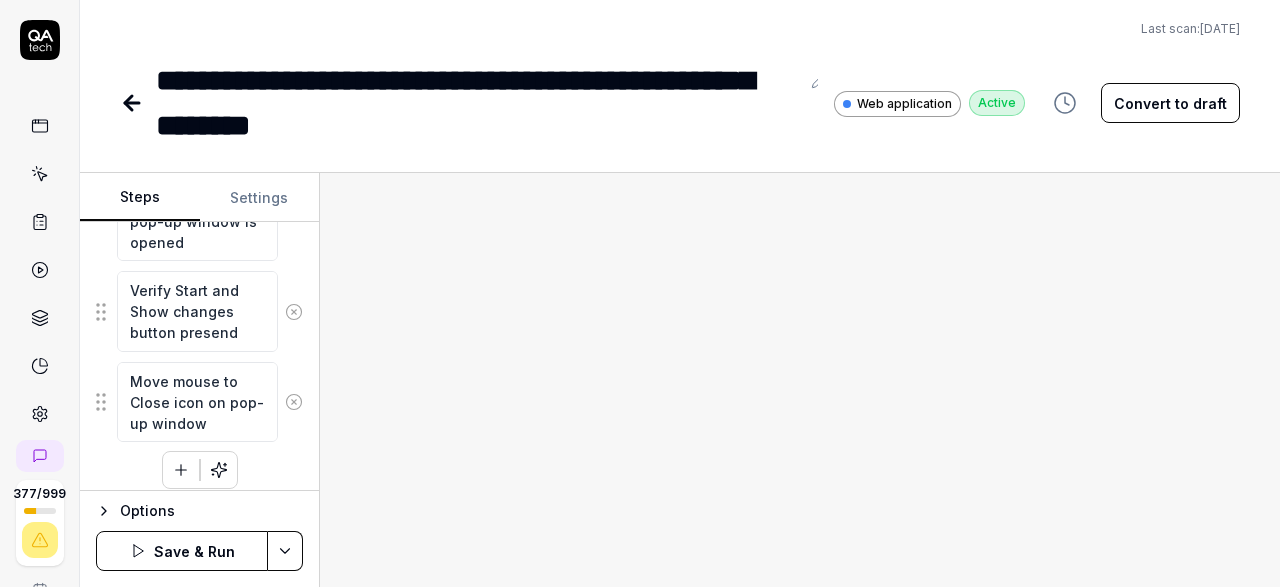 click 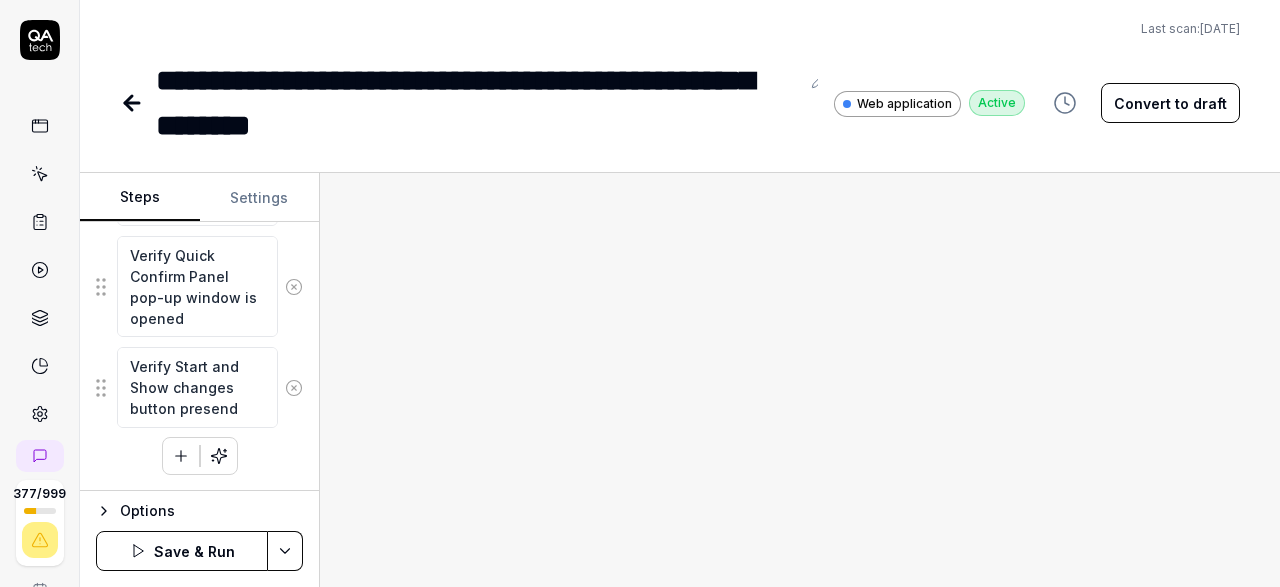scroll, scrollTop: 1640, scrollLeft: 0, axis: vertical 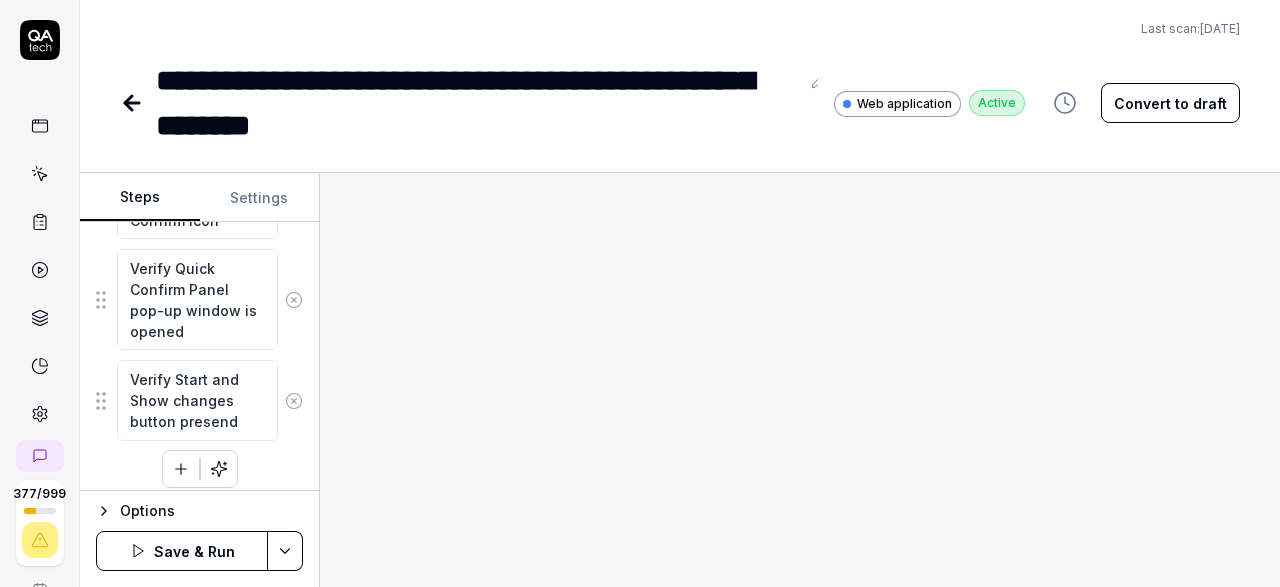 click 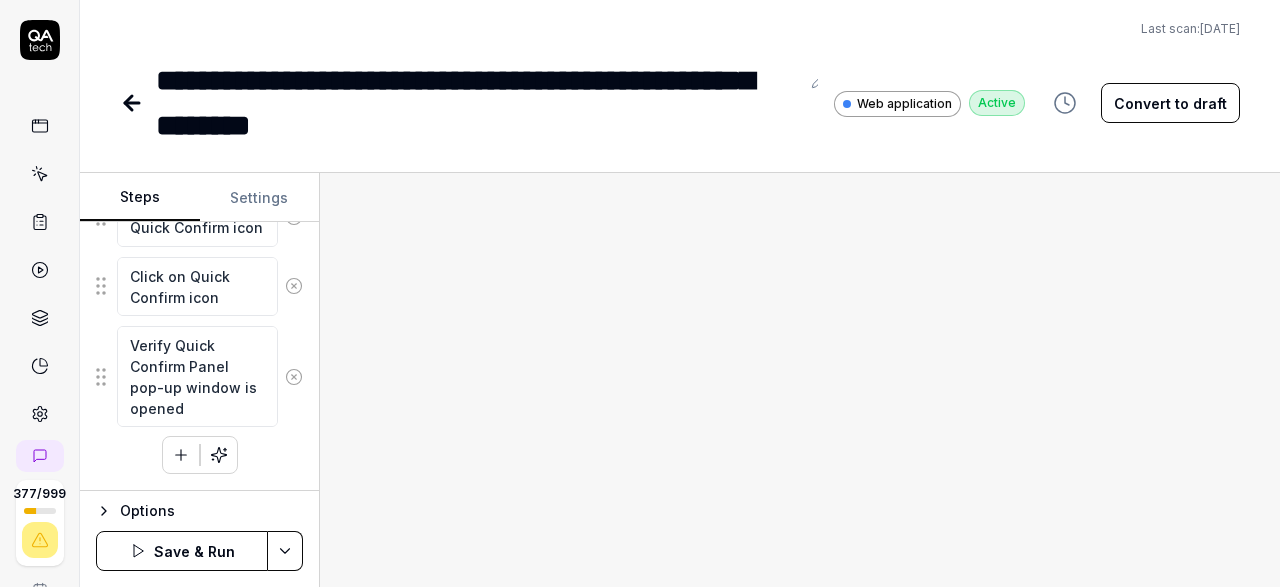 scroll, scrollTop: 1550, scrollLeft: 0, axis: vertical 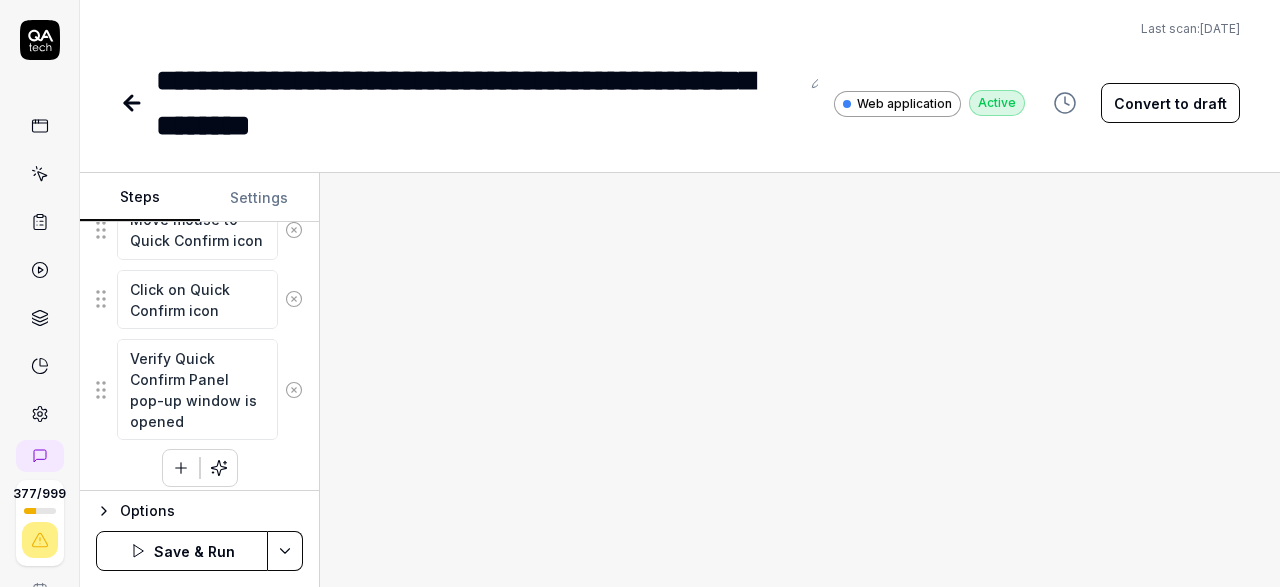 click 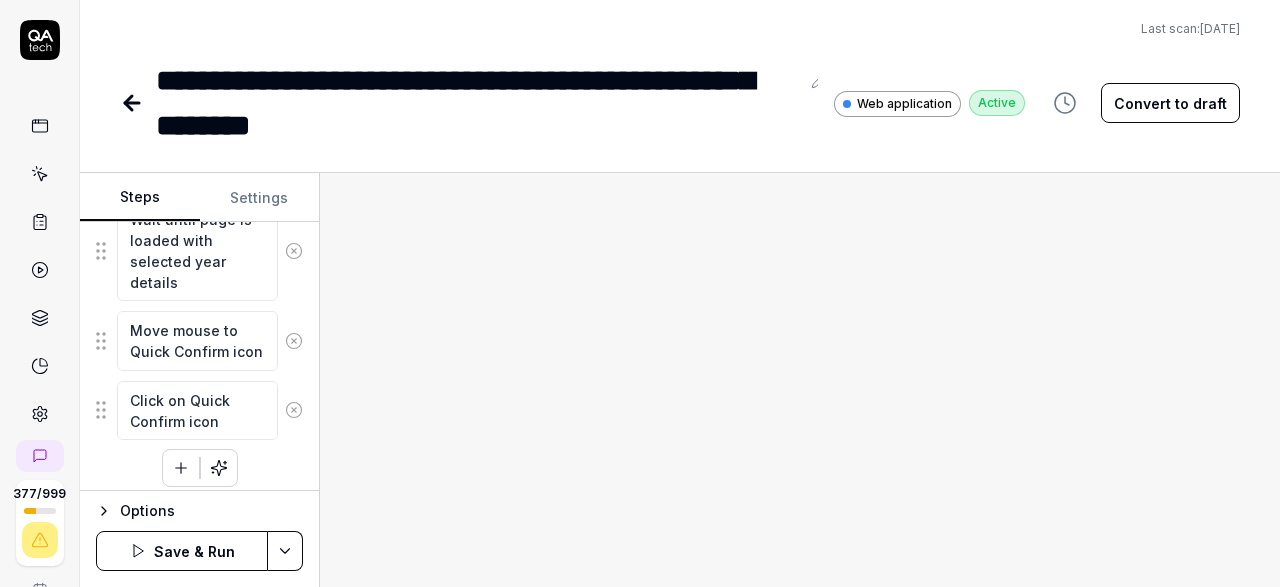 click 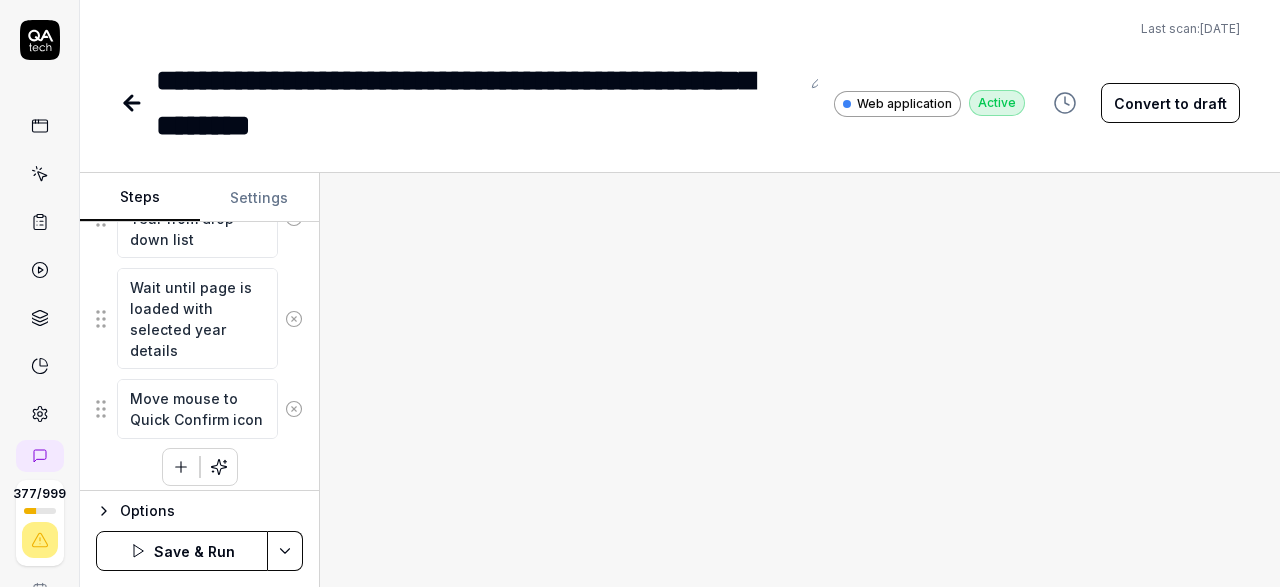 click 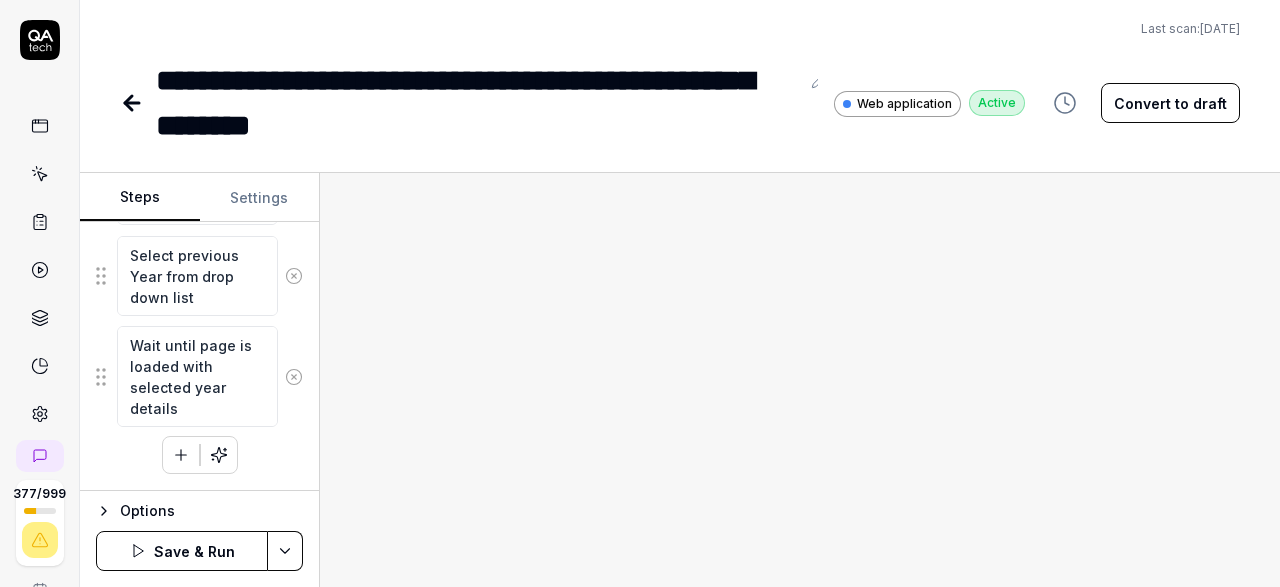 scroll, scrollTop: 1302, scrollLeft: 0, axis: vertical 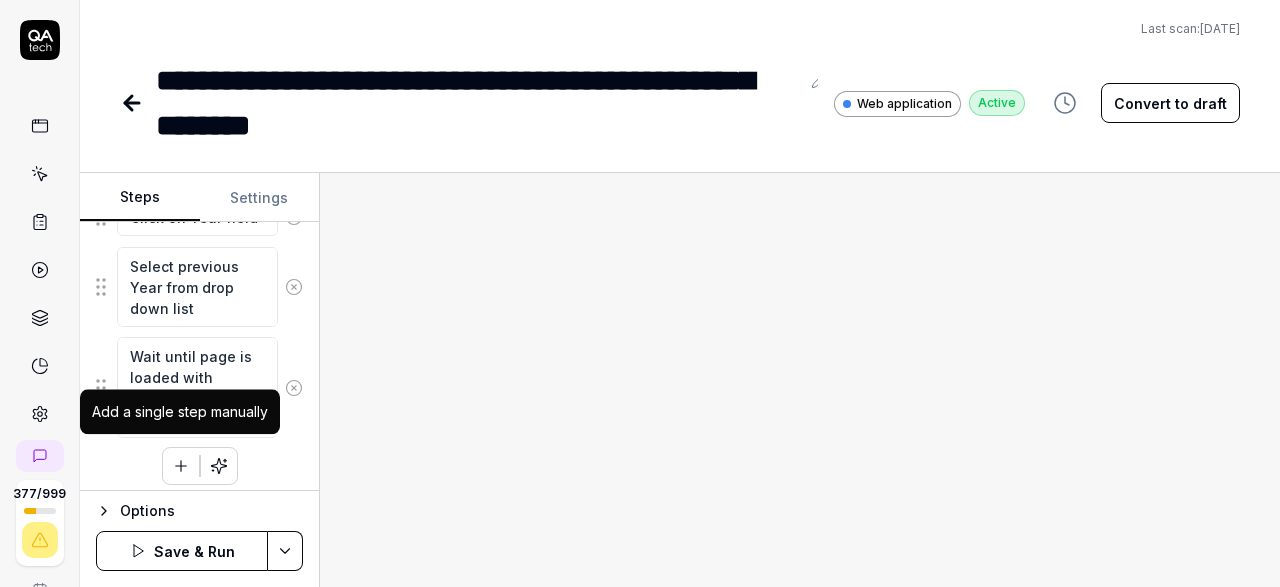 click 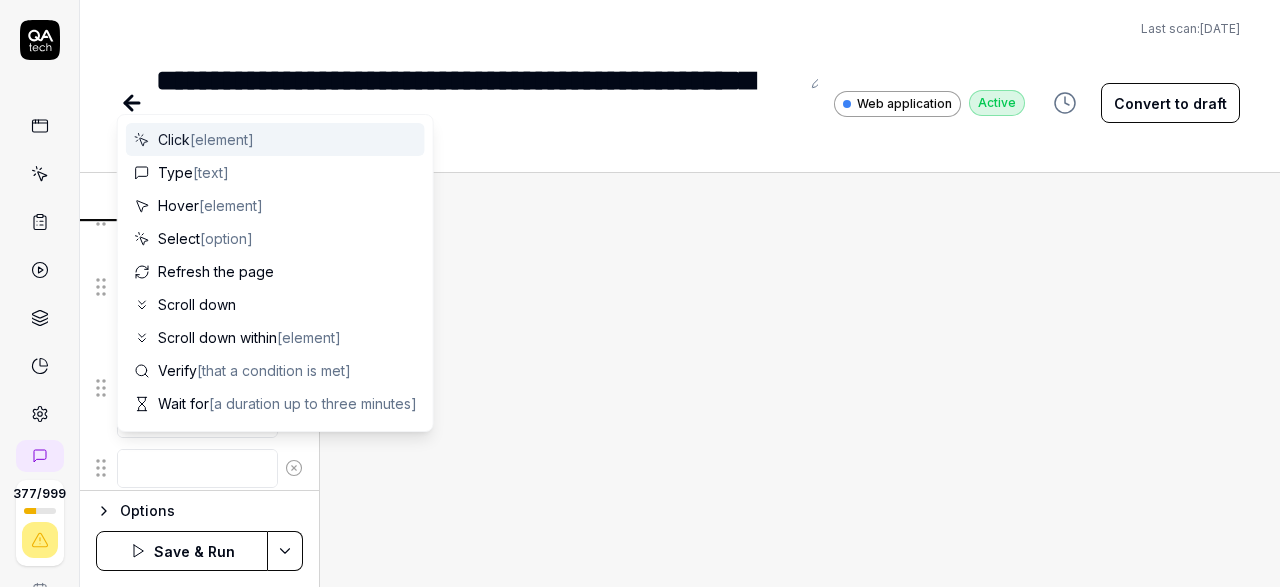 click at bounding box center [197, 468] 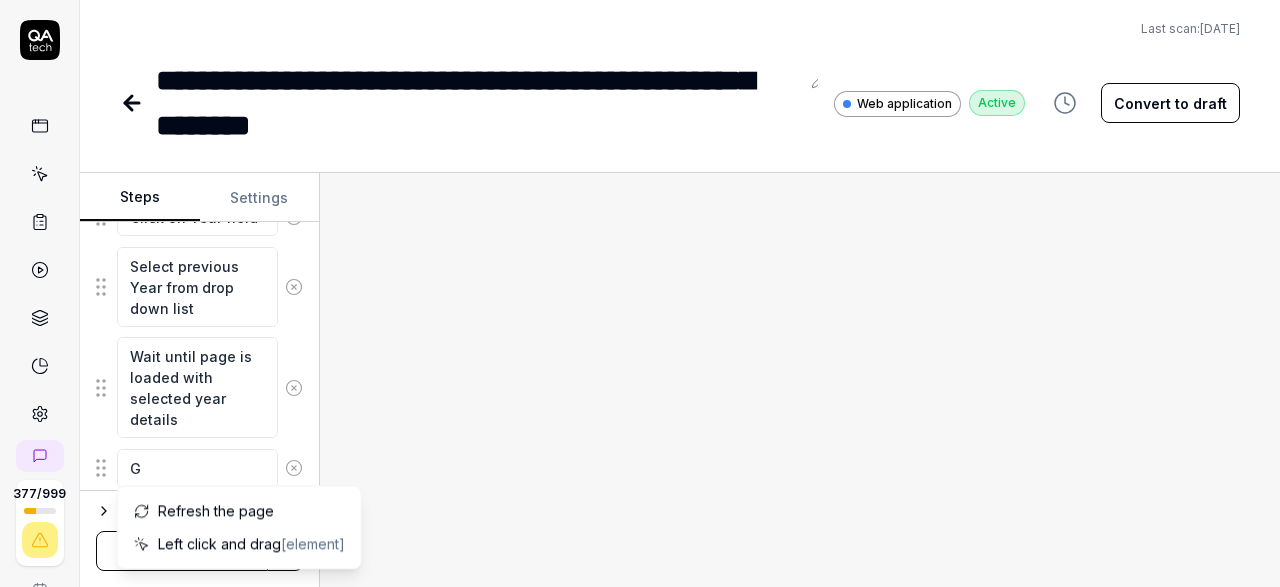 type on "*" 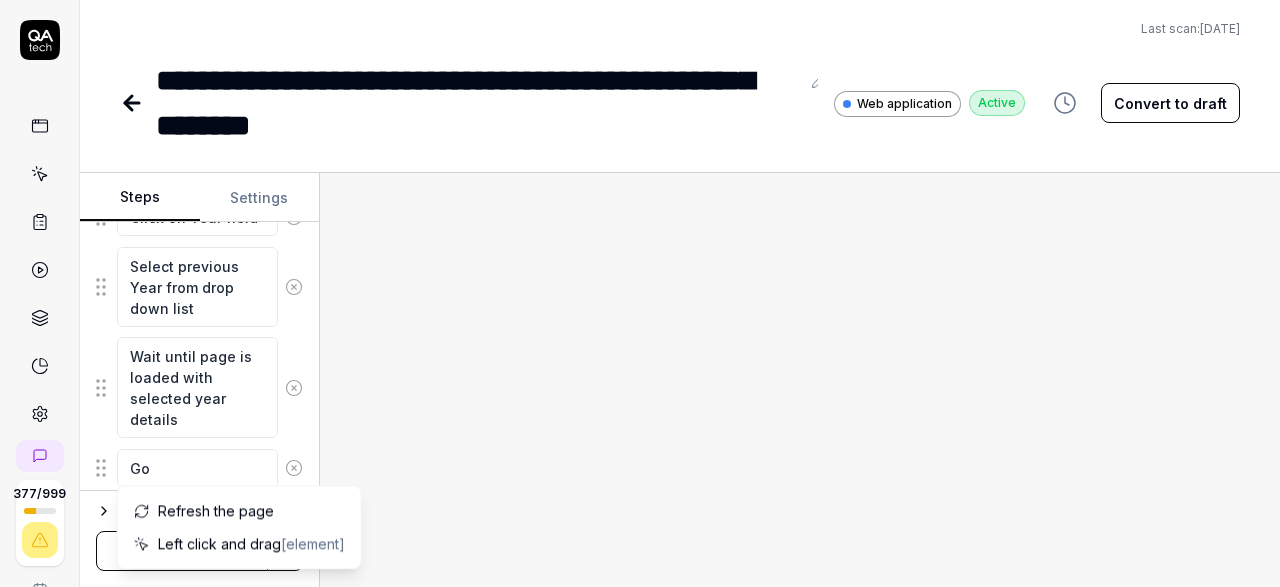 type on "*" 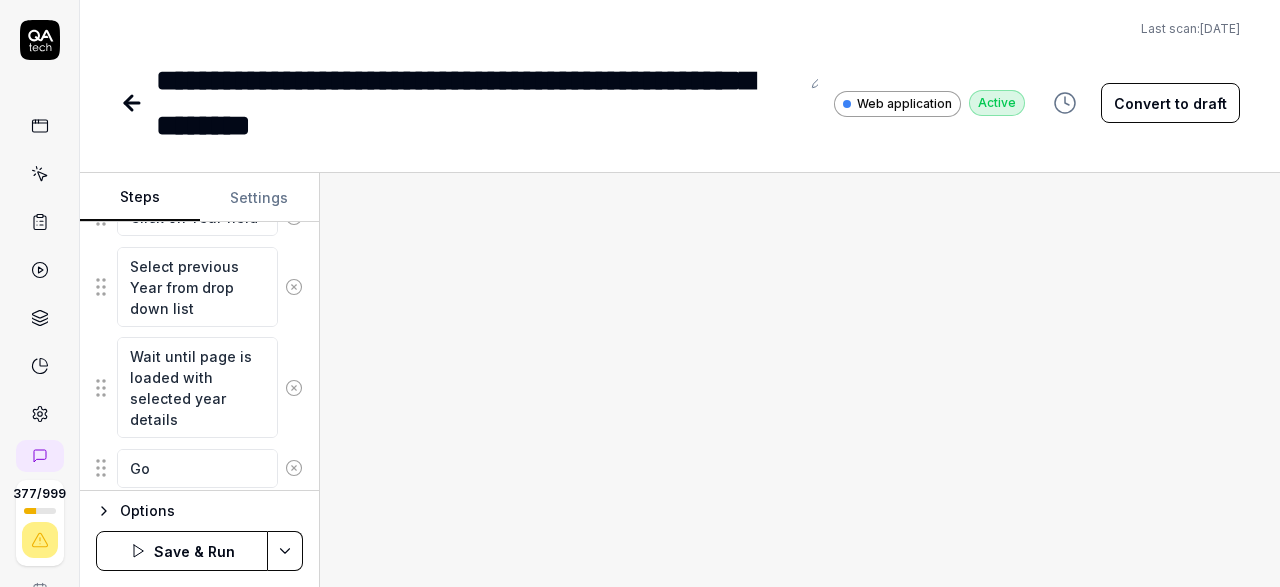 type on "*" 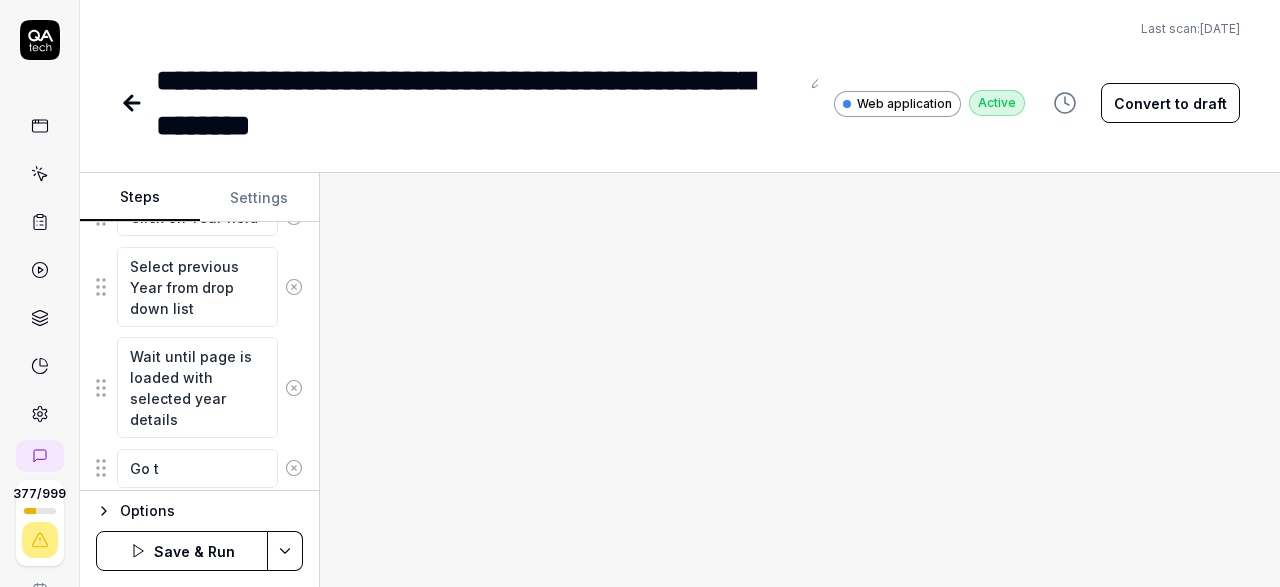 type on "*" 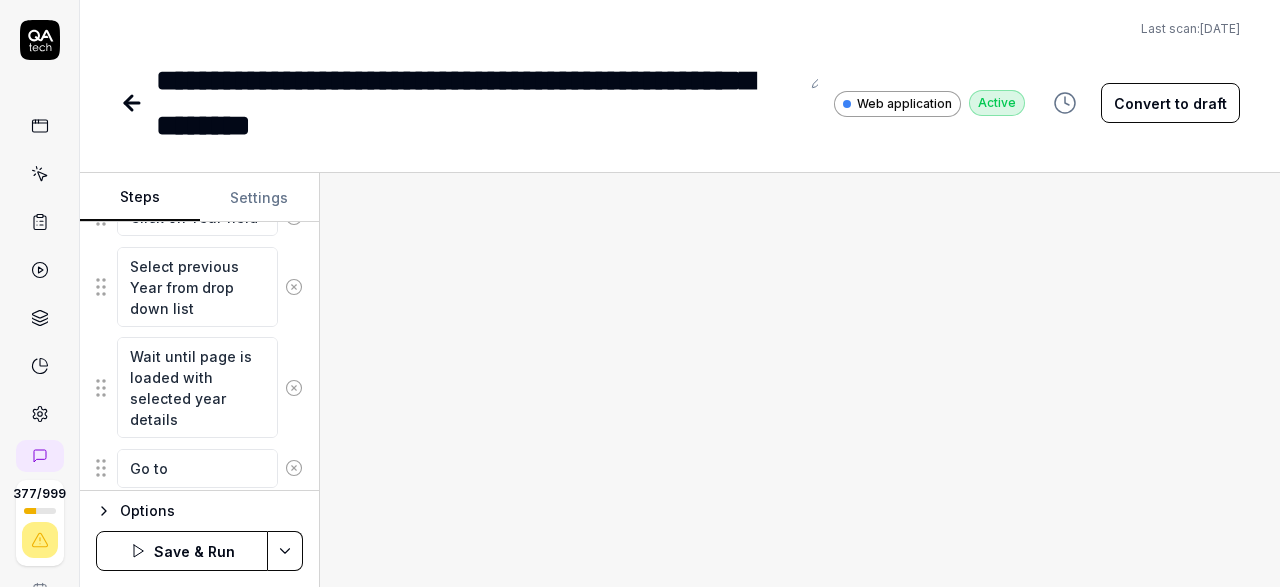 type on "*" 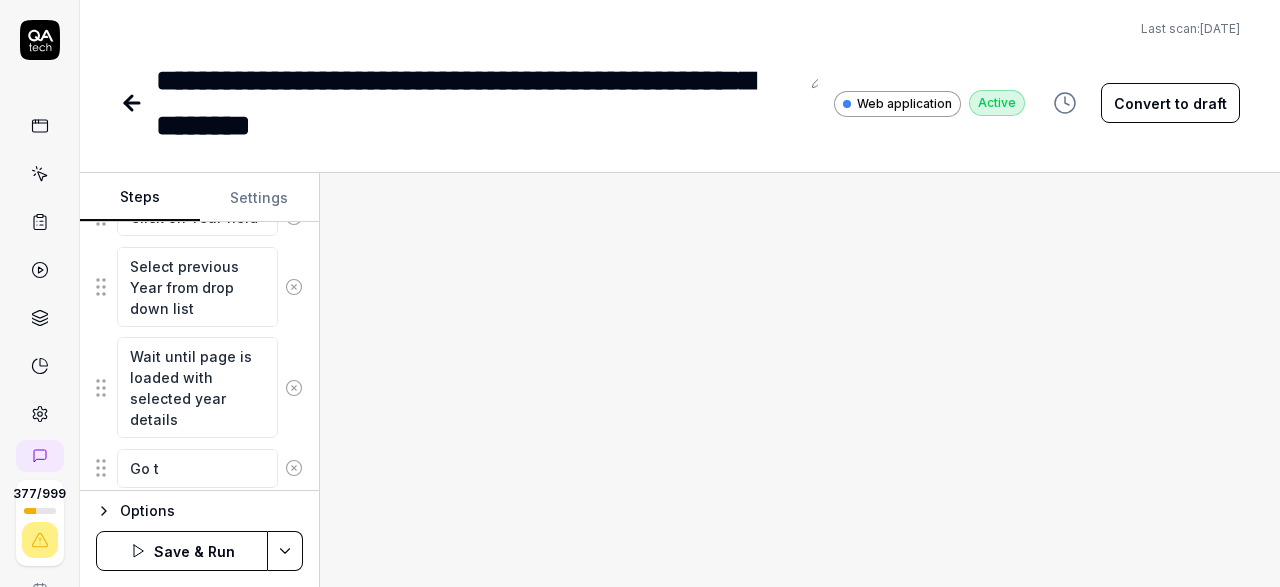 type on "*" 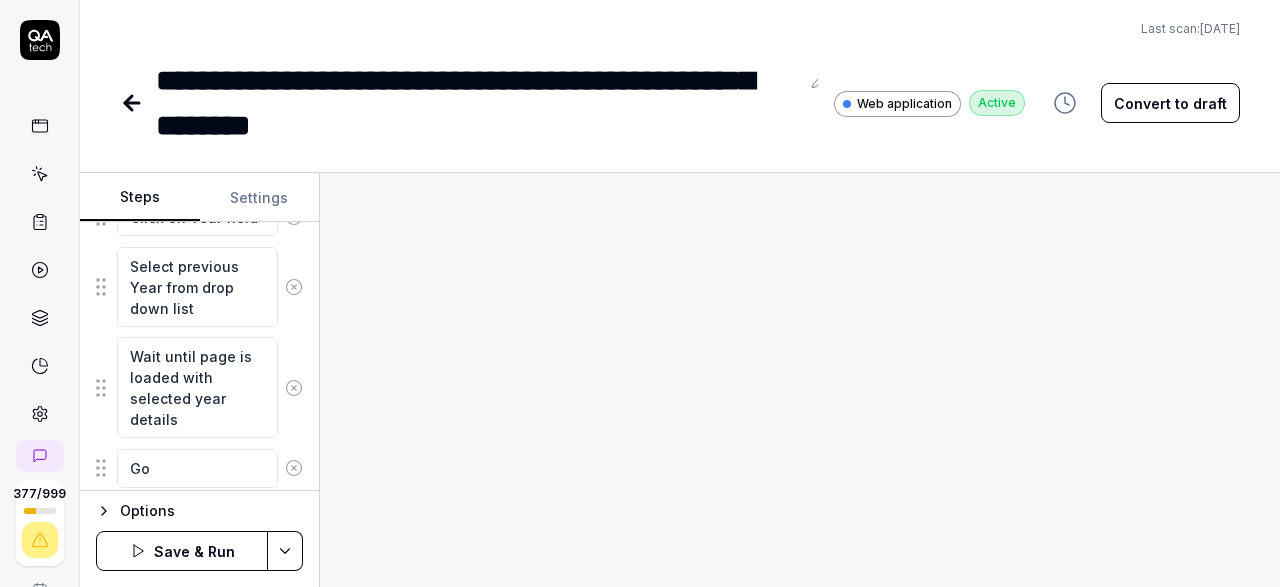 type on "*" 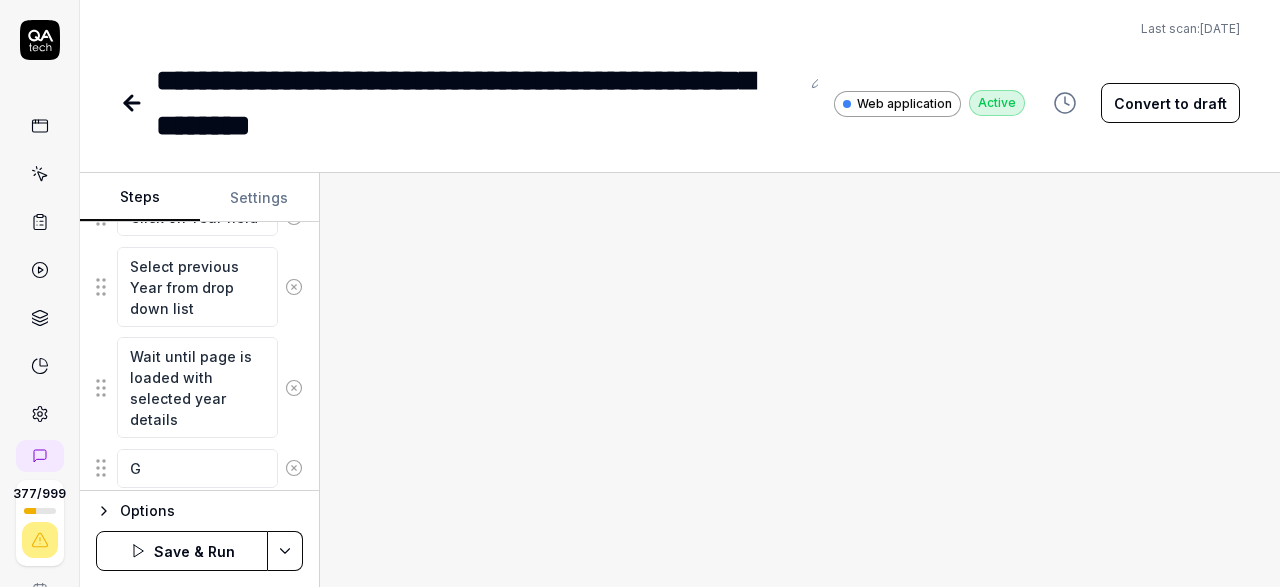 type 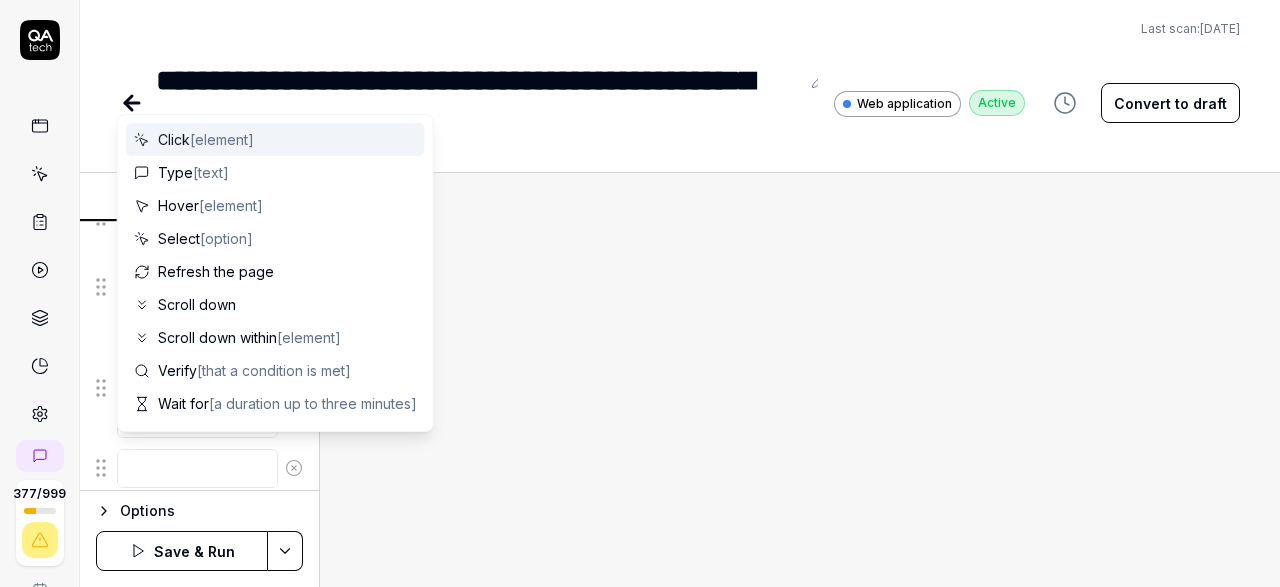 type on "*" 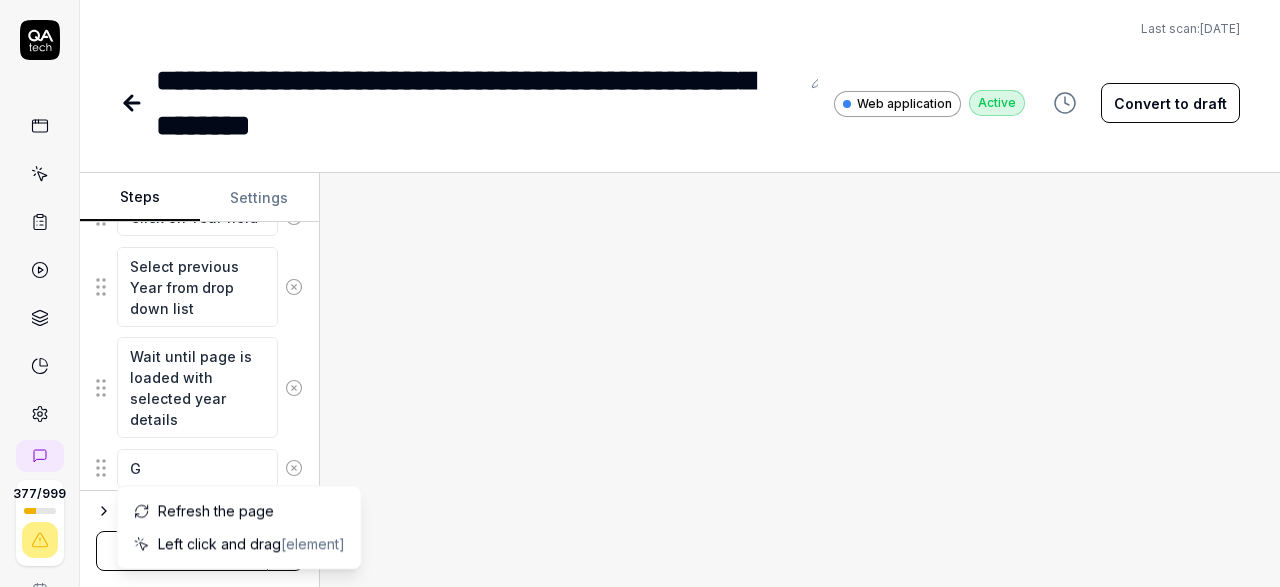 type on "*" 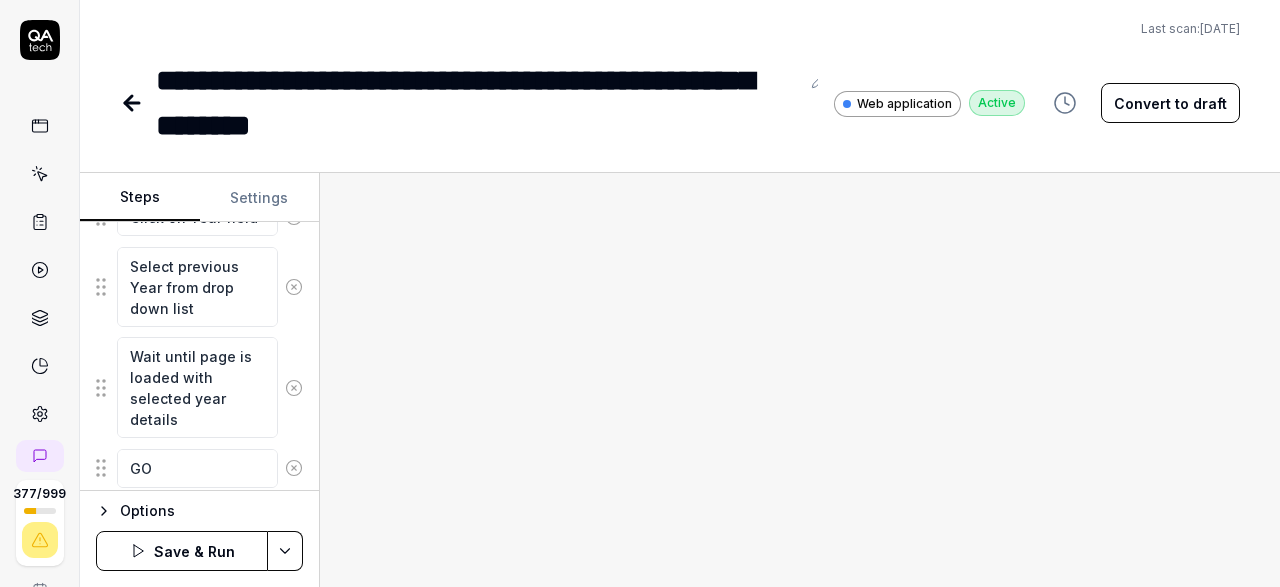 type on "*" 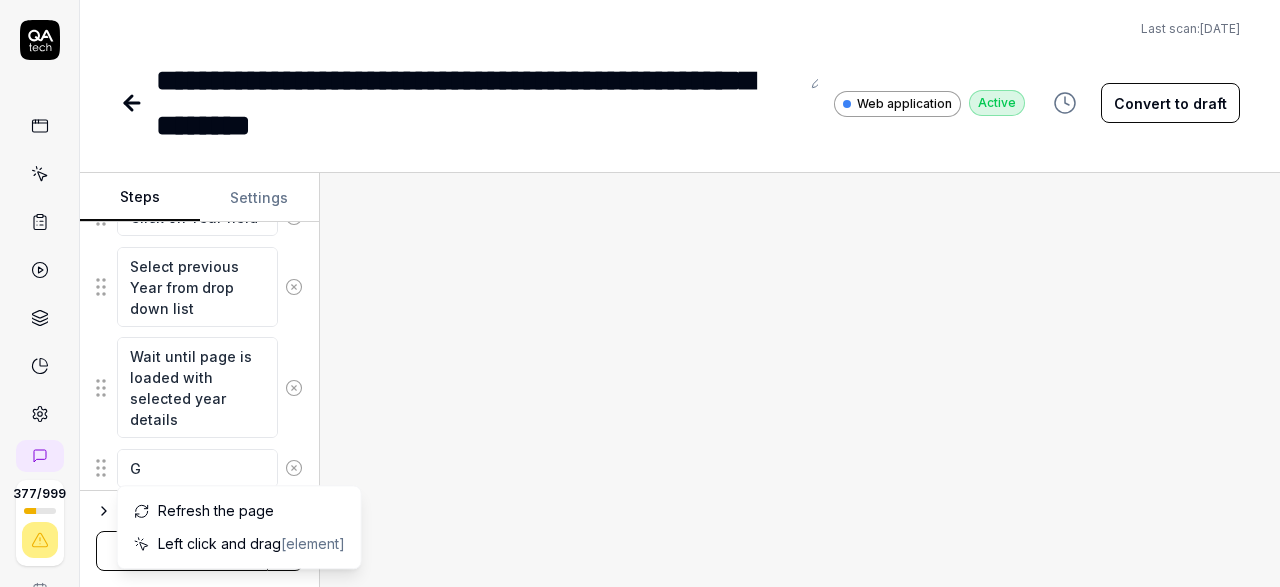 type on "*" 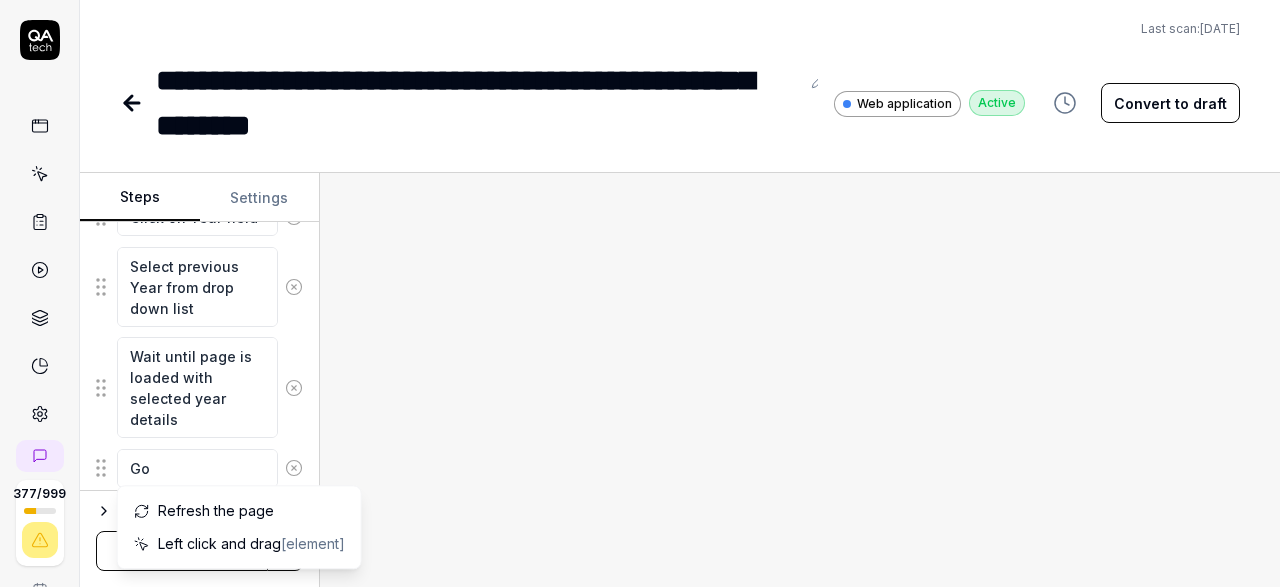 type on "*" 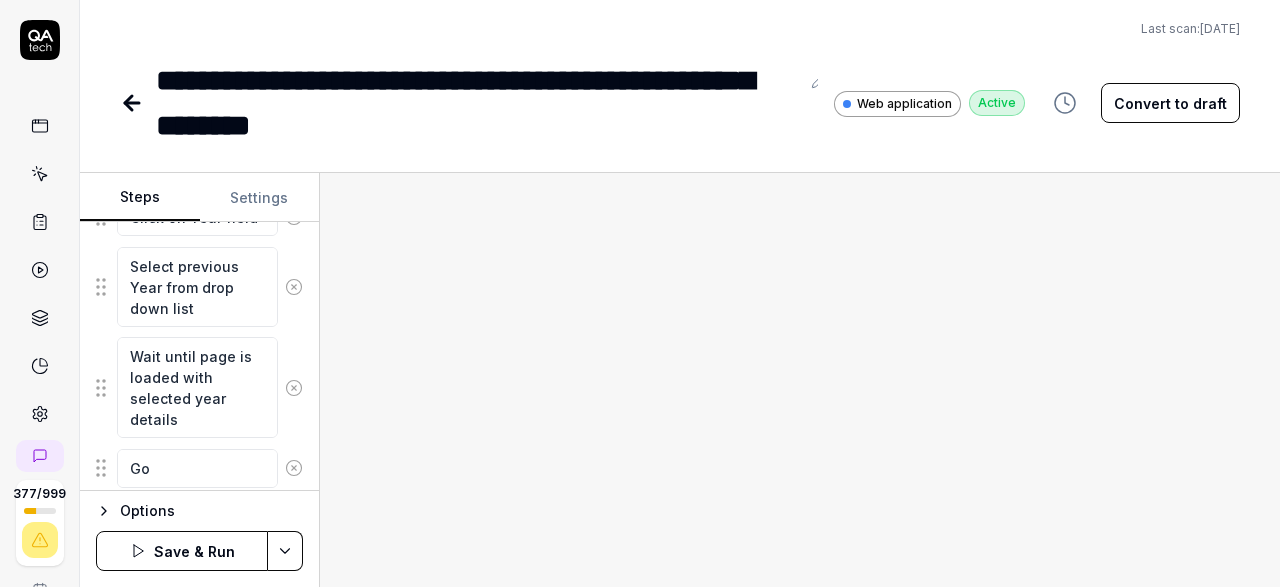 type on "*" 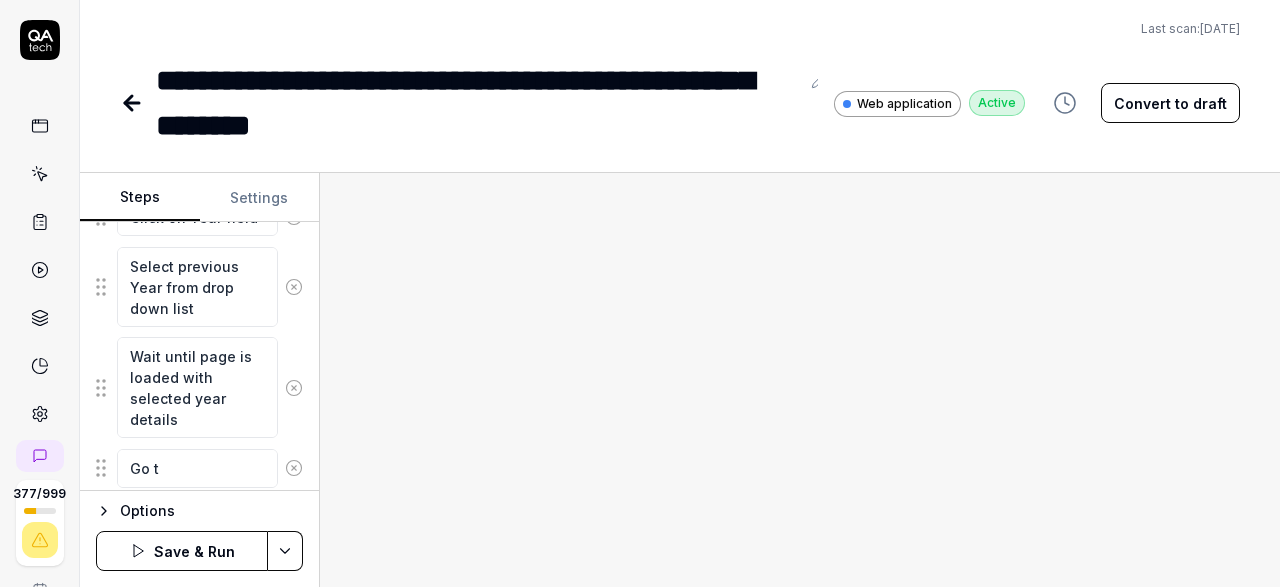 type on "*" 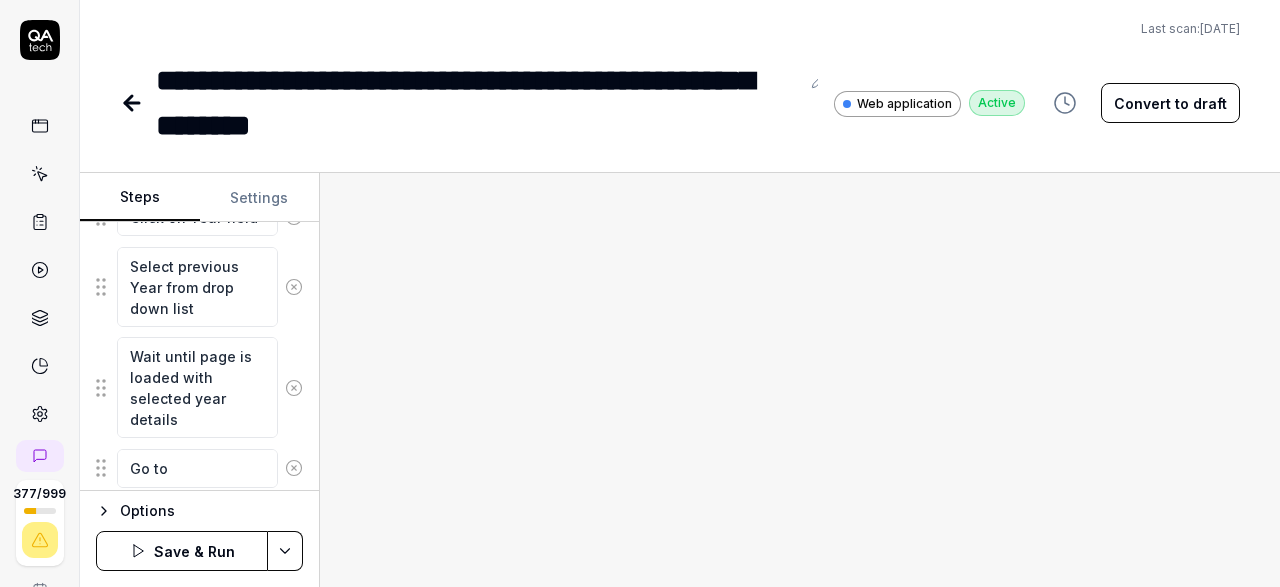 type on "*" 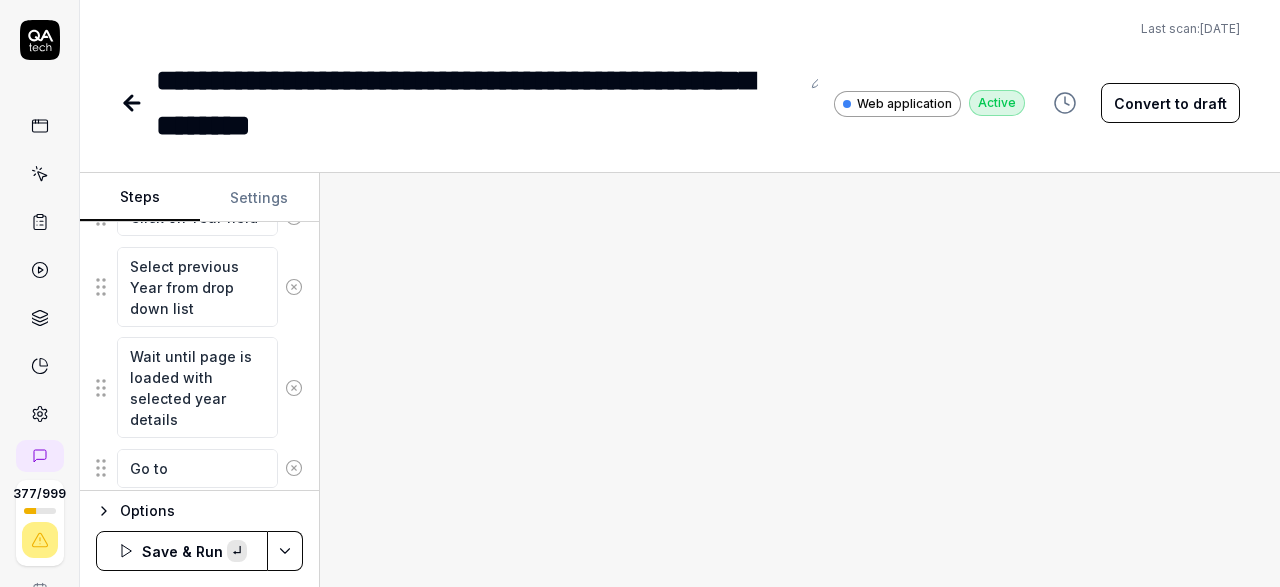 type on "Go to Insights" 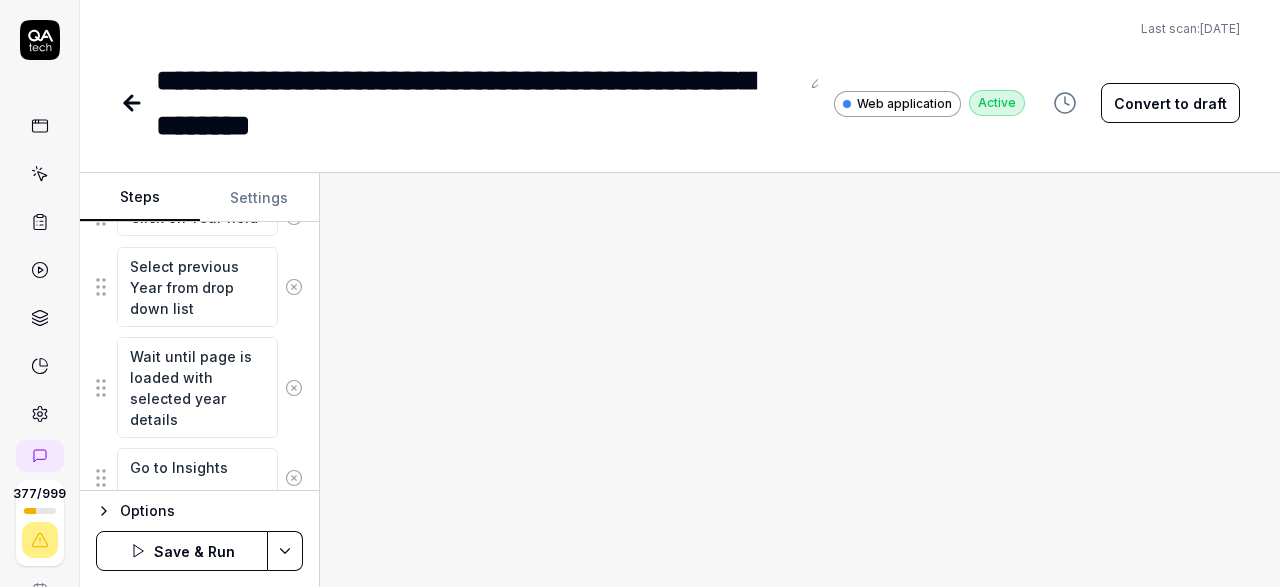 type on "*" 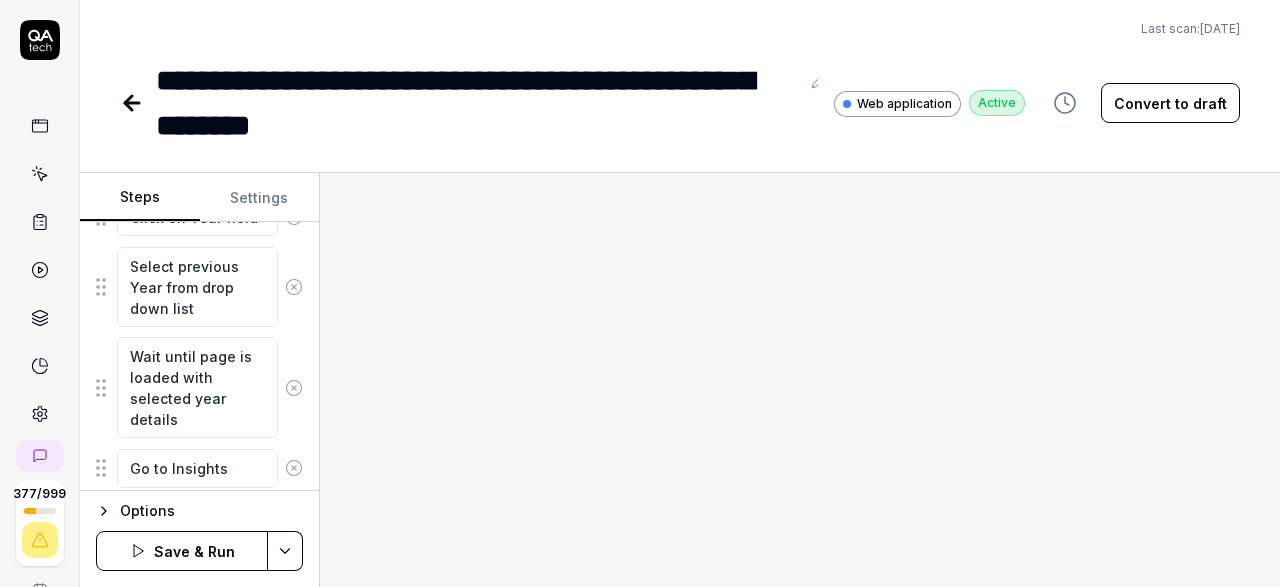 type on "*" 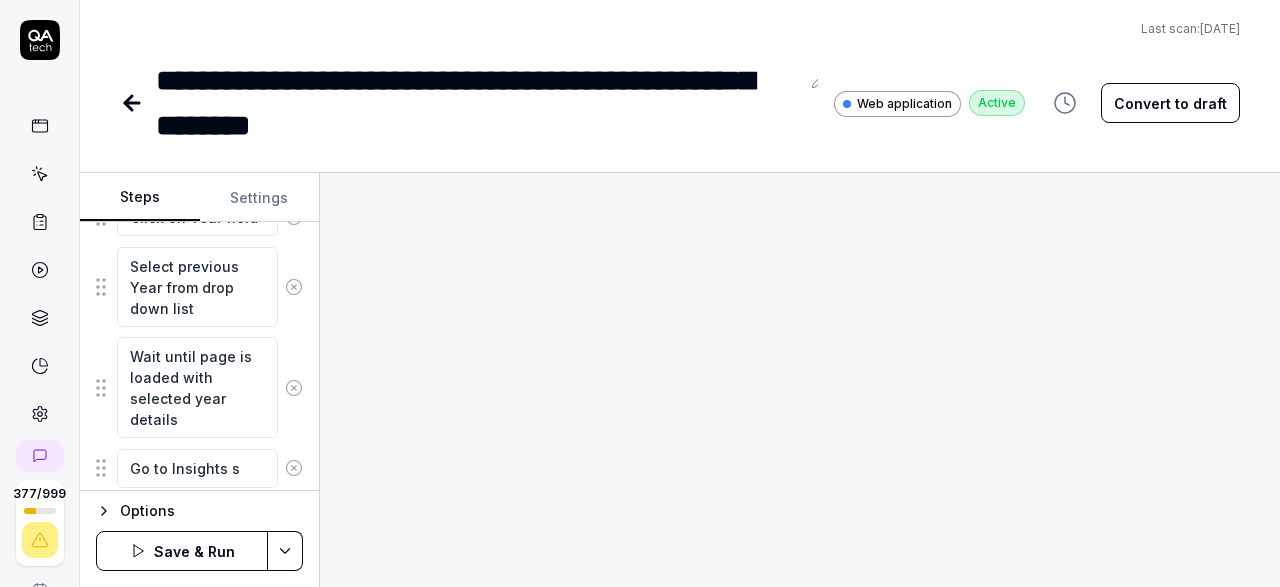 type on "*" 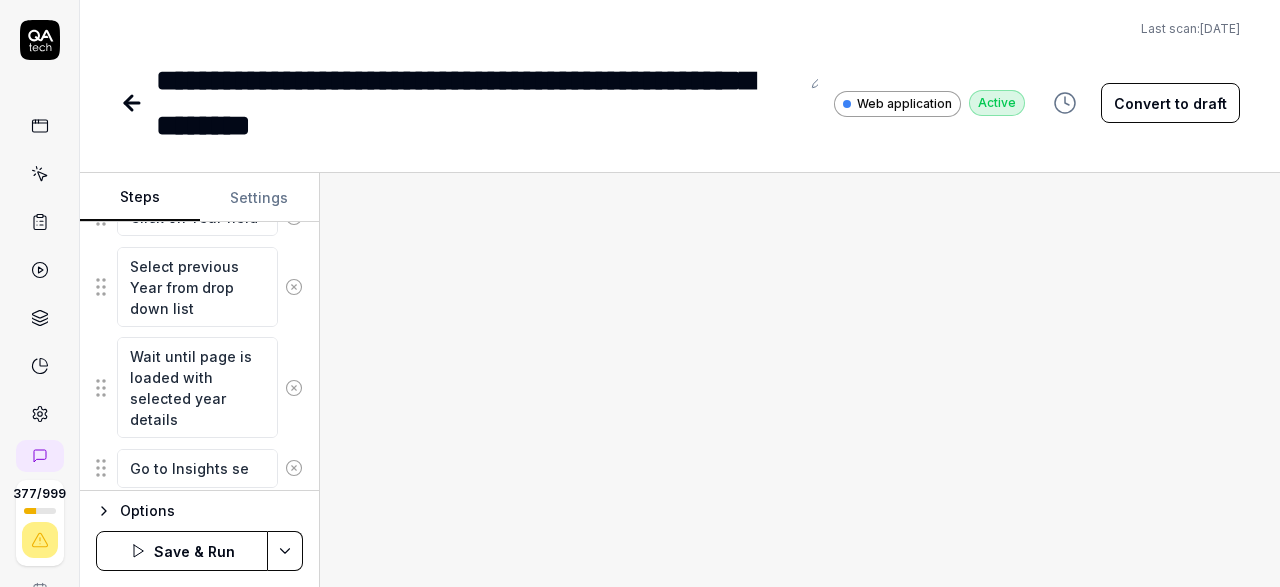 type on "*" 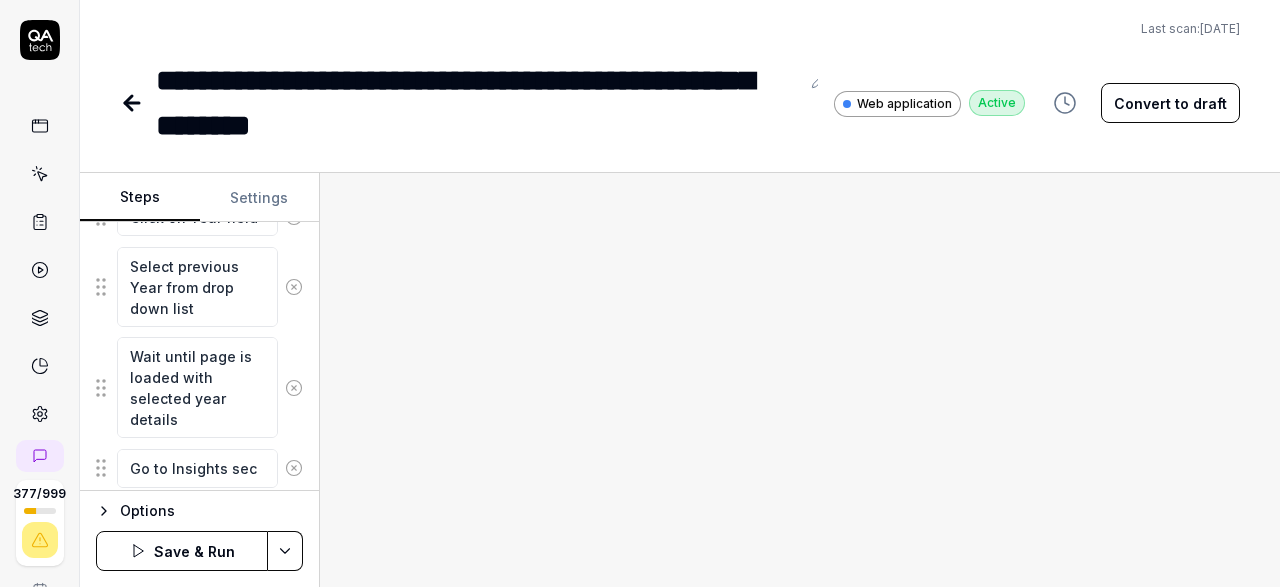 type on "*" 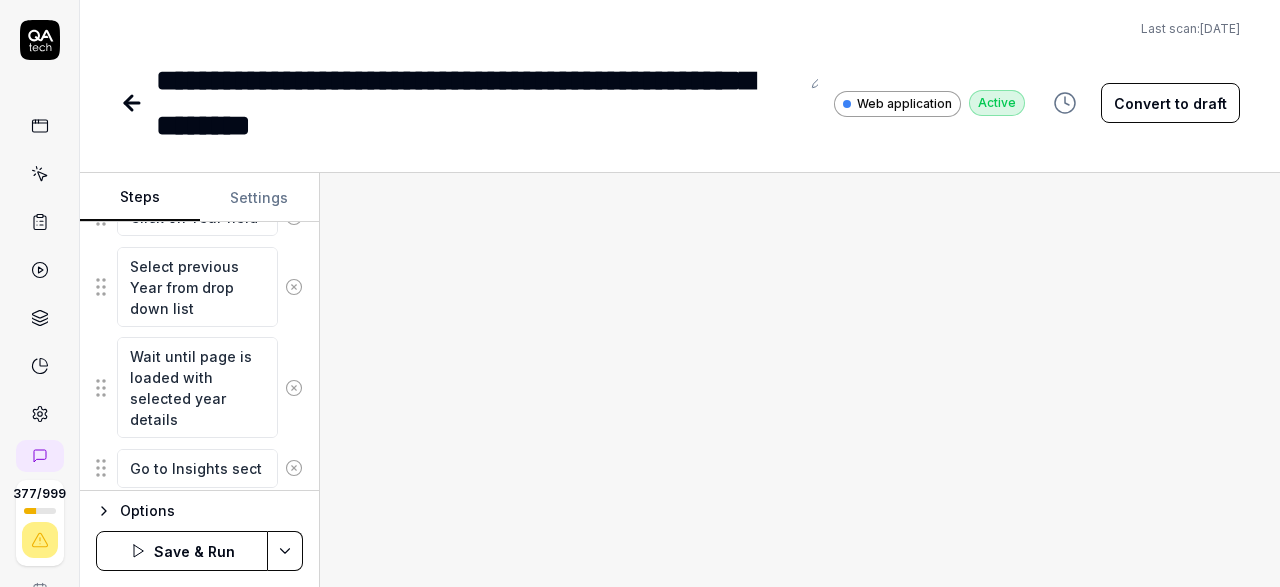 type on "*" 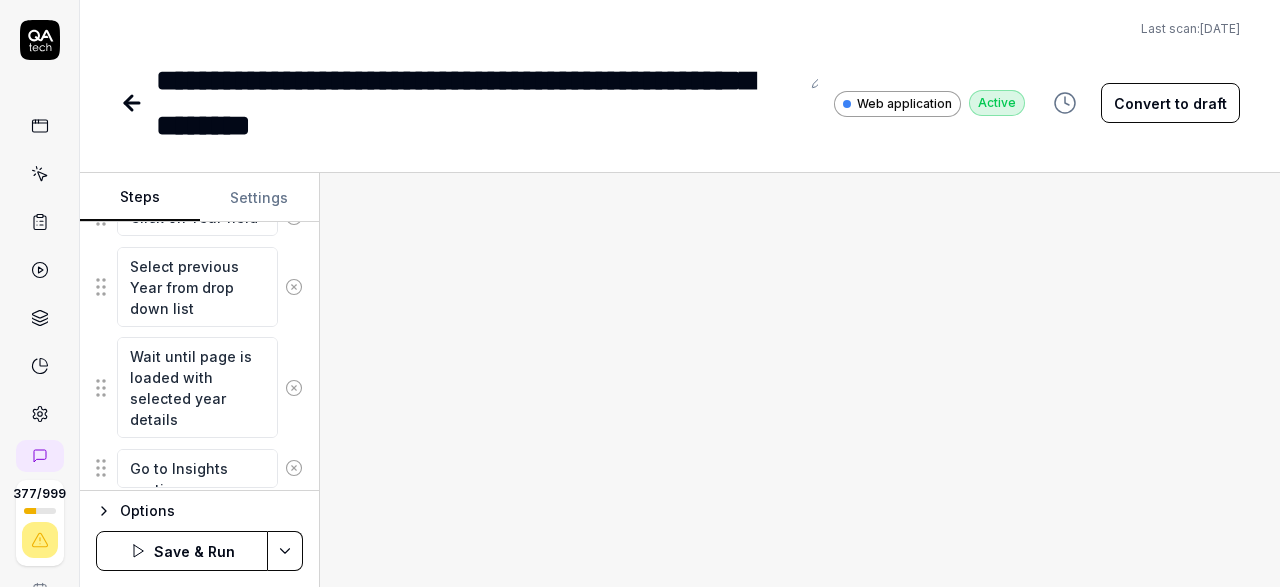 type on "*" 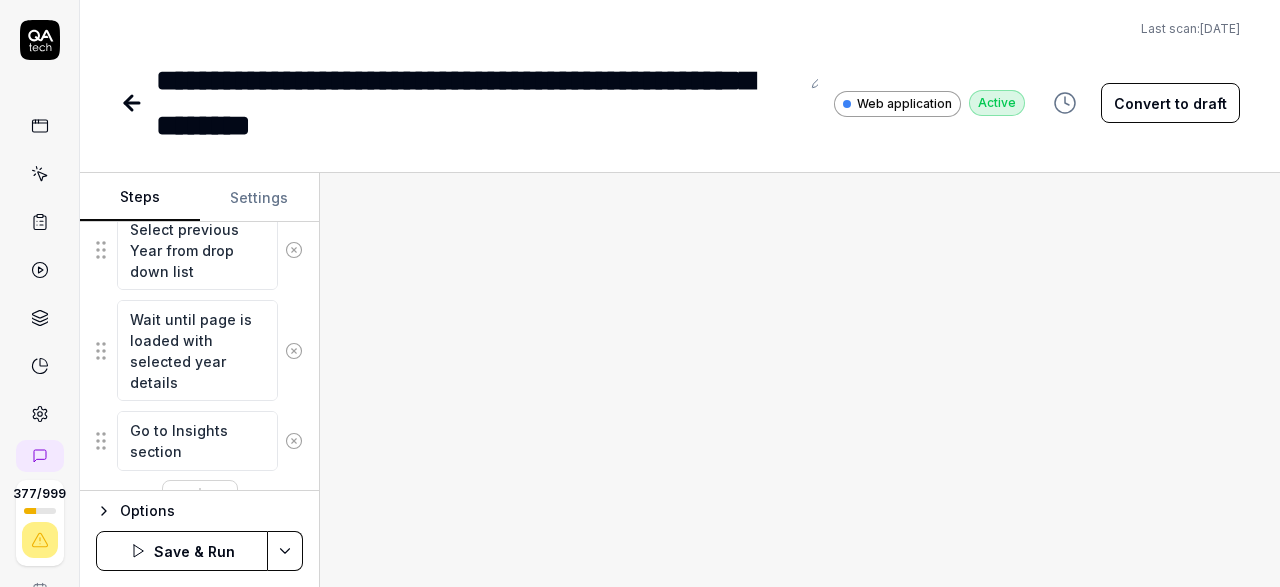 scroll, scrollTop: 1371, scrollLeft: 0, axis: vertical 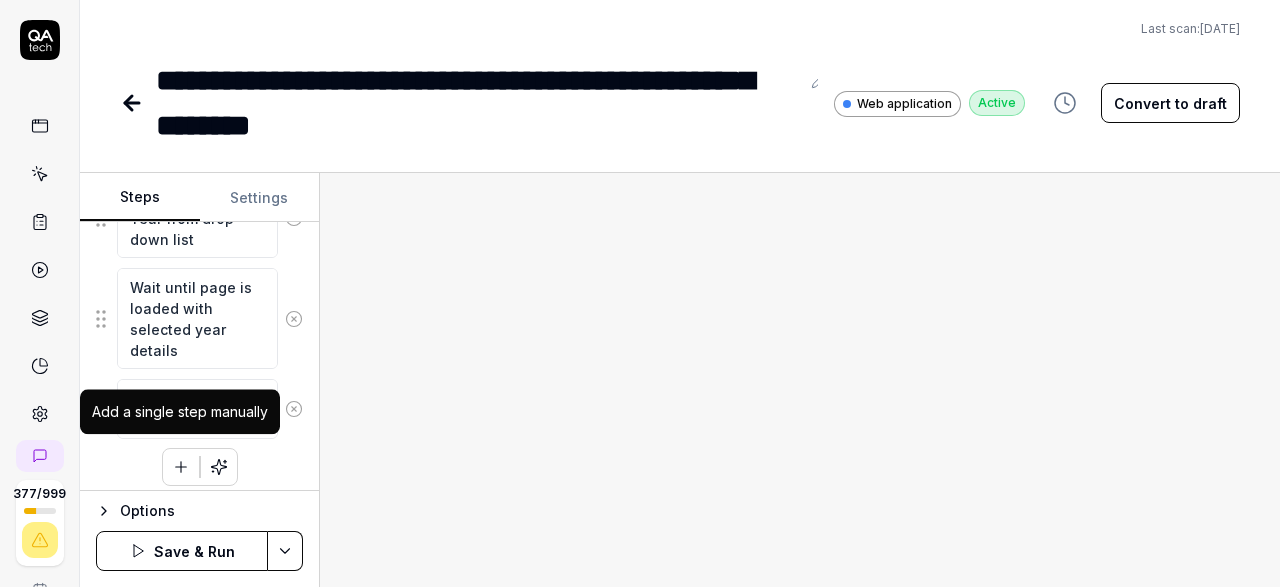 type on "Go to Insights section" 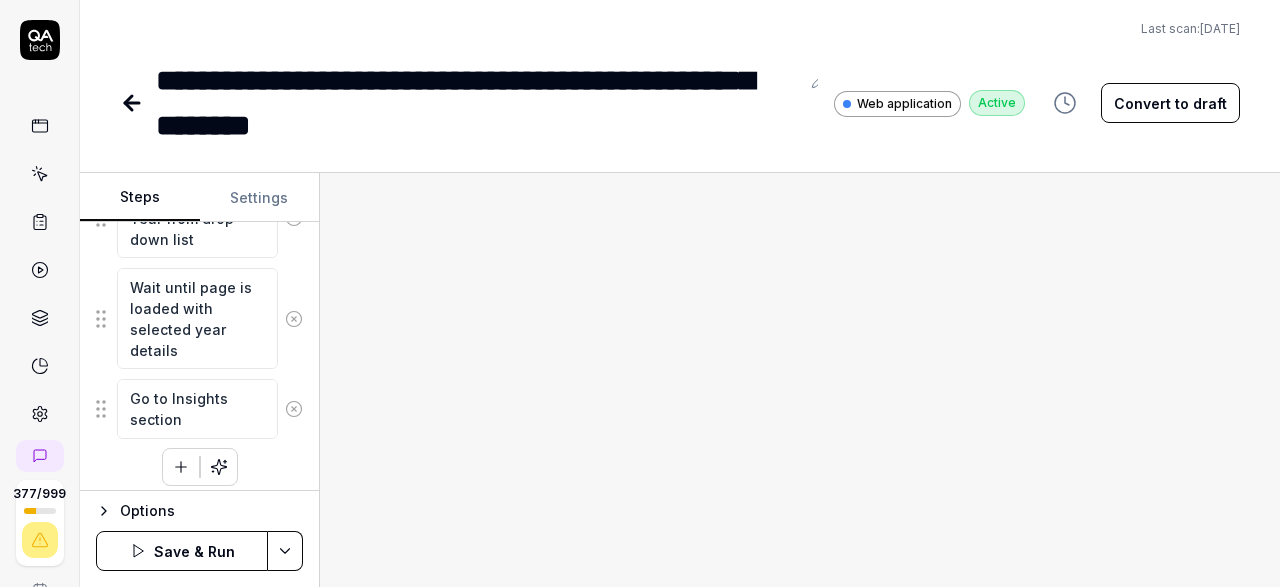 click at bounding box center [181, 467] 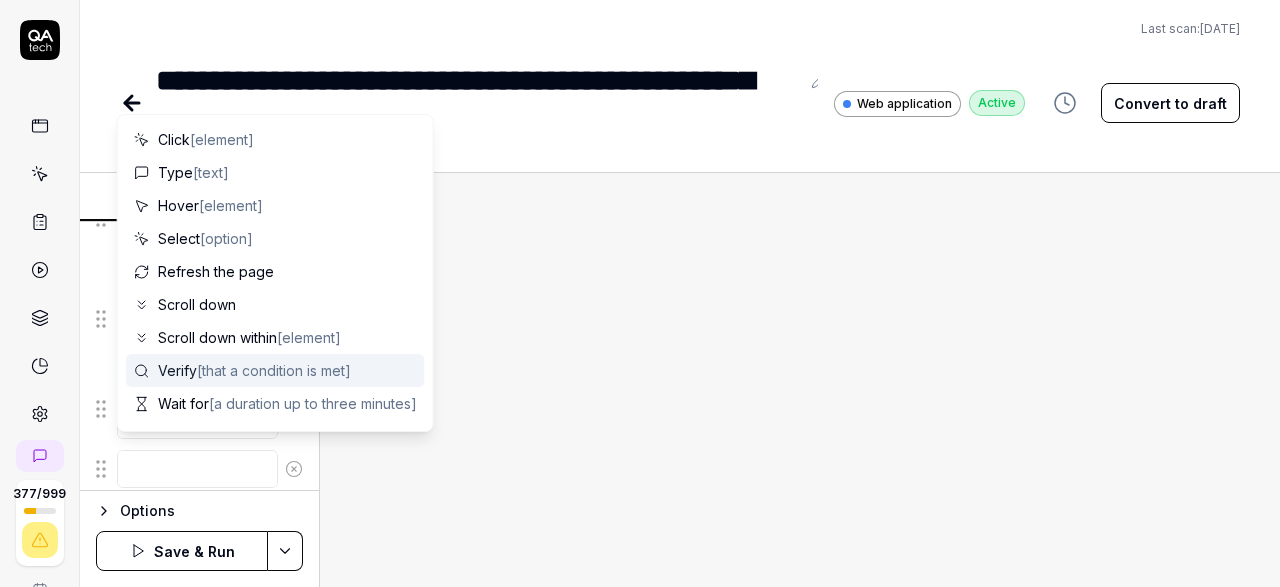 scroll, scrollTop: 116, scrollLeft: 0, axis: vertical 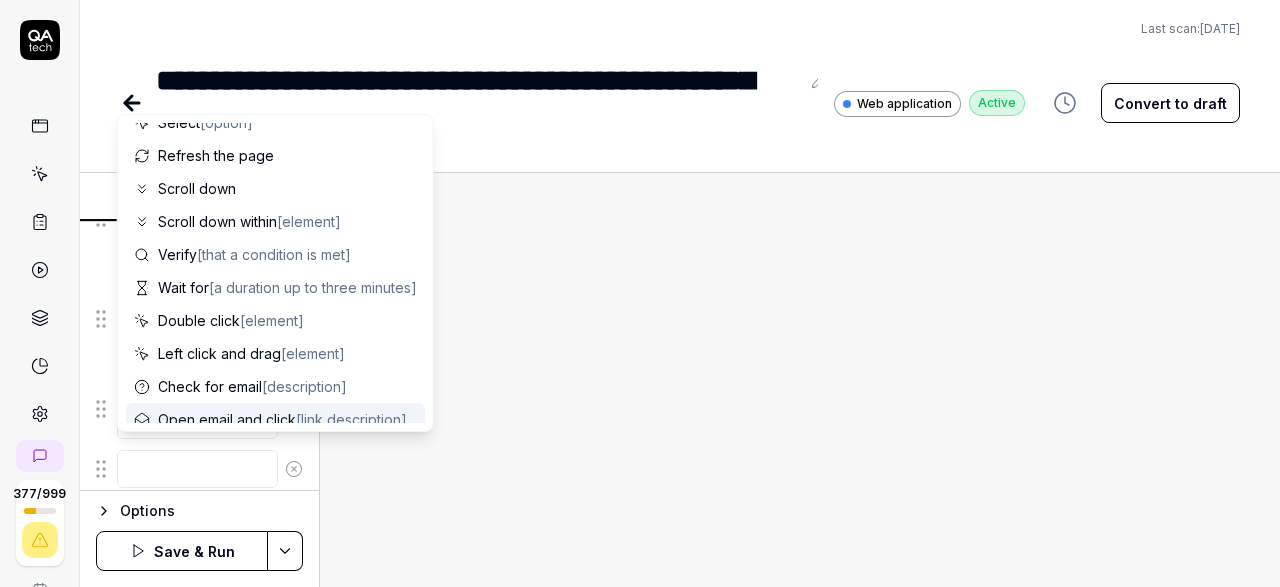 click at bounding box center (197, 469) 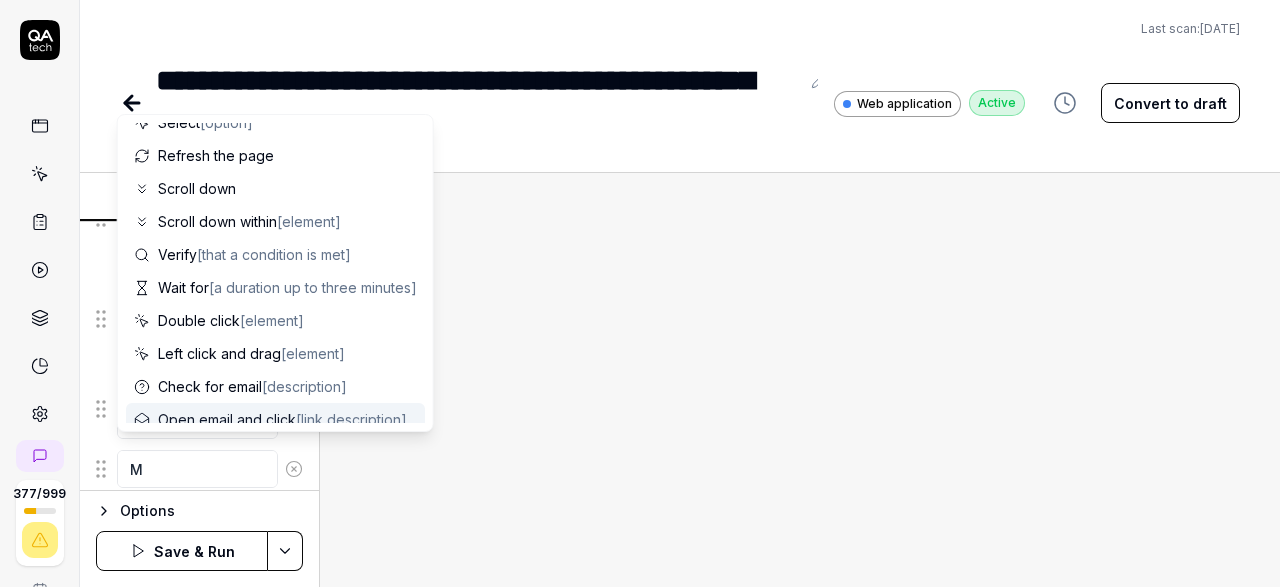 scroll, scrollTop: 0, scrollLeft: 0, axis: both 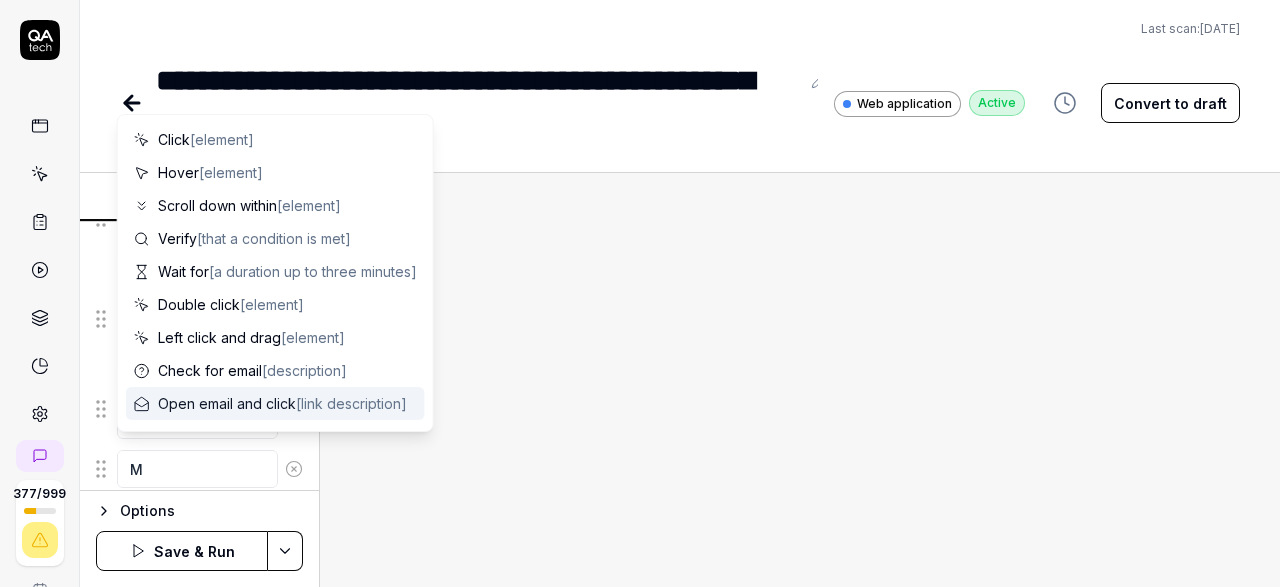 type on "*" 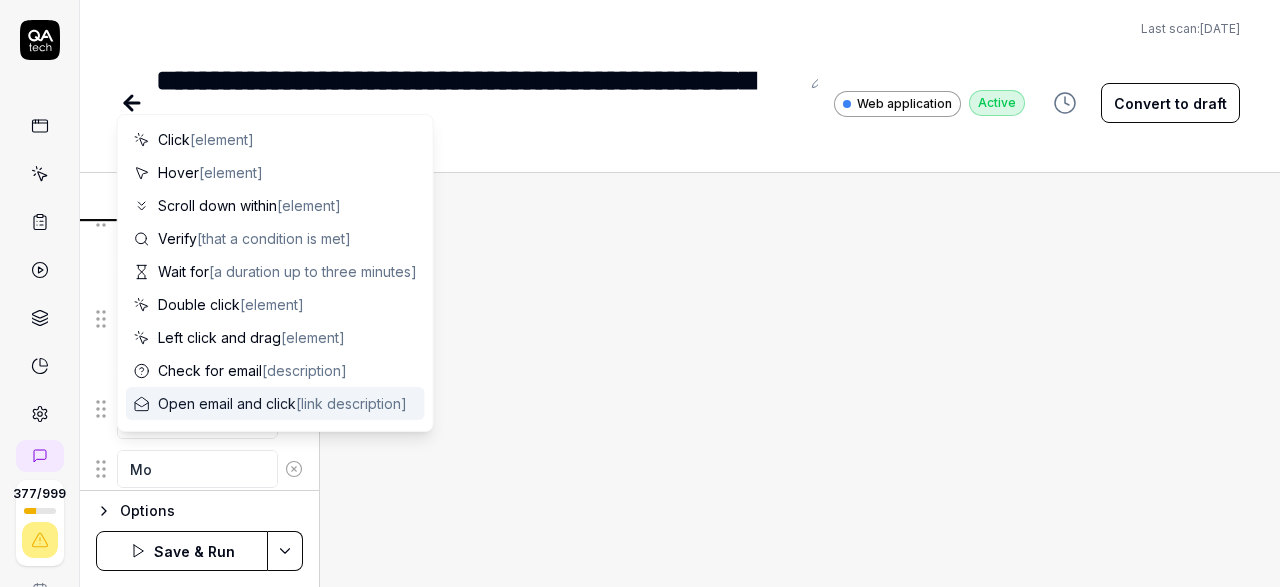 type on "*" 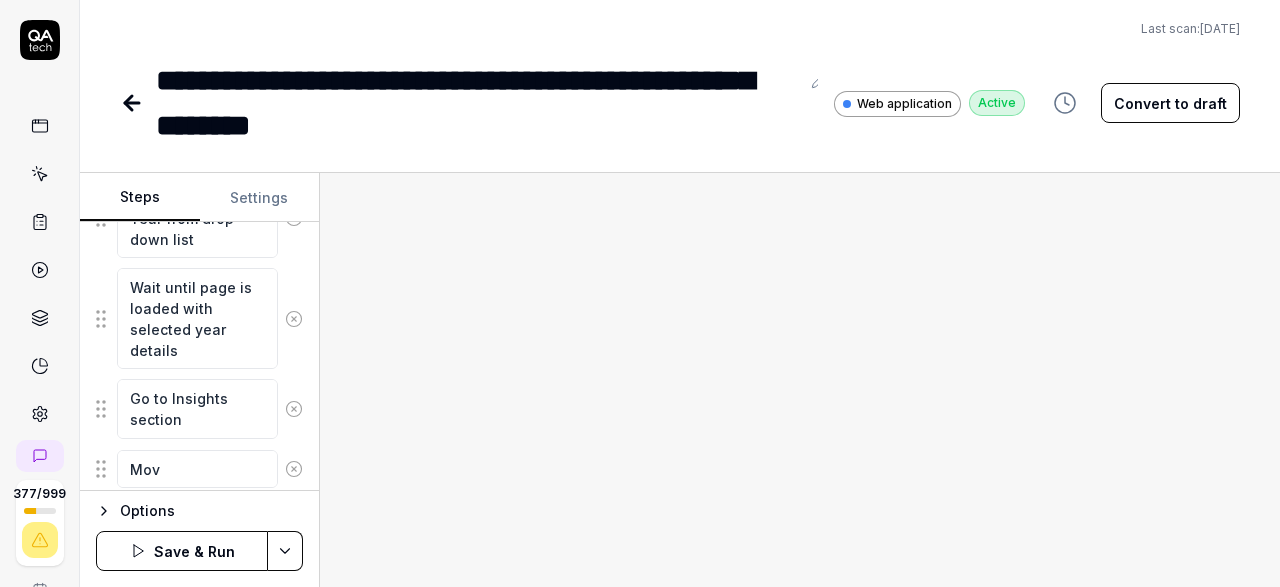 type on "*" 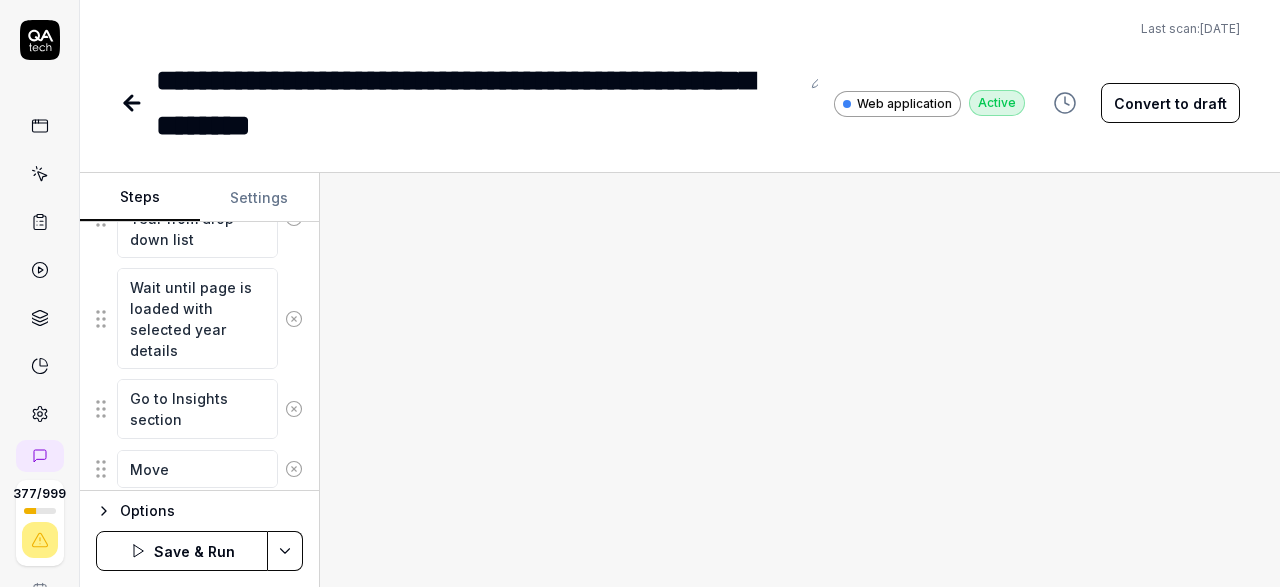 type on "*" 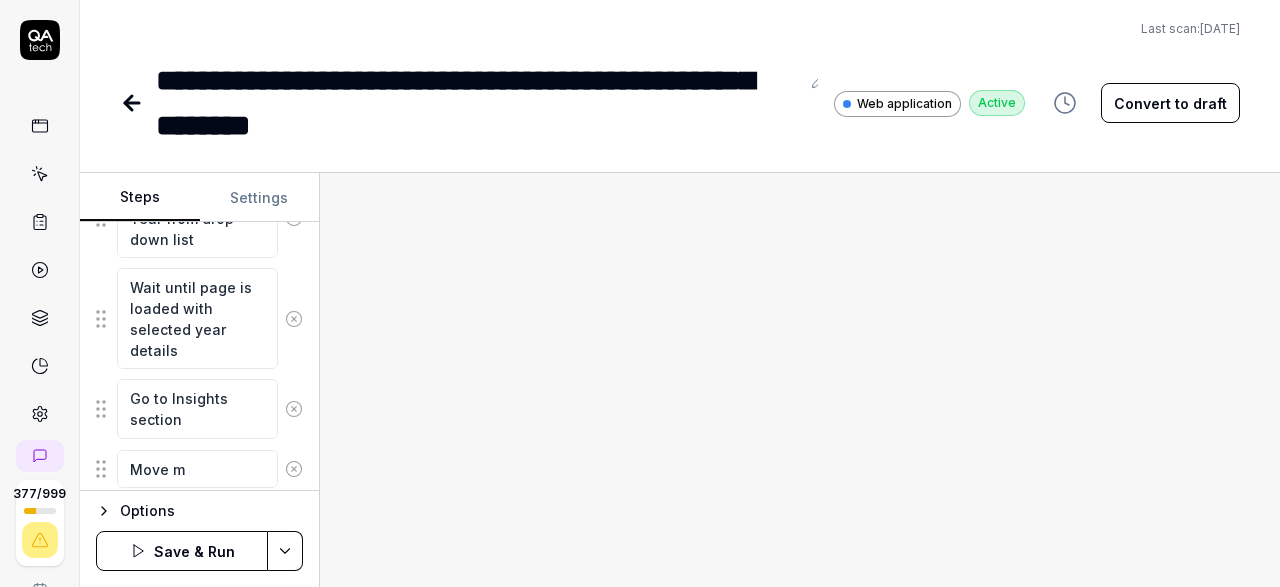 type on "*" 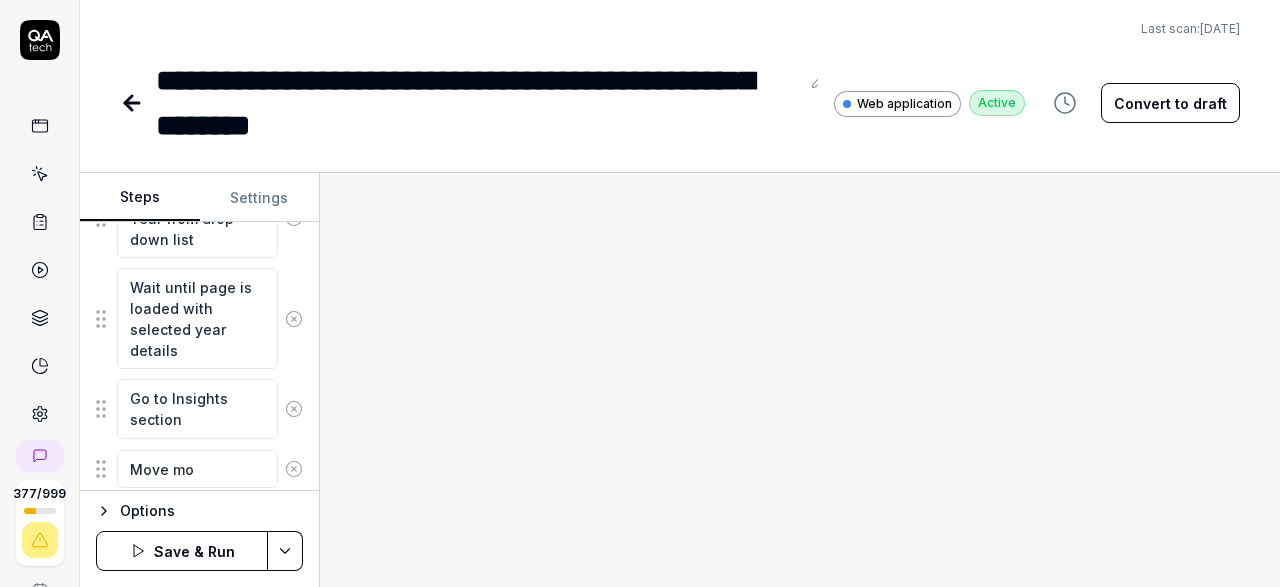 type on "*" 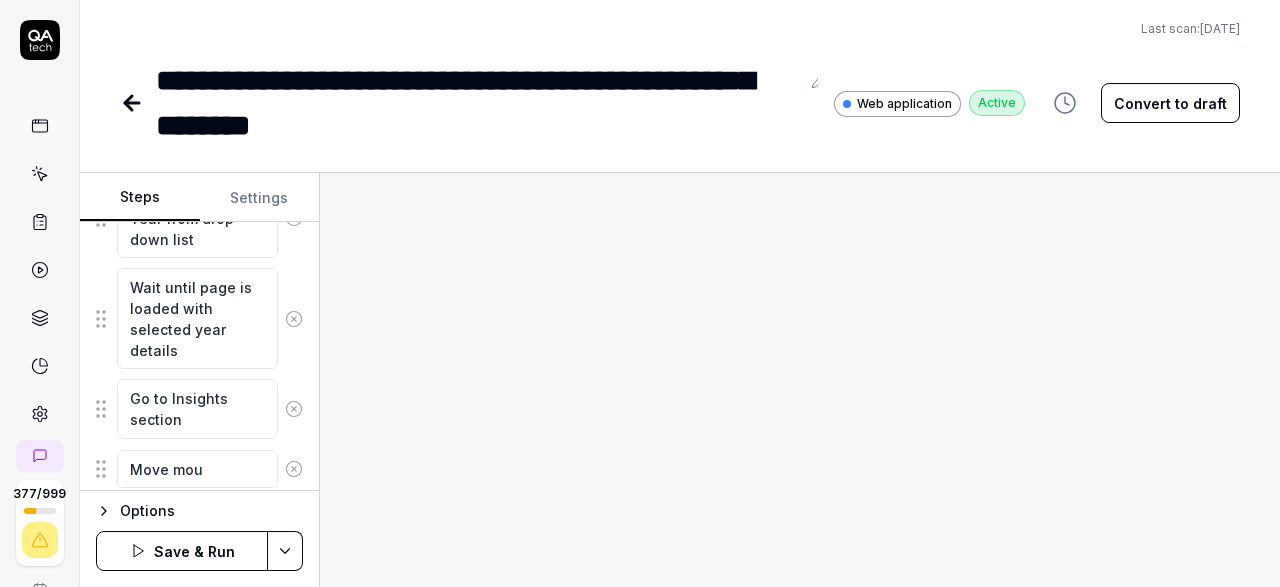 type on "*" 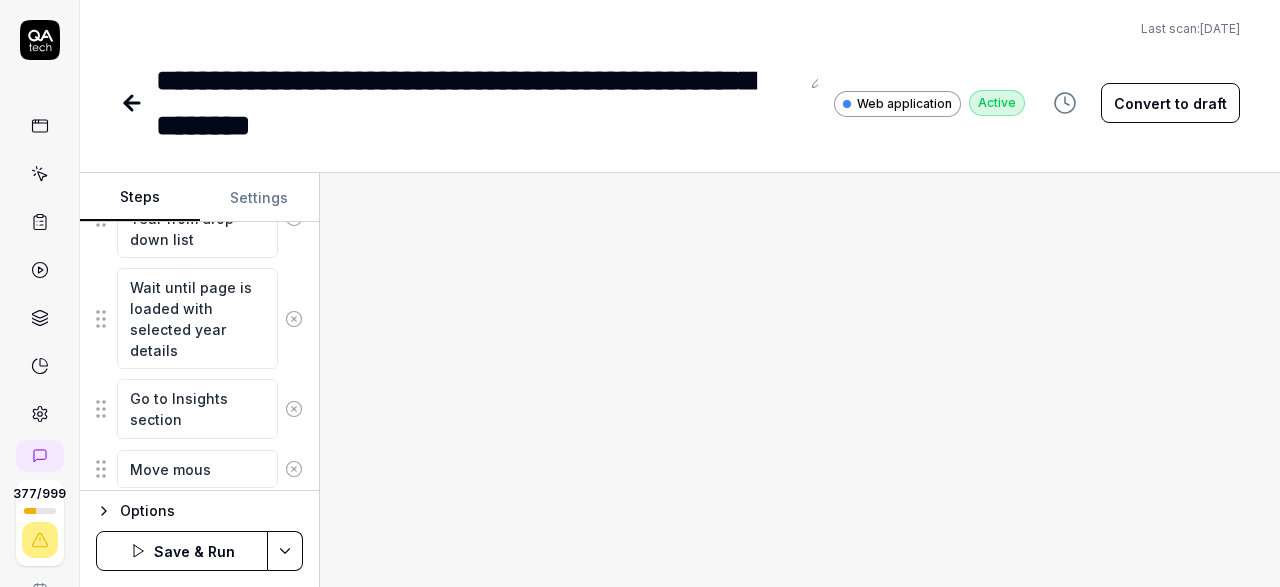 type on "*" 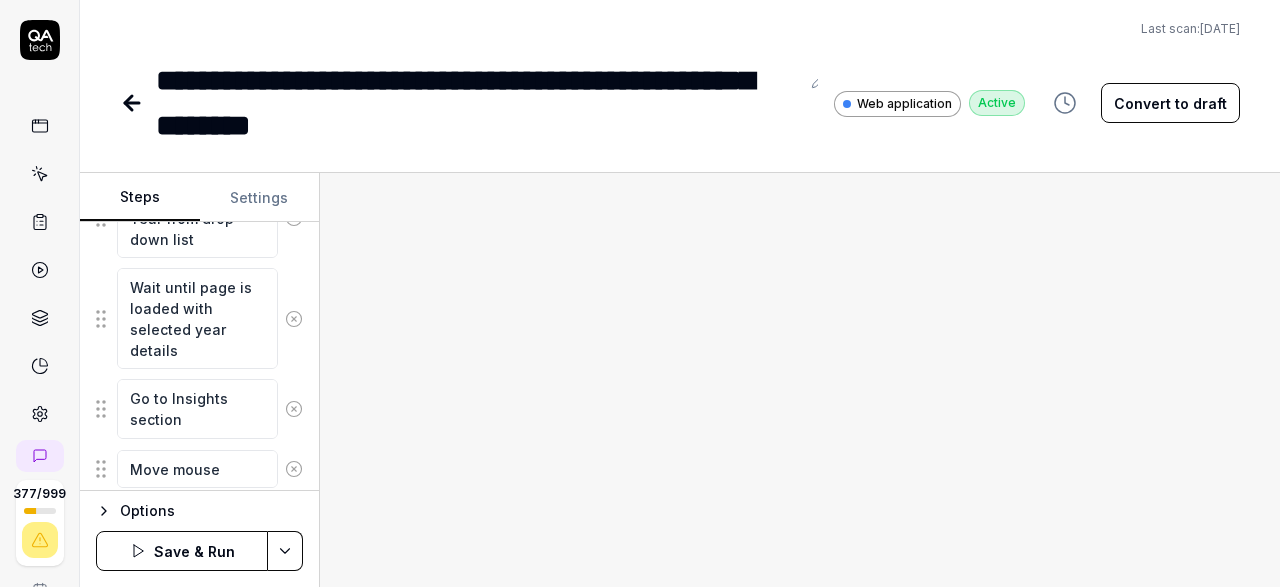 type on "*" 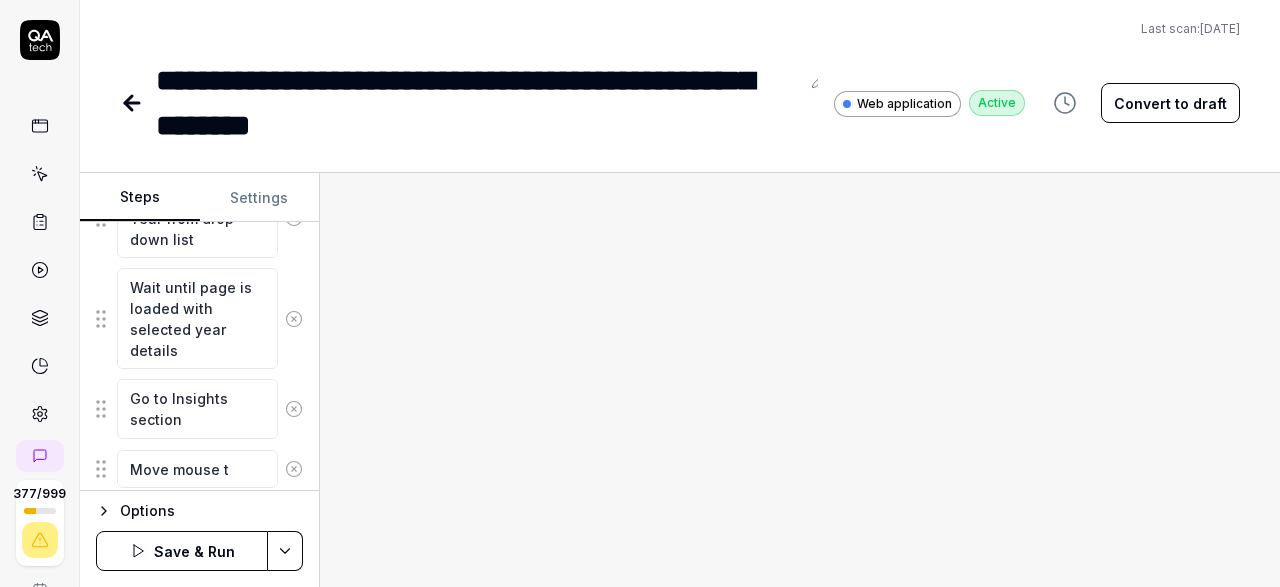 type on "*" 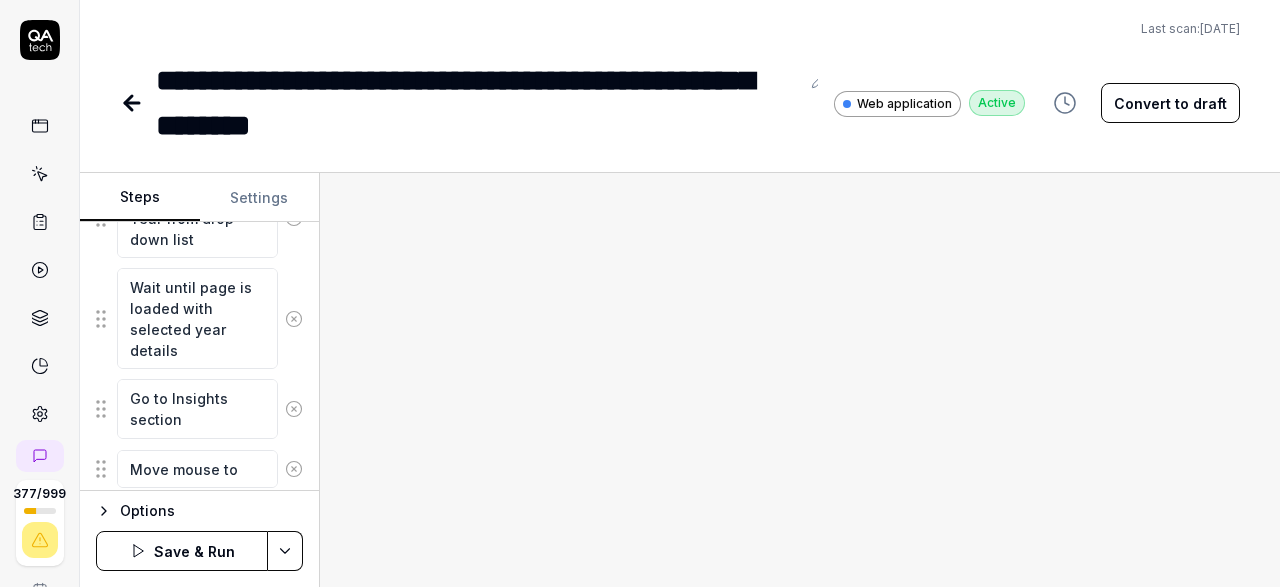 type on "*" 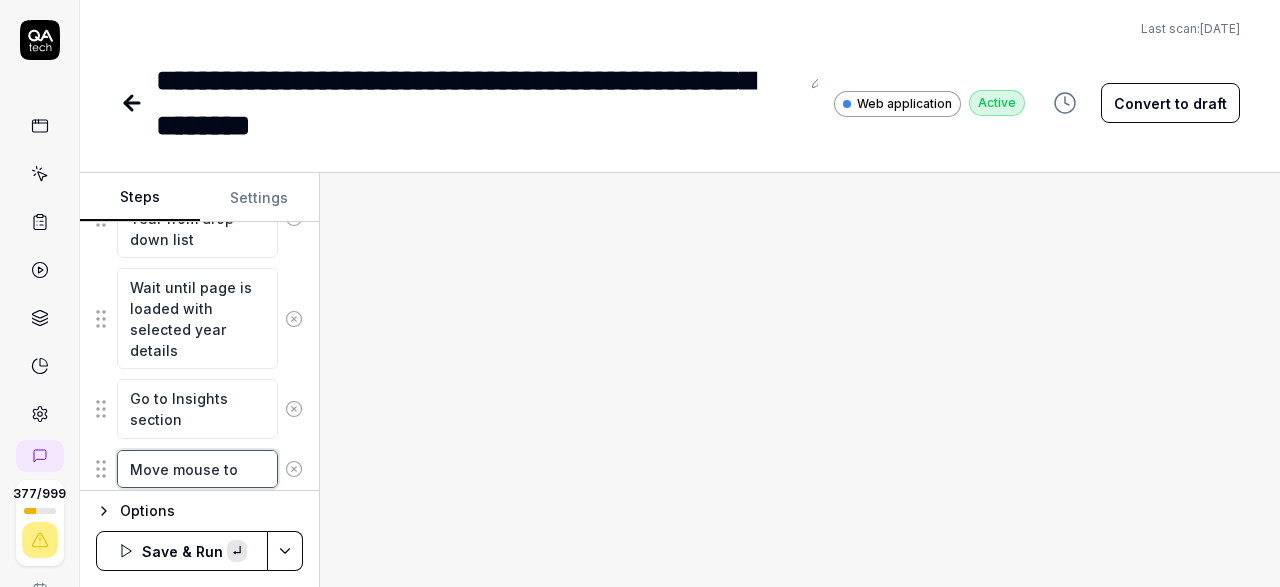paste on "All Employees" 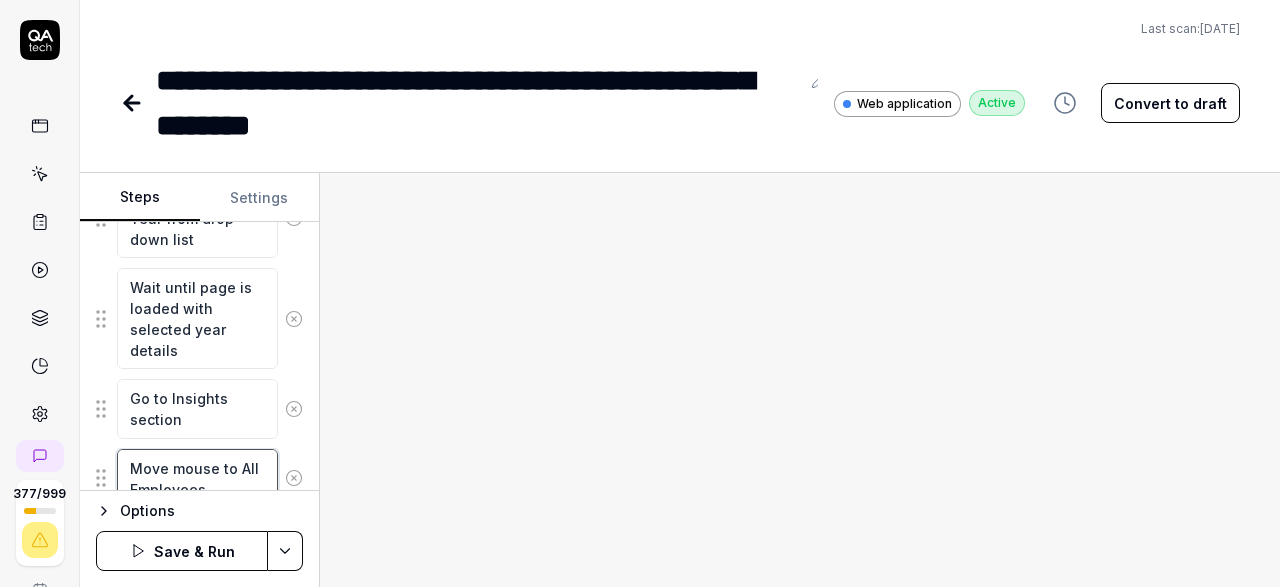 type on "Move mouse to All Employees" 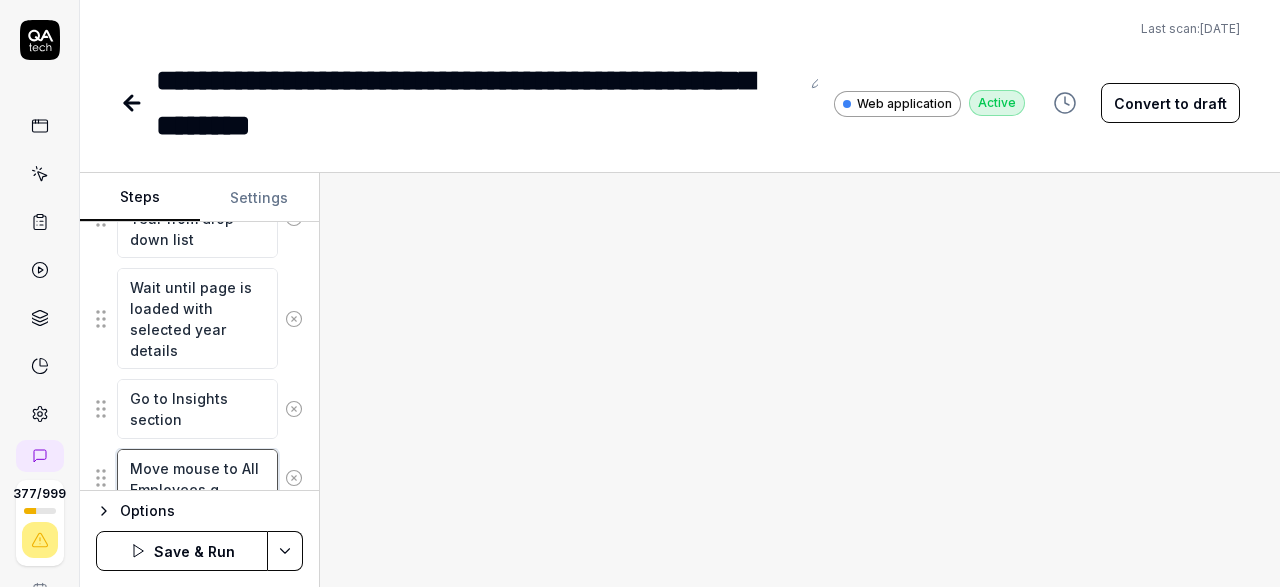type on "*" 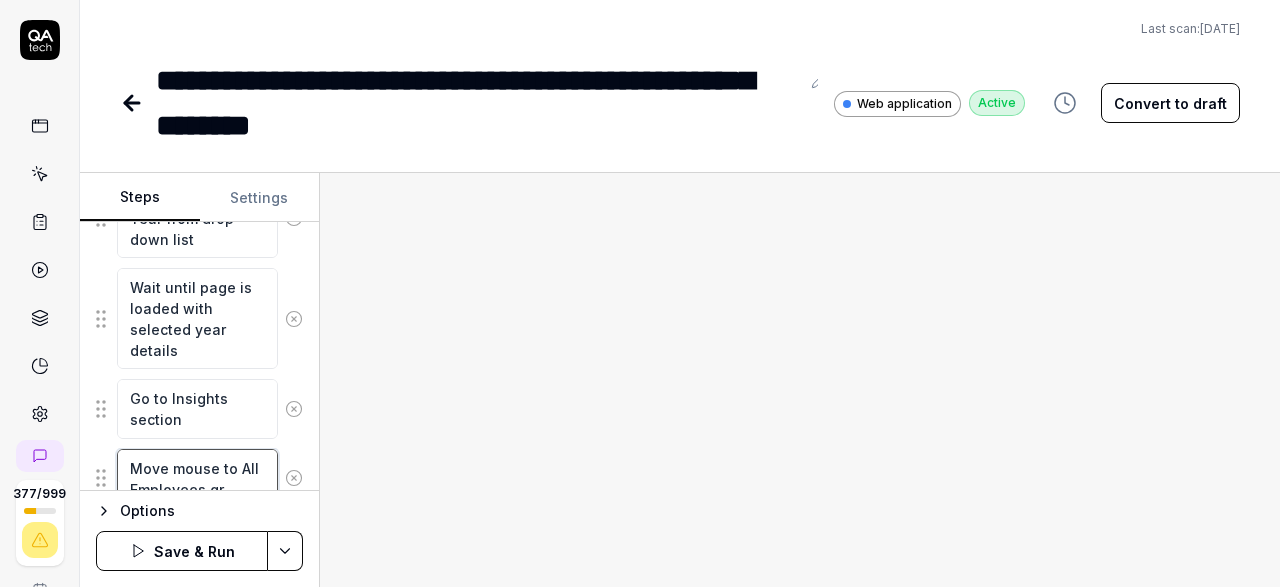 type on "*" 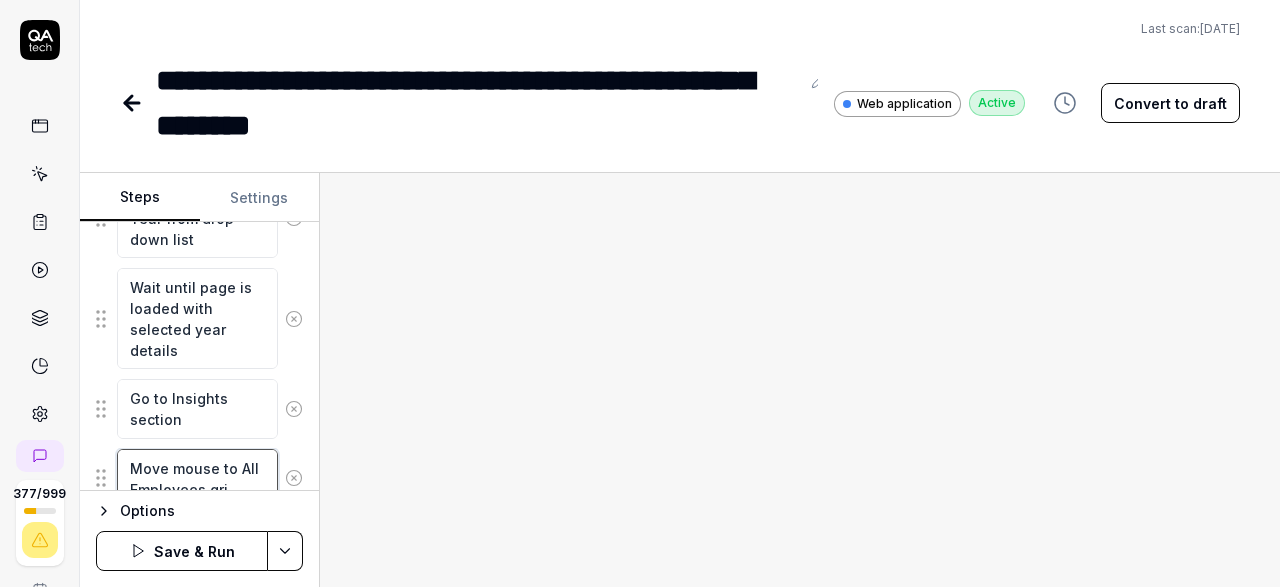 type on "*" 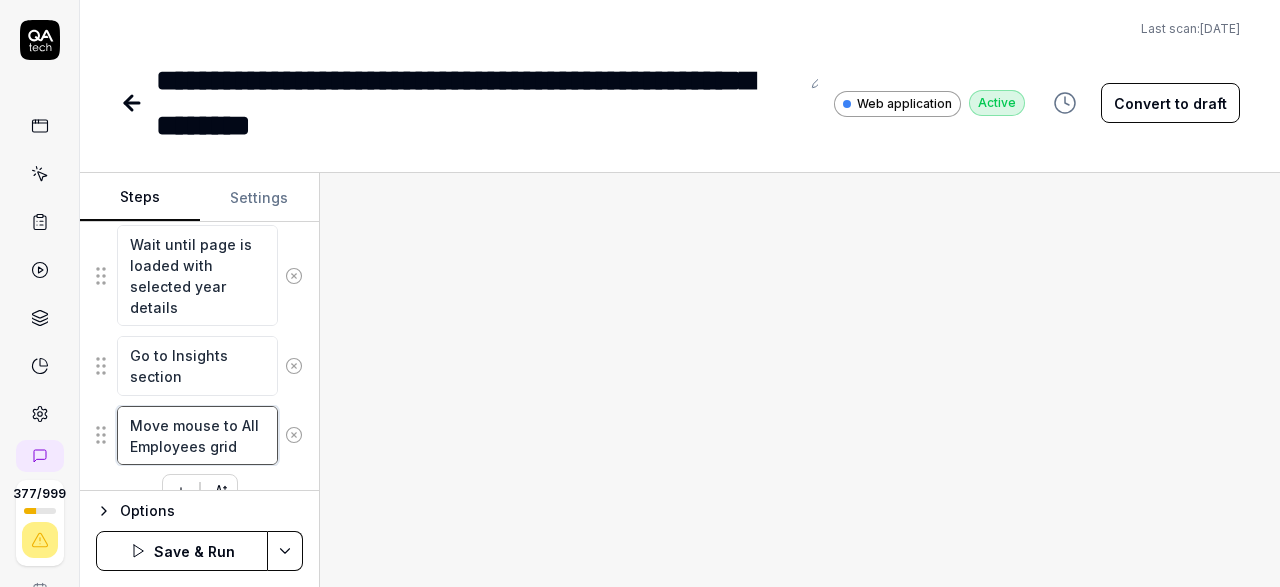 scroll, scrollTop: 1439, scrollLeft: 0, axis: vertical 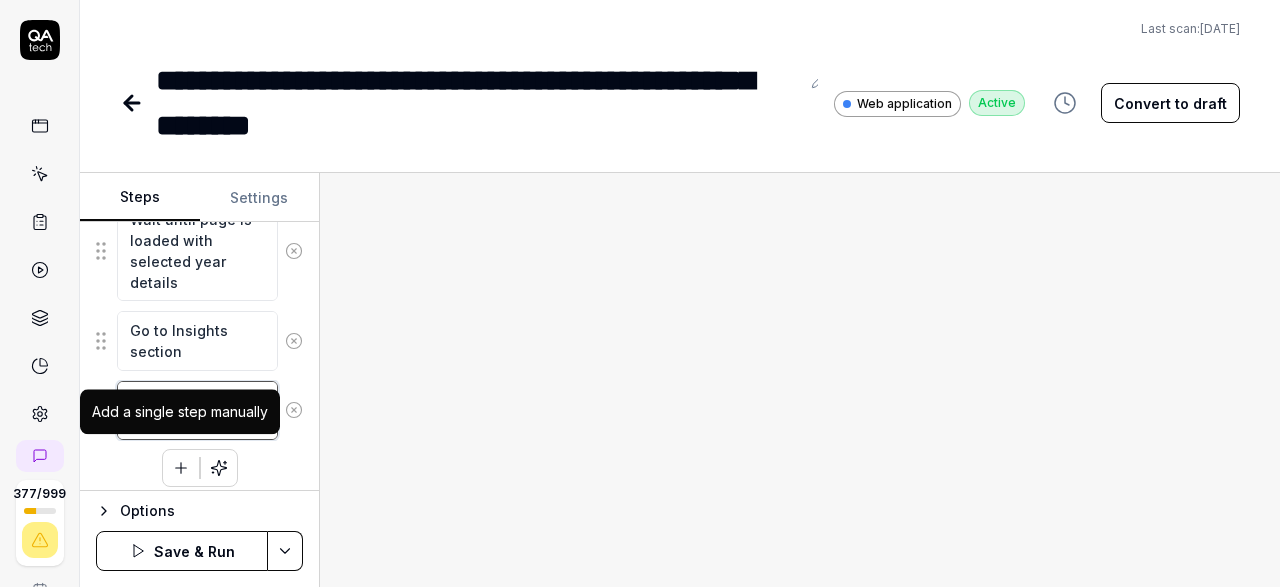 type on "Move mouse to All Employees grid" 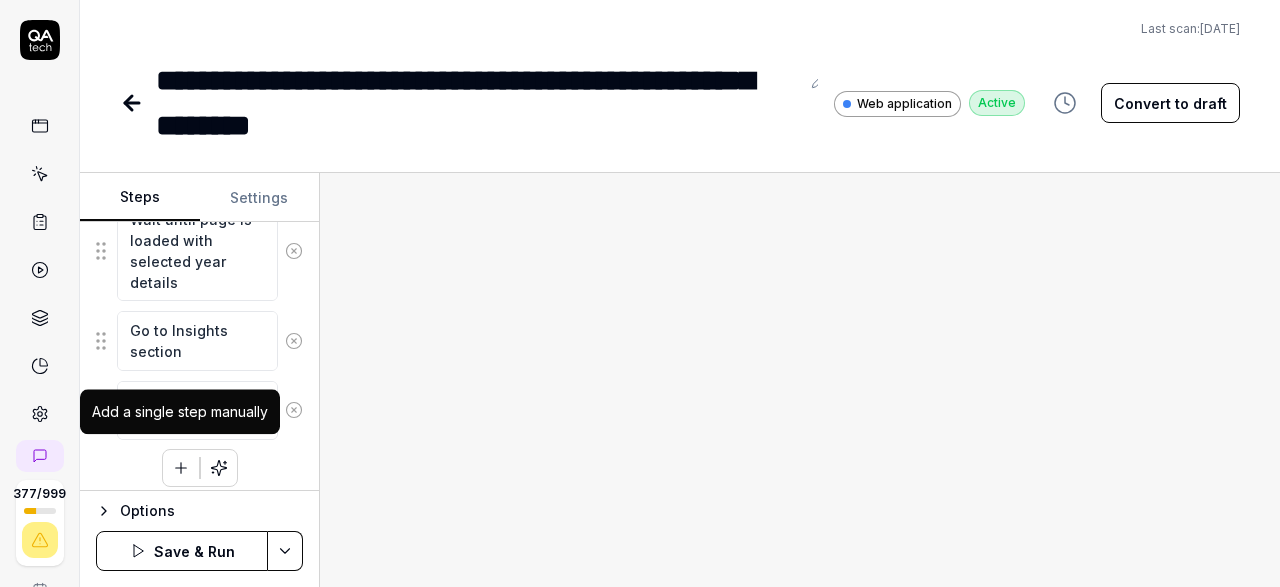 click 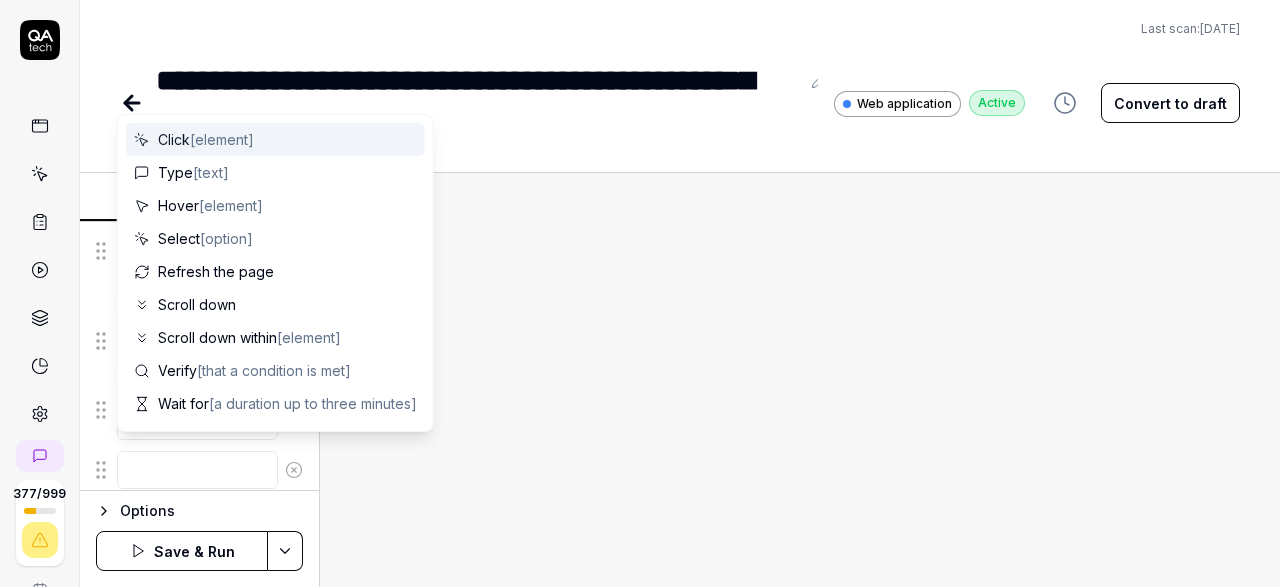 click at bounding box center (197, 470) 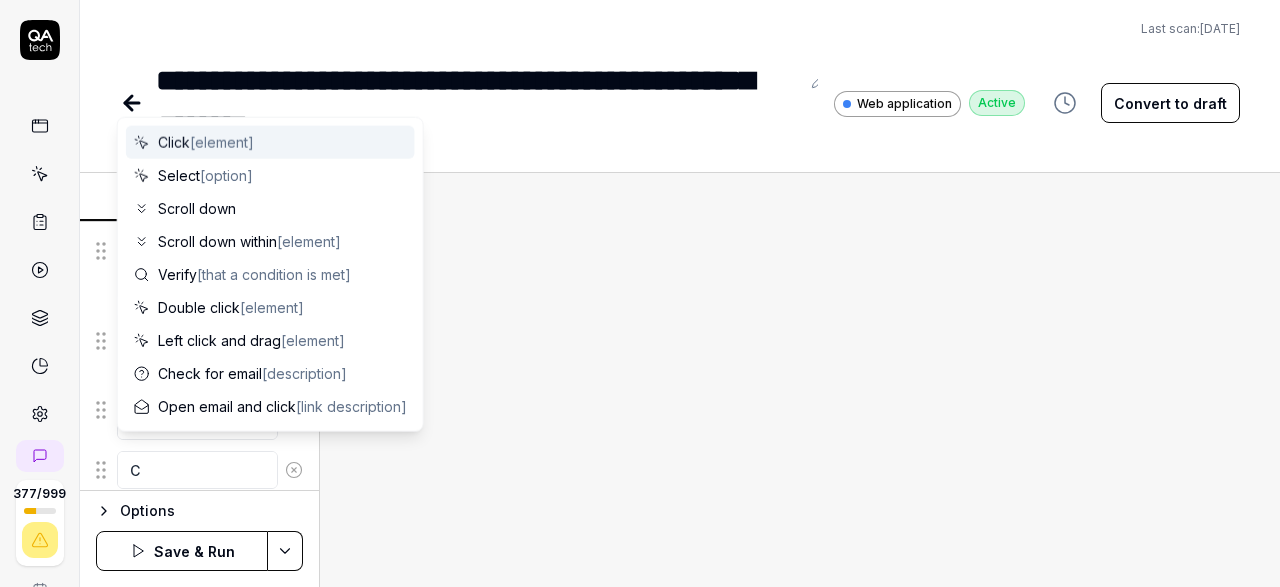 type on "*" 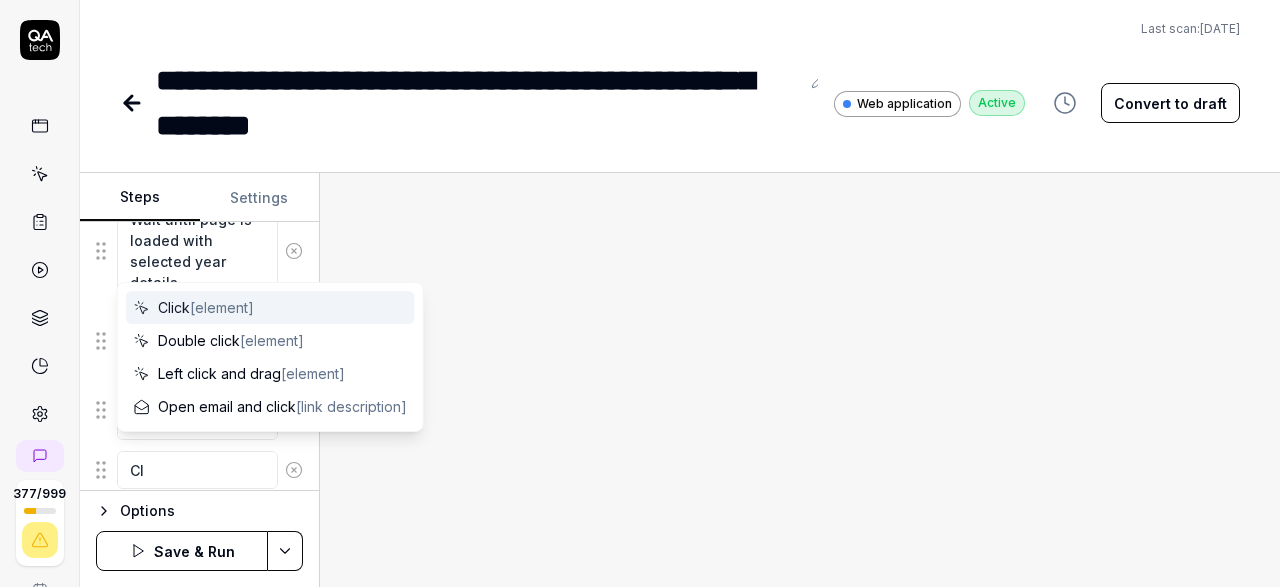 type on "*" 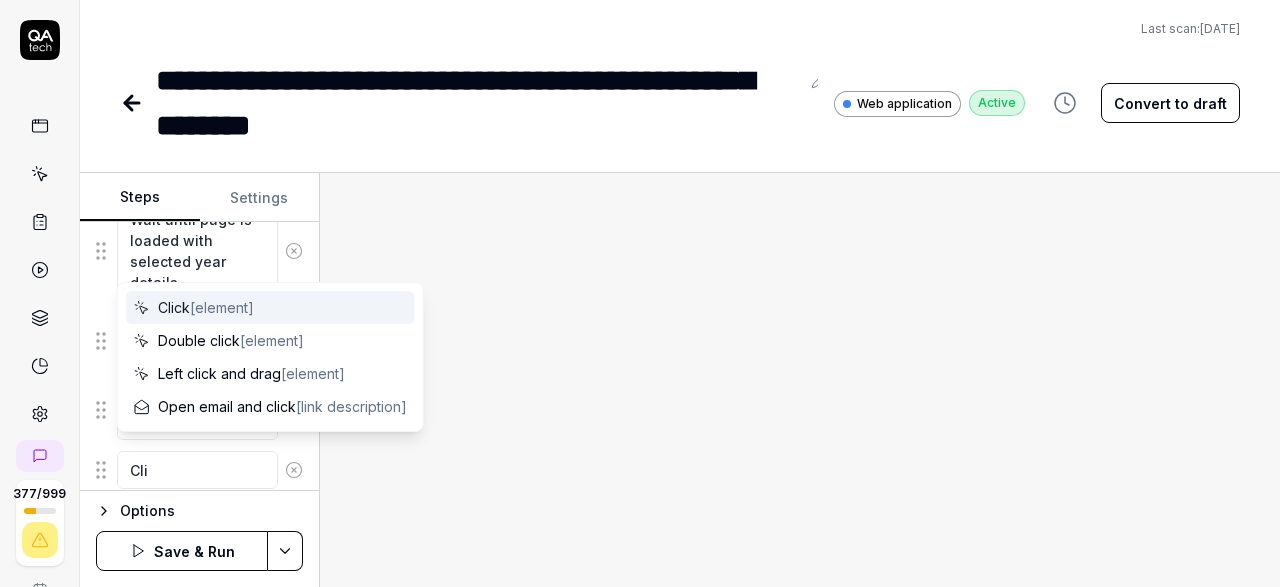 type on "*" 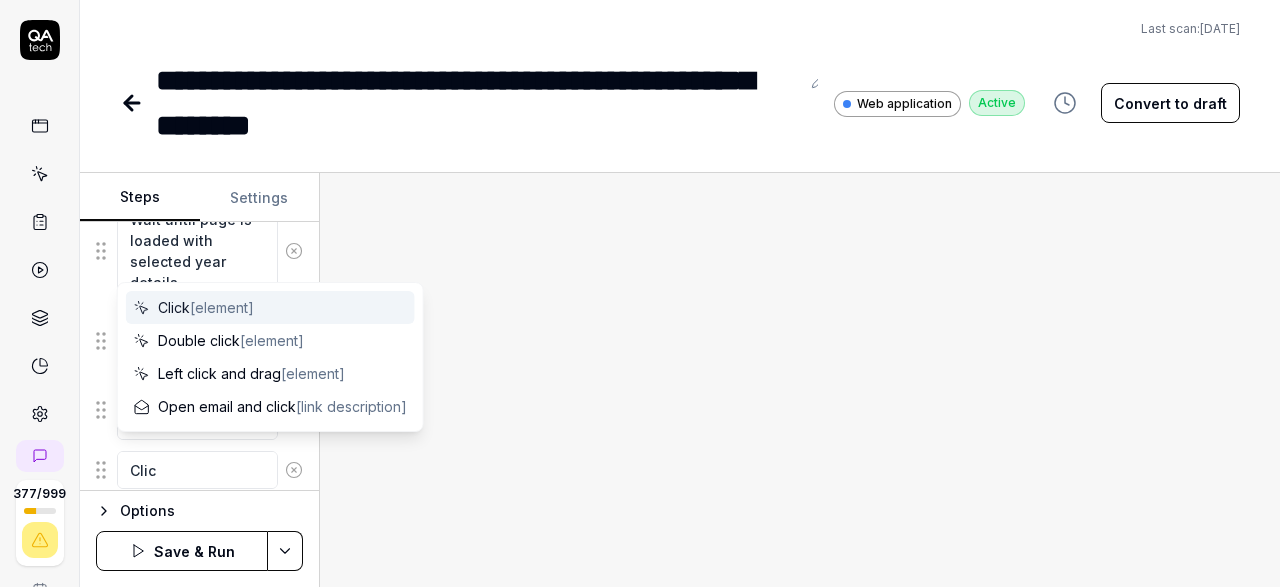 type on "*" 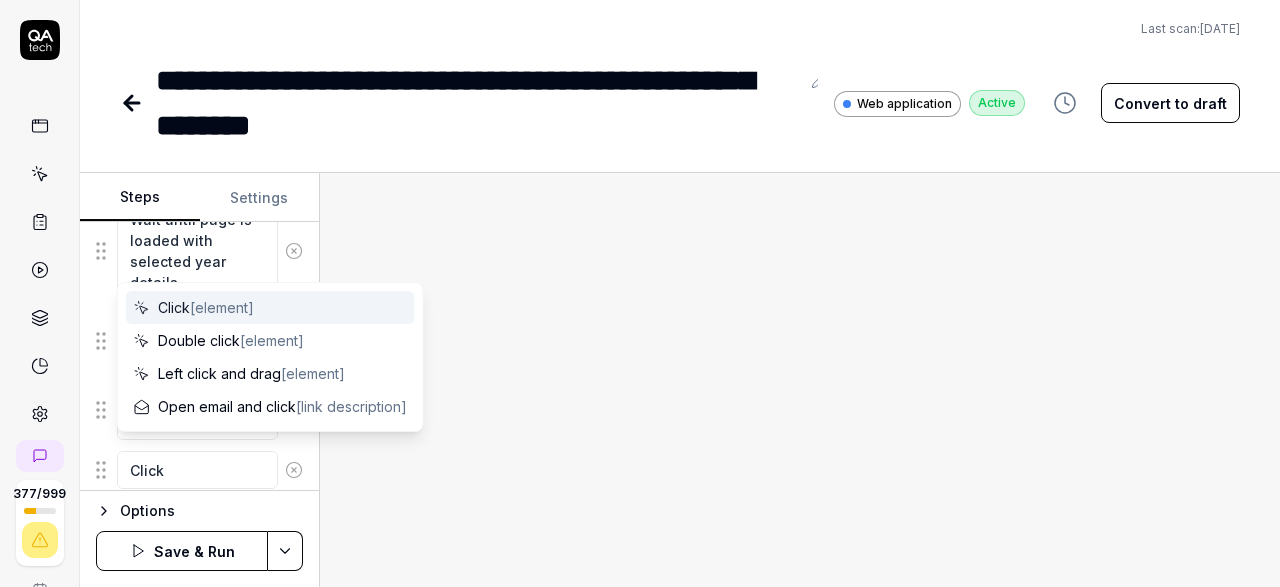 type on "*" 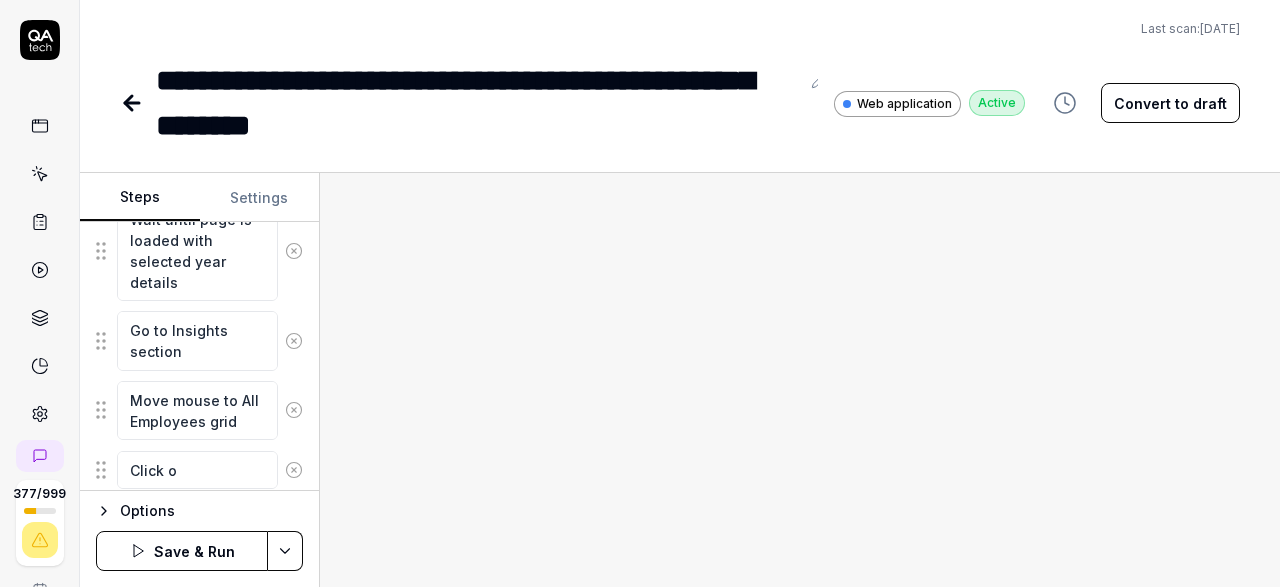 type on "*" 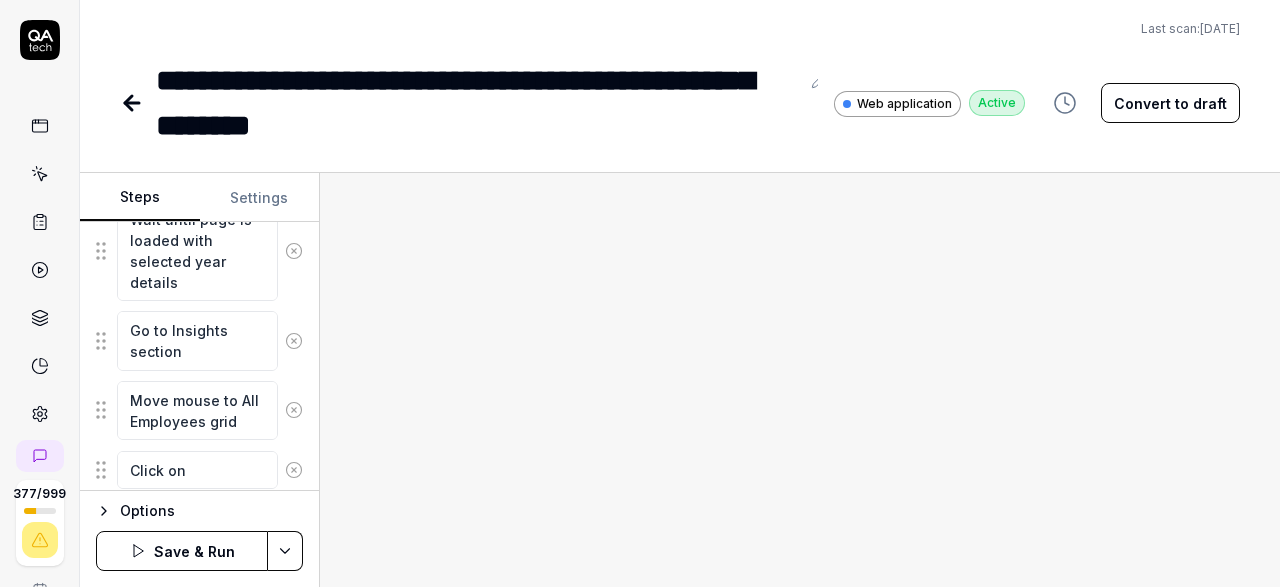 type on "*" 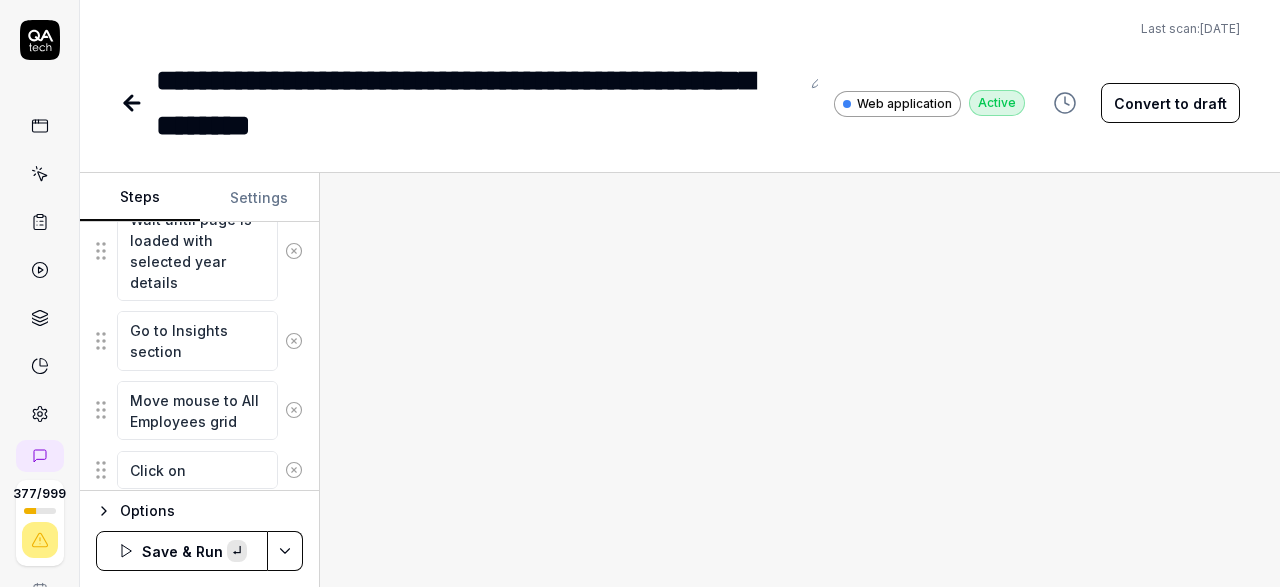 type on "*" 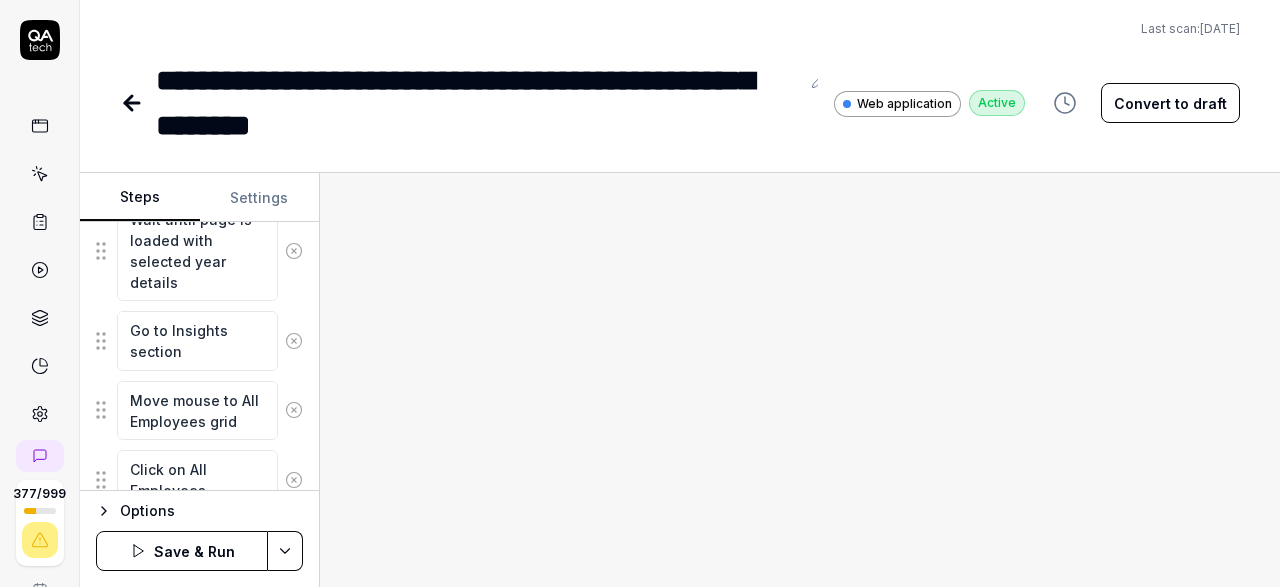 type on "*" 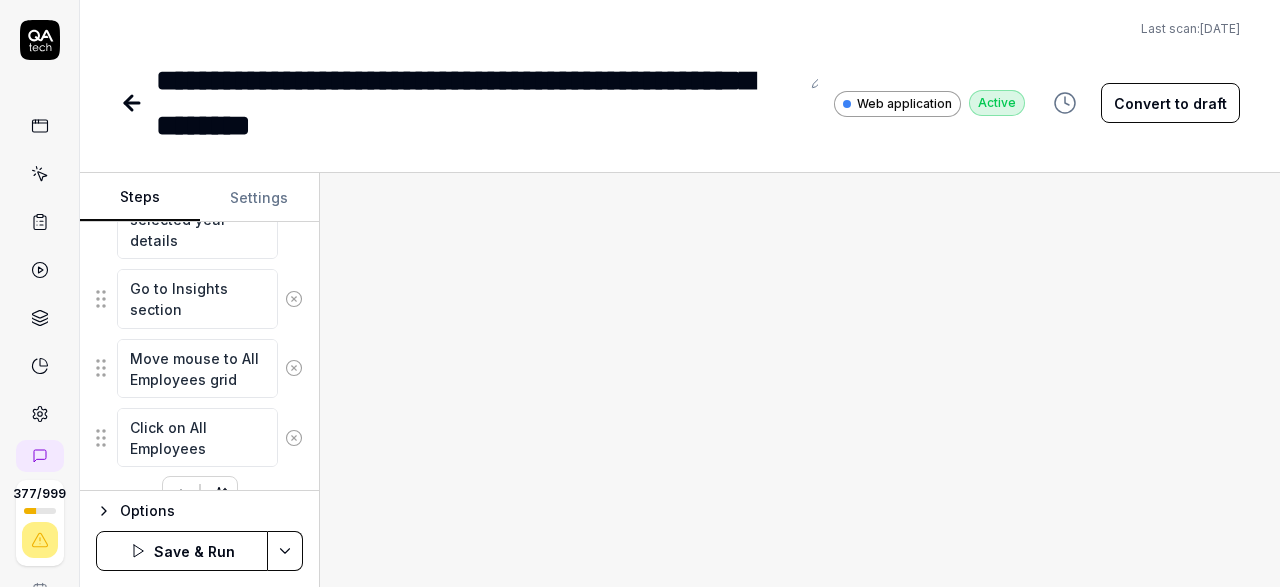 scroll, scrollTop: 1508, scrollLeft: 0, axis: vertical 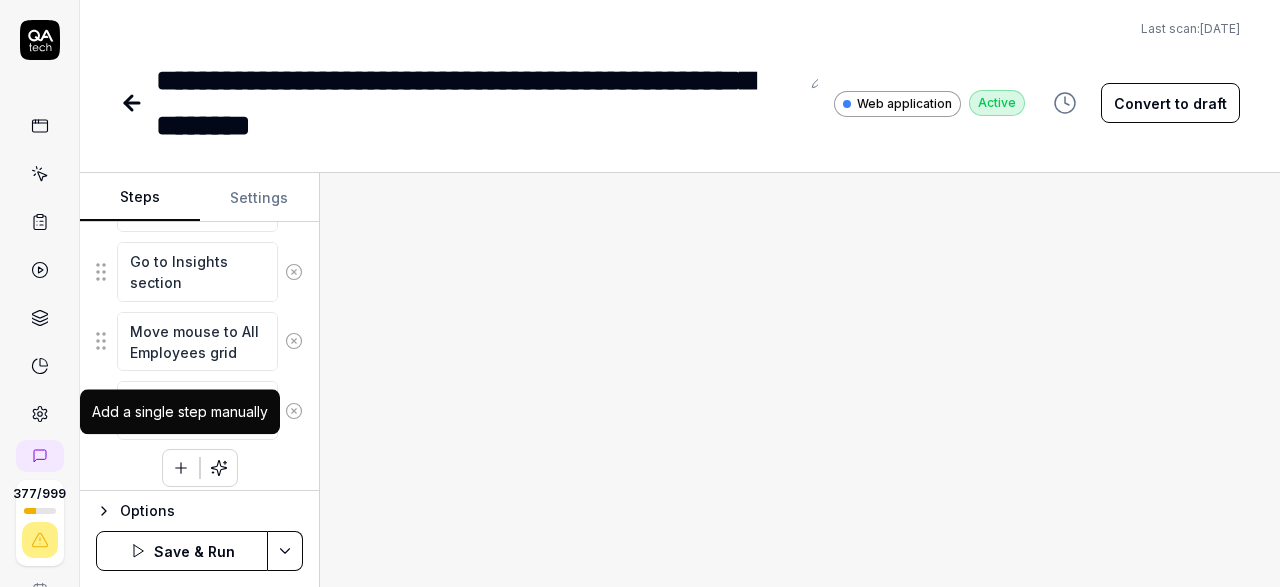 type on "Click on All Employees" 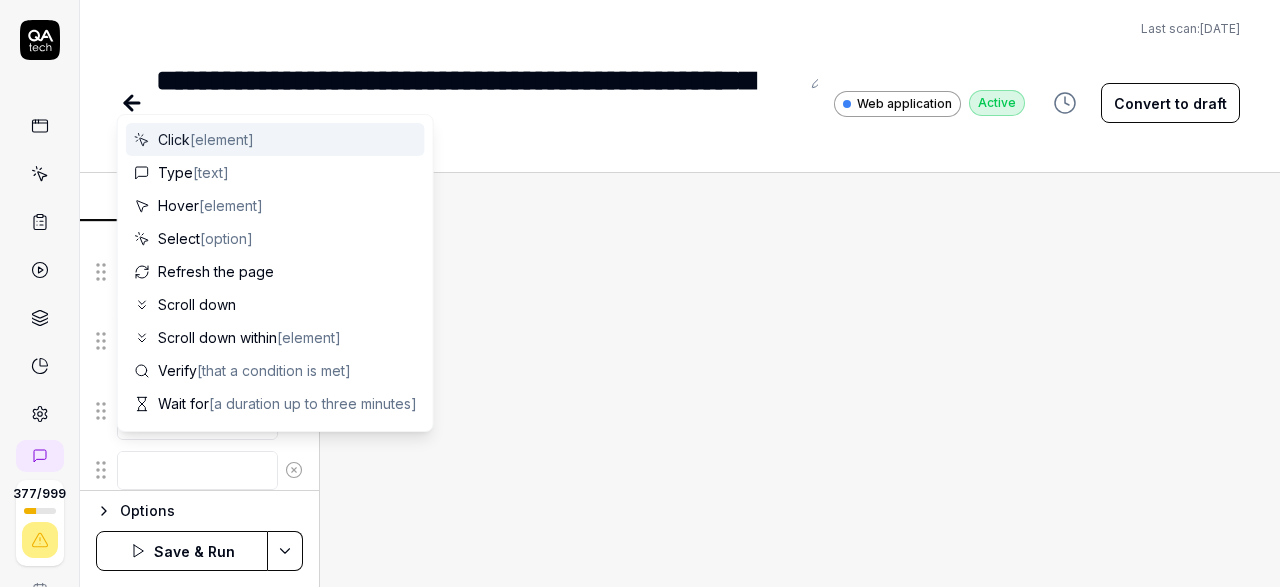 click at bounding box center [197, 470] 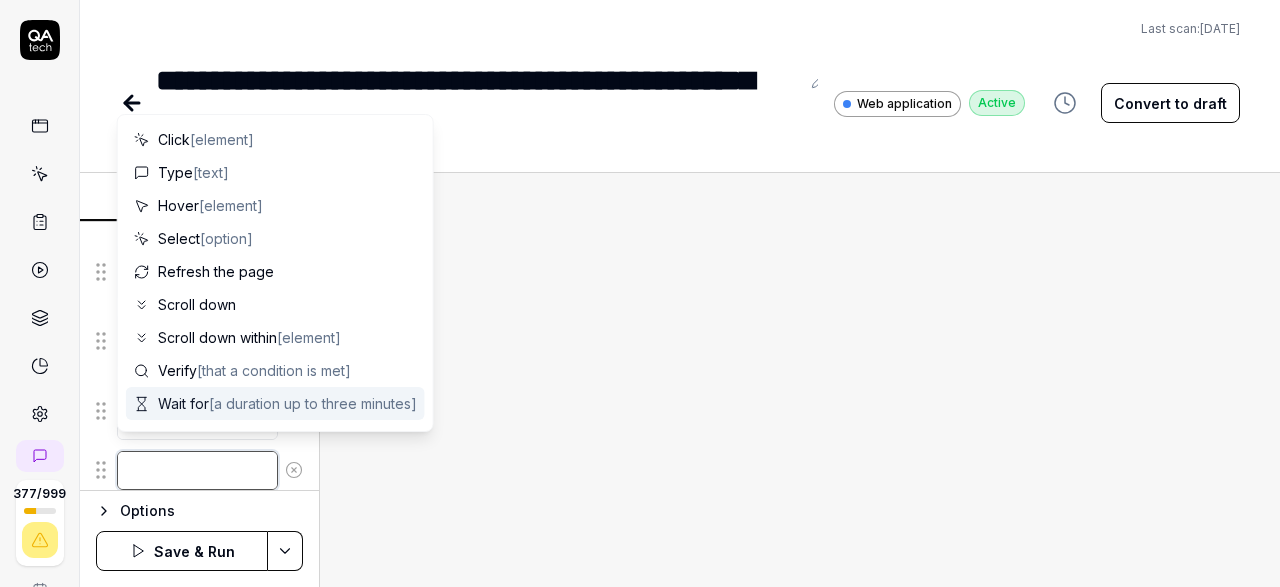 type on "*" 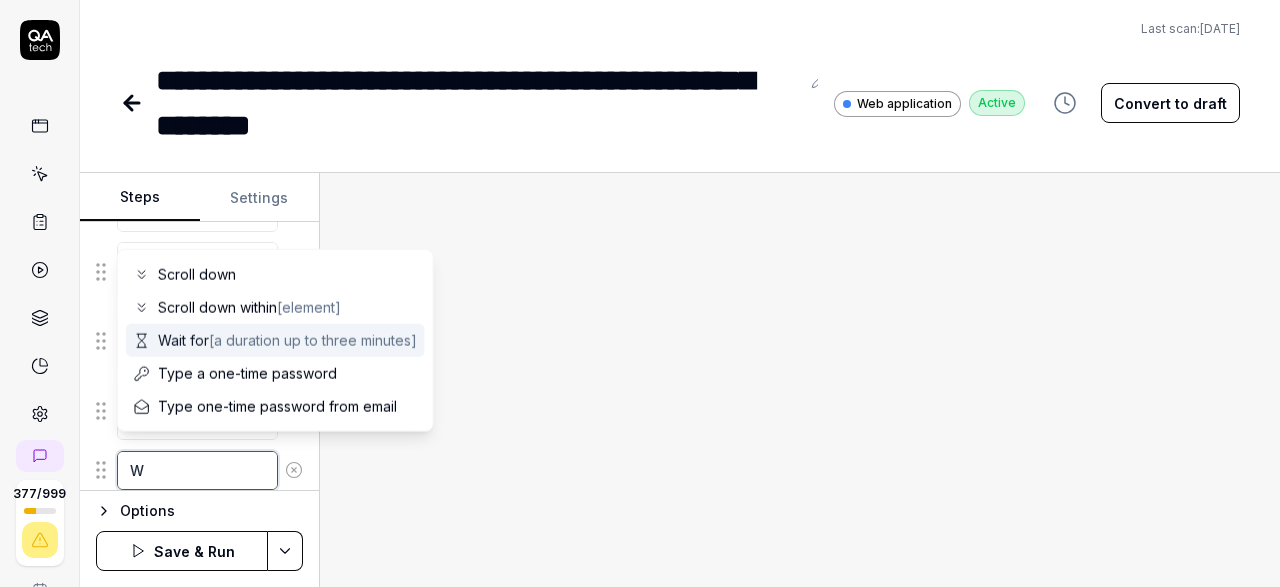 type on "*" 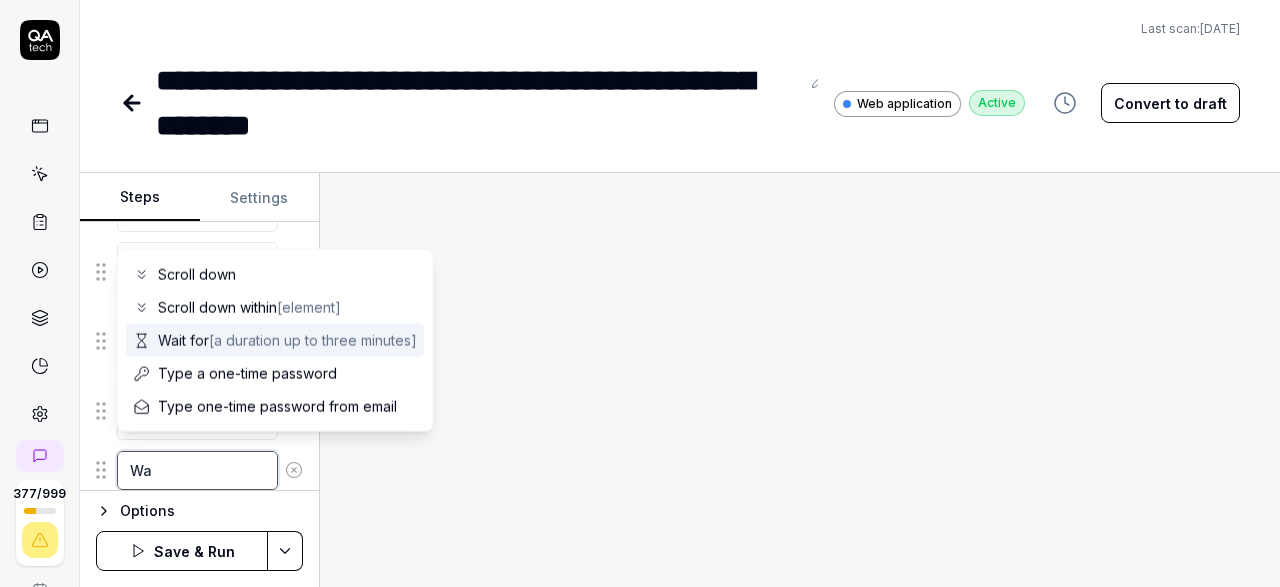type on "*" 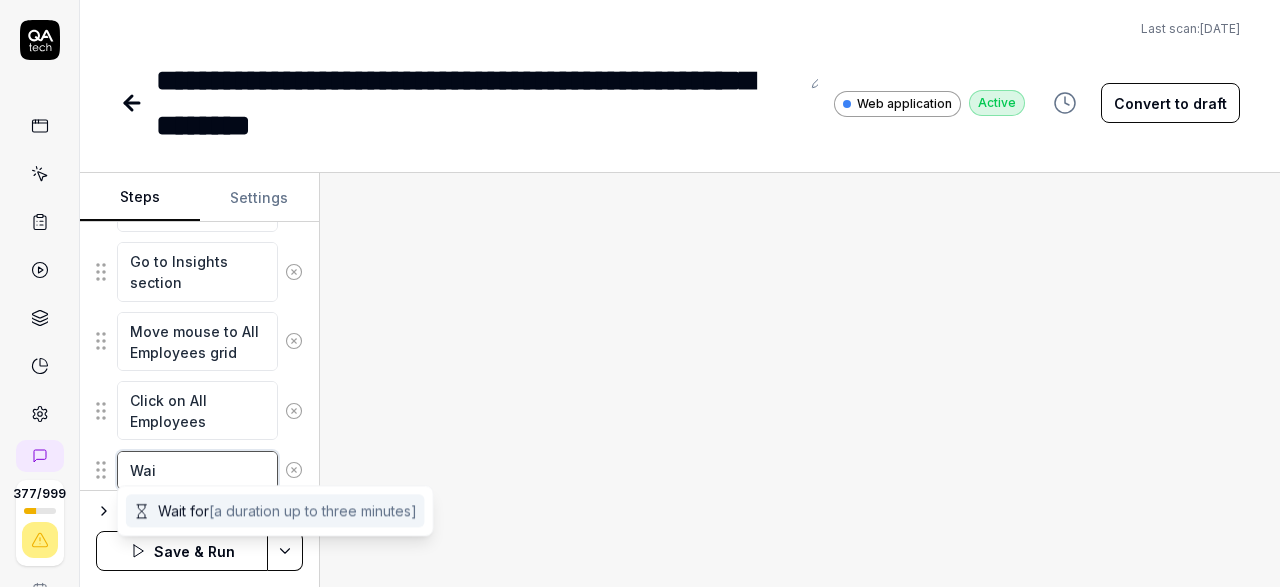 type on "*" 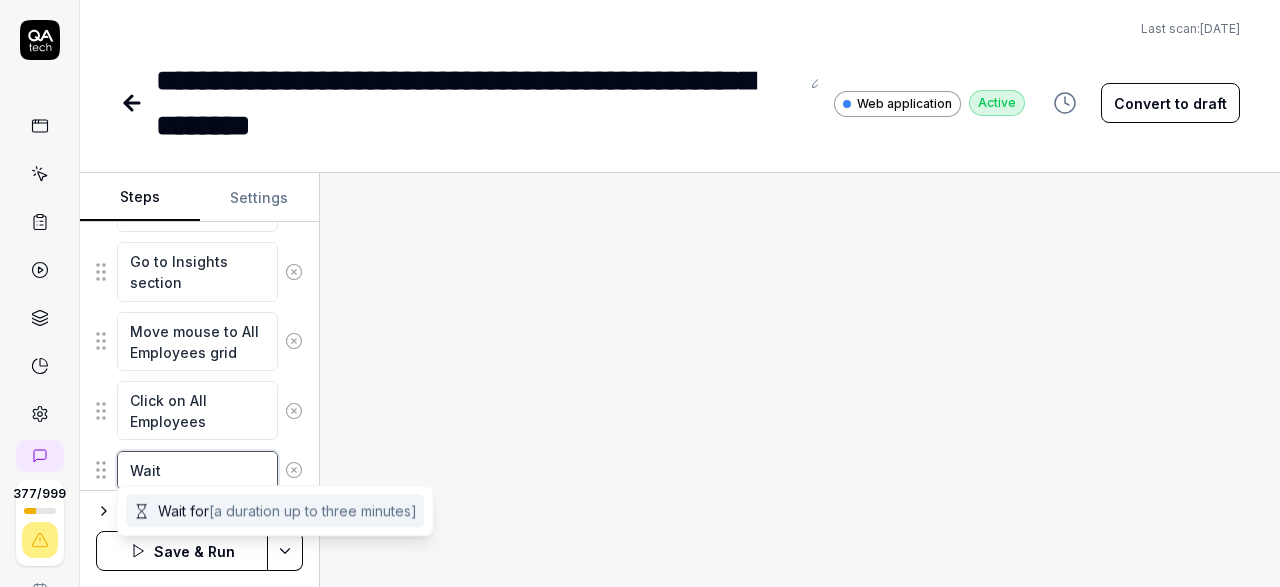 type on "*" 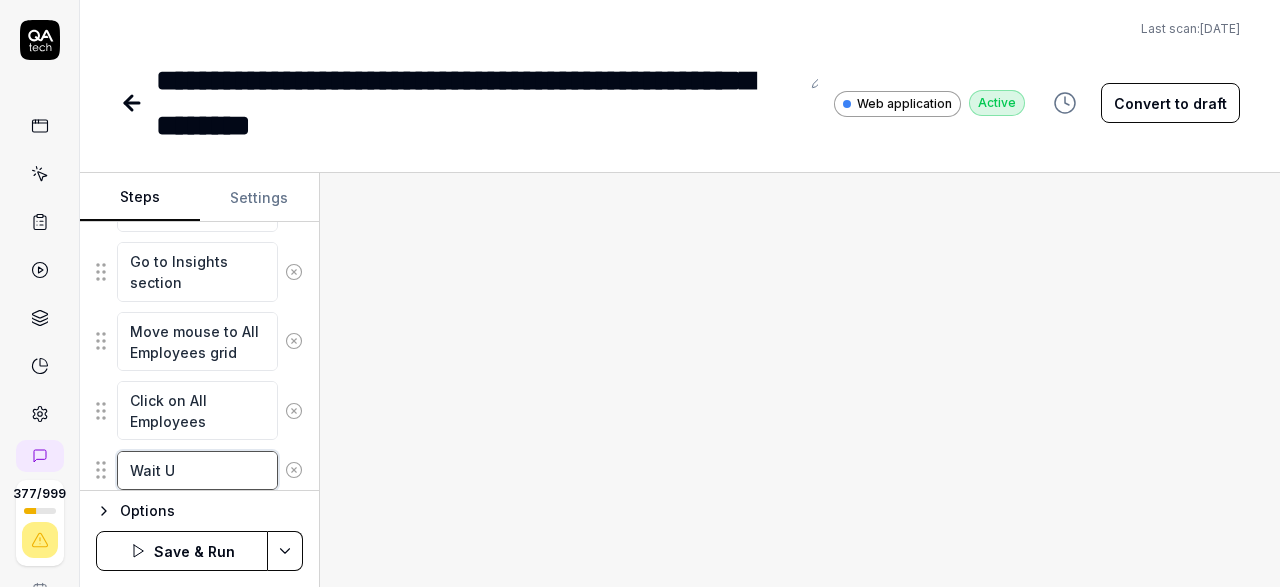 type on "*" 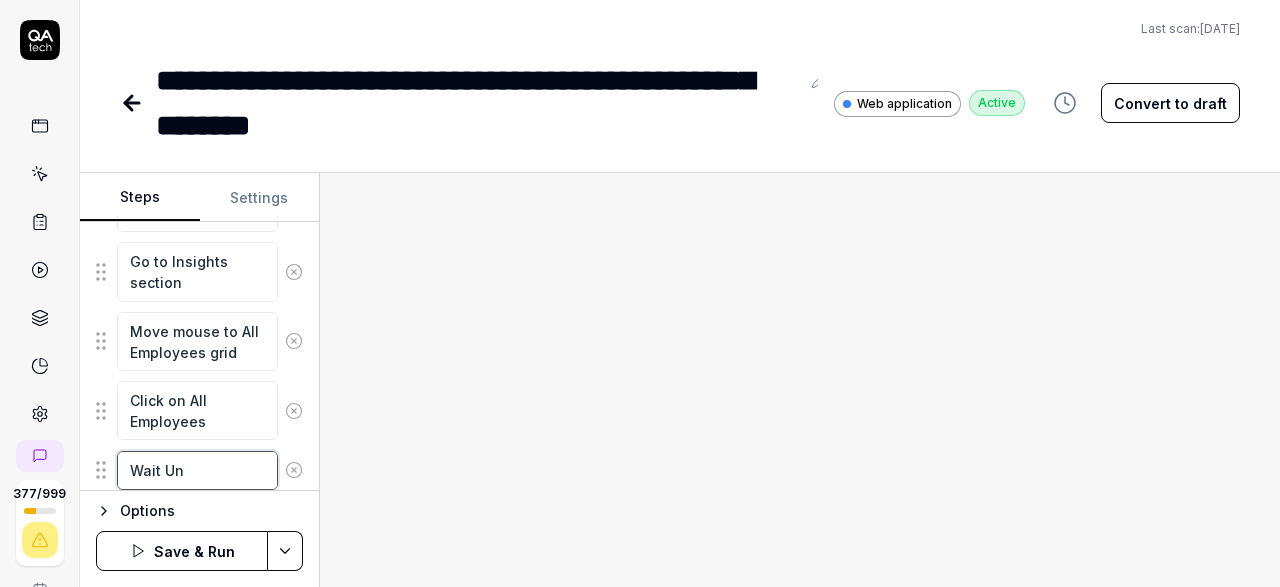 type on "*" 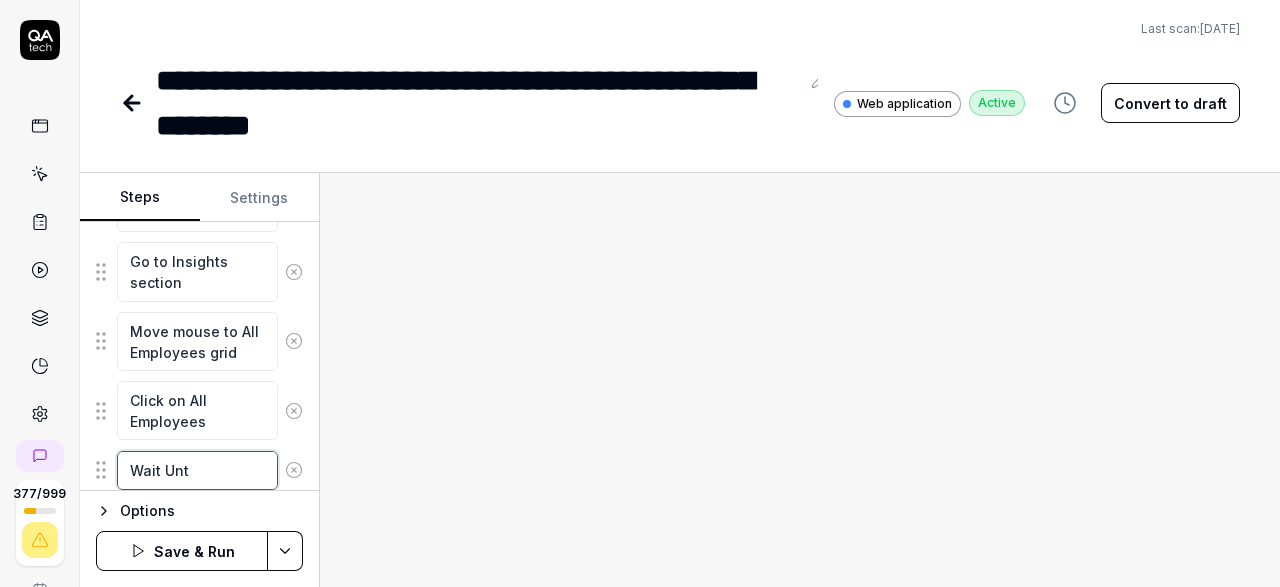 type on "*" 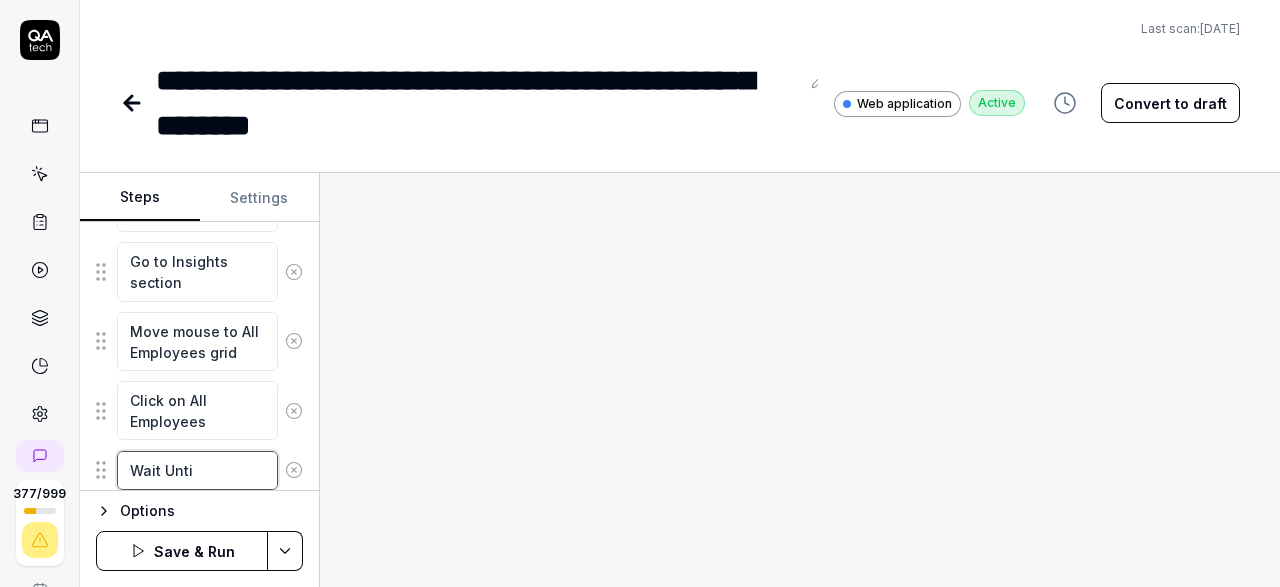 type on "*" 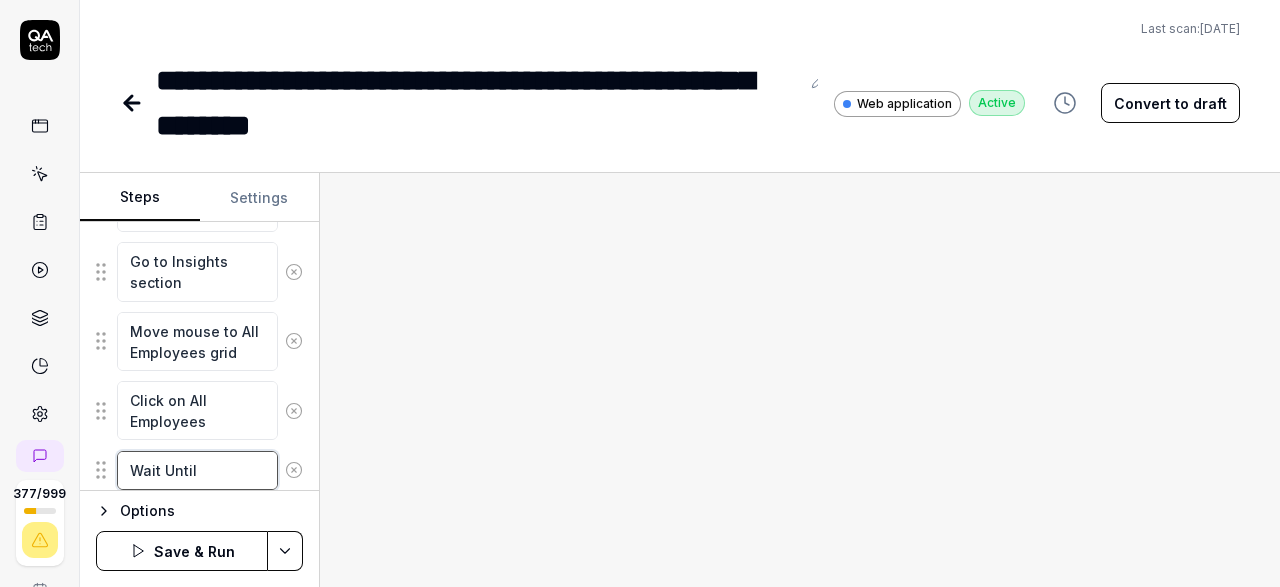 type on "*" 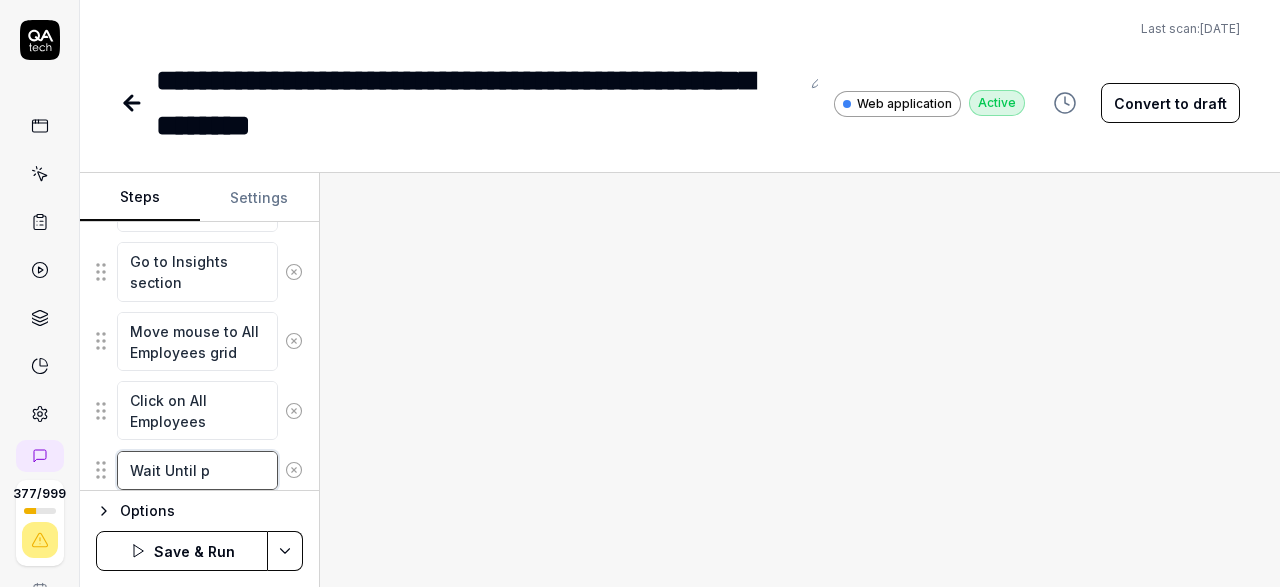 type on "*" 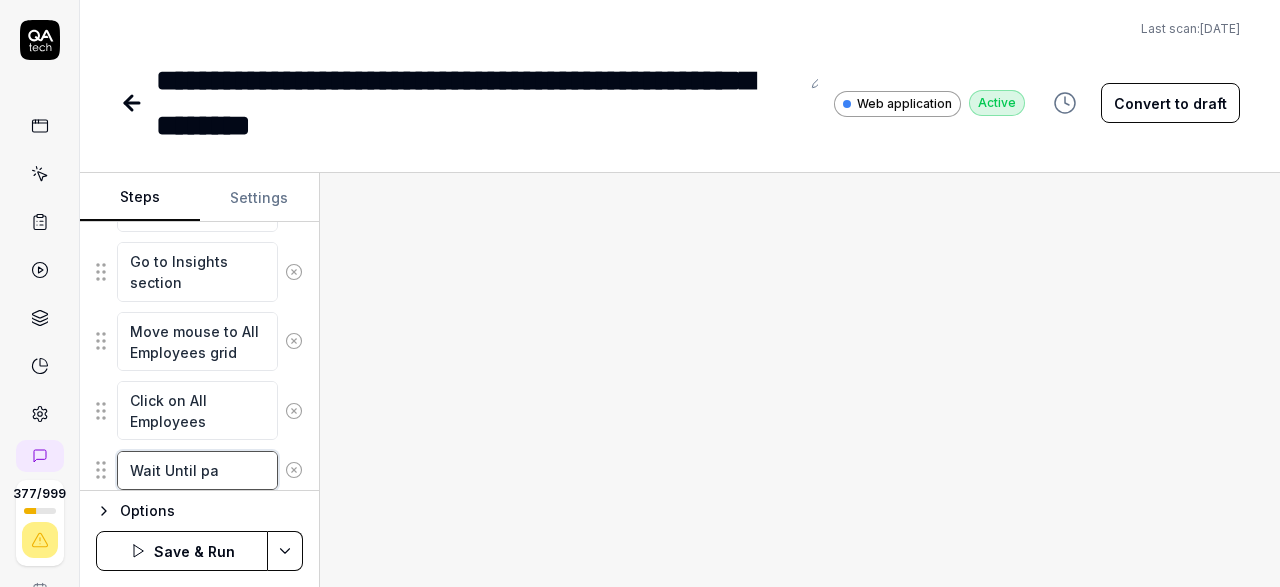 type on "*" 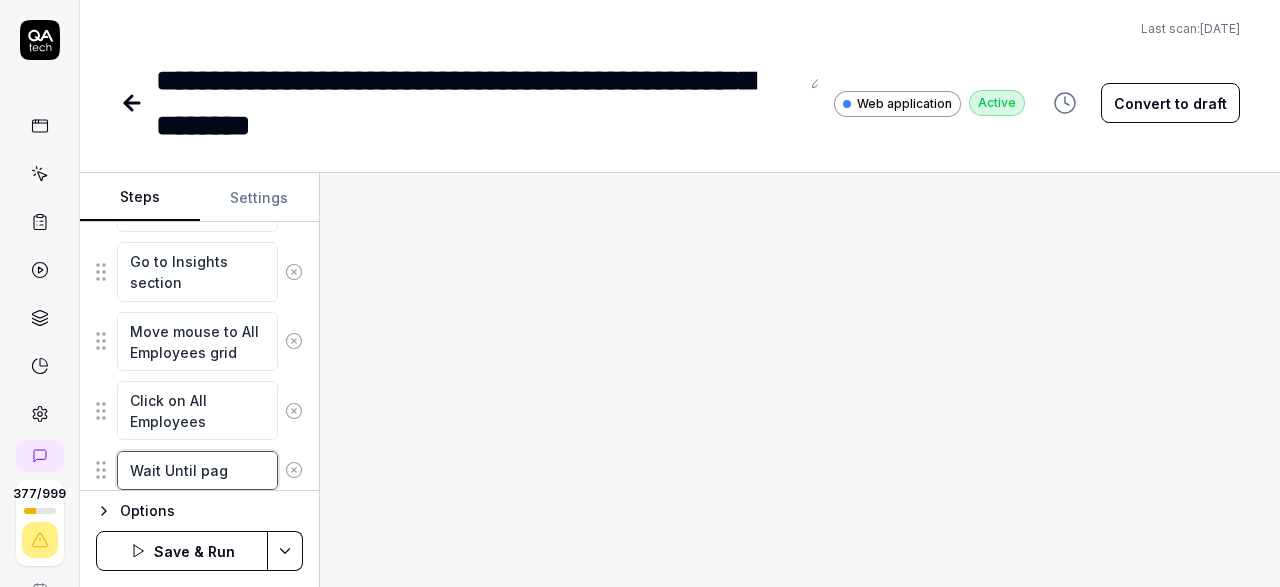 type on "*" 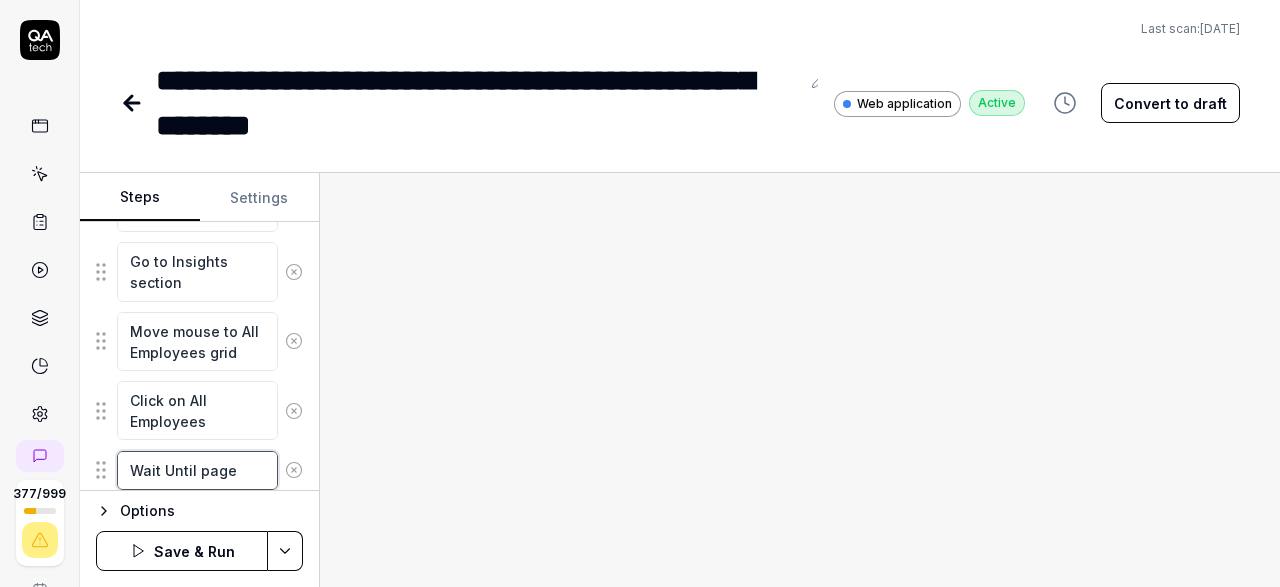 type on "*" 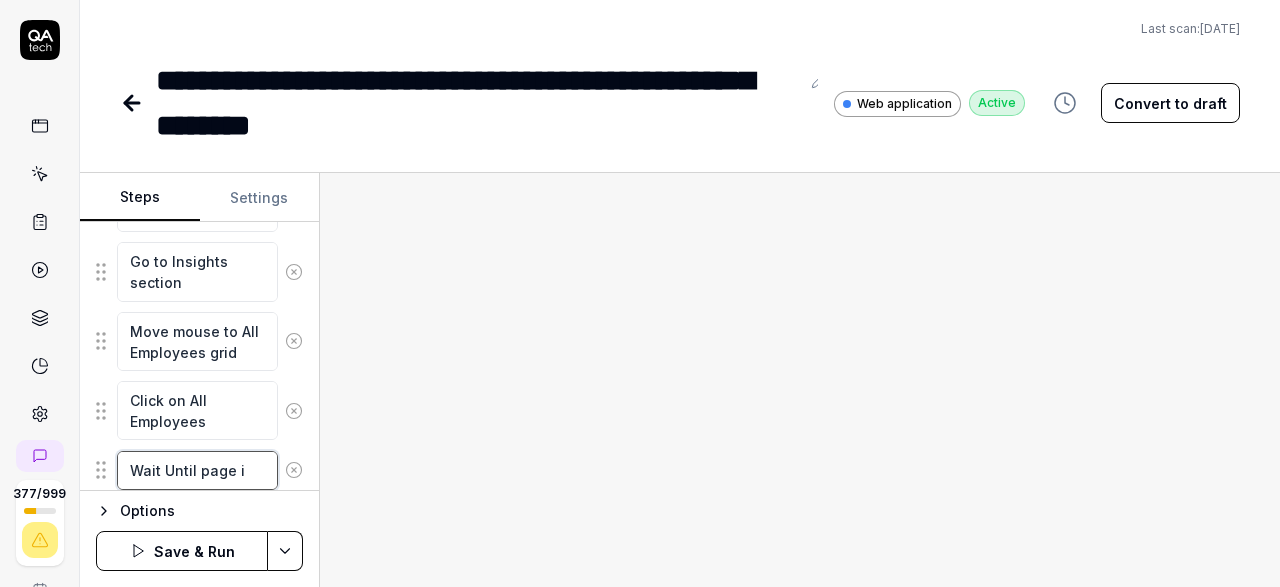 type on "*" 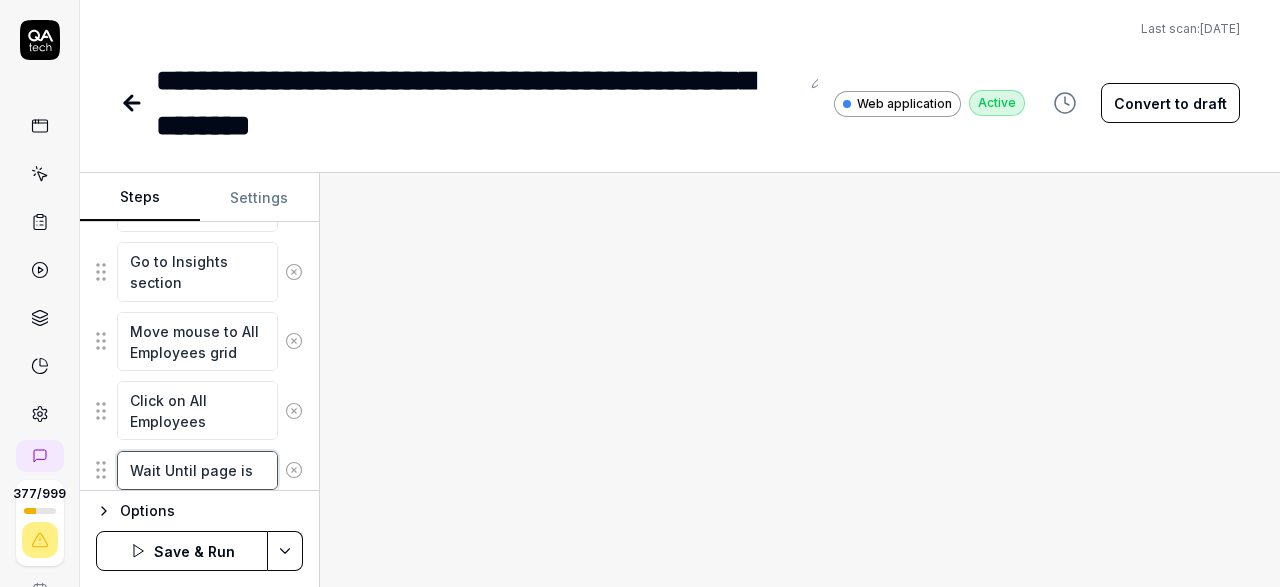 type on "*" 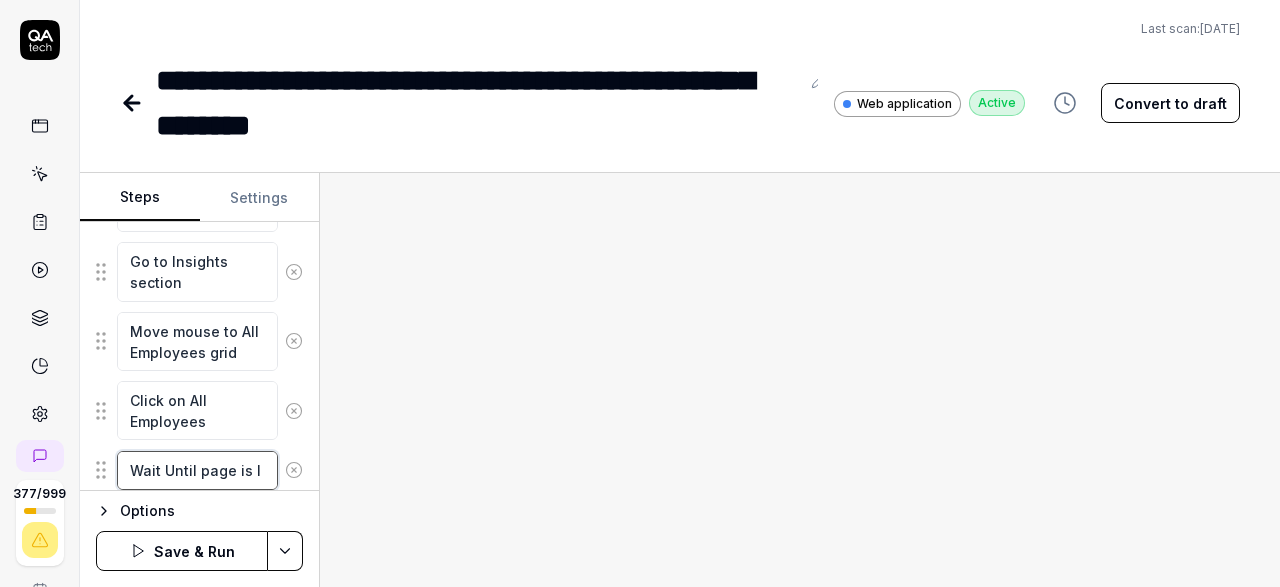 type on "*" 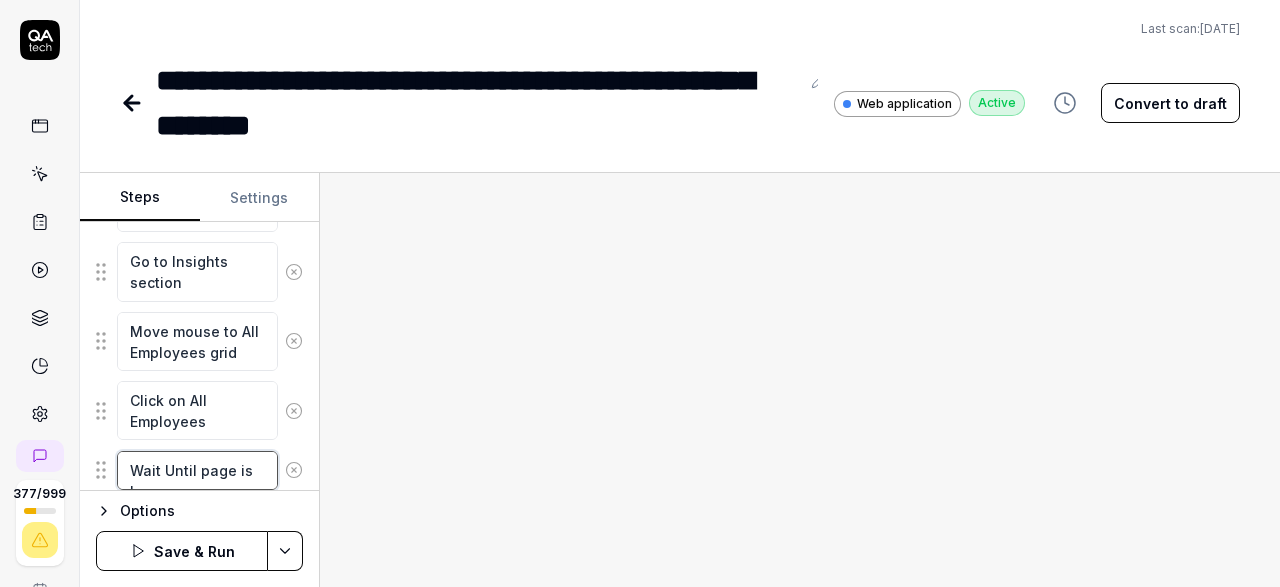 type on "*" 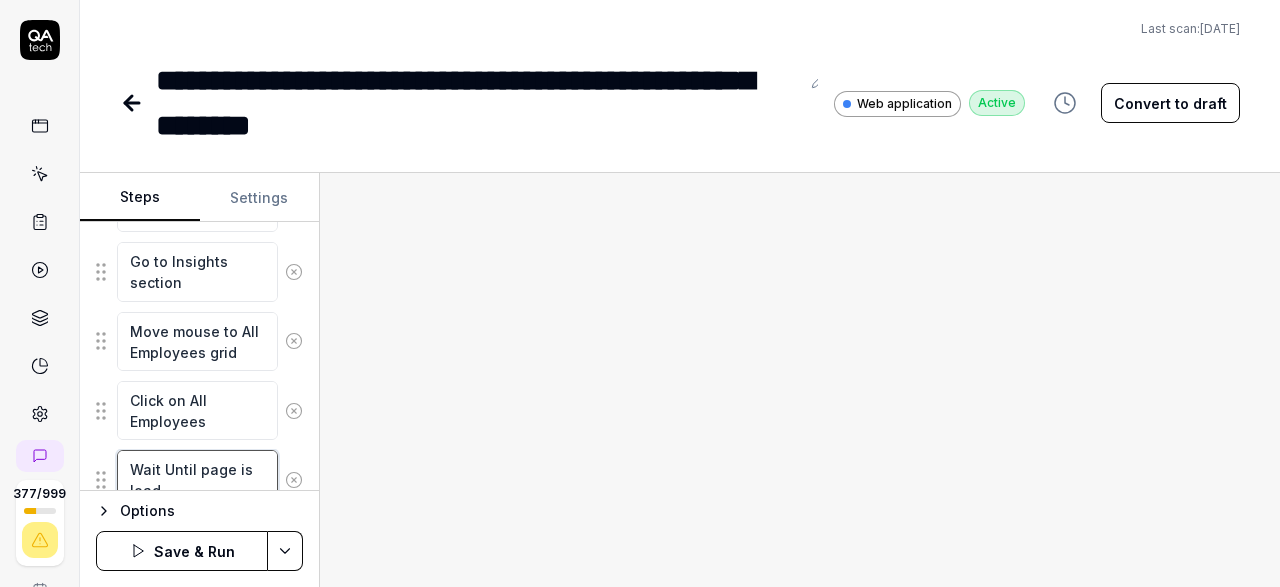 type on "*" 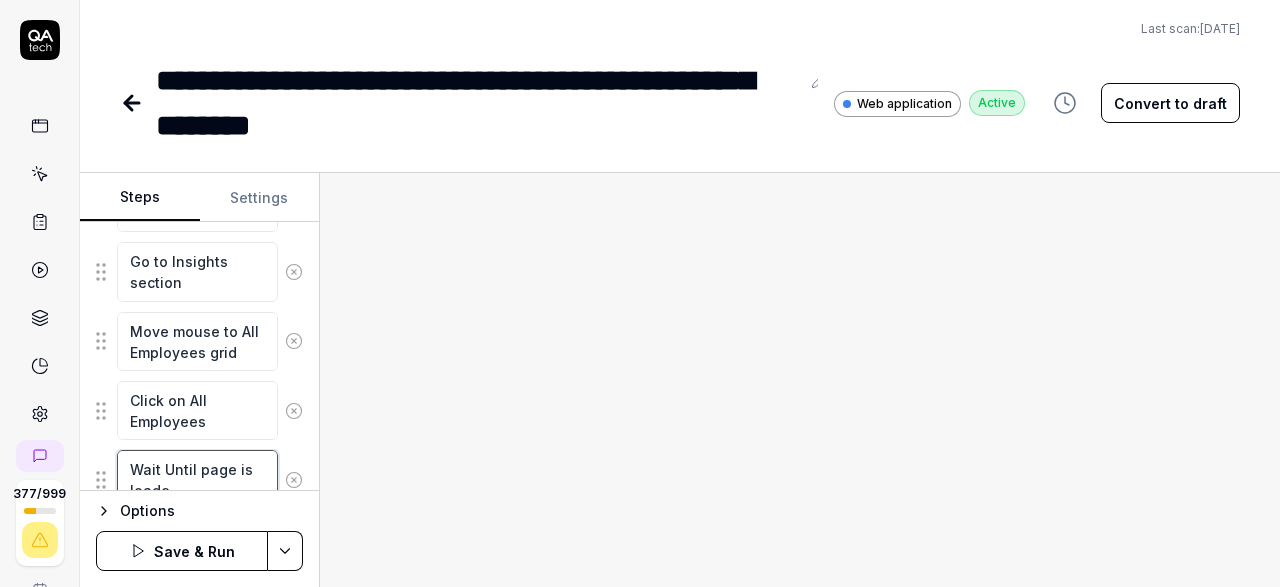 type on "*" 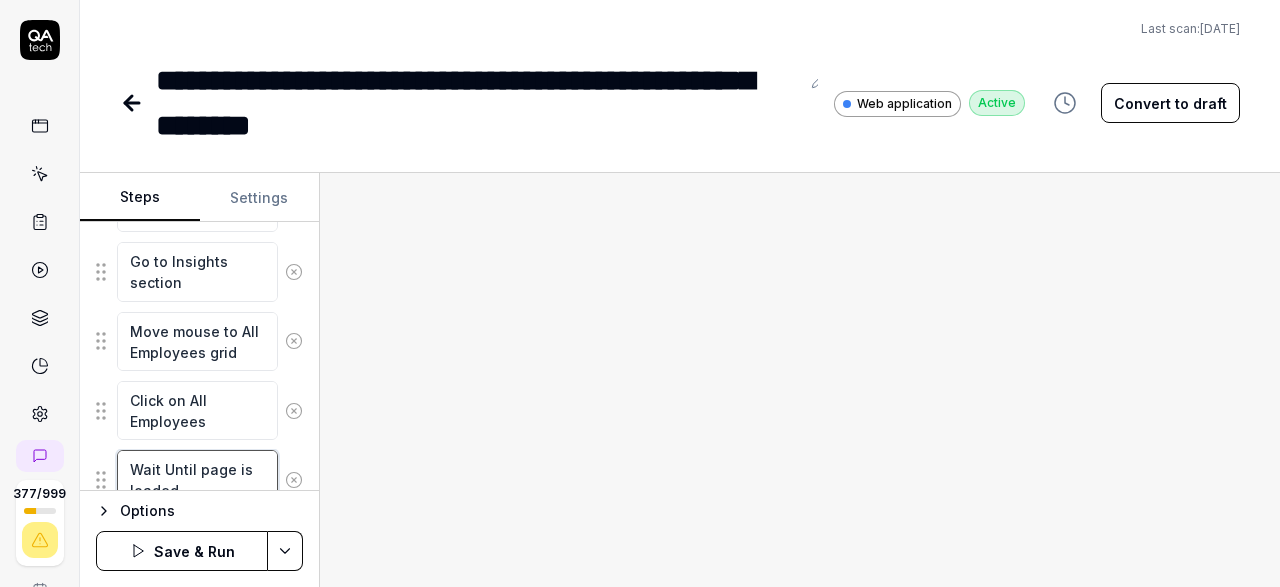 scroll, scrollTop: 1577, scrollLeft: 0, axis: vertical 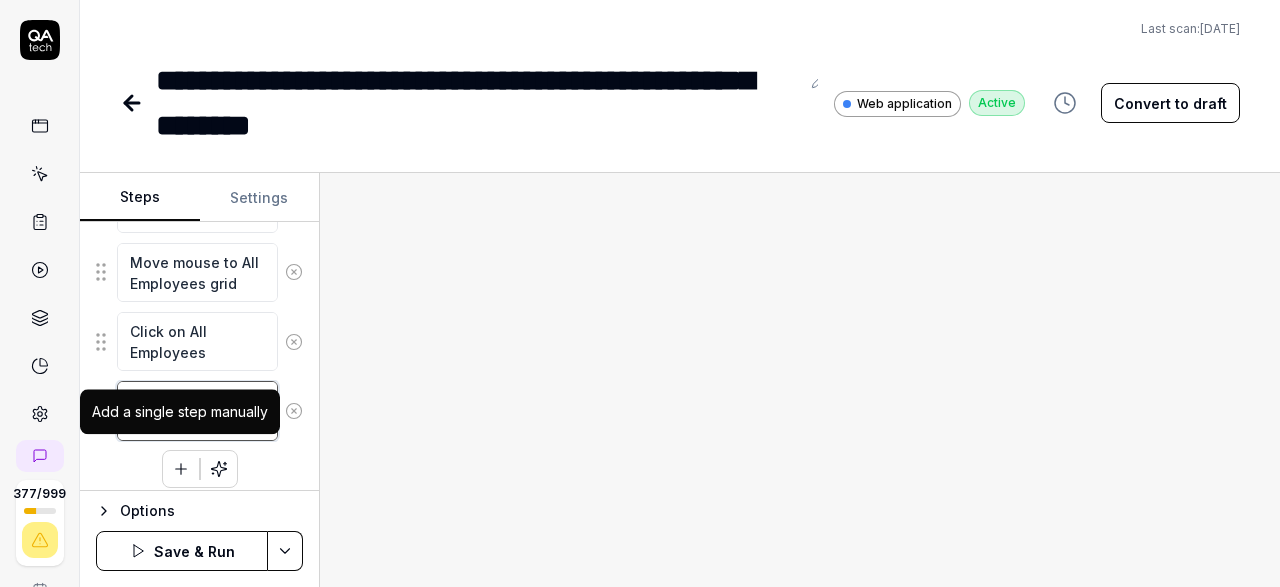 type on "Wait Until page is loaded" 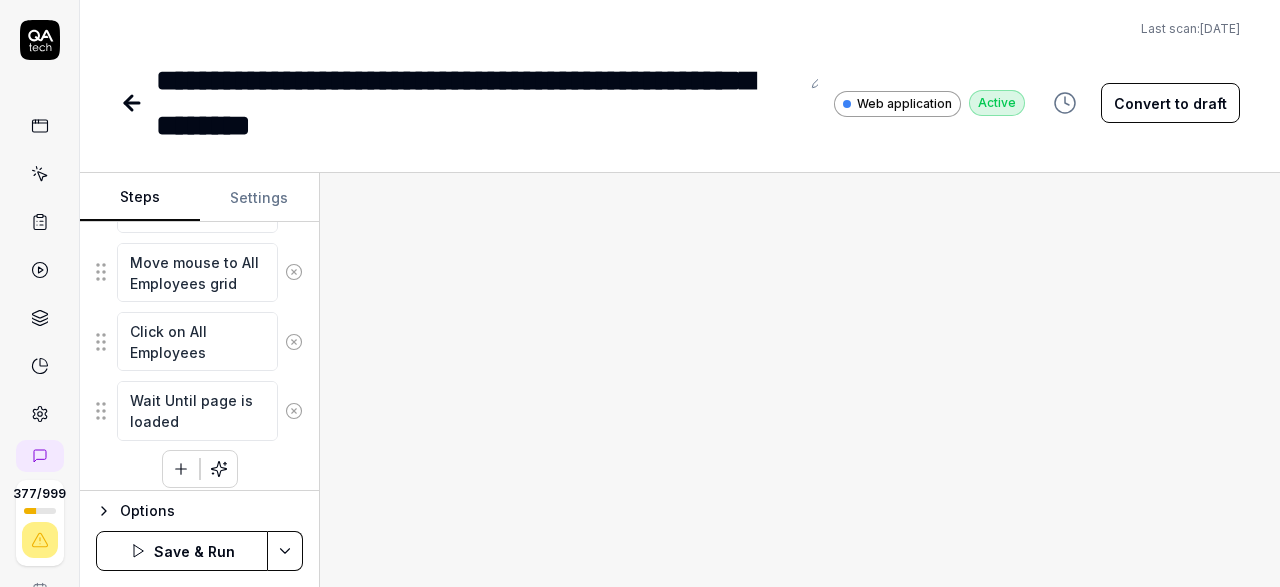 click 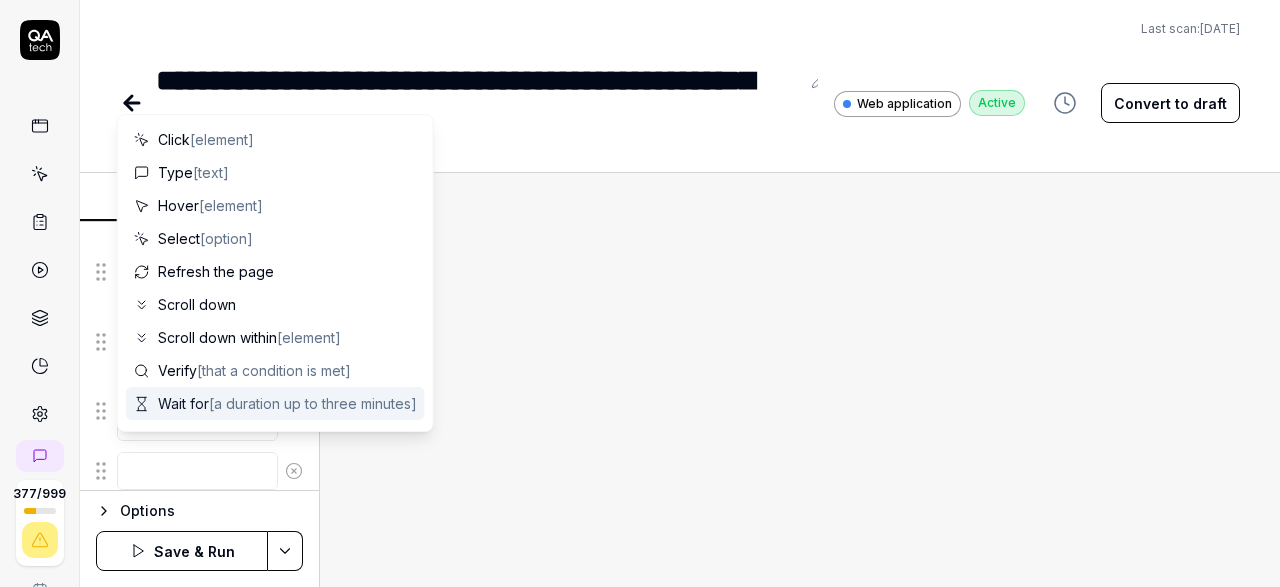 click at bounding box center [197, 471] 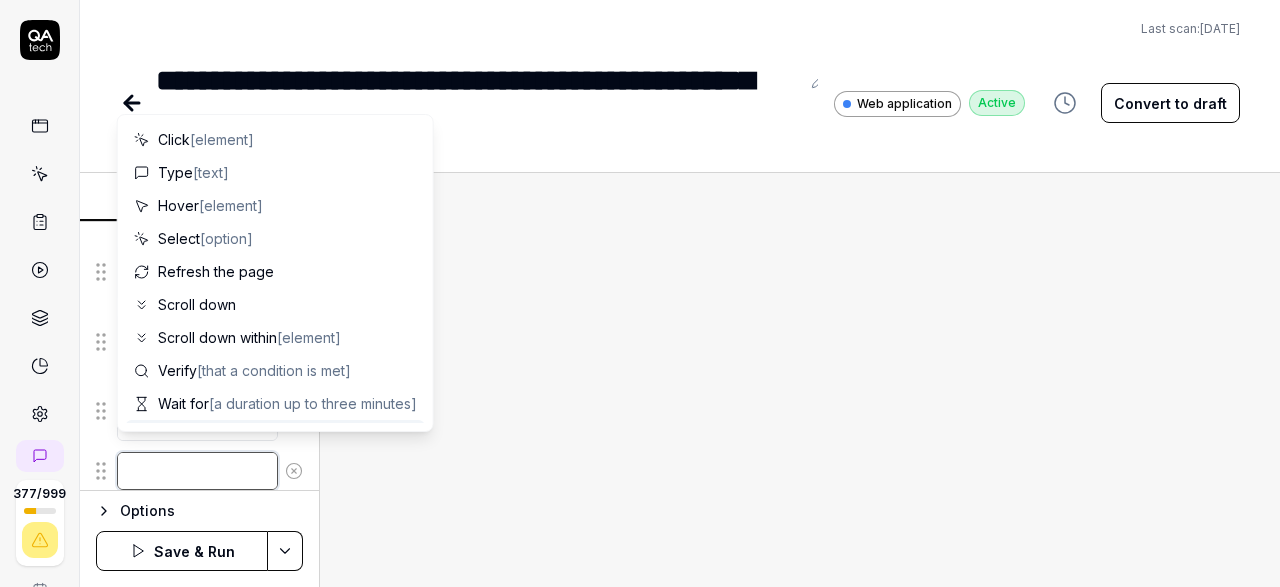 click at bounding box center (197, 471) 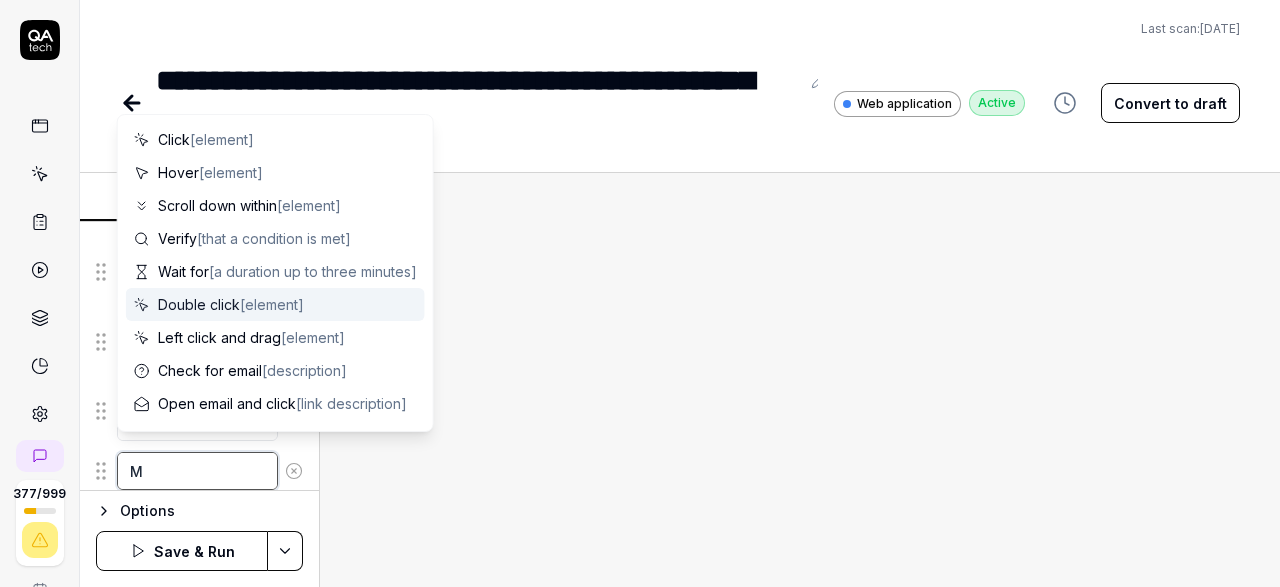 type on "Mo" 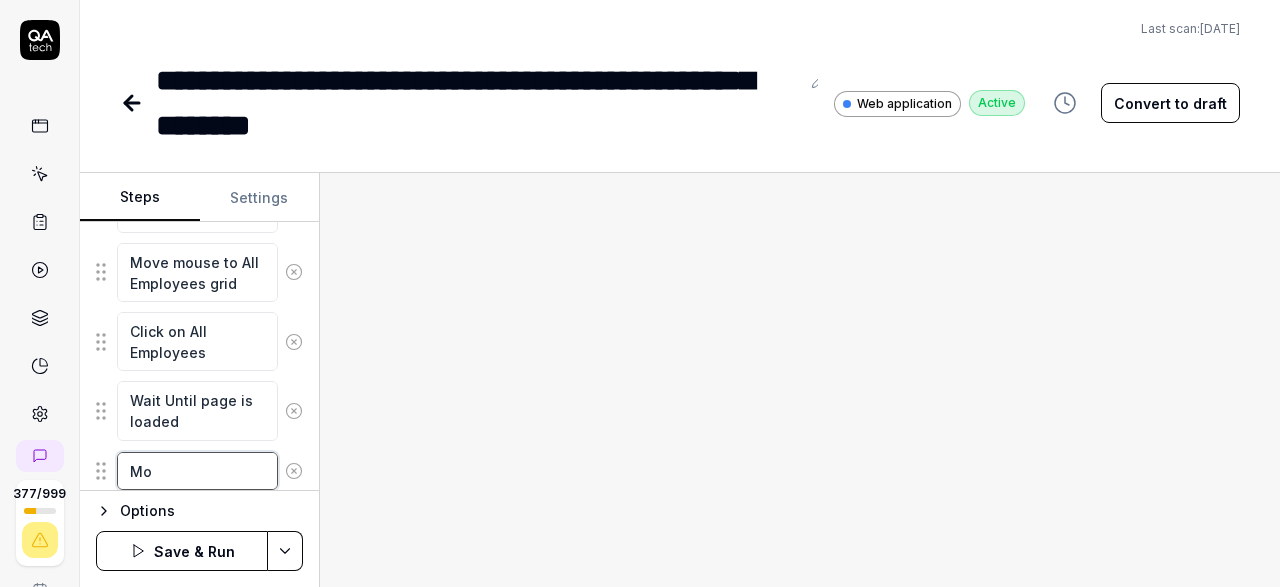 type on "*" 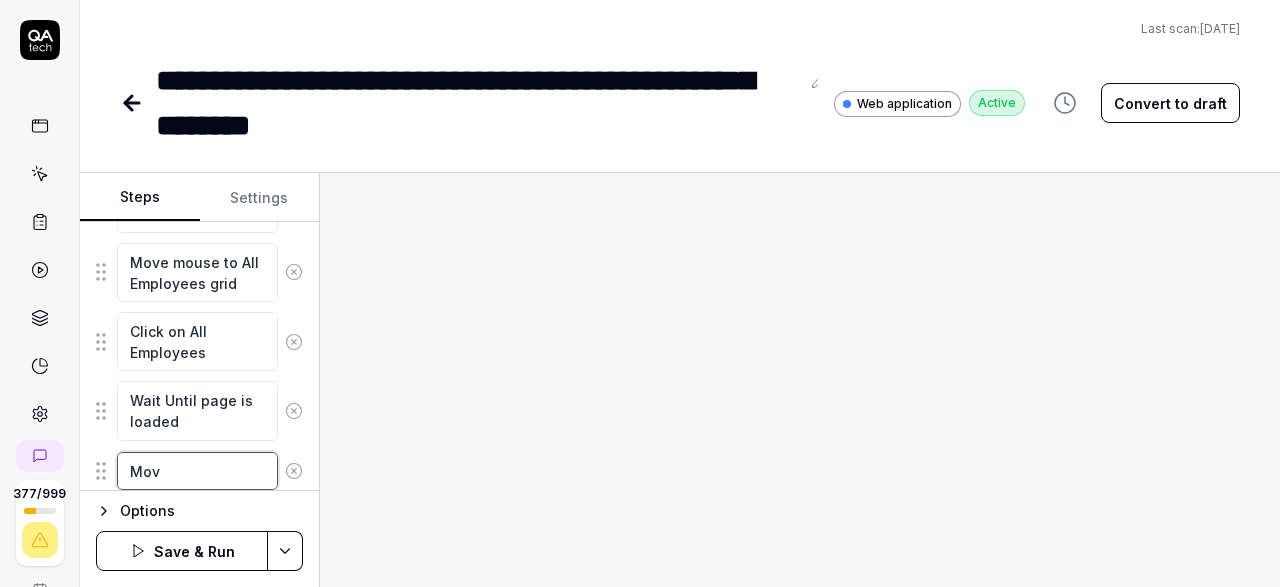 type on "*" 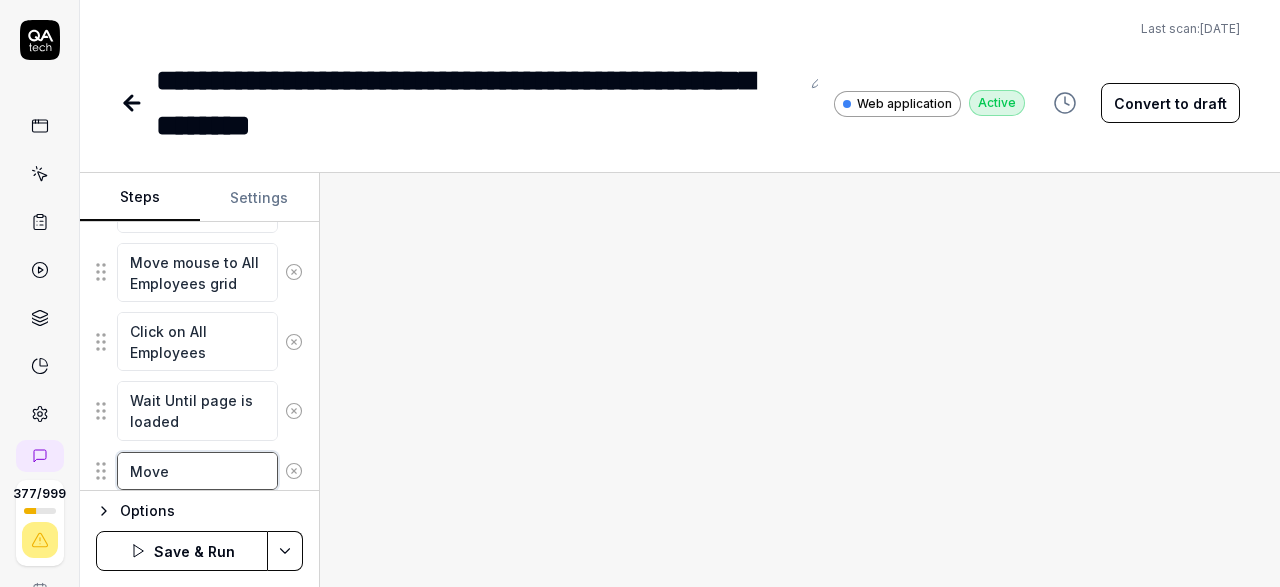 type on "*" 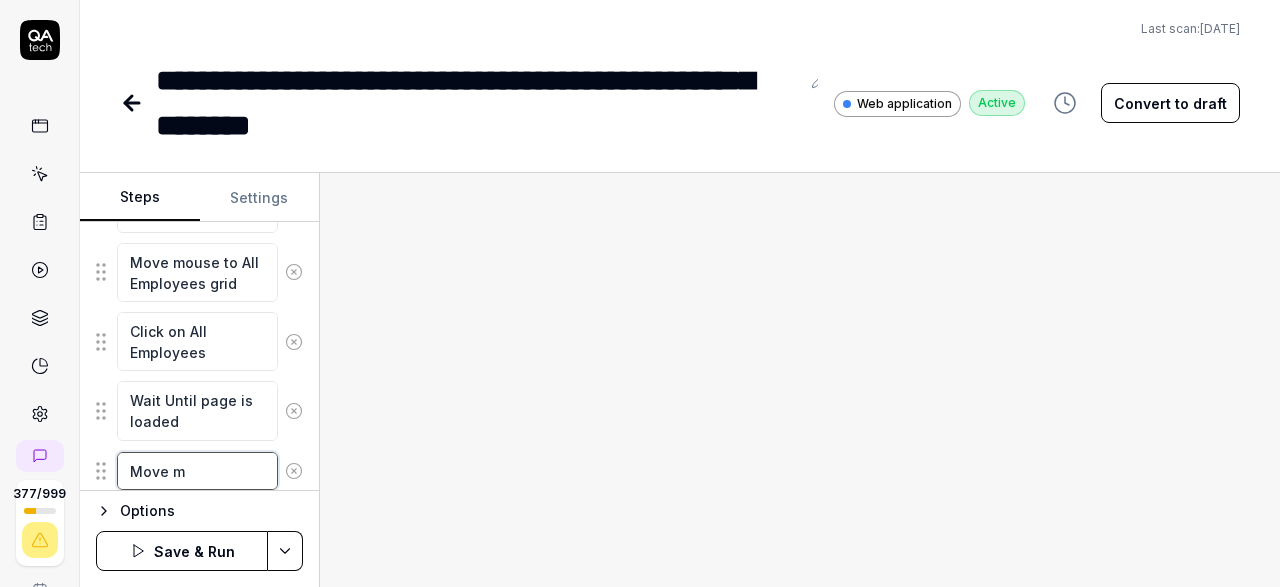 type on "*" 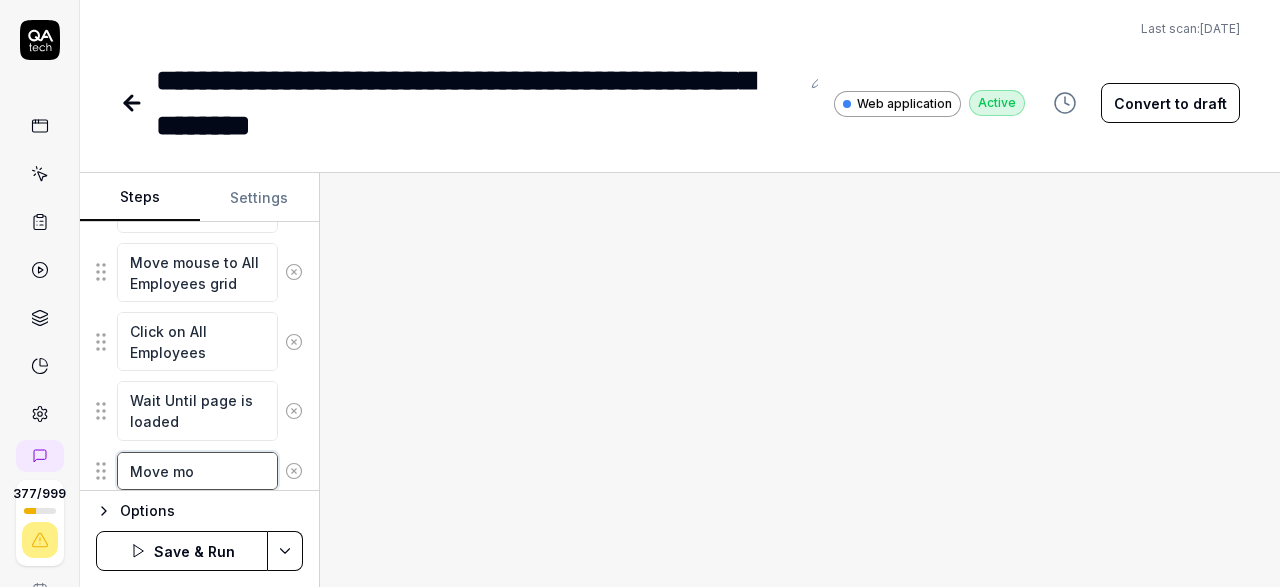 type on "*" 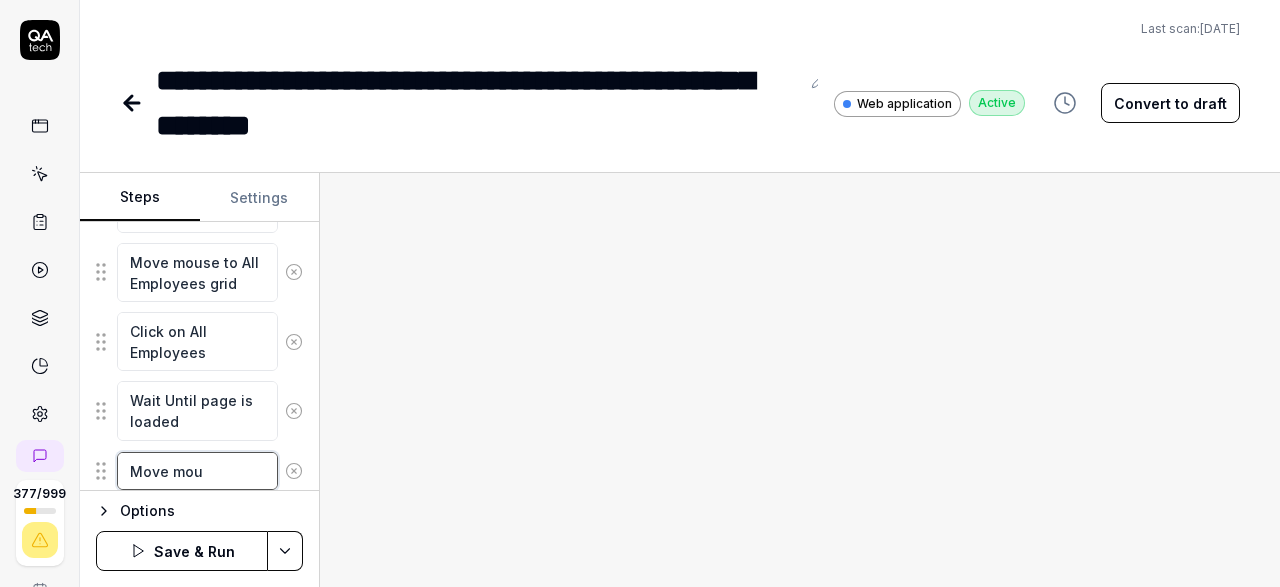 type on "*" 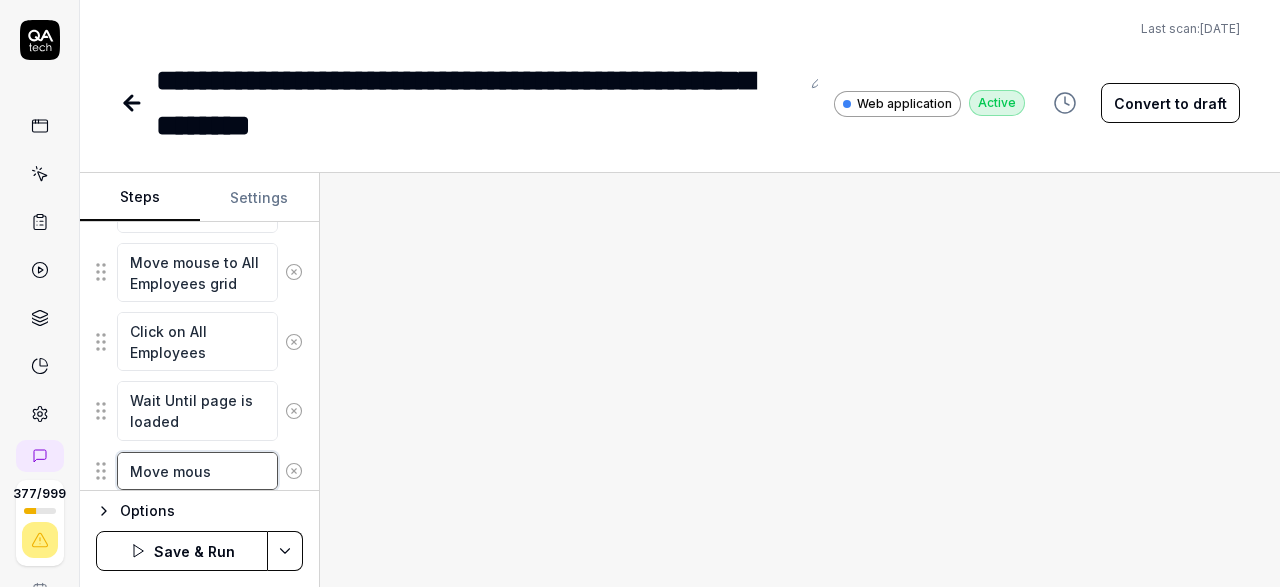 type on "*" 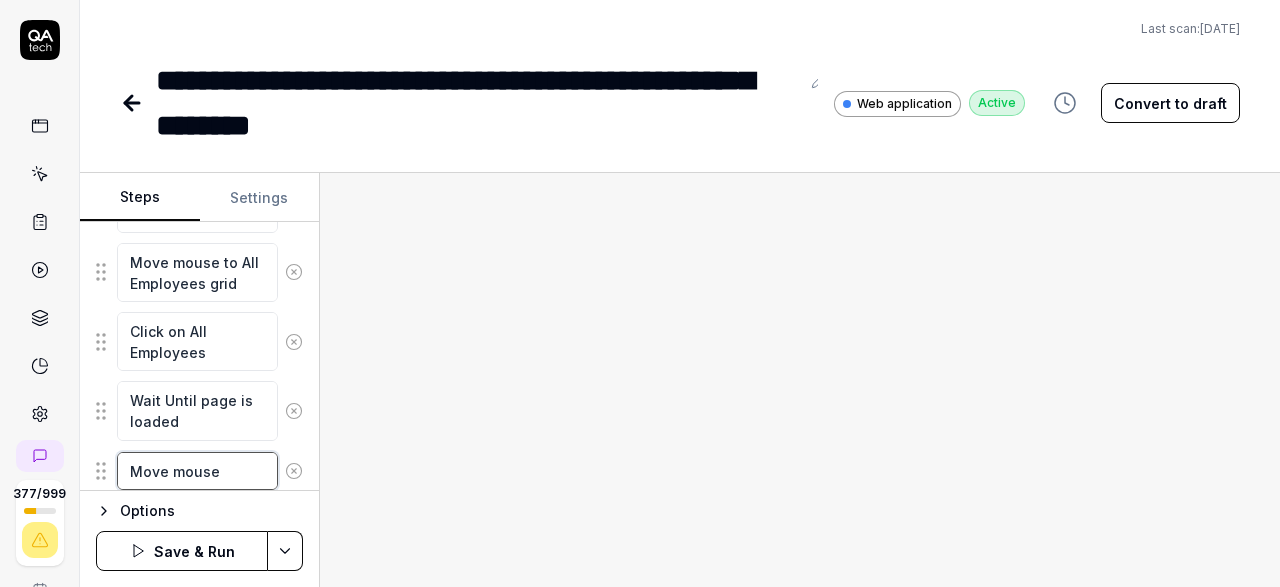 type on "*" 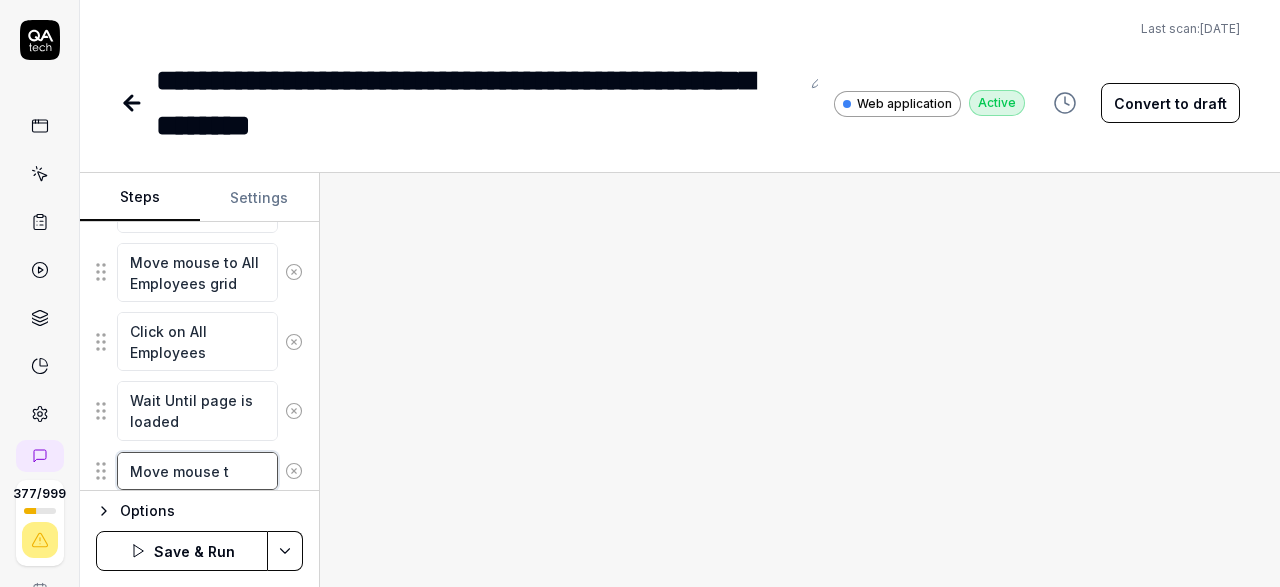 type on "*" 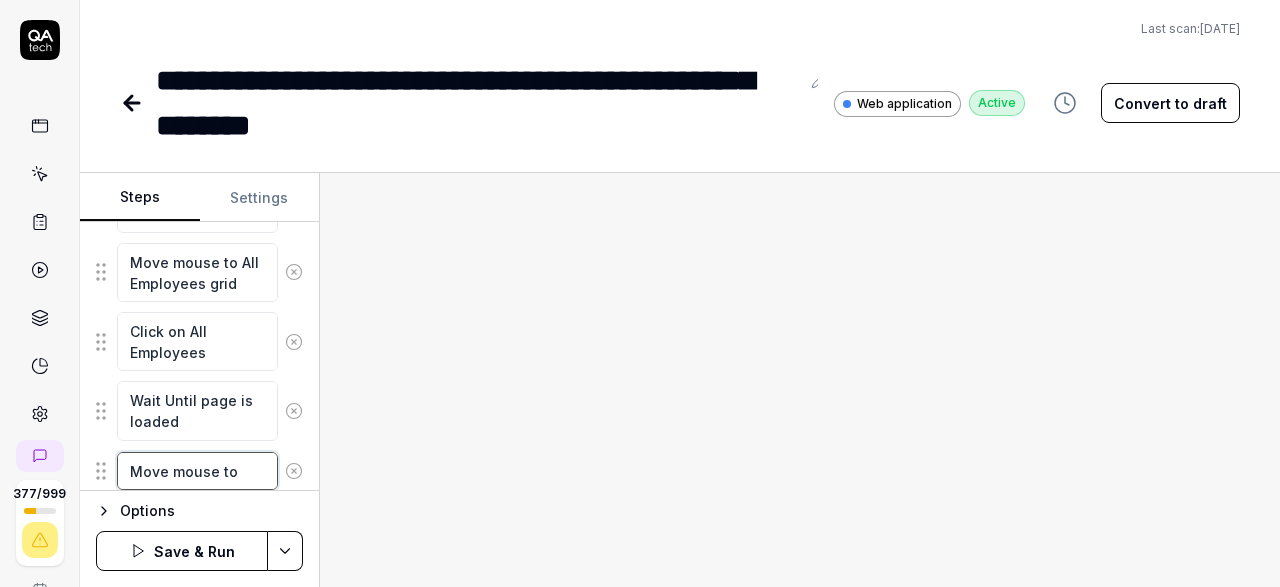 type on "*" 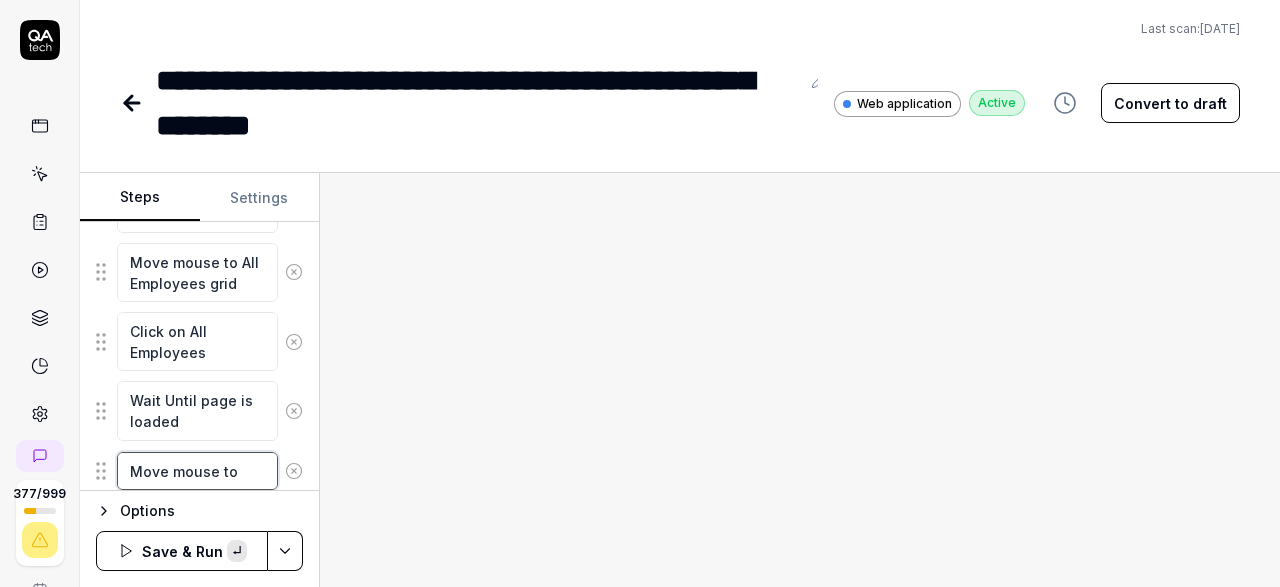 paste on "FT + Enrolled Full Year" 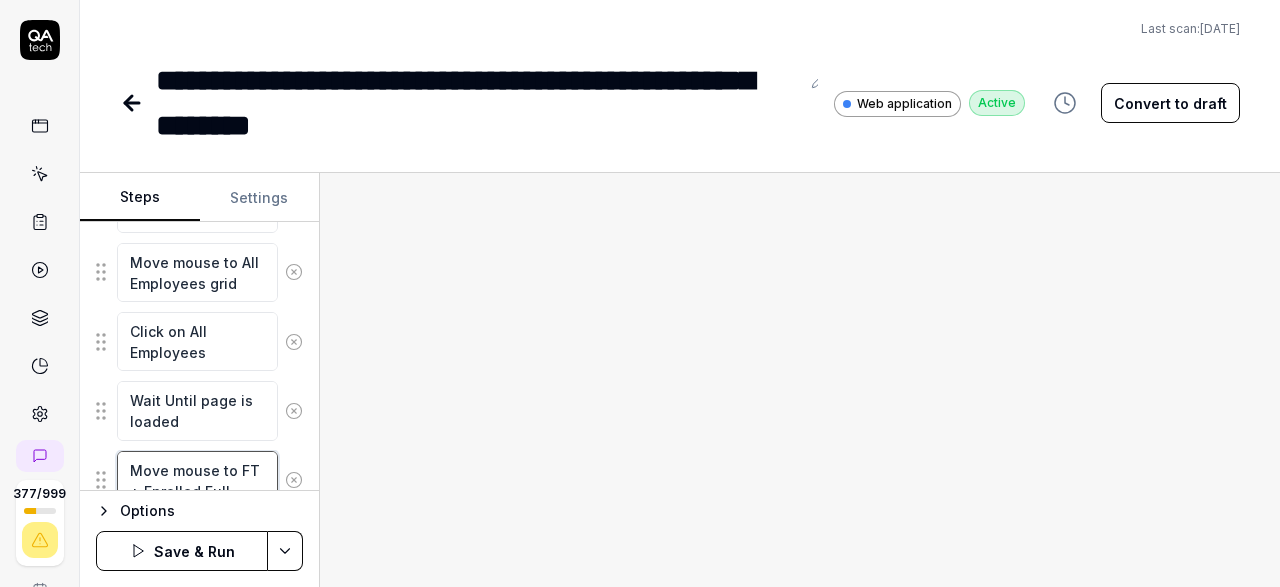 type on "*" 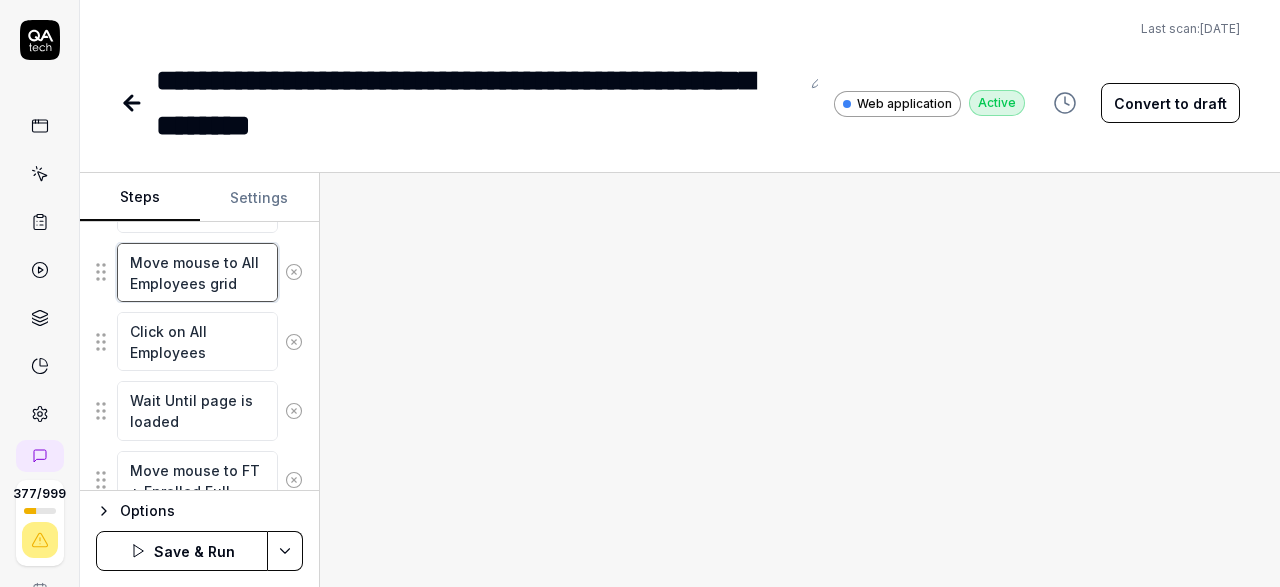 click on "Move mouse to All Employees grid" at bounding box center (197, 272) 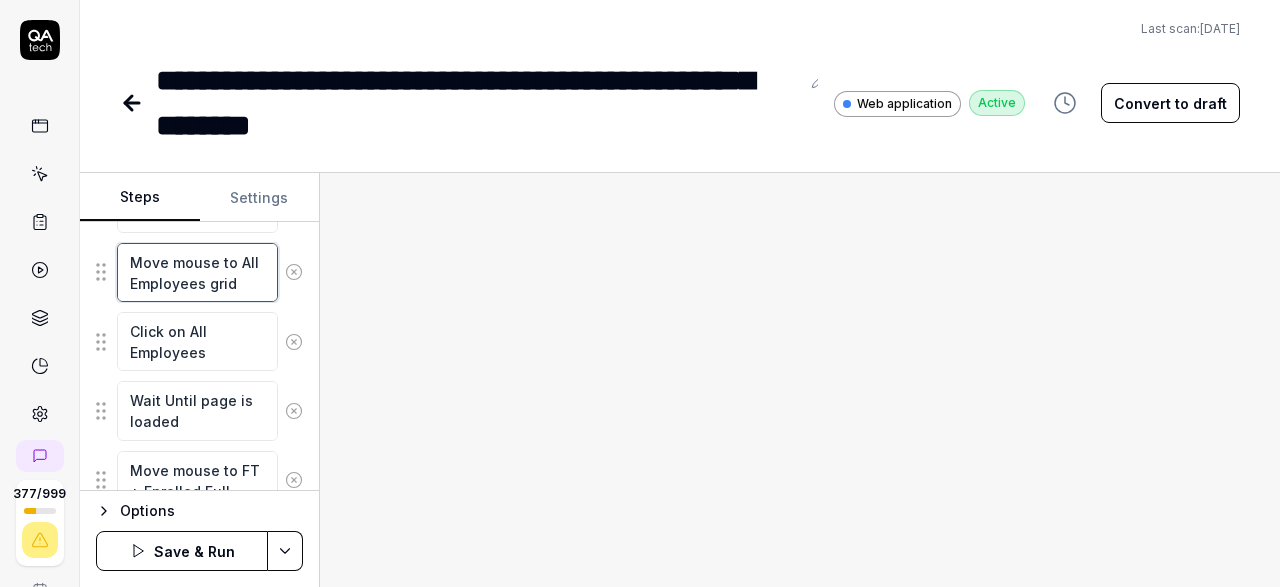 type on "*" 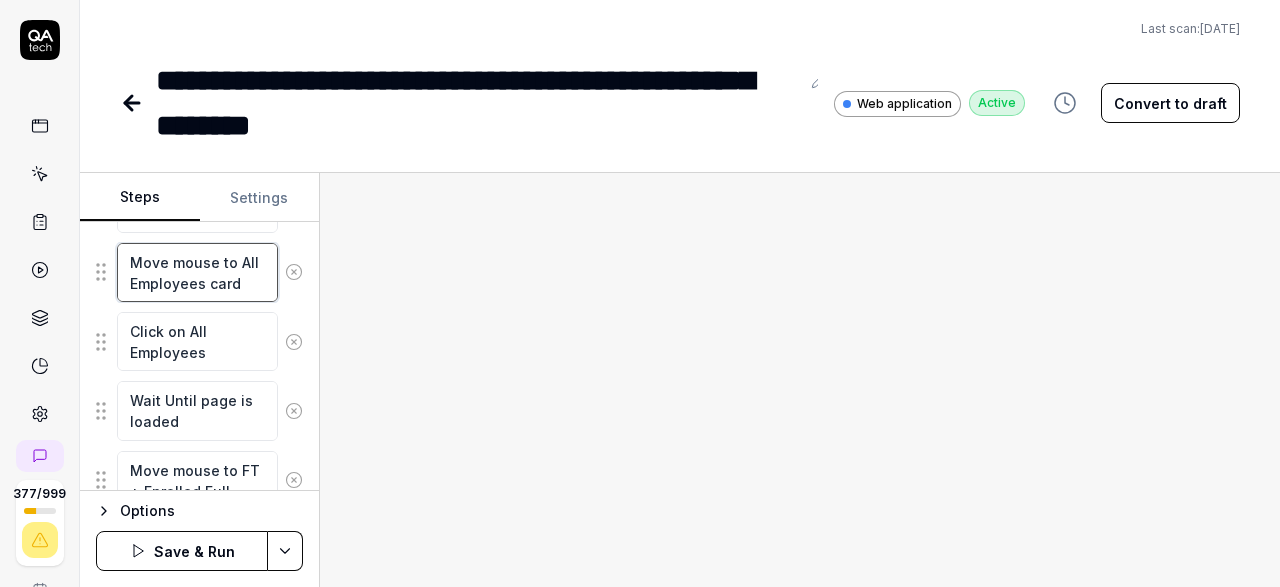 scroll, scrollTop: 1645, scrollLeft: 0, axis: vertical 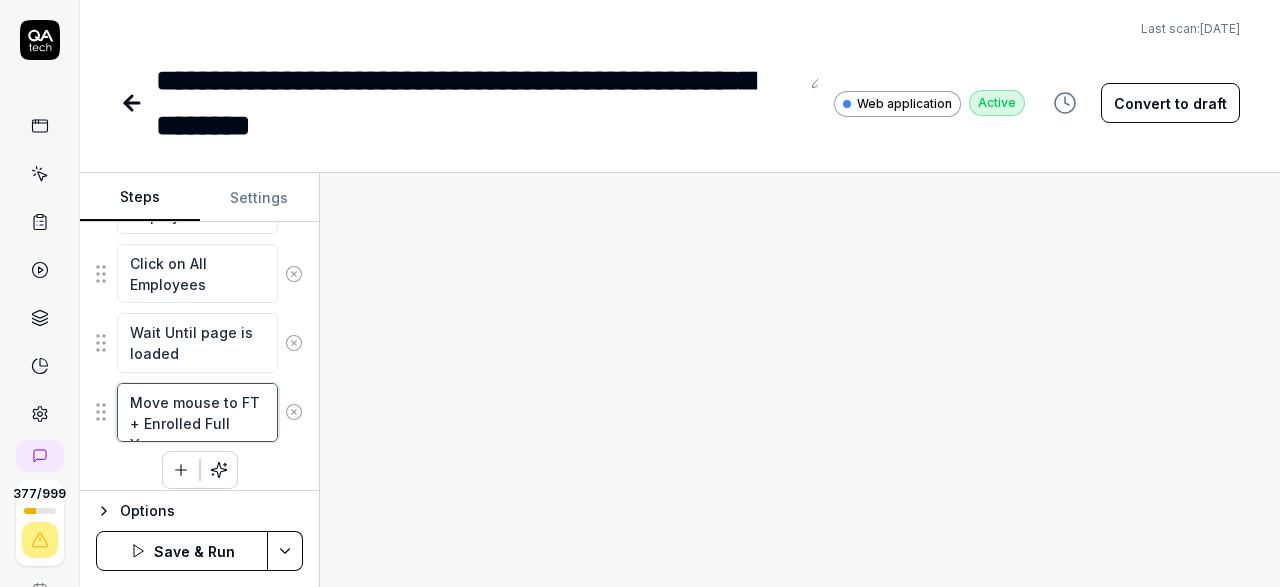 click on "Move mouse to FT + Enrolled Full Year" at bounding box center [197, 412] 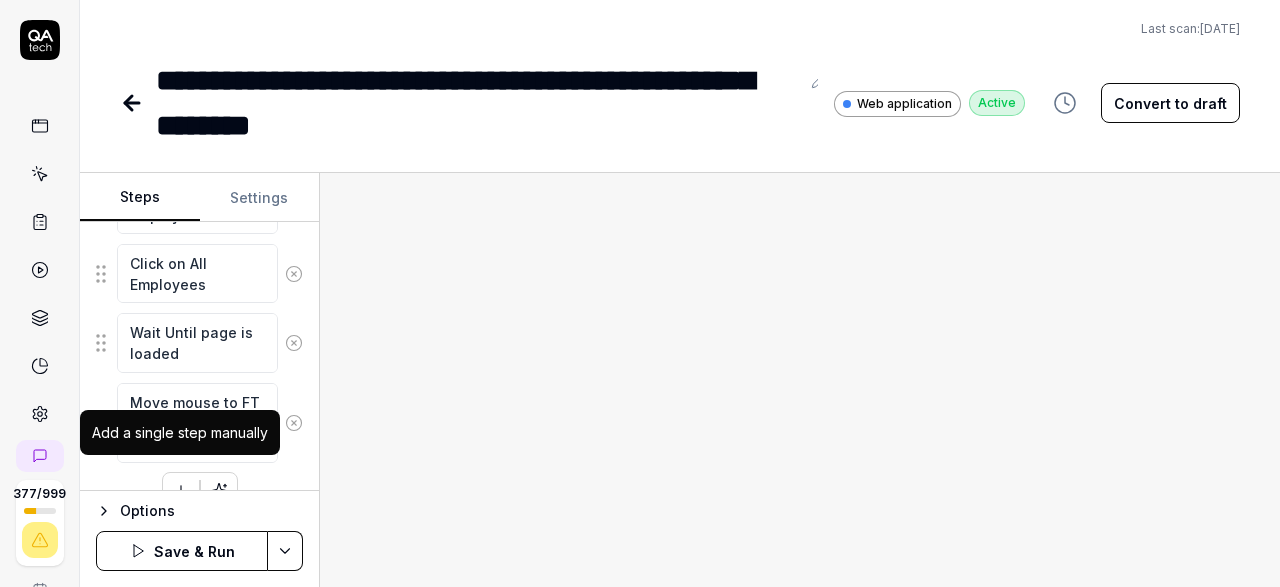 click 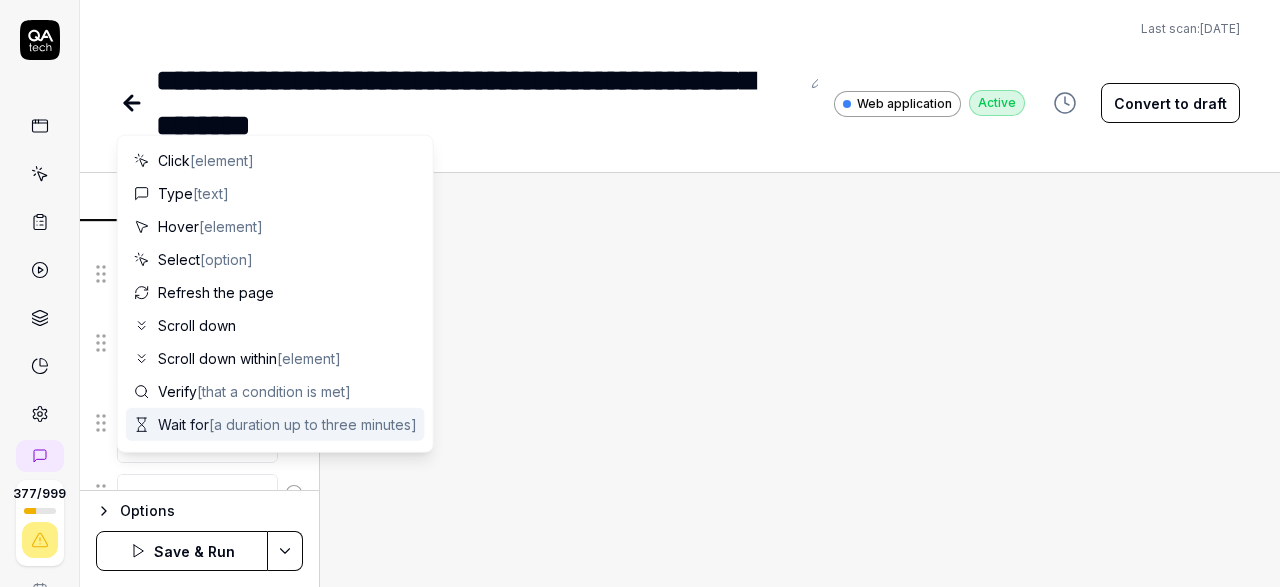 click at bounding box center [197, 493] 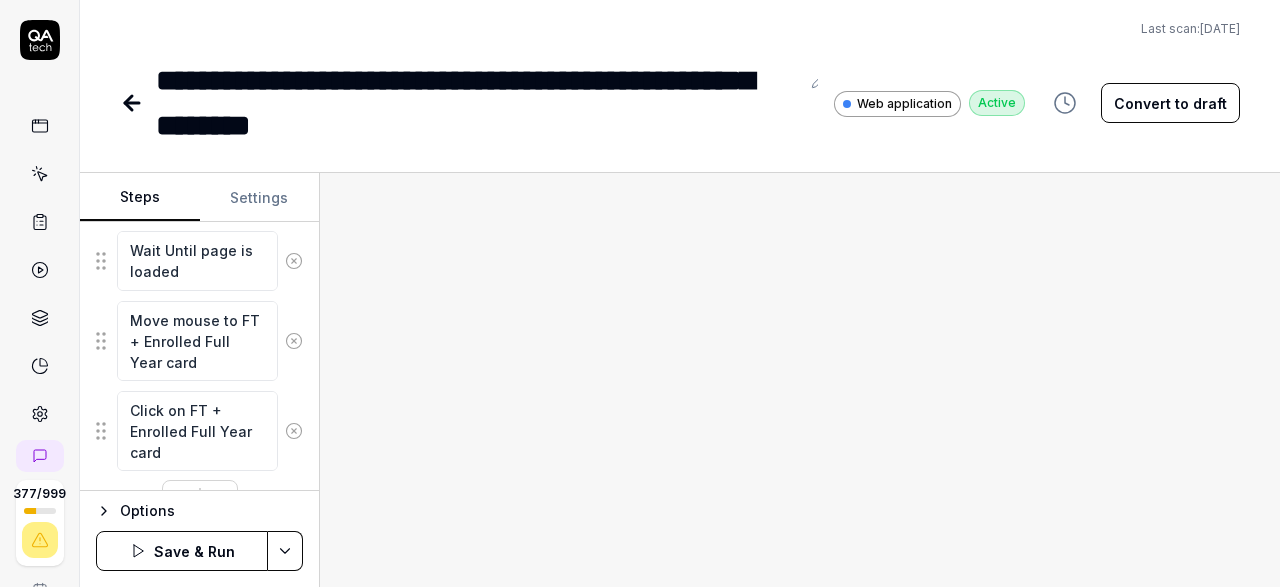 scroll, scrollTop: 1756, scrollLeft: 0, axis: vertical 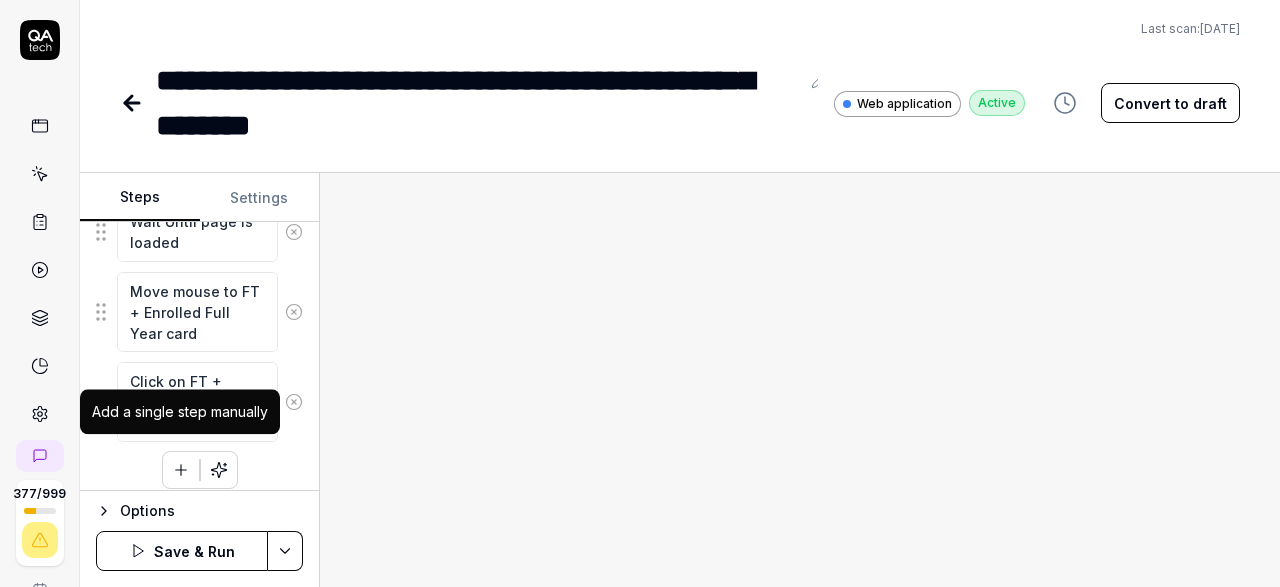 click 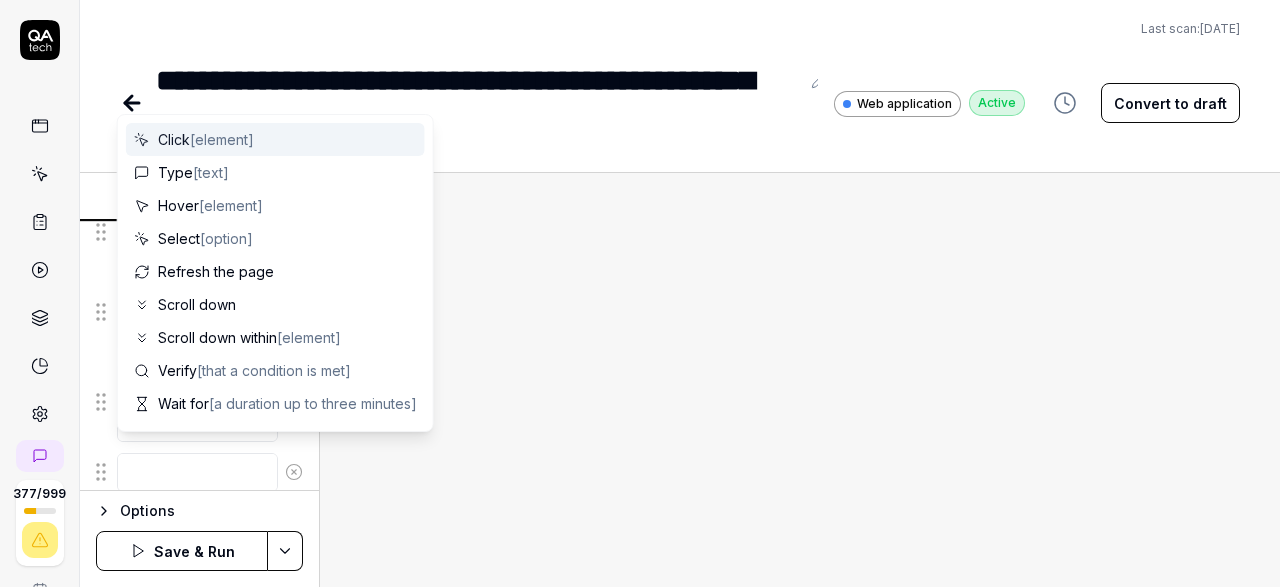 click at bounding box center [197, 472] 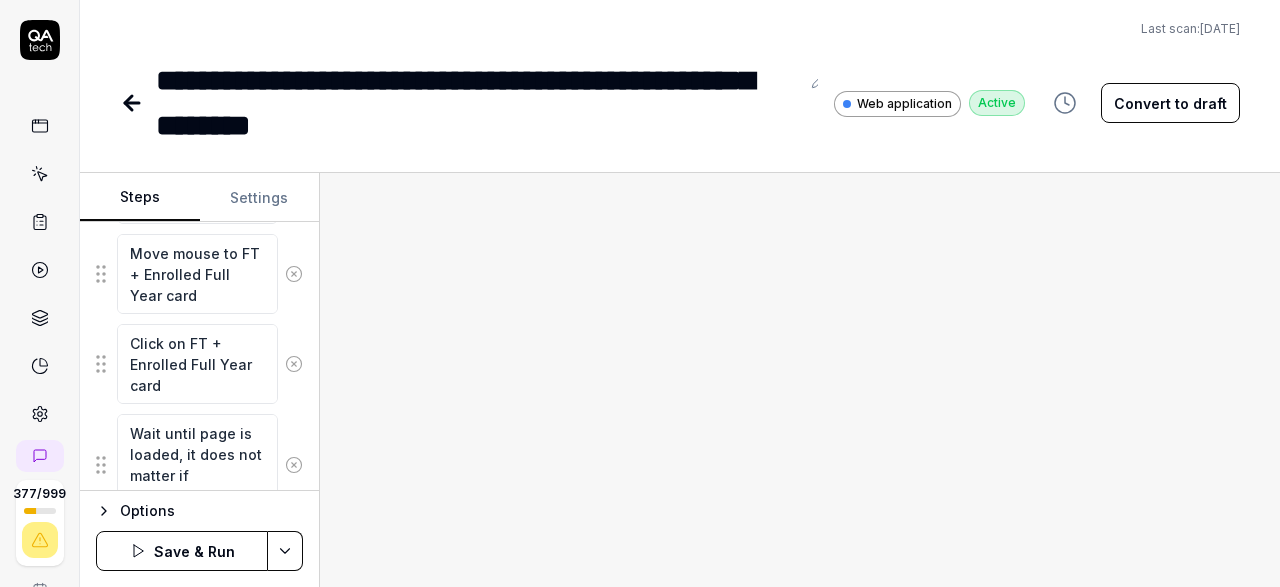 scroll, scrollTop: 1867, scrollLeft: 0, axis: vertical 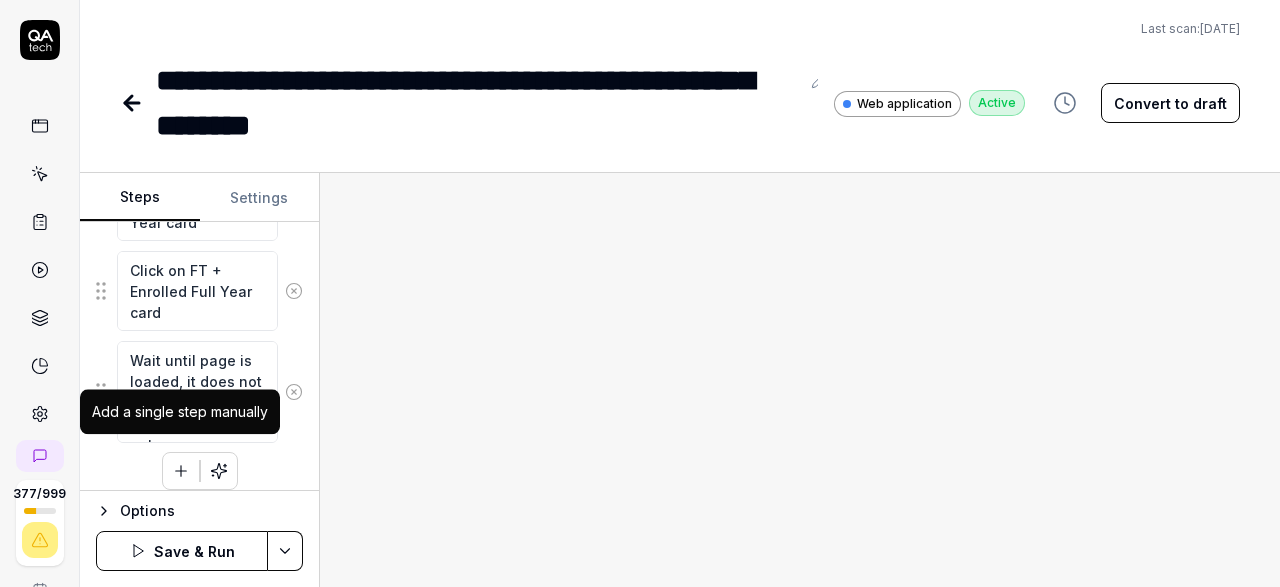 click 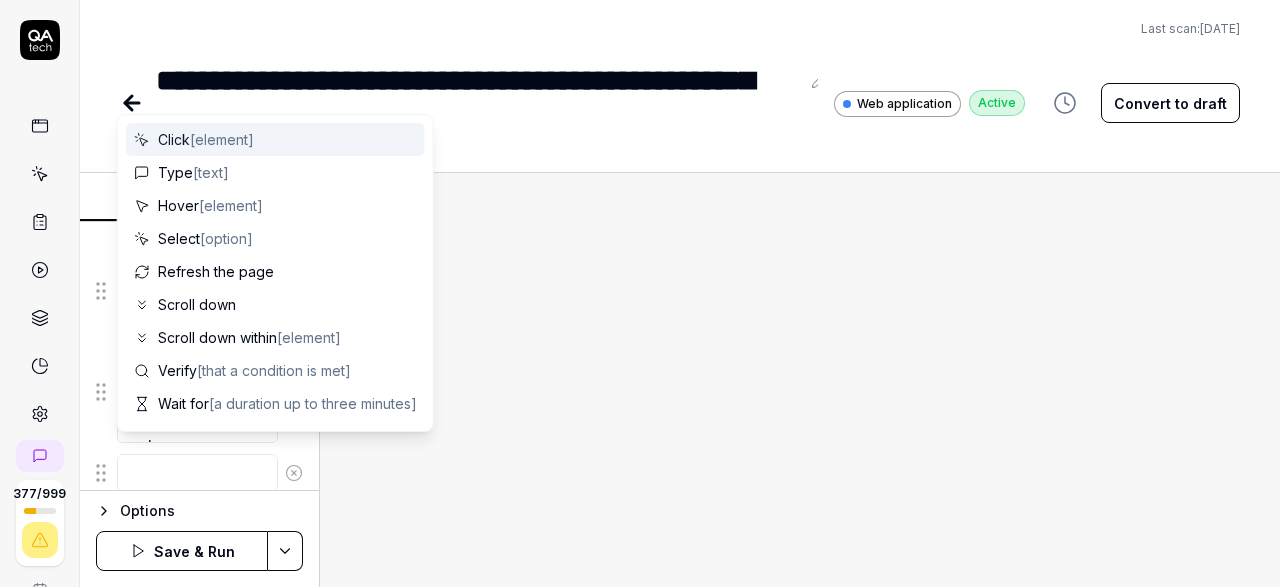 click at bounding box center [197, 473] 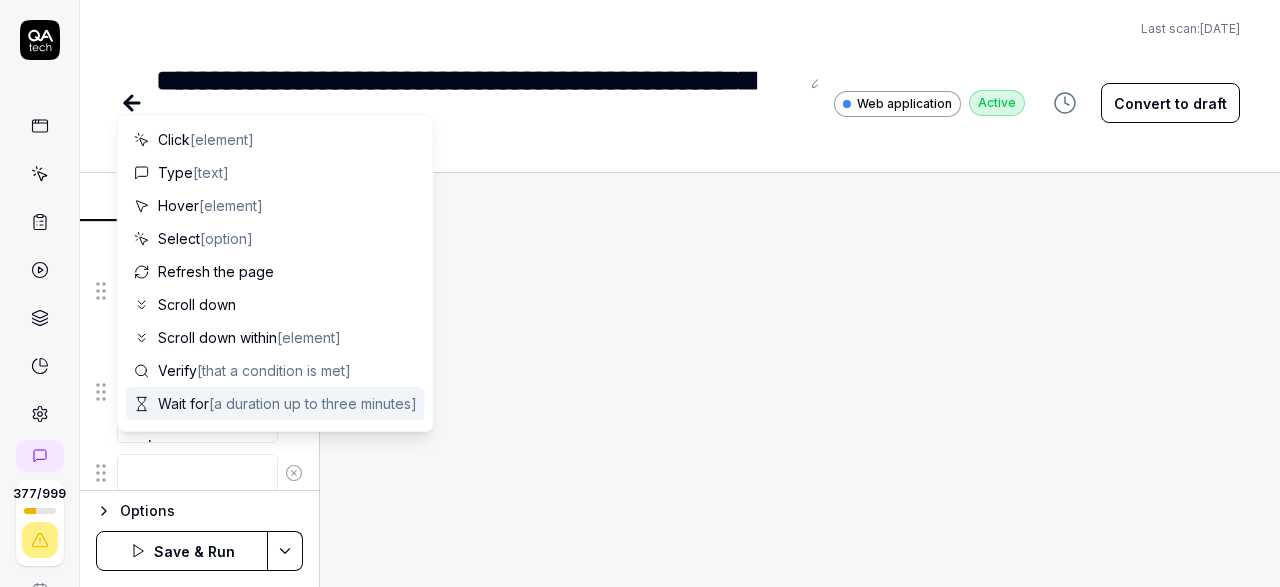 click on "Move mouse to Corporation level breadcrumb icon Click on Corporation level breadcrumb icon Move mouse to Expand/Collapse icon Click on Expand/Collapse icon Move mouse to Second Organization other than Agency Click on Second Organization other than Agency Click the menu icon (hamburger menu) to open navigation options Scroll down in the navigation menu to find more options Click on ACA Director to expand submenu items Click on 1095-C/1094-C Reporting to verify page loading Move mouse Year field Click on Year field Select previous Year from drop down list Wait until page is loaded with selected year details Go to Insights section Move mouse to All Employees card Click on All Employees Wait Until page is loaded Move mouse to FT + Enrolled Full Year card Click on FT + Enrolled Full Year card Wait until page is loaded, it does not matter if employees exist or not" at bounding box center [199, -445] 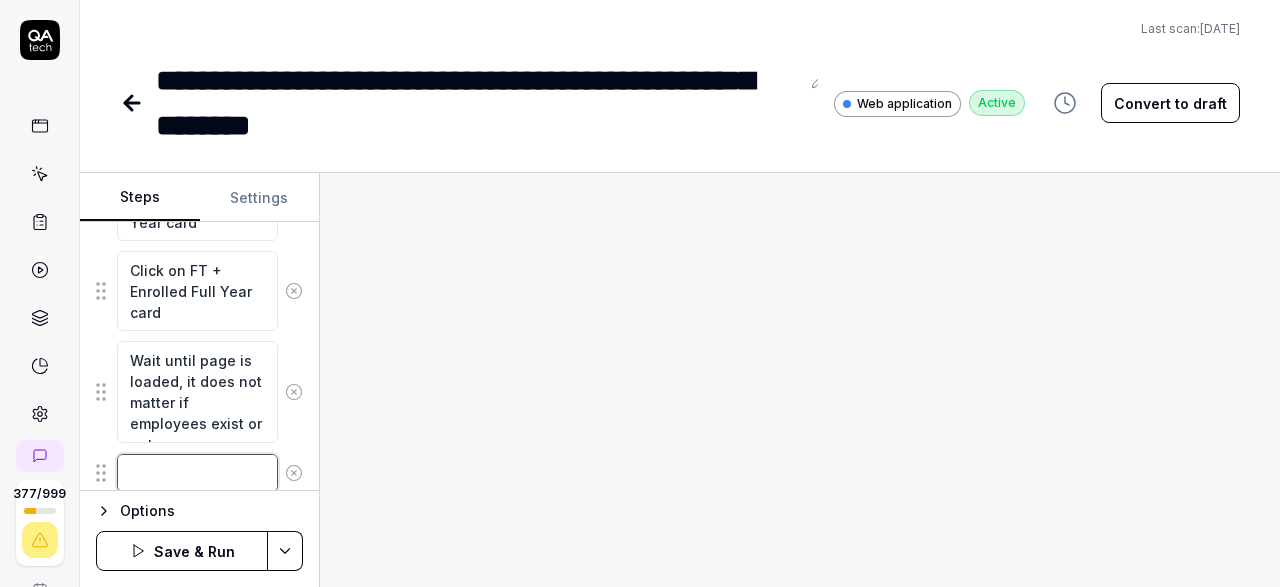 click at bounding box center [197, 473] 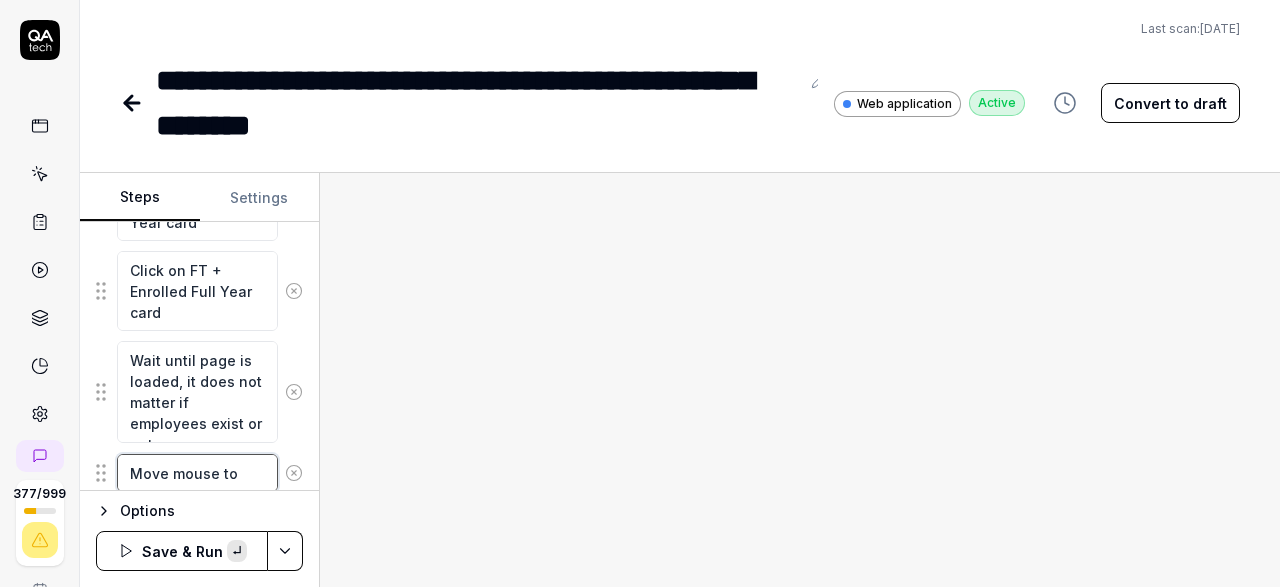 paste on "FT + Enrolled Part Year" 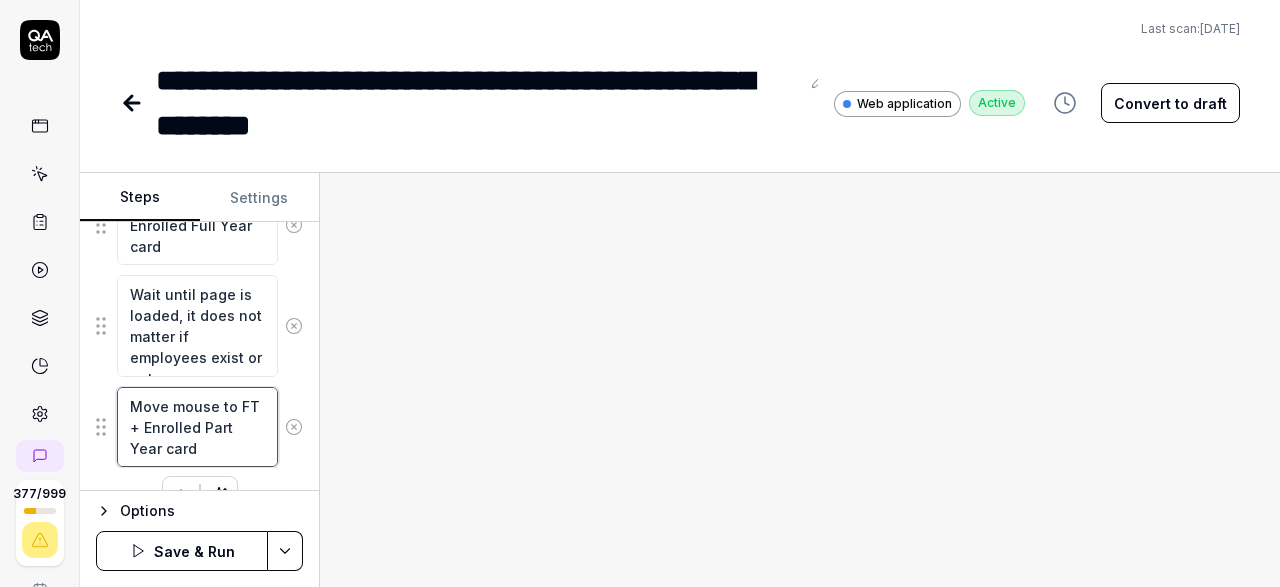 scroll, scrollTop: 1957, scrollLeft: 0, axis: vertical 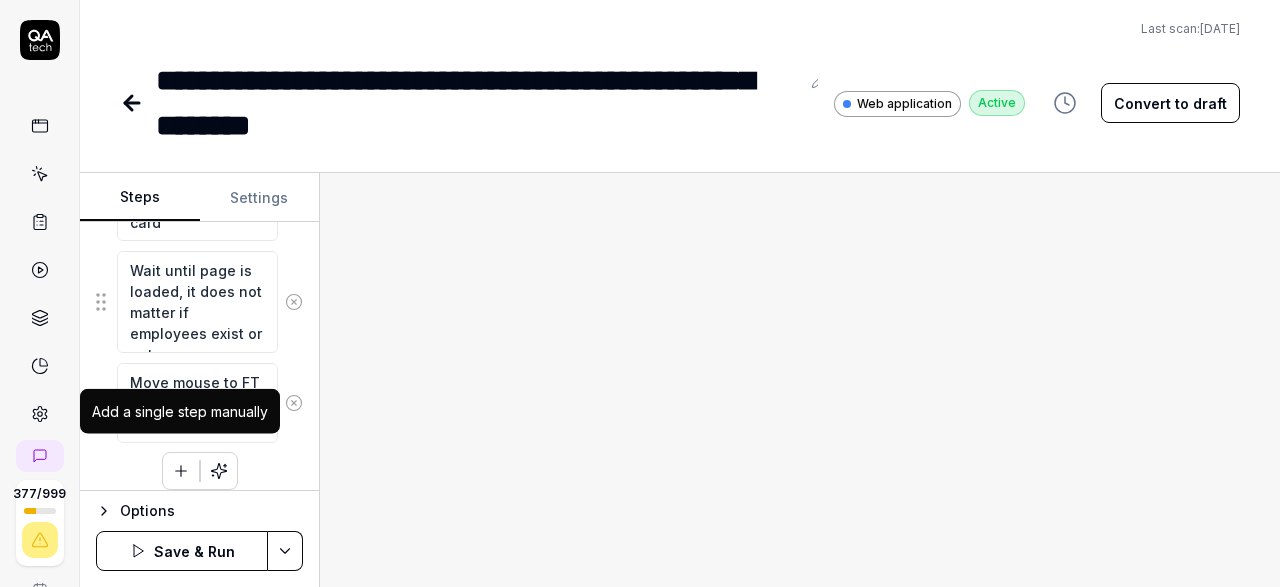 click 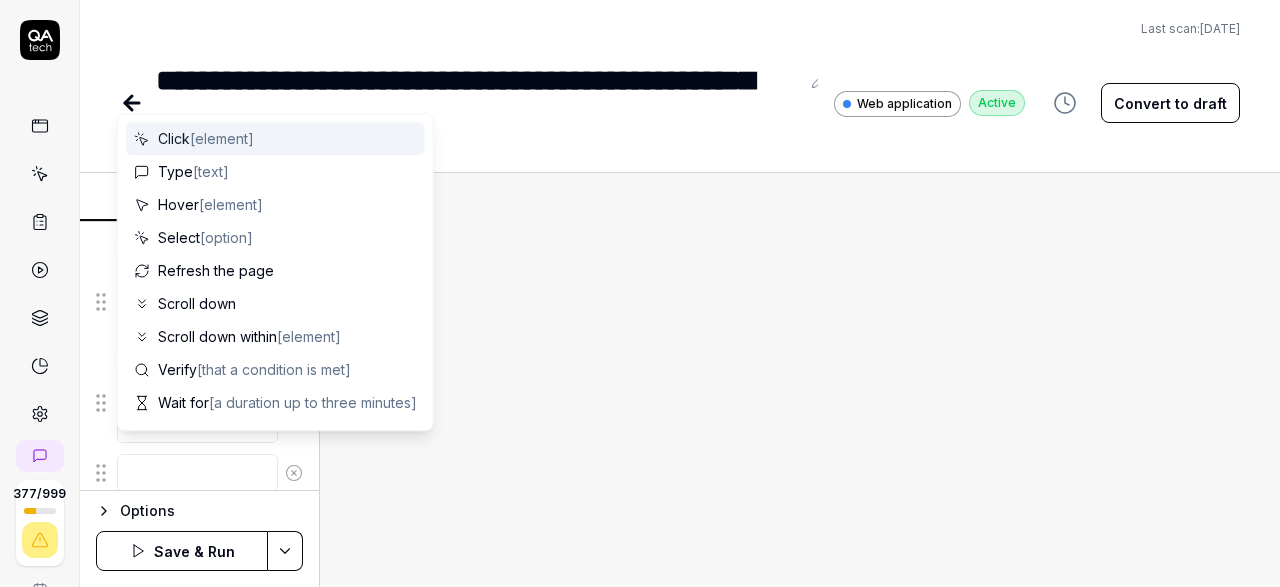click at bounding box center (197, 473) 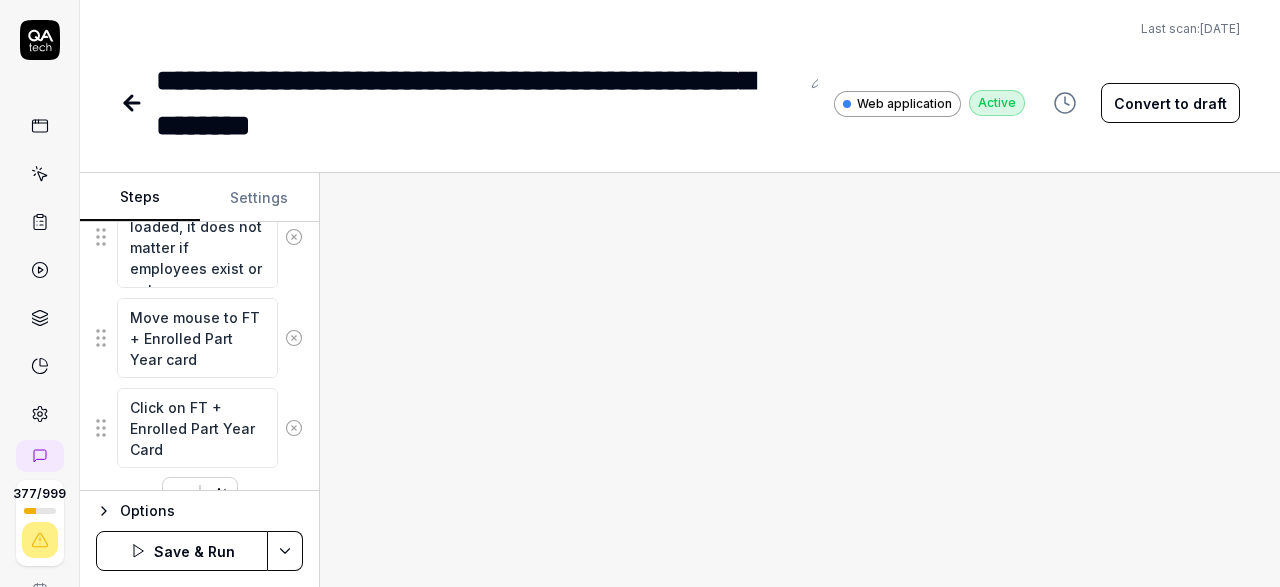 scroll, scrollTop: 2046, scrollLeft: 0, axis: vertical 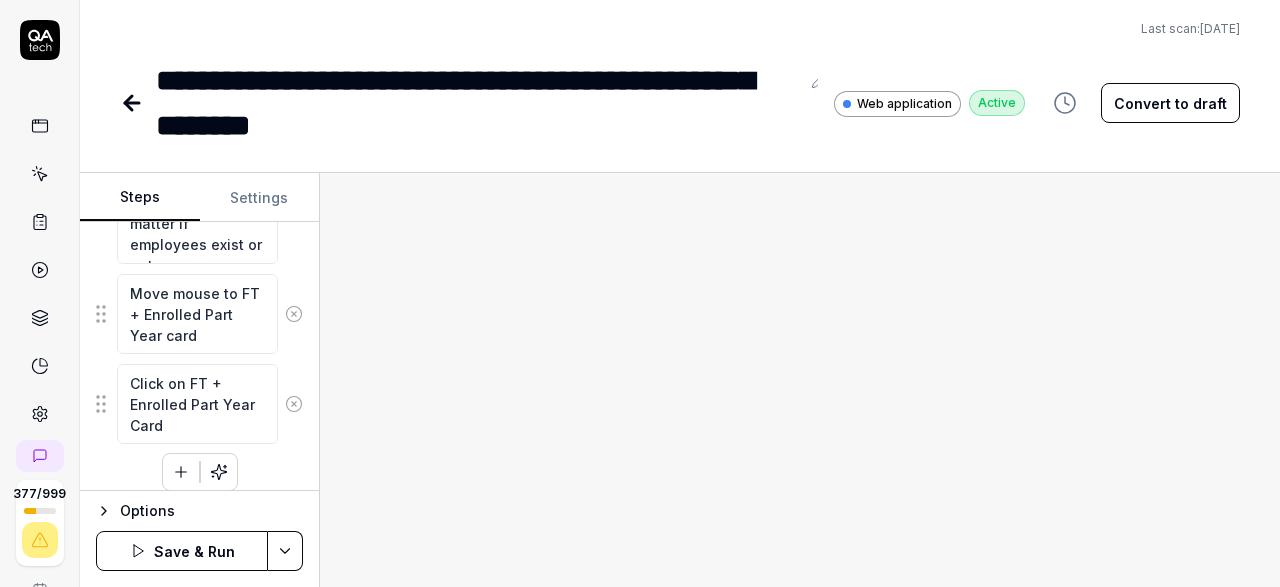 click 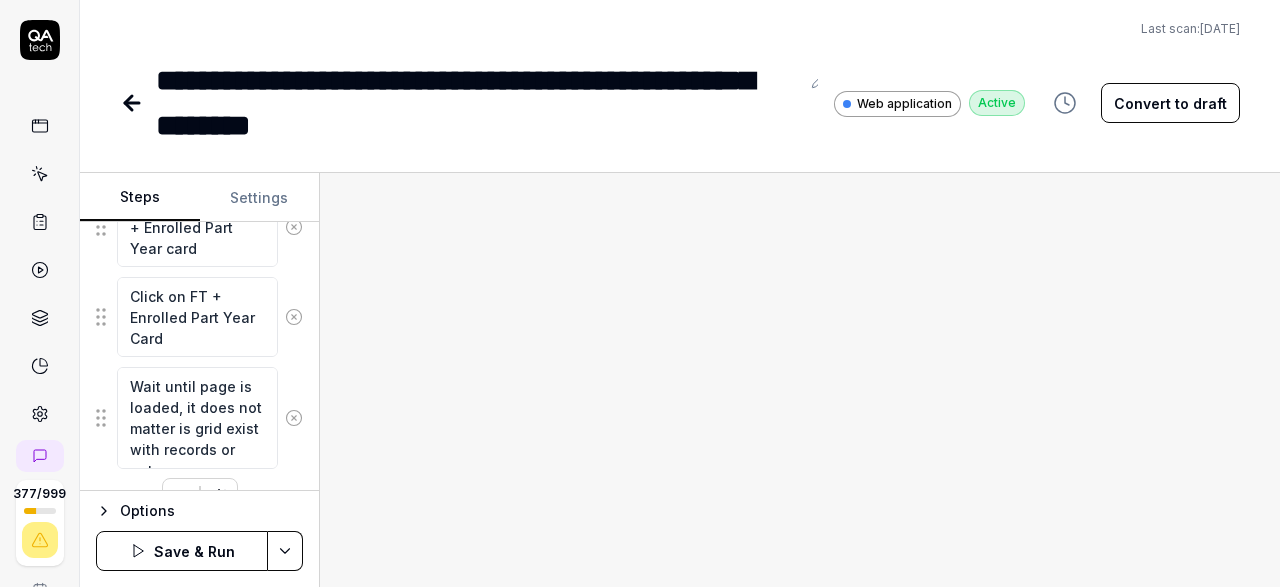 scroll, scrollTop: 2157, scrollLeft: 0, axis: vertical 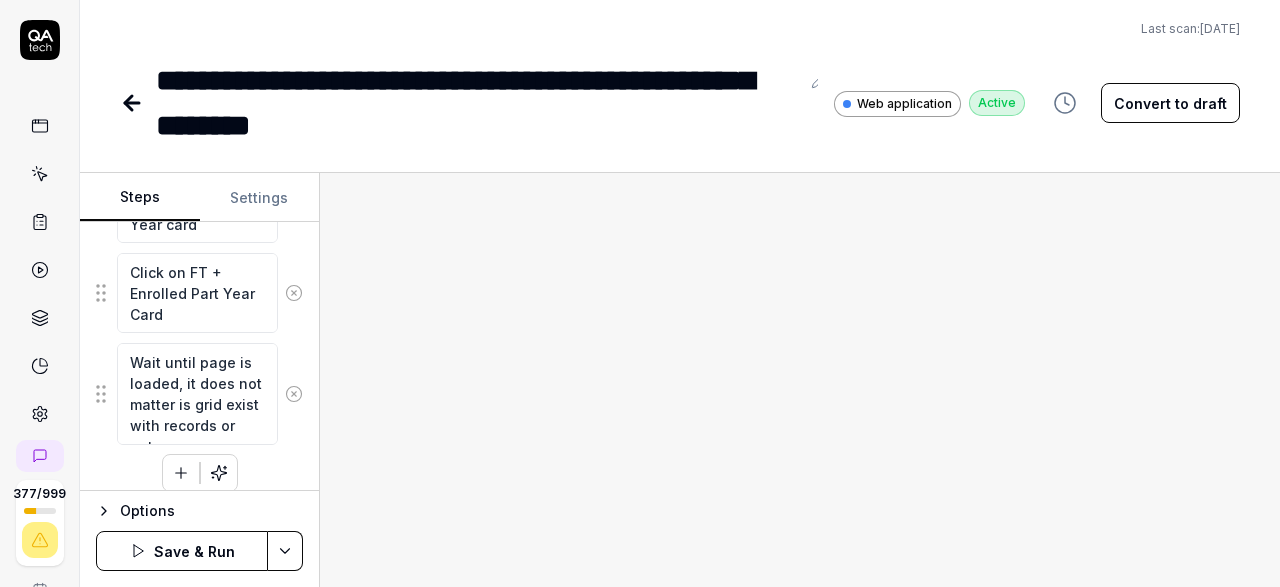 click 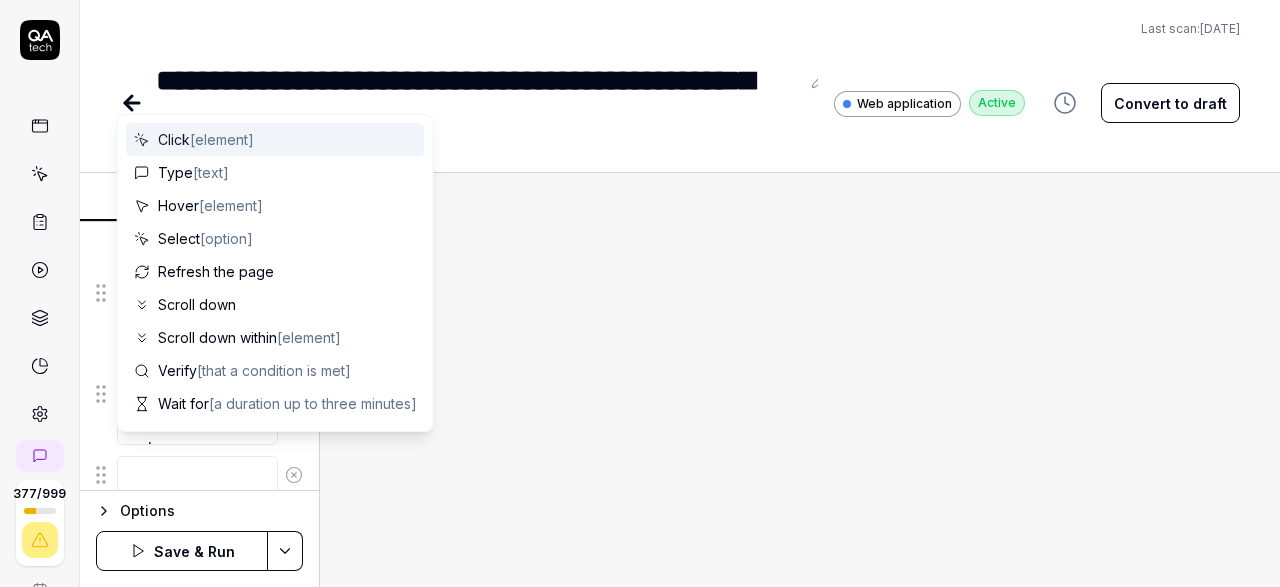click at bounding box center (197, 475) 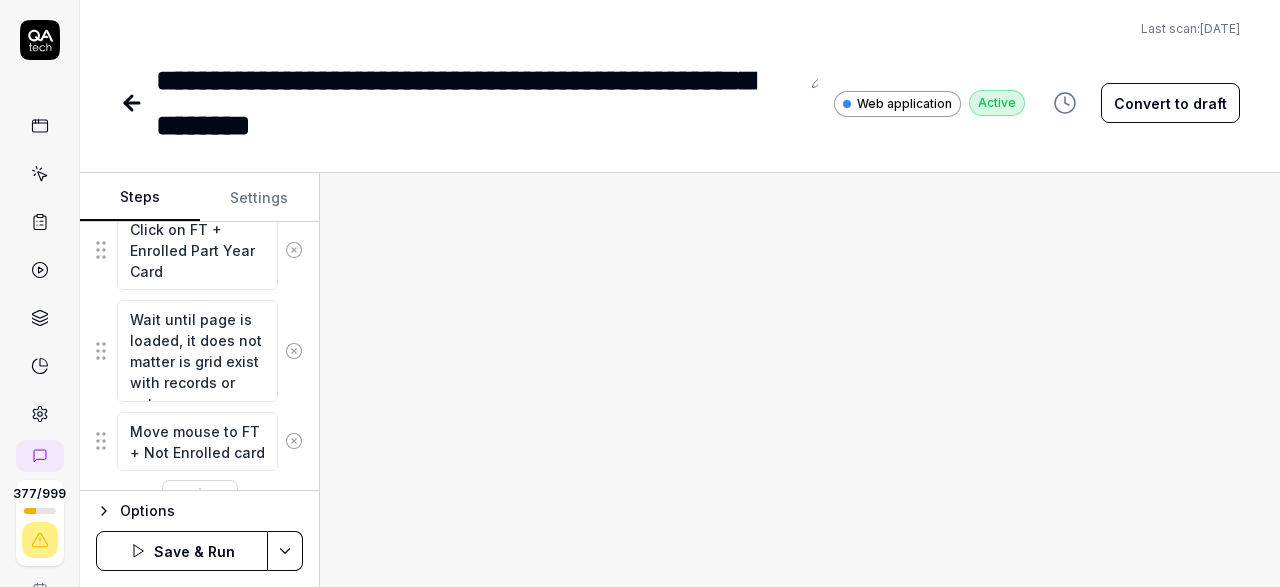 scroll, scrollTop: 2225, scrollLeft: 0, axis: vertical 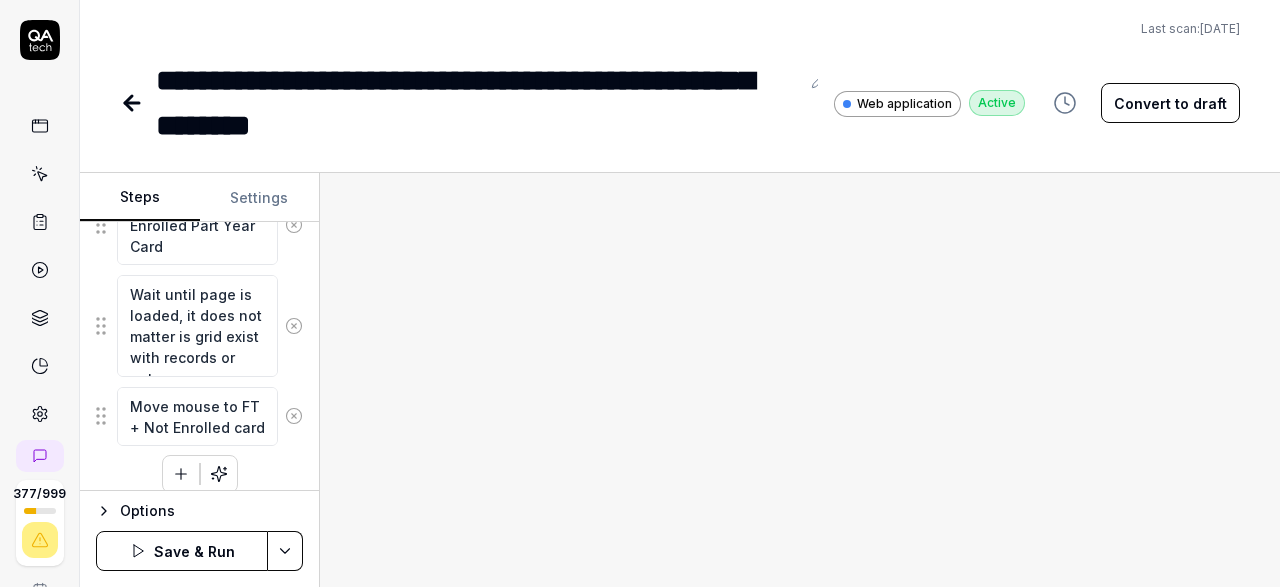 click 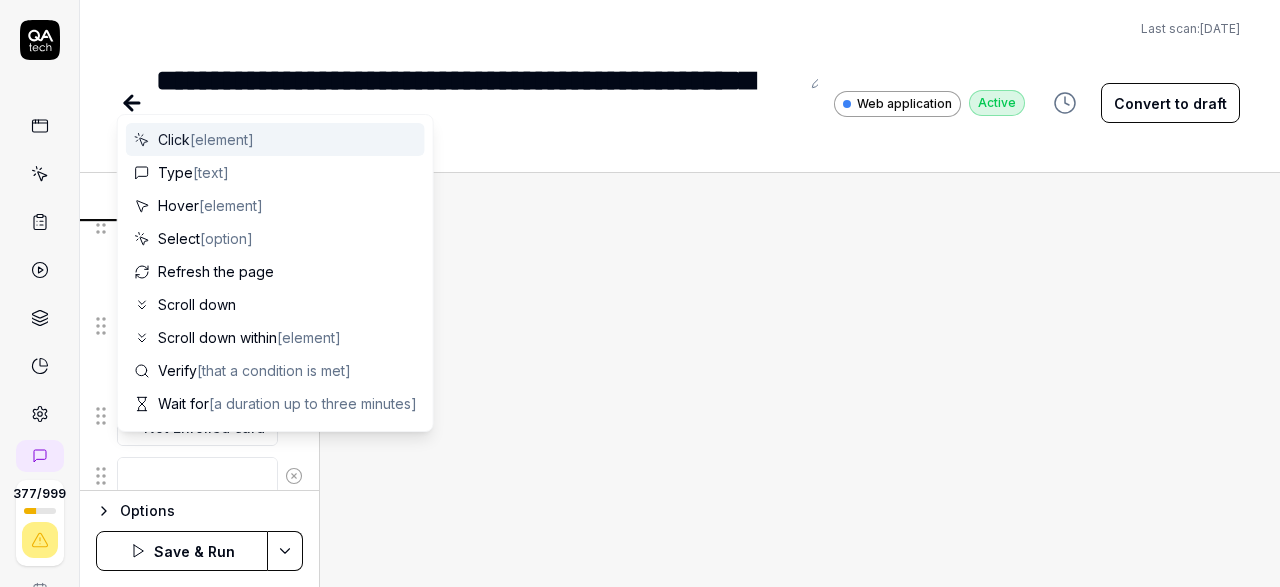 click at bounding box center (197, 476) 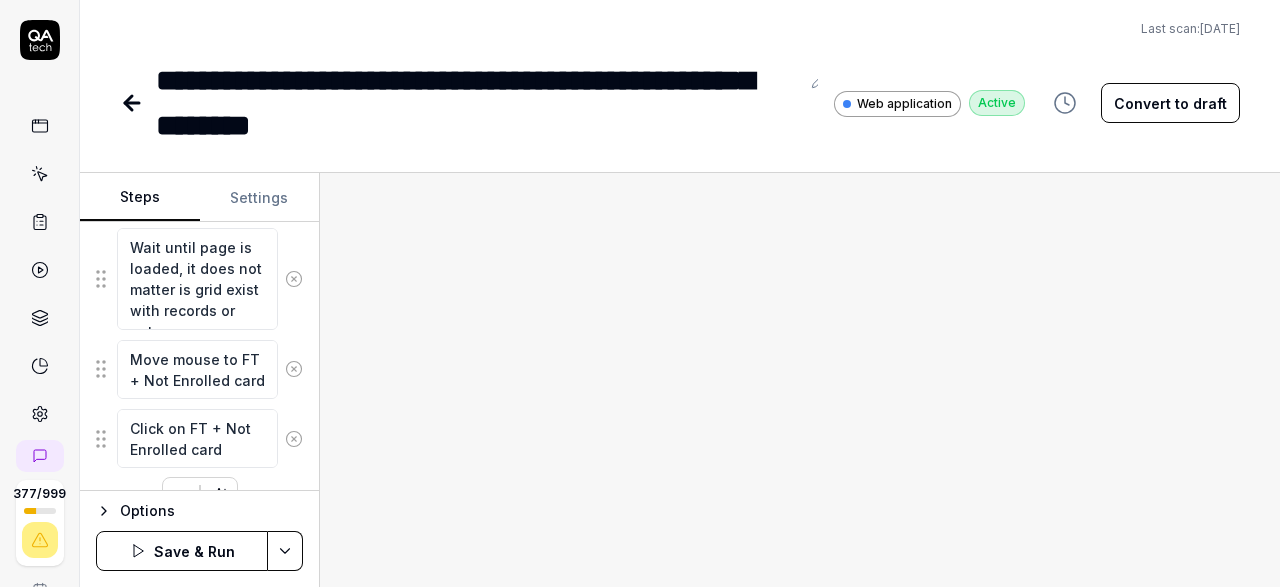 scroll, scrollTop: 2294, scrollLeft: 0, axis: vertical 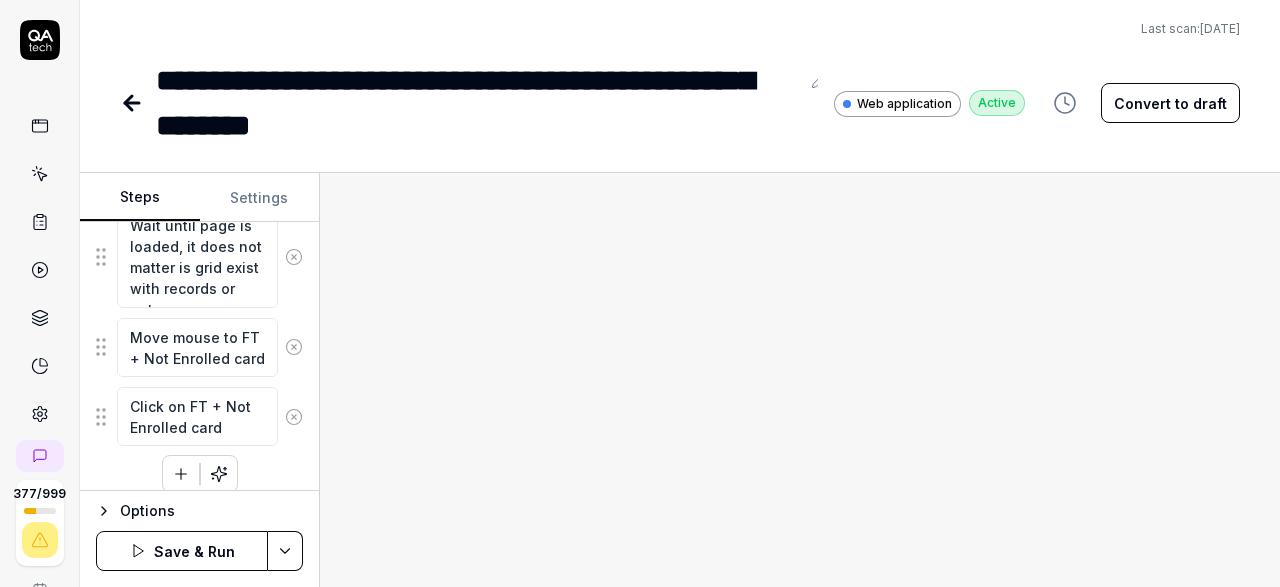 click 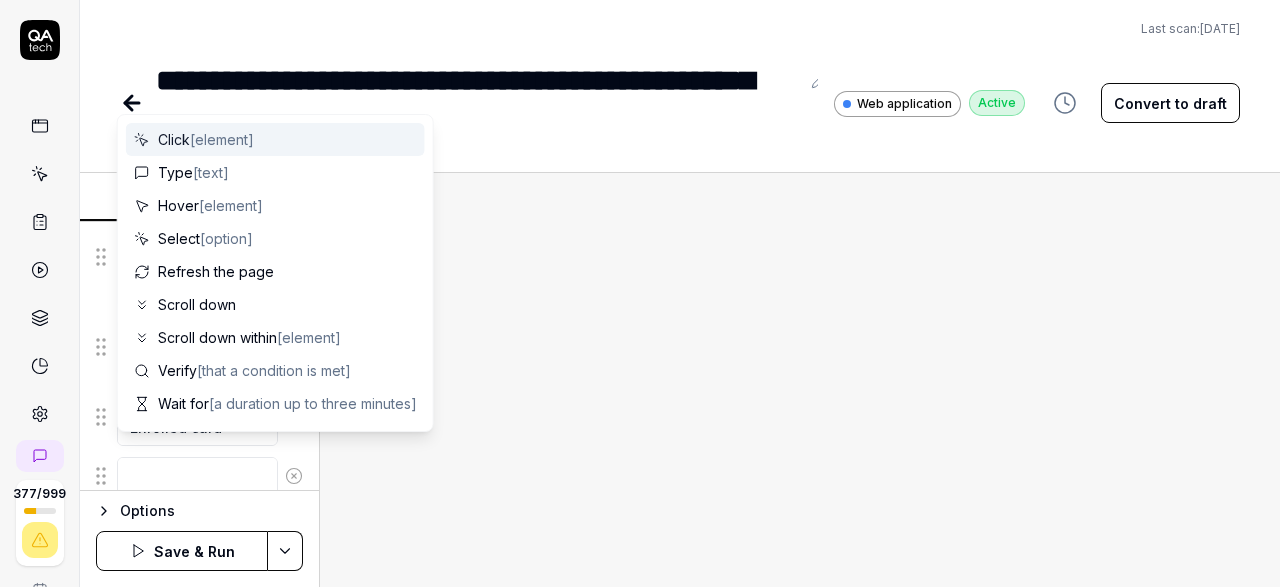 click at bounding box center [197, 476] 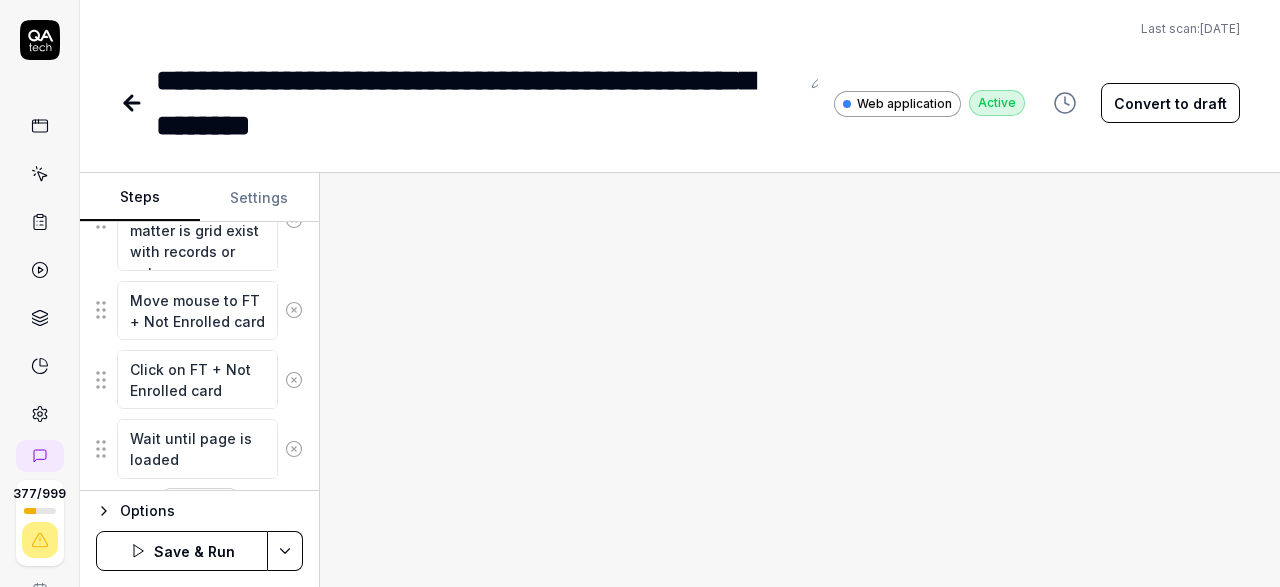 scroll, scrollTop: 2363, scrollLeft: 0, axis: vertical 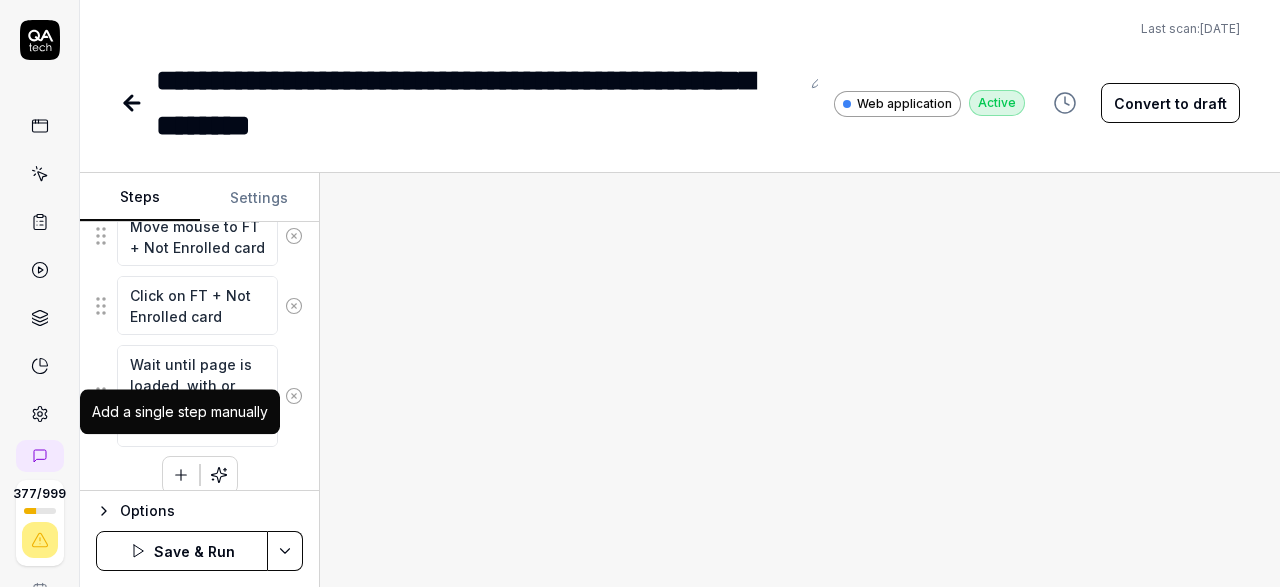 click at bounding box center (181, 475) 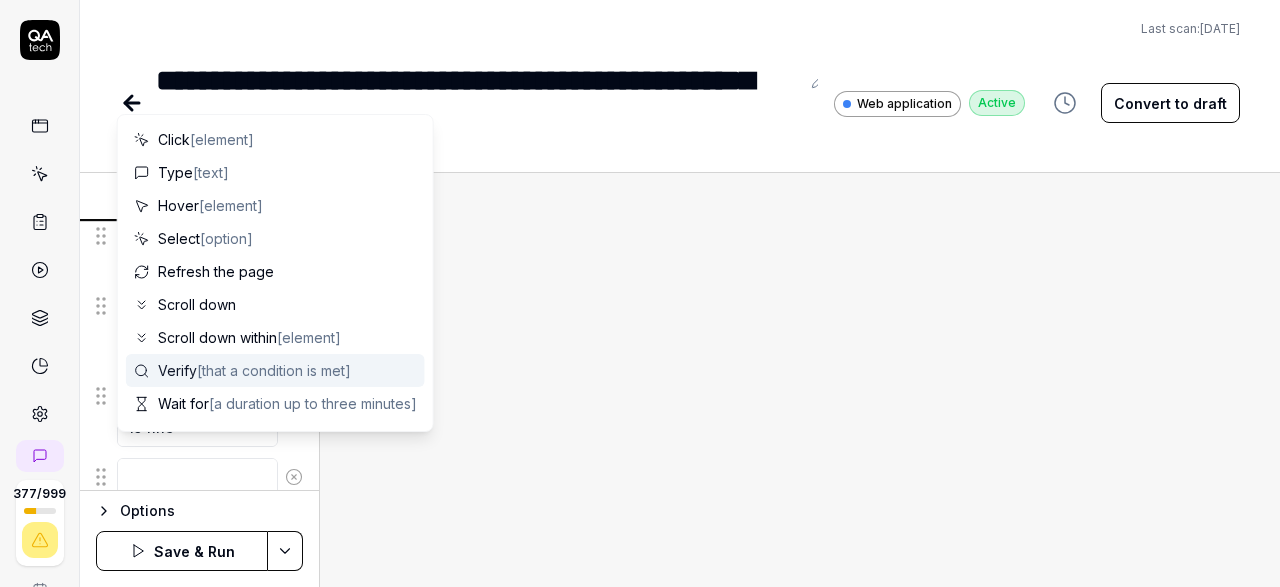 scroll, scrollTop: 116, scrollLeft: 0, axis: vertical 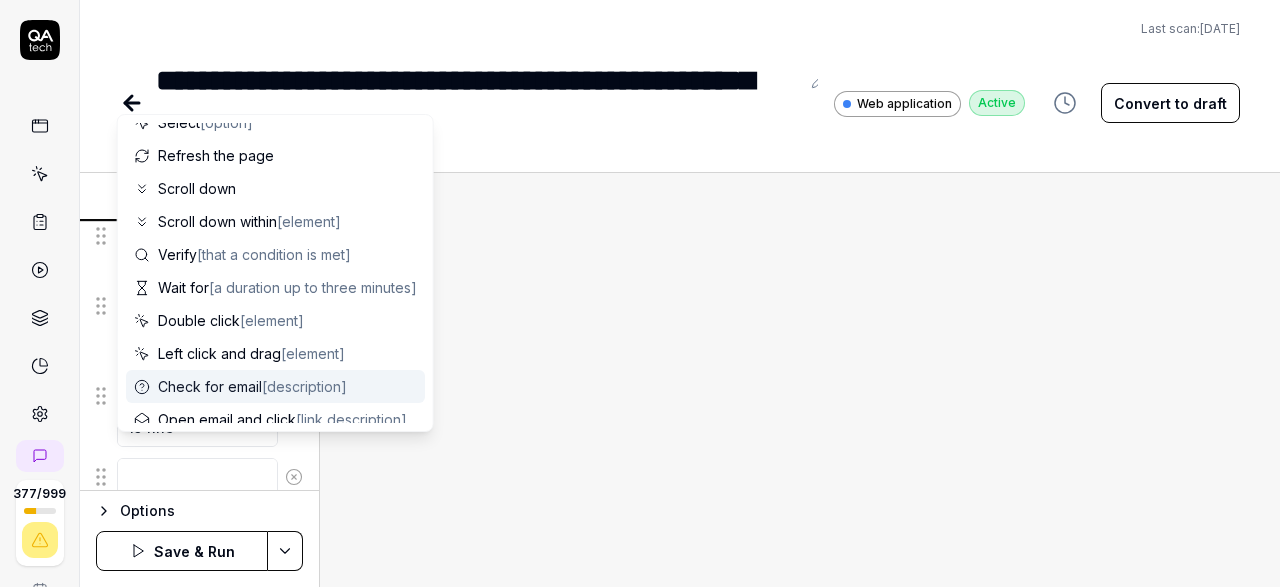click at bounding box center (197, 477) 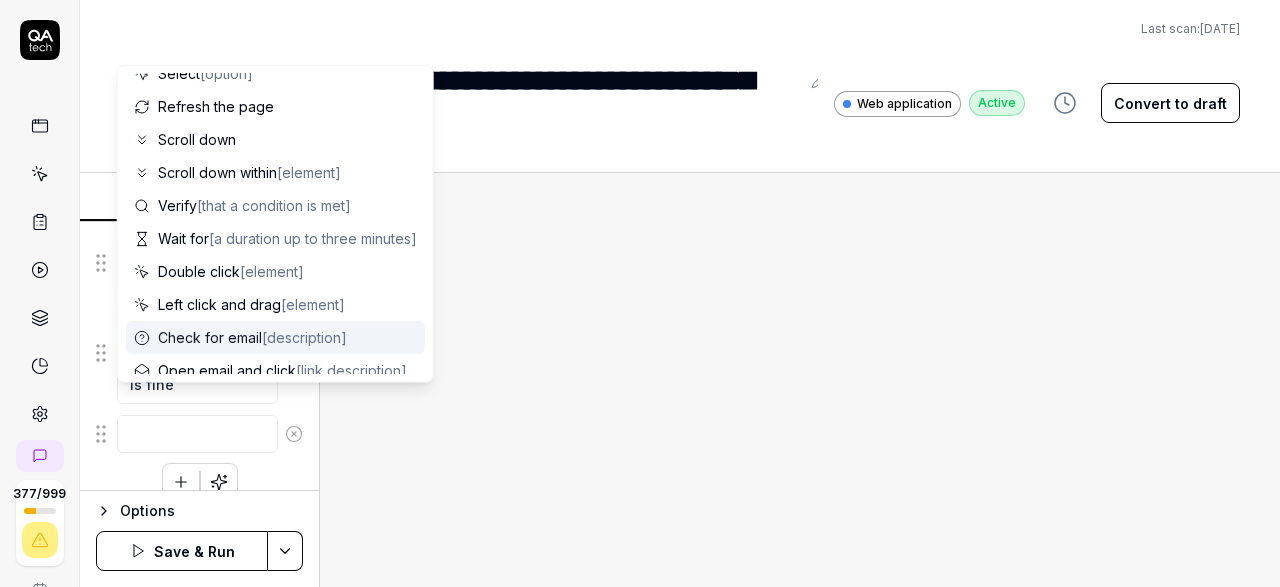 scroll, scrollTop: 2454, scrollLeft: 0, axis: vertical 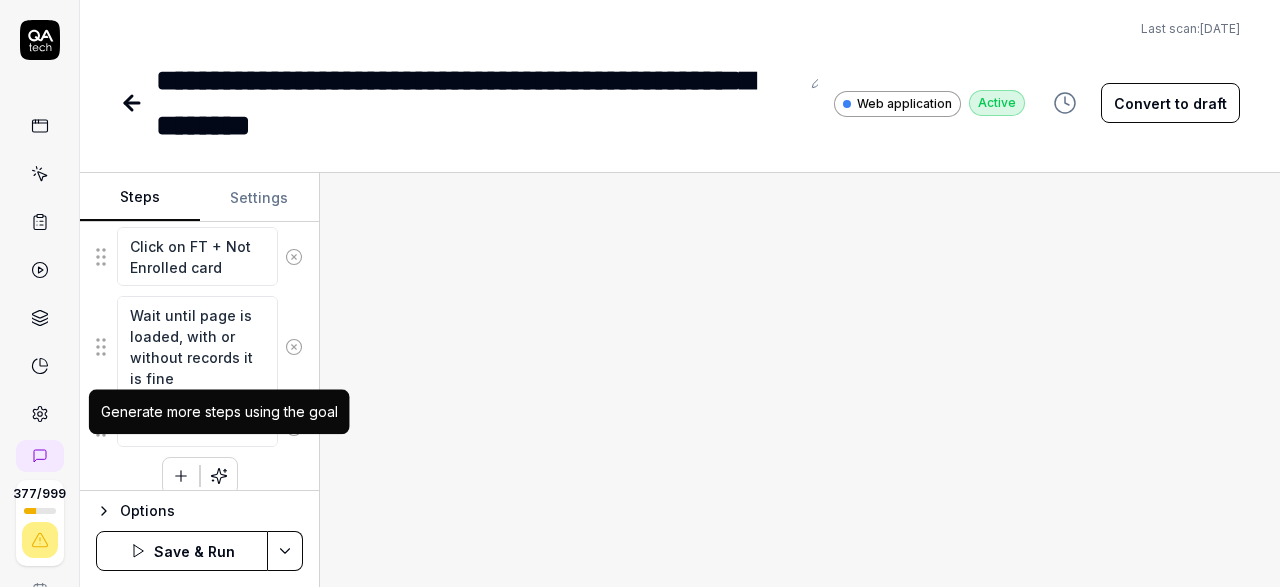 click on "Generate more steps using the goal" at bounding box center [219, 411] 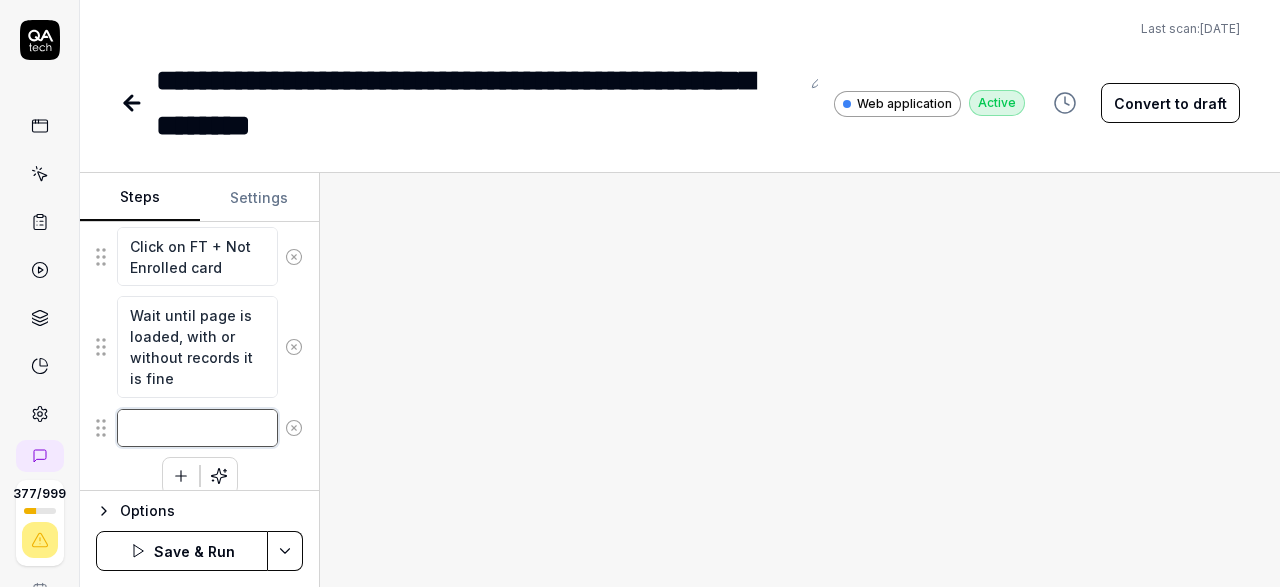 click at bounding box center [197, 428] 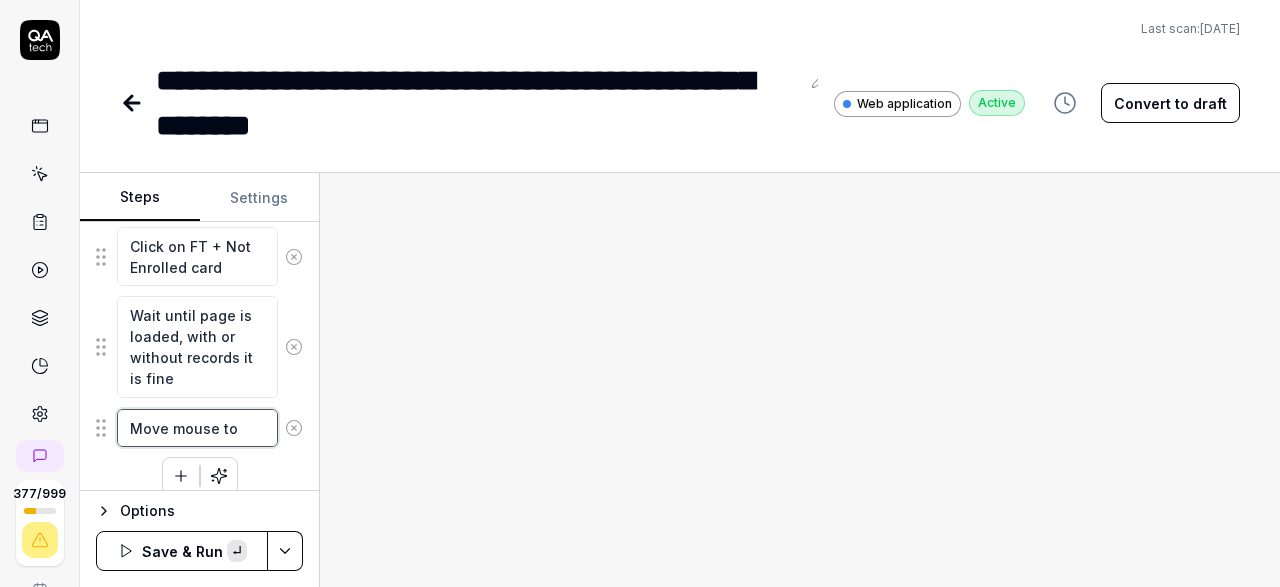paste on "PT + Enrolled" 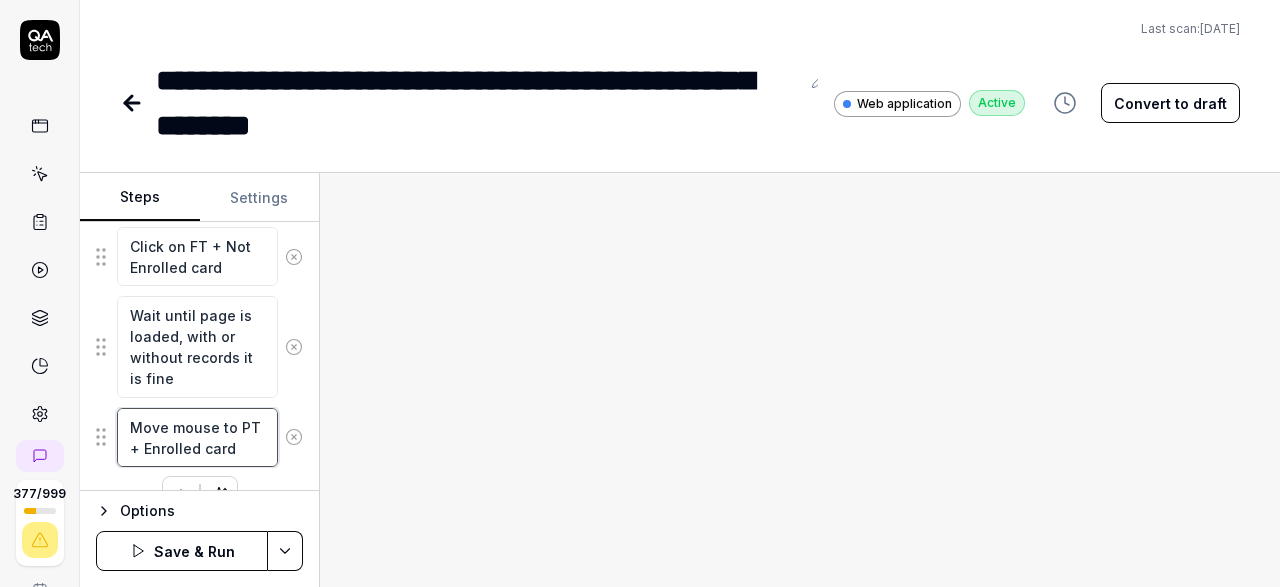 scroll, scrollTop: 2473, scrollLeft: 0, axis: vertical 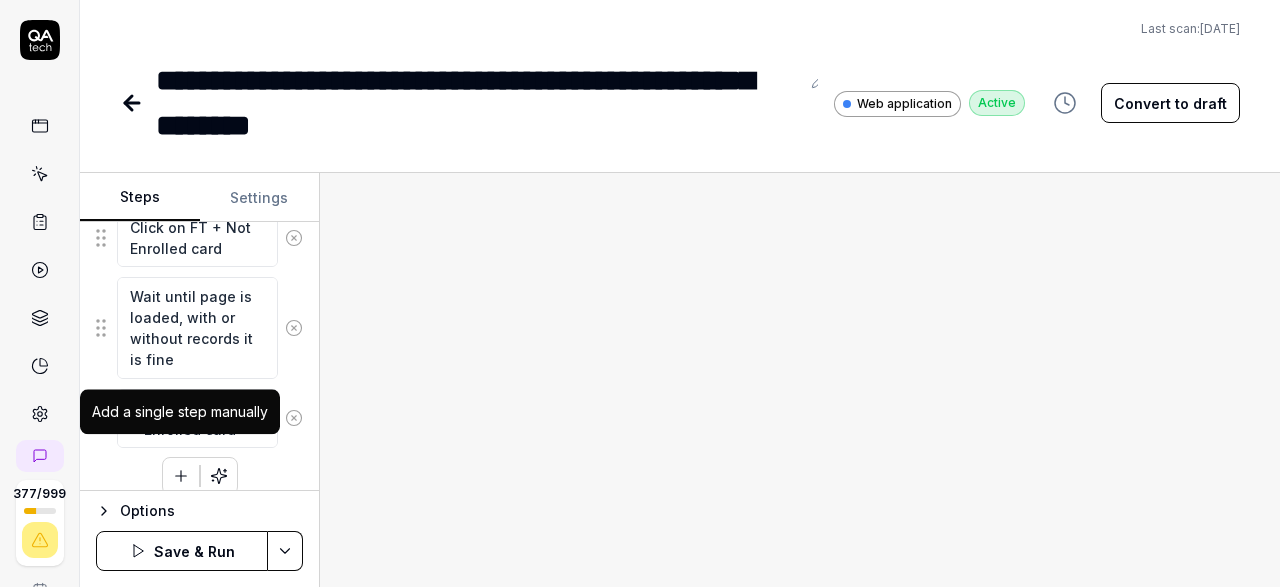 click 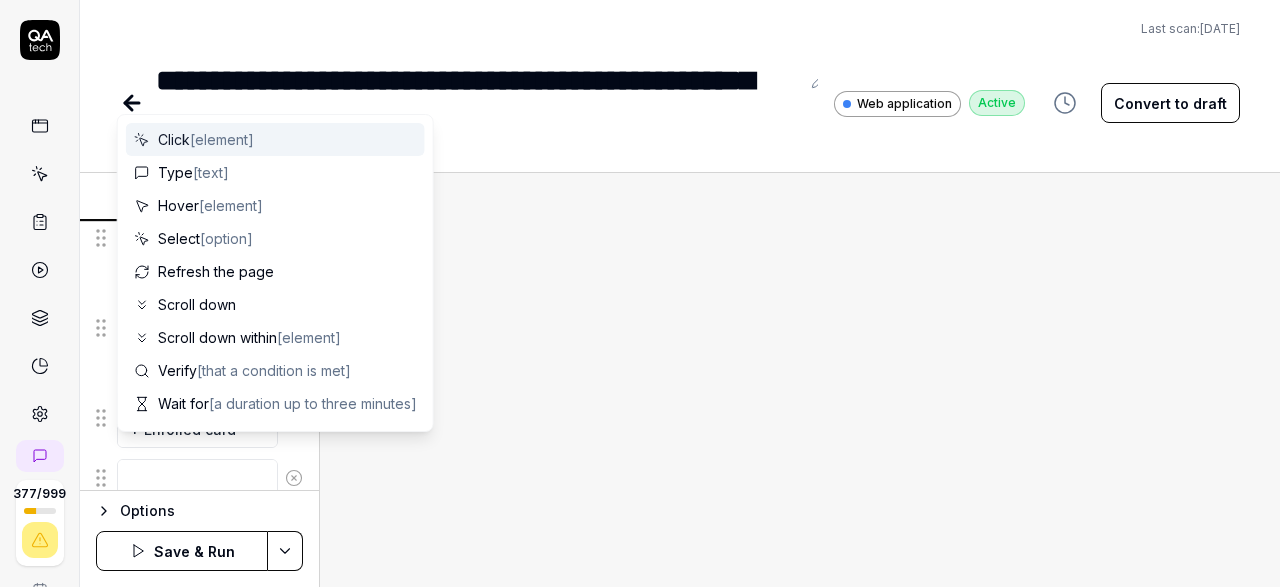 click at bounding box center (197, 478) 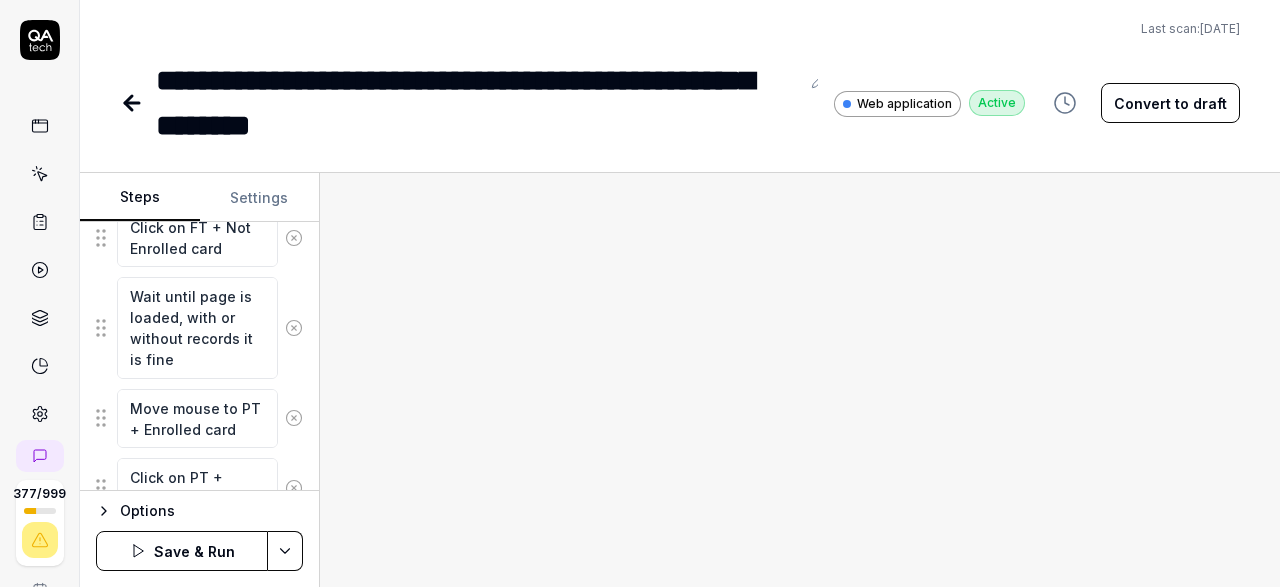 scroll, scrollTop: 2542, scrollLeft: 0, axis: vertical 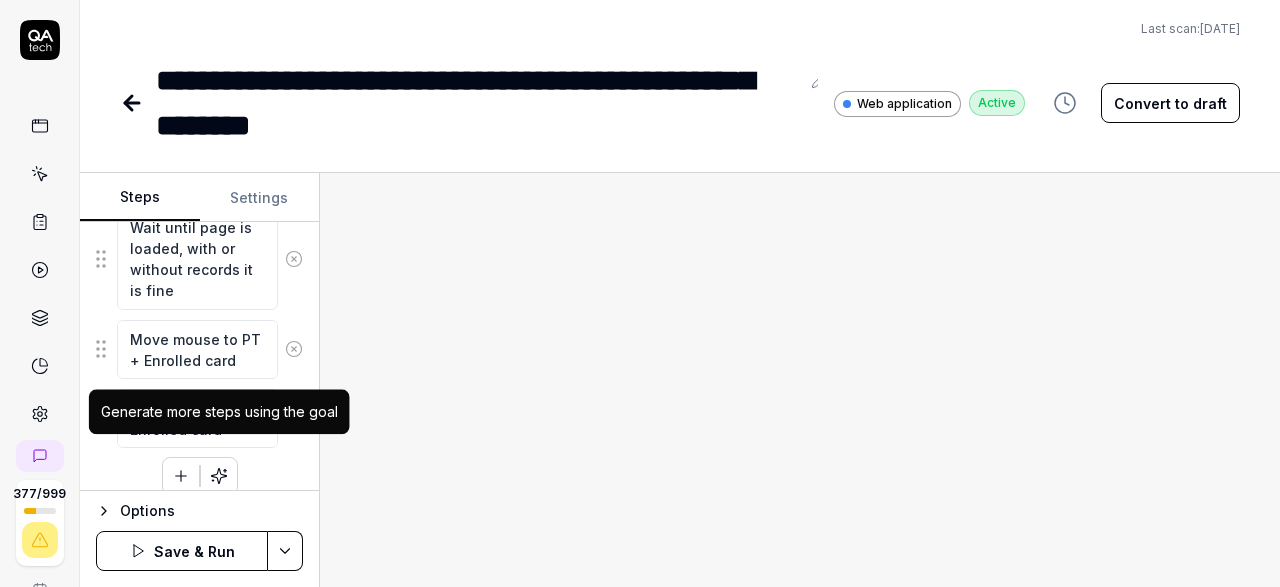 click 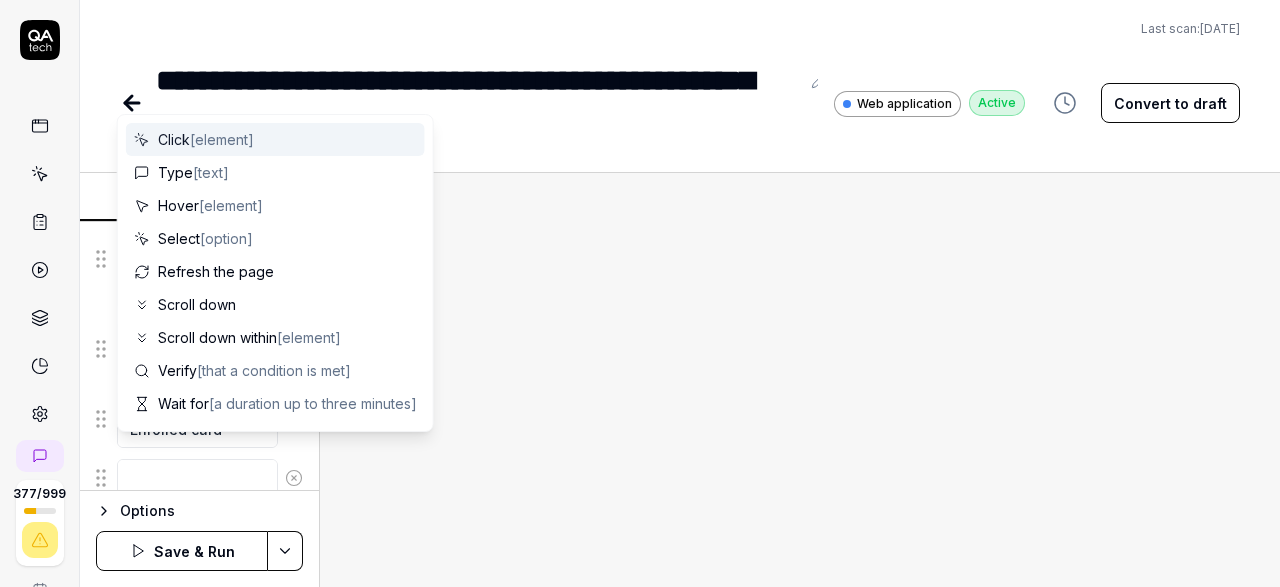 click at bounding box center (197, 478) 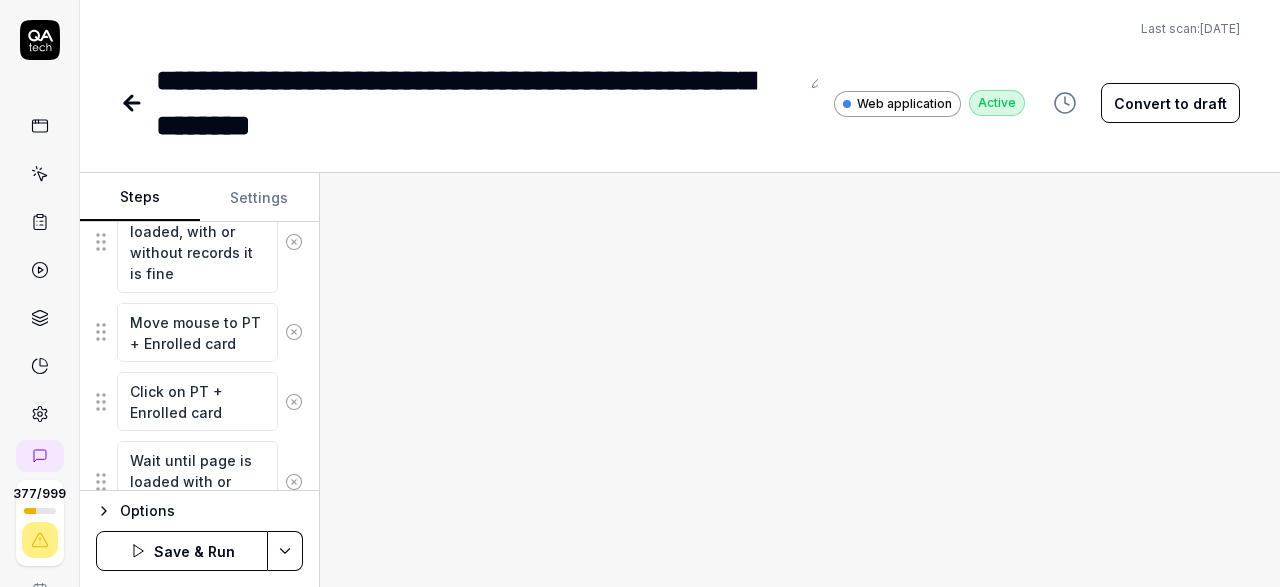 scroll, scrollTop: 2632, scrollLeft: 0, axis: vertical 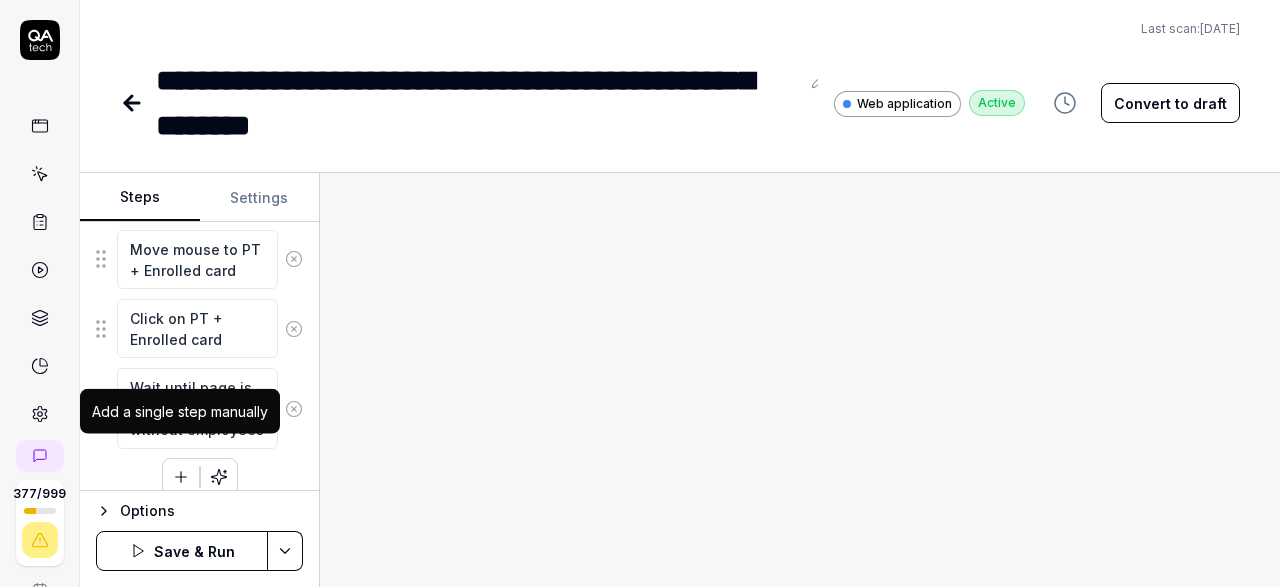 click at bounding box center (181, 477) 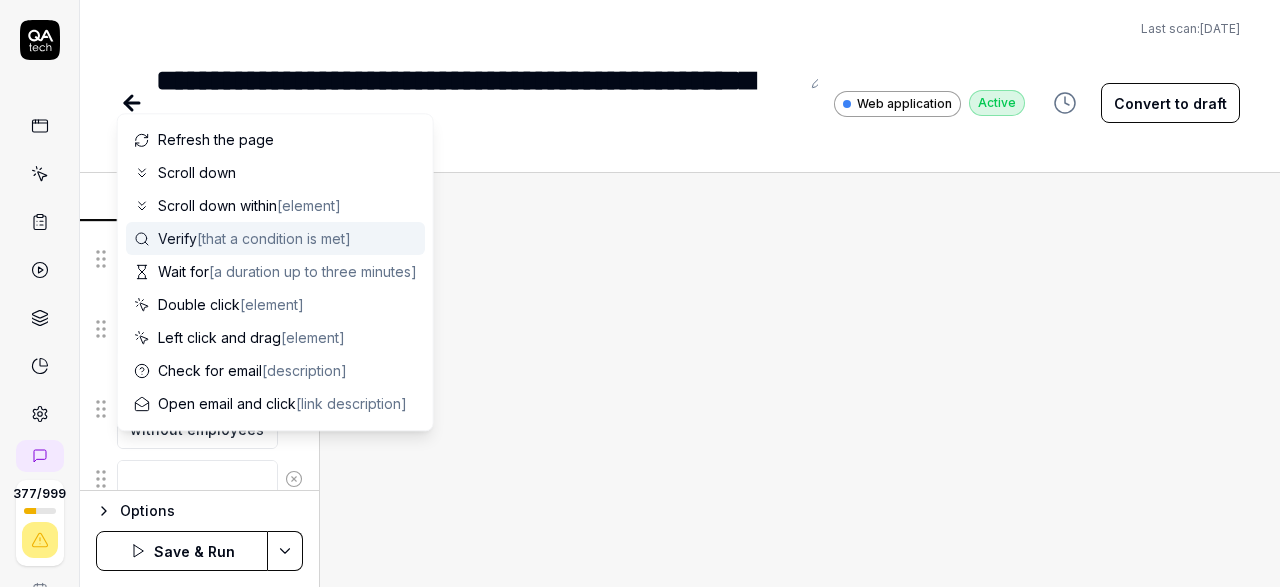 scroll, scrollTop: 195, scrollLeft: 0, axis: vertical 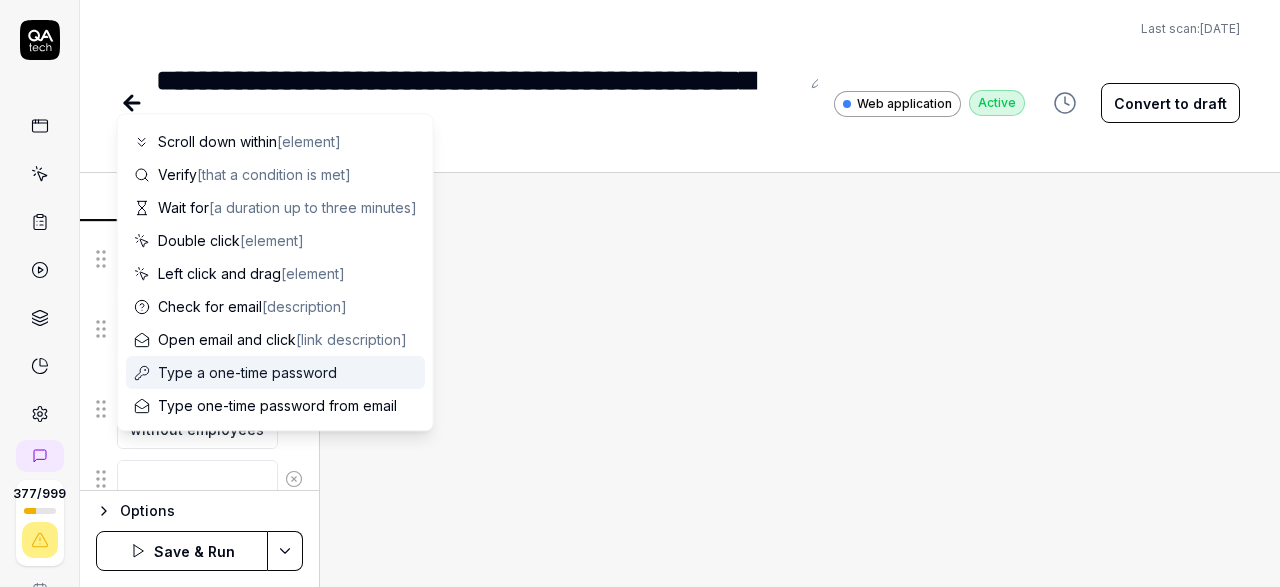 click at bounding box center [800, 380] 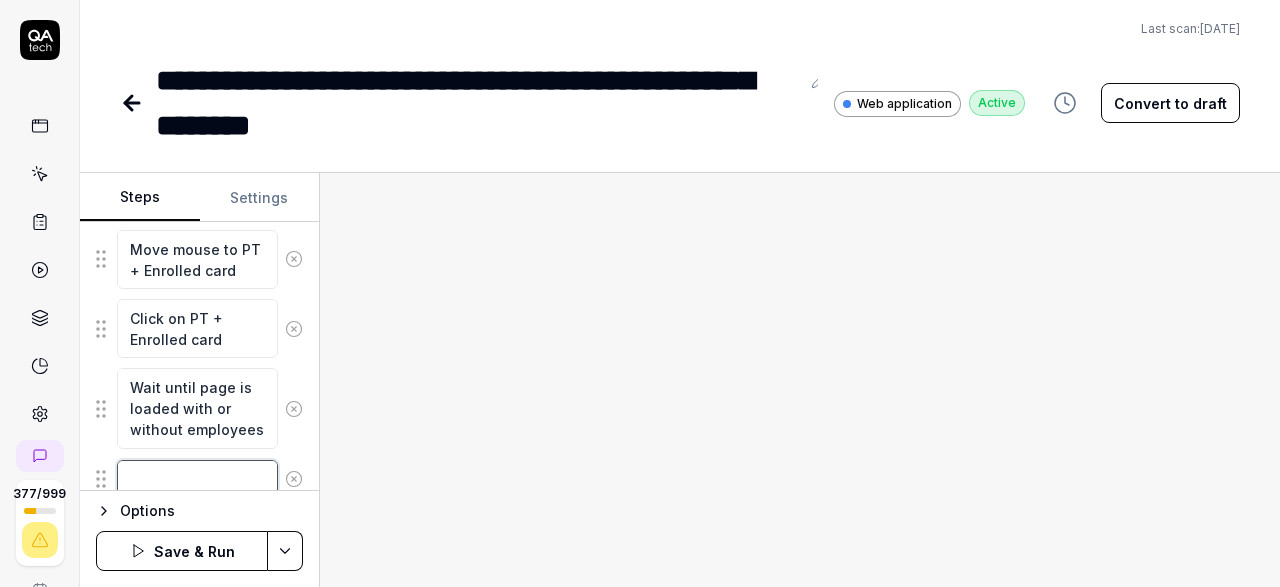 click at bounding box center (197, 479) 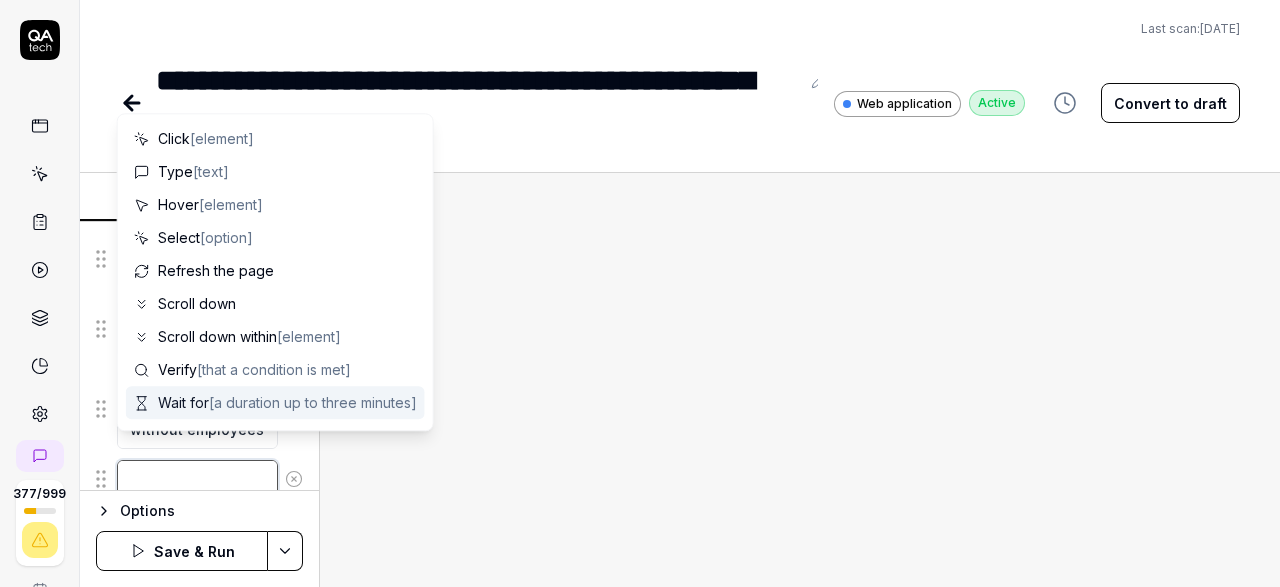 click at bounding box center [197, 479] 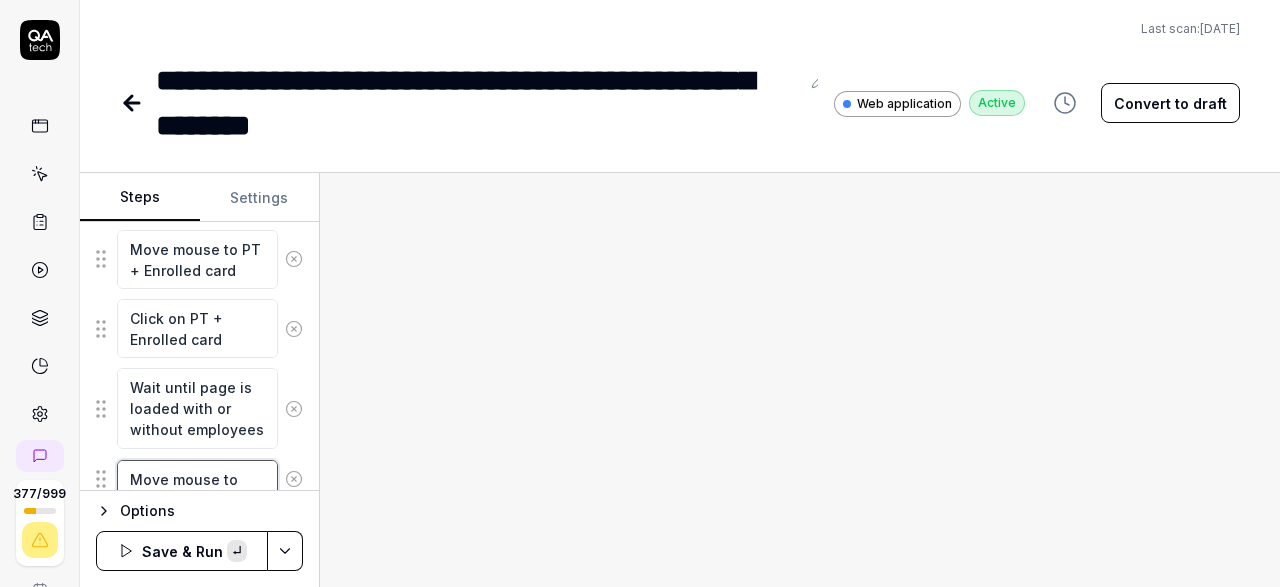 paste on "Not Confirmed" 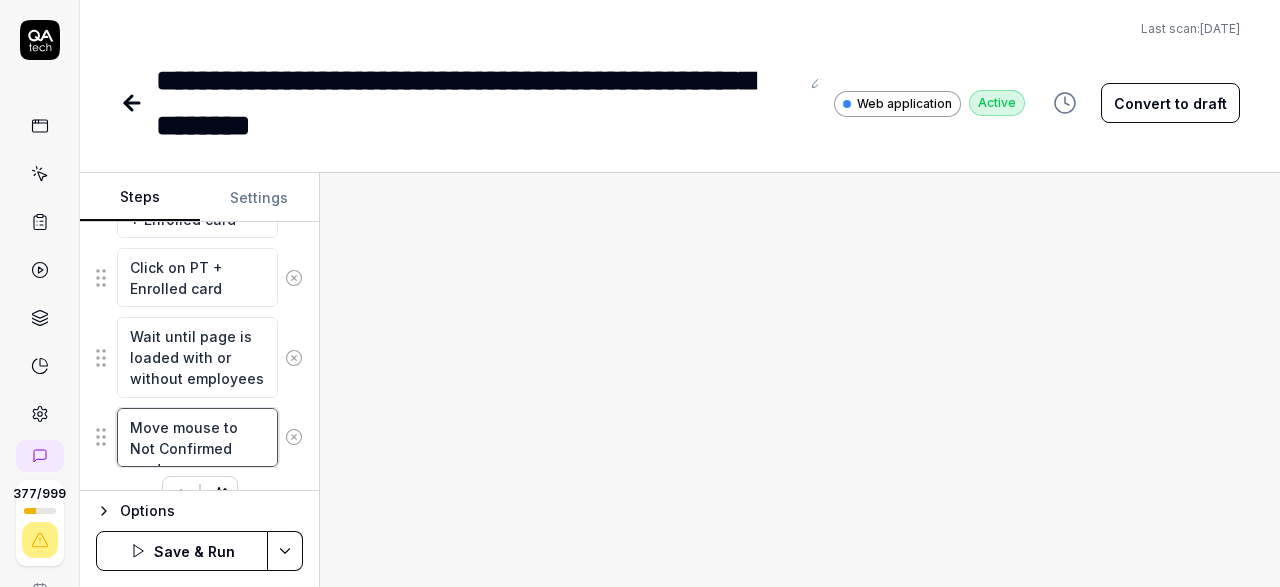 scroll, scrollTop: 2701, scrollLeft: 0, axis: vertical 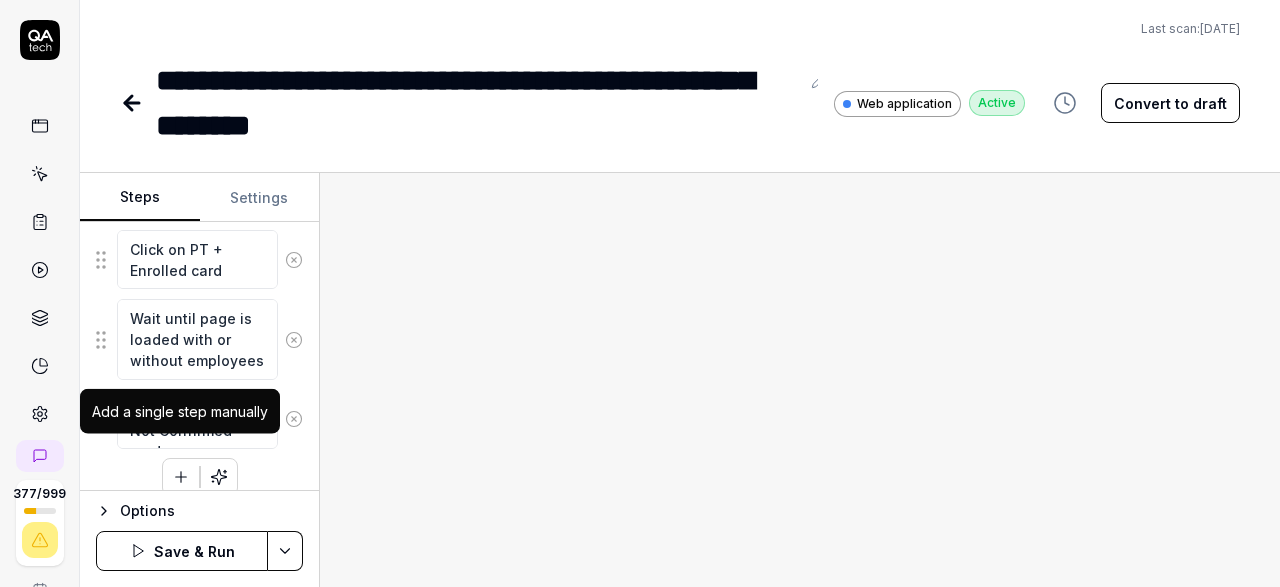 click 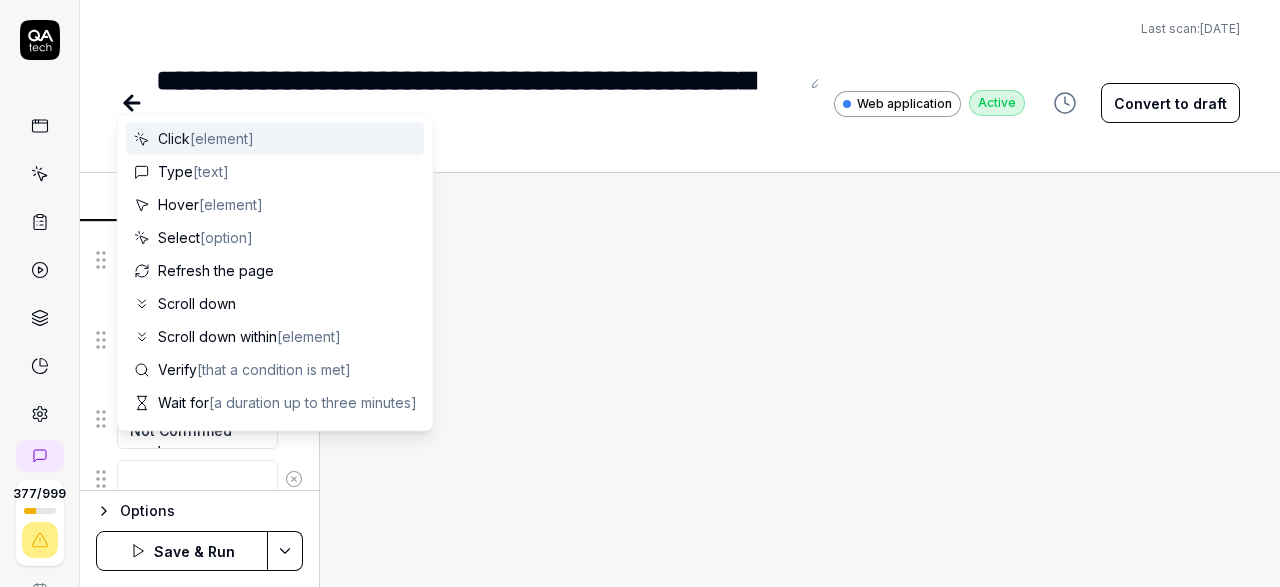 click at bounding box center [197, 479] 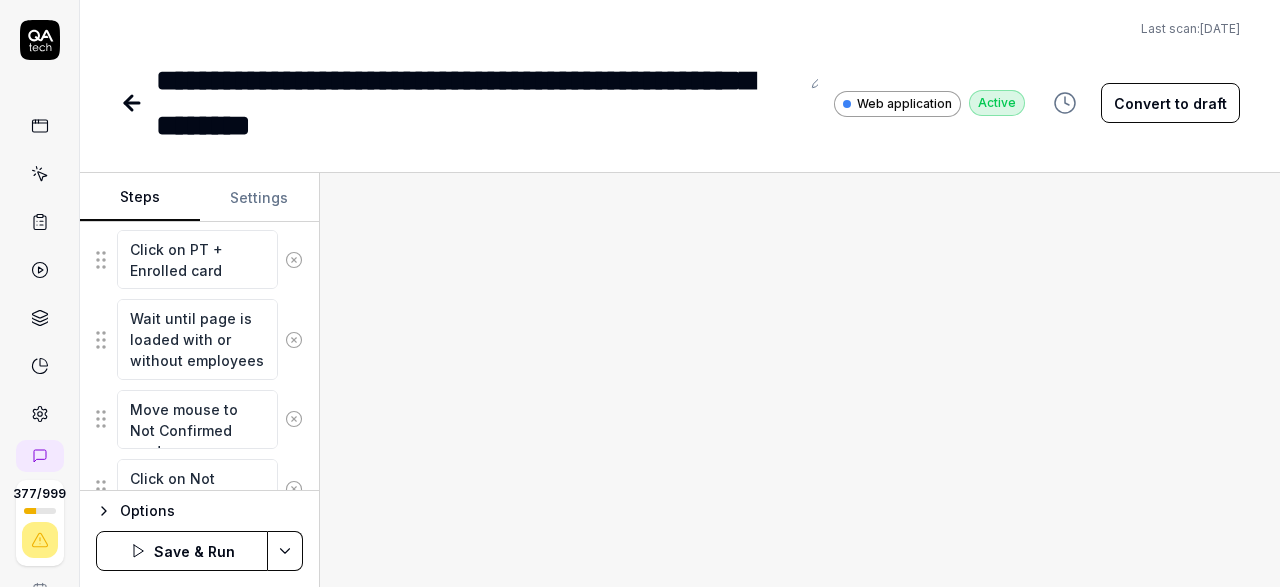 scroll, scrollTop: 2769, scrollLeft: 0, axis: vertical 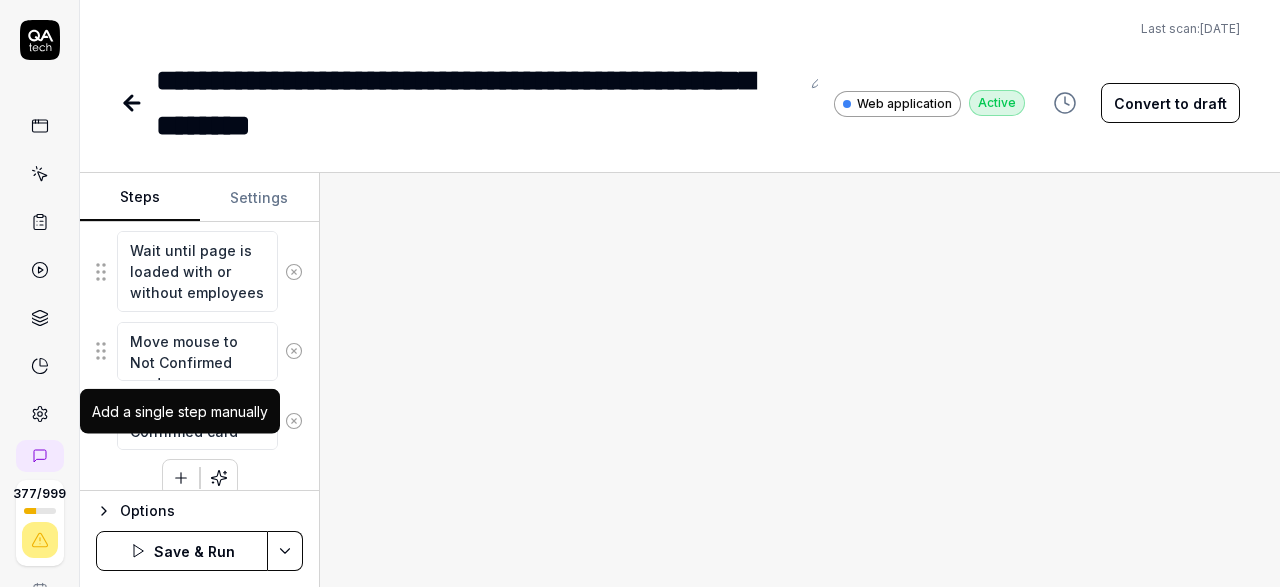 click 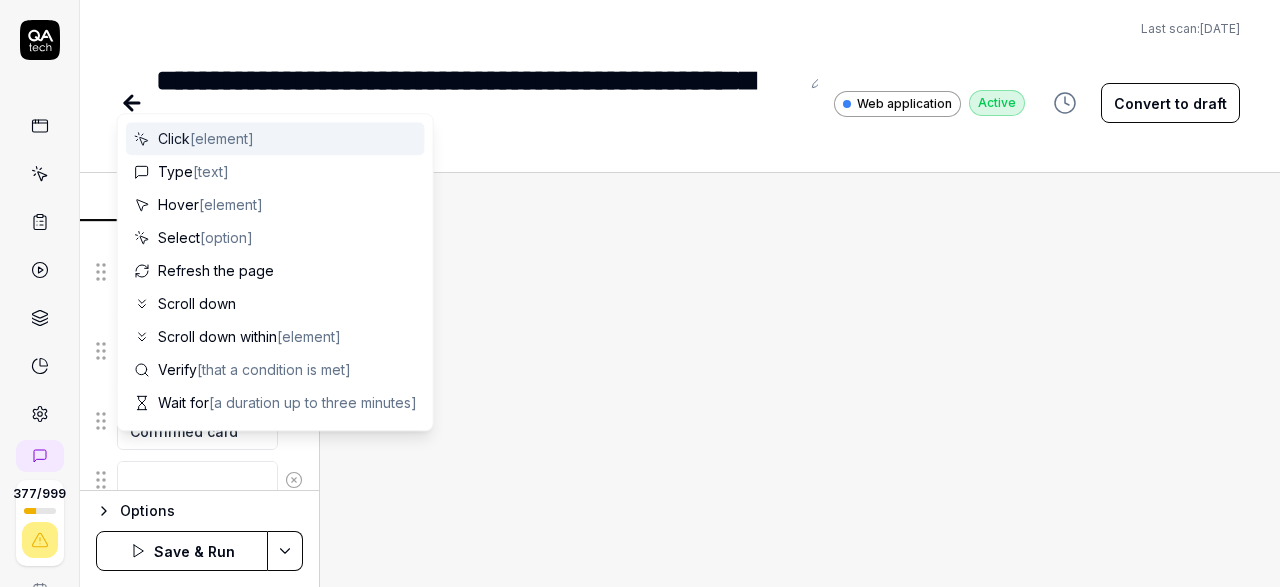 click at bounding box center (197, 480) 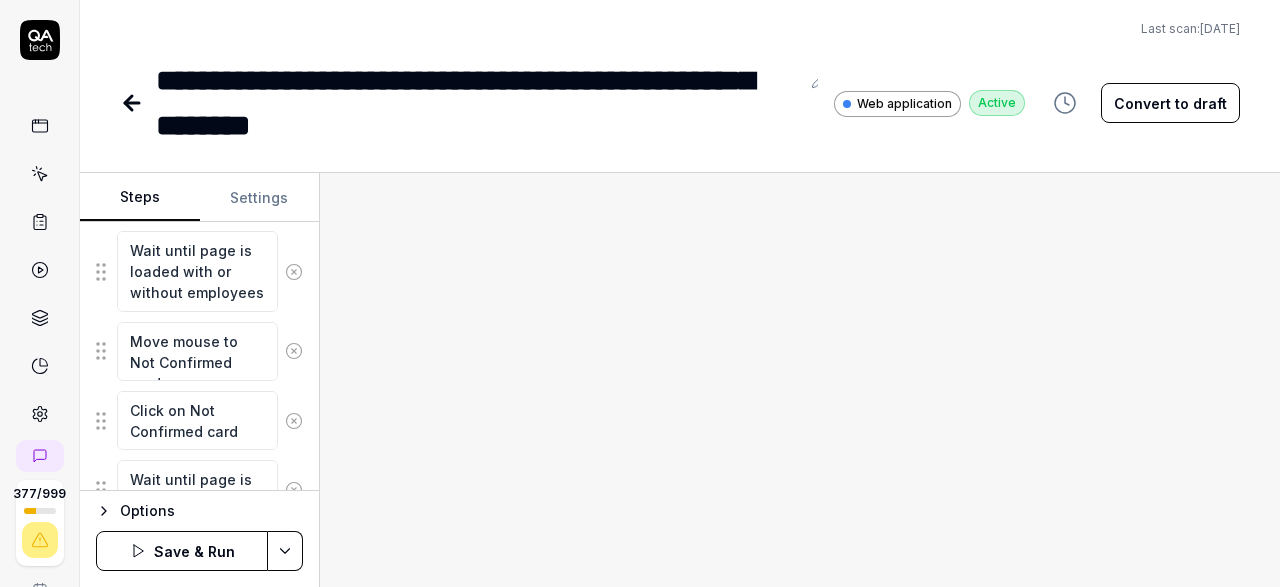scroll, scrollTop: 2786, scrollLeft: 0, axis: vertical 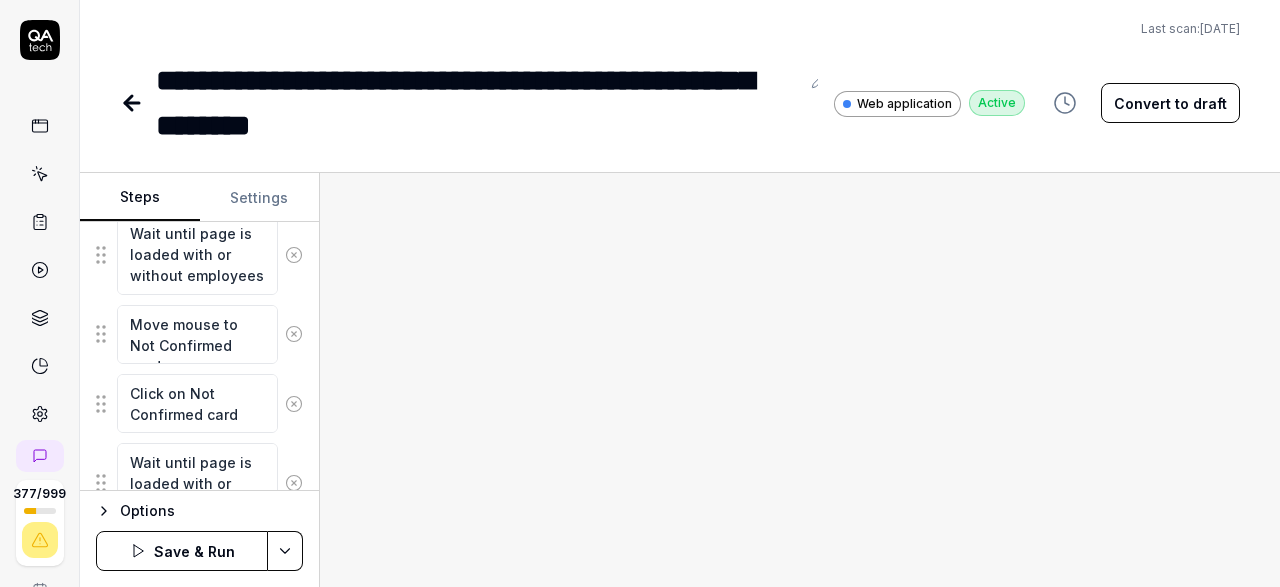 click on "**********" at bounding box center [640, 293] 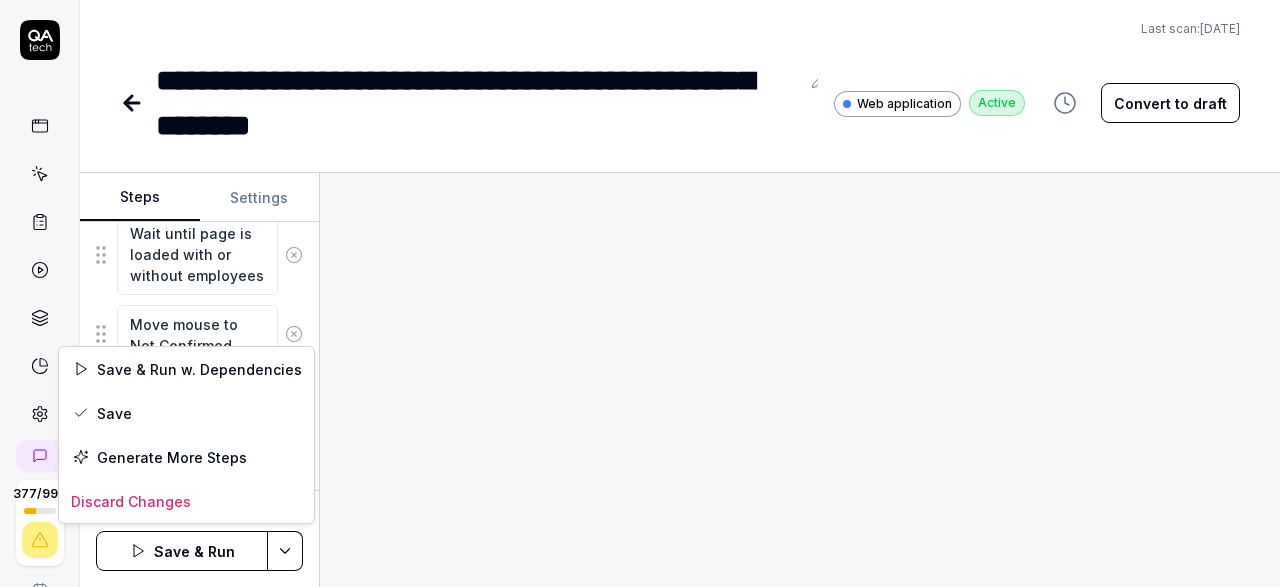 scroll, scrollTop: 2786, scrollLeft: 0, axis: vertical 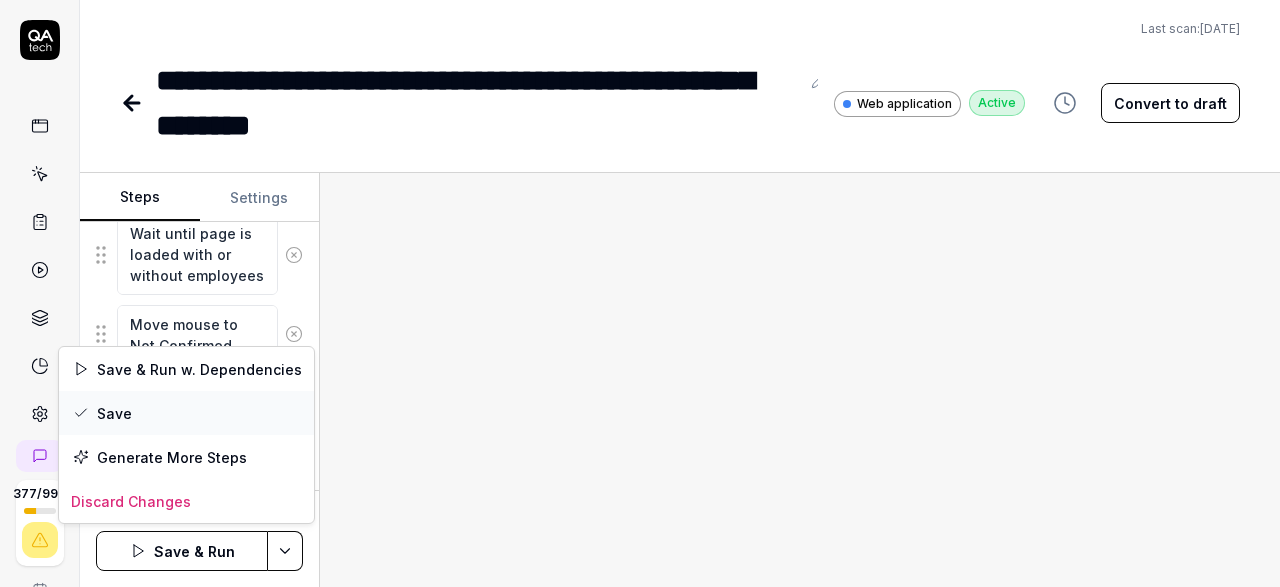 click on "Save" at bounding box center [186, 413] 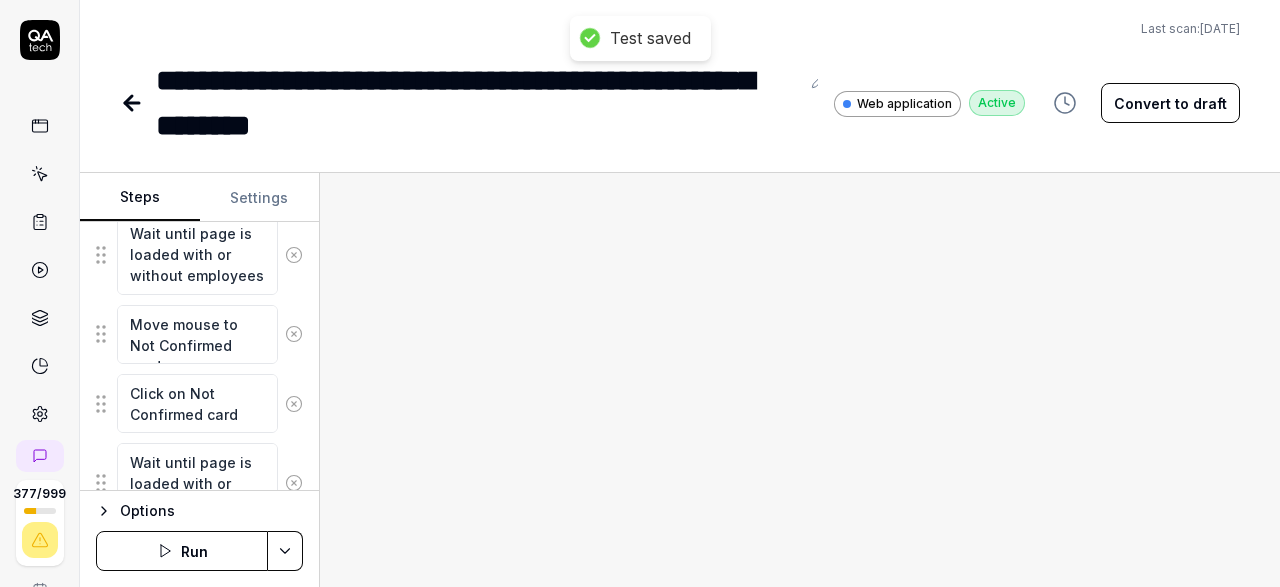 scroll, scrollTop: 2311, scrollLeft: 0, axis: vertical 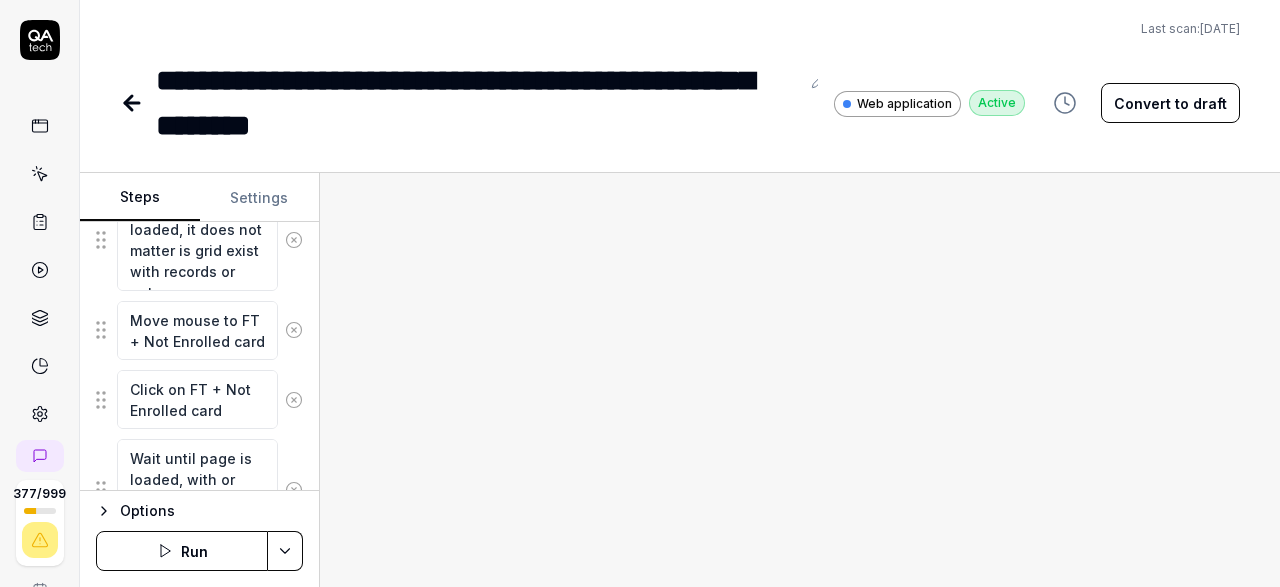 click 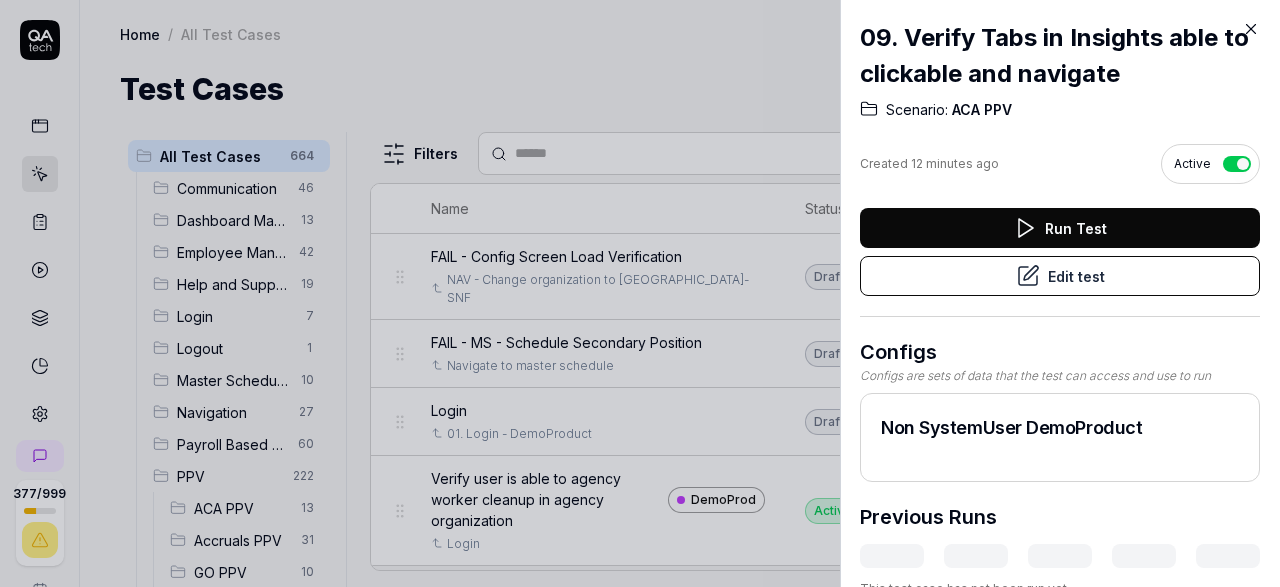 scroll, scrollTop: 116, scrollLeft: 0, axis: vertical 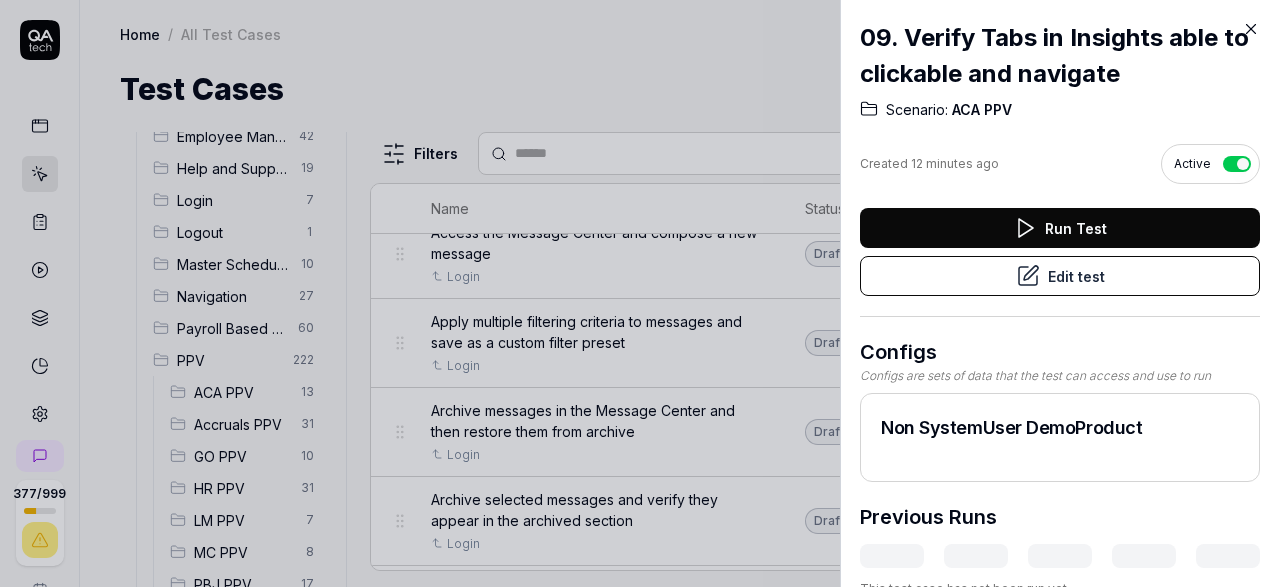 click at bounding box center [640, 293] 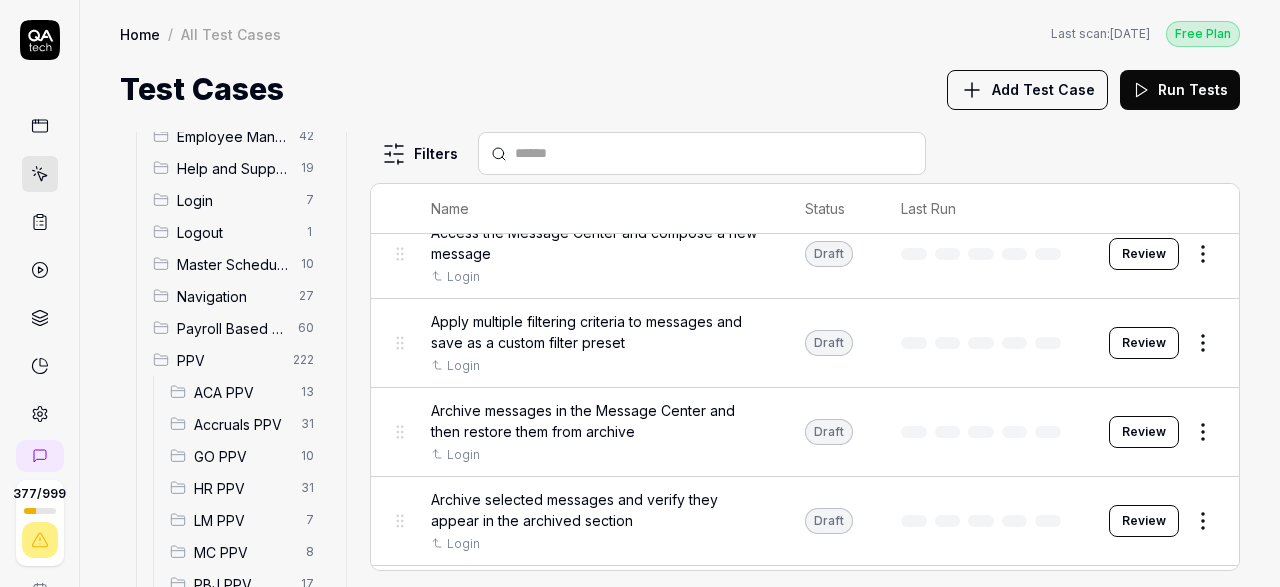 click on "ACA PPV" at bounding box center (241, 392) 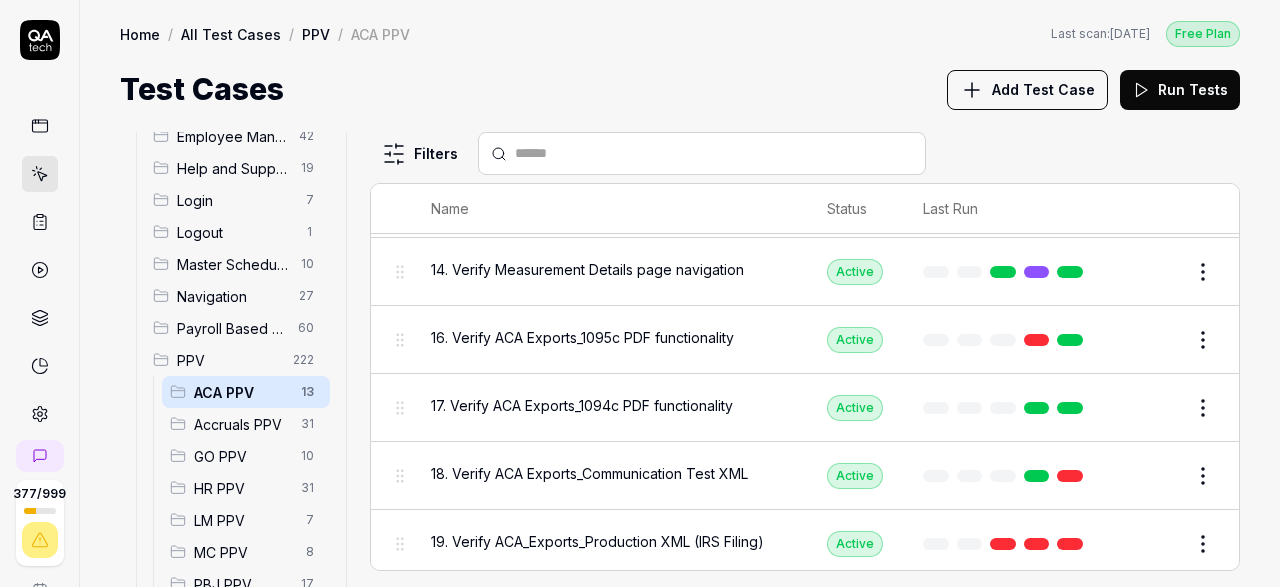 scroll, scrollTop: 462, scrollLeft: 0, axis: vertical 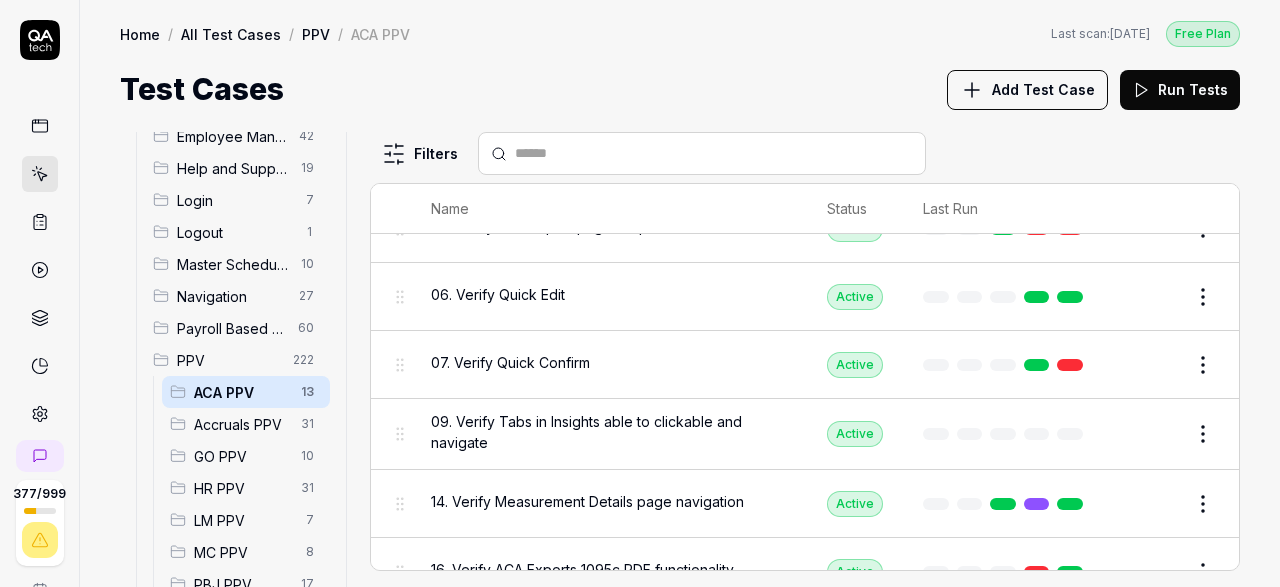 click on "377  /  999 s S Home / All Test Cases / PPV / ACA PPV Free Plan Home / All Test Cases / PPV / ACA PPV Last scan:  [DATE] Free Plan Test Cases Add Test Case Run Tests All Test Cases 664 Communication 46 Dashboard Management 13 Employee Management 42 Help and Support 19 Login 7 Logout 1 Master Schedule 10 Navigation 27 Payroll Based Journal 60 PPV 222 ACA PPV 13 Accruals PPV 31 GO PPV 10 HR PPV 31 LM PPV 7 MC PPV 8 PBJ PPV 17 SO PPV 55 Spotlight PPV 4 TA PPV 46 Reporting 6 Schedule Optimizer 7 Screen Loads 7 TestPPV 0 Time & Attendance 192 User Profile 1 Filters Name Status Last Run PPV ACA PPV 01. Login application and navigate to  ACA Active Edit 02. Verify ACA Director section sub links is visible Active Edit 03. Verify 1095-c/1094c Reporting page is opened Active Edit 04. Verify 1095c Audit  page is opened Active Edit 05. Verify ACA Export page is opened Active Edit 06. Verify Quick Edit Active Edit 07. Verify Quick Confirm Active Edit 09. Verify Tabs in Insights able to clickable and navigate Active" at bounding box center (640, 293) 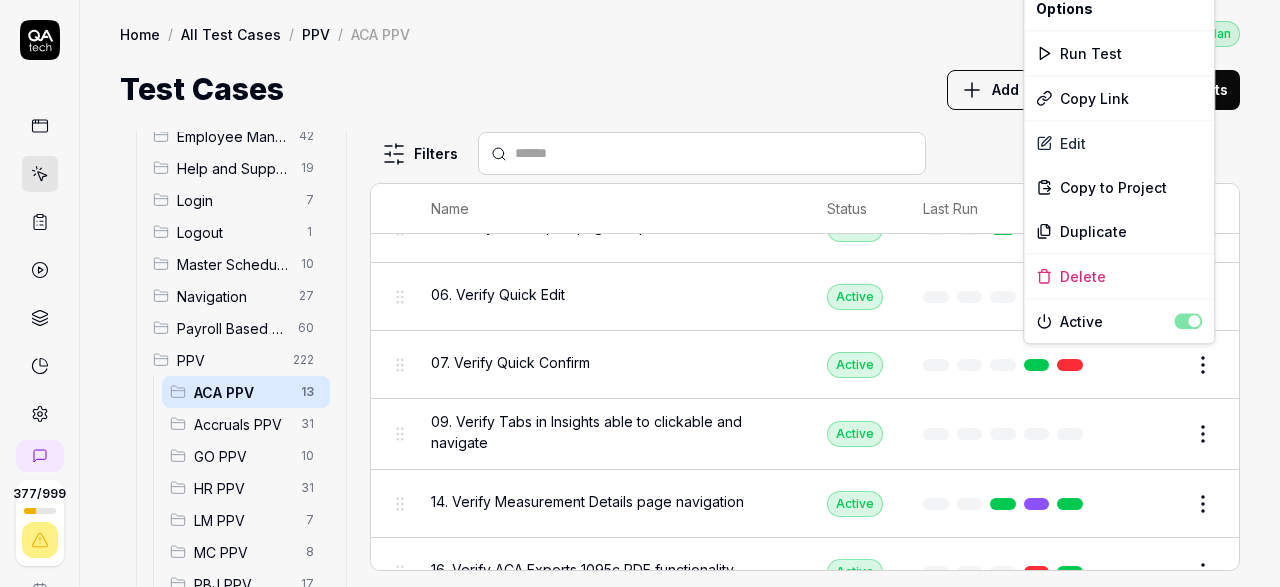 scroll, scrollTop: 116, scrollLeft: 0, axis: vertical 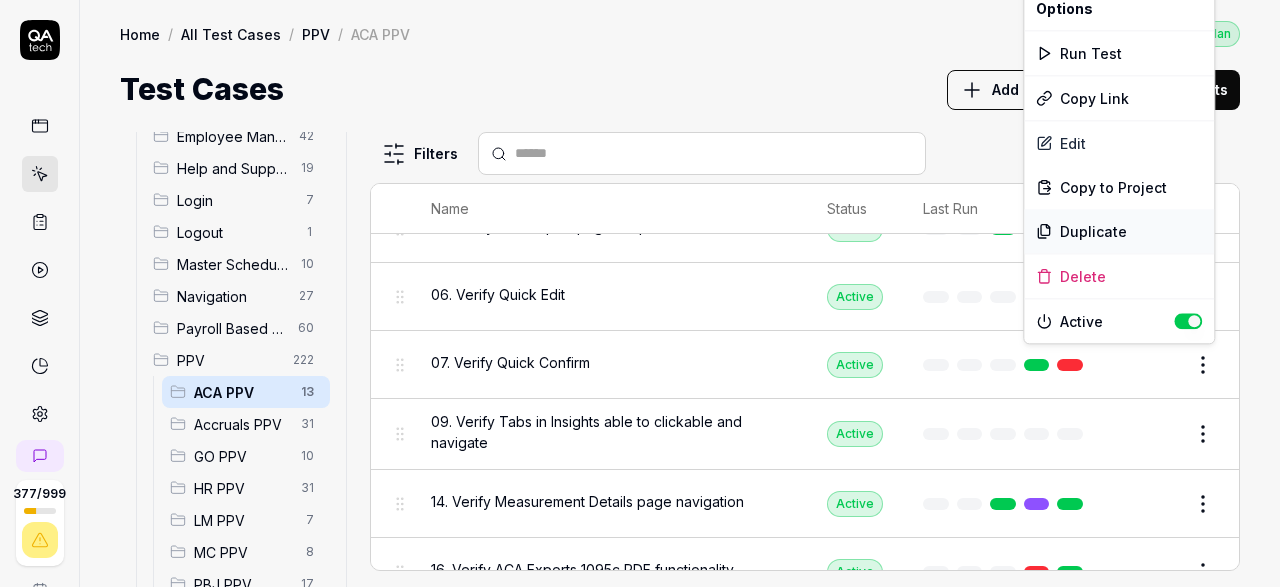 click on "Duplicate" at bounding box center (1119, 231) 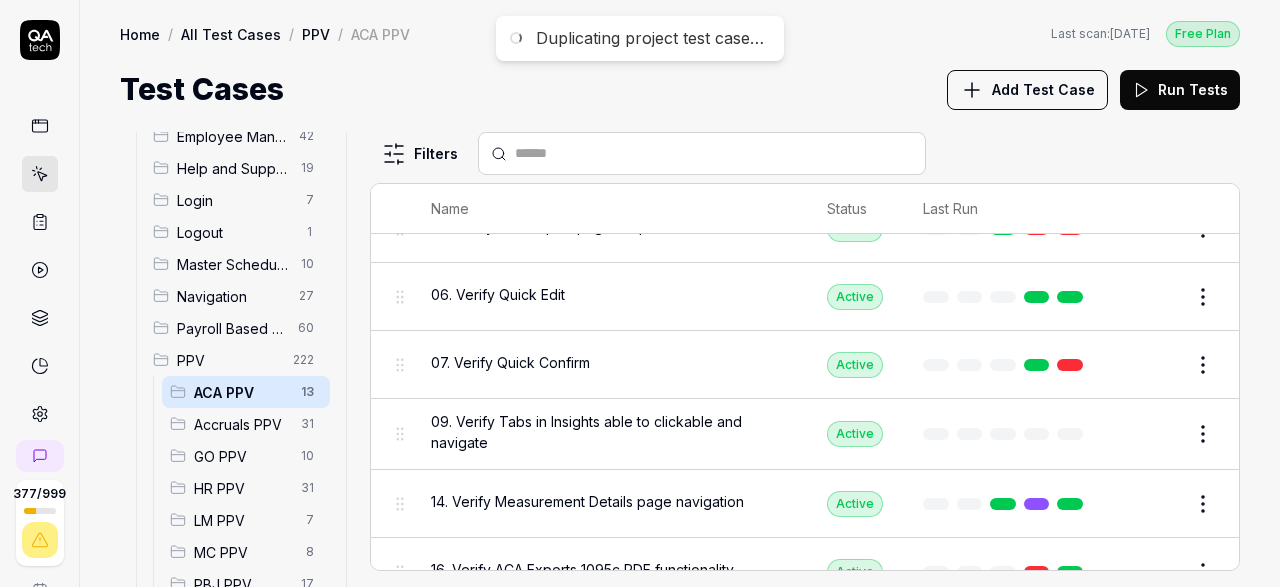 scroll, scrollTop: 116, scrollLeft: 0, axis: vertical 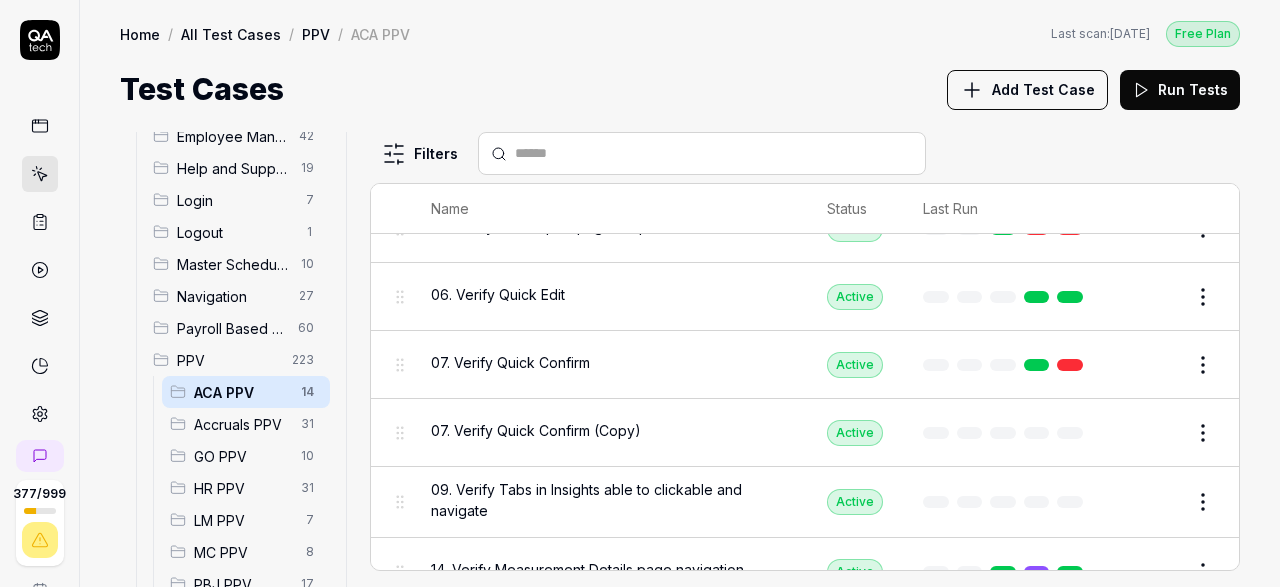 click on "07. Verify Quick Confirm (Copy)" at bounding box center (536, 430) 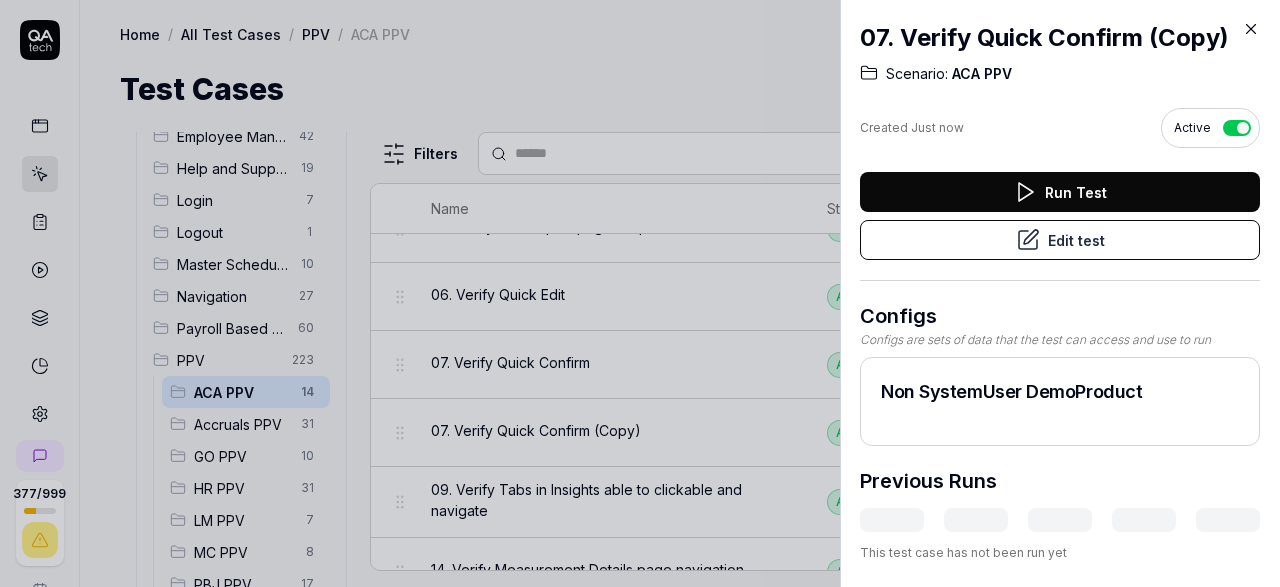 click on "Edit test" at bounding box center (1060, 240) 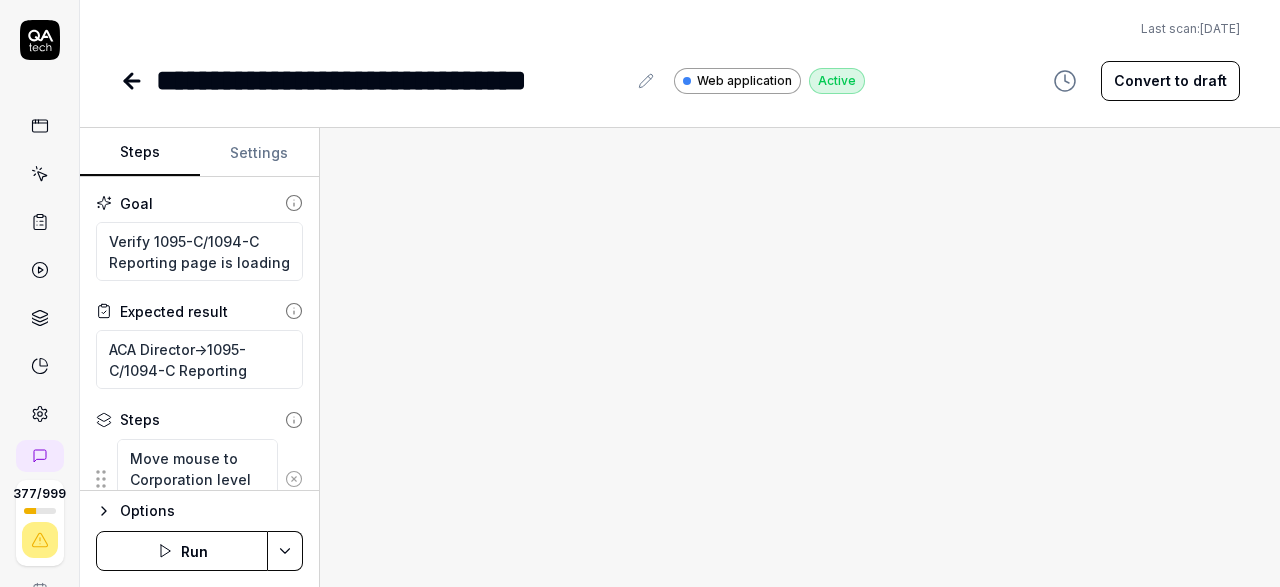 click on "**********" at bounding box center [391, 80] 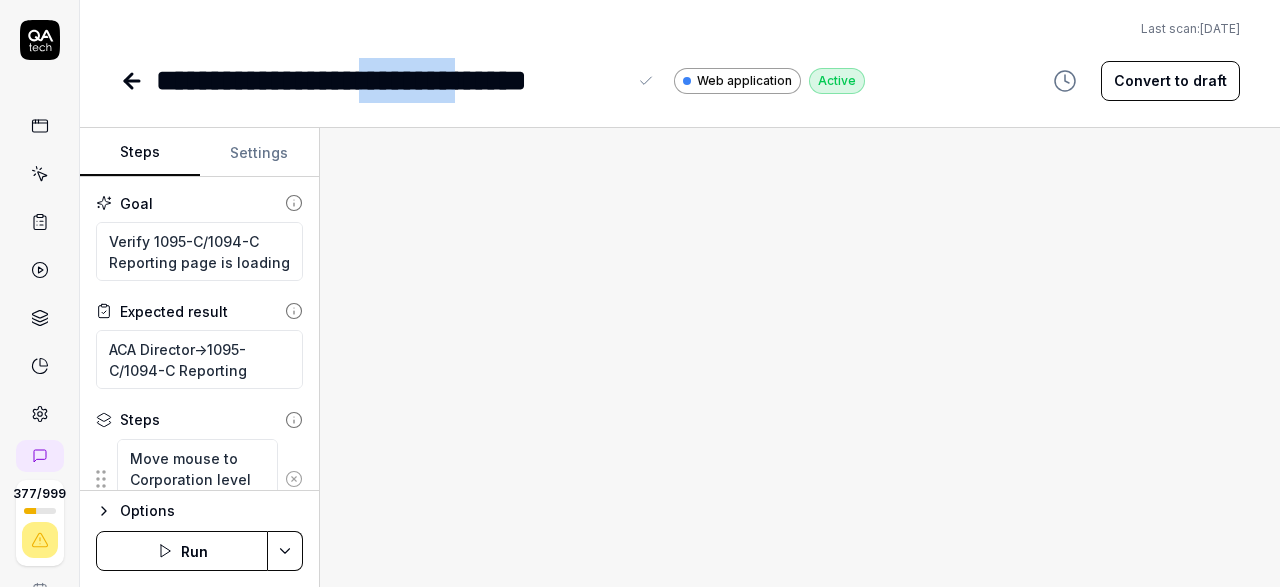 click on "**********" at bounding box center (391, 80) 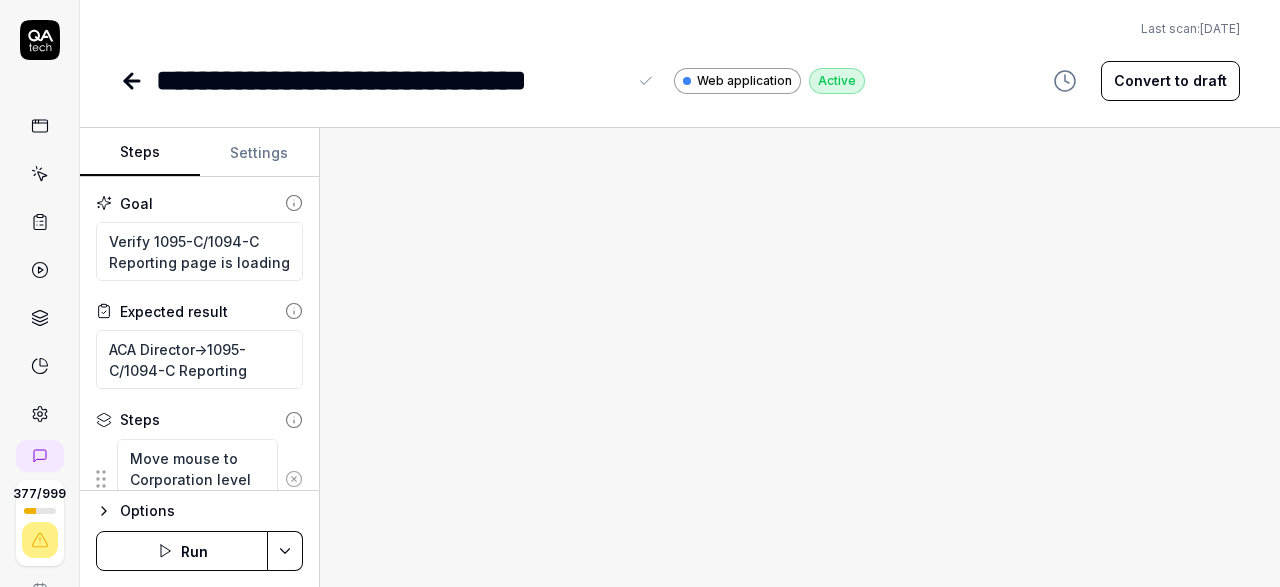 click on "**********" at bounding box center (391, 80) 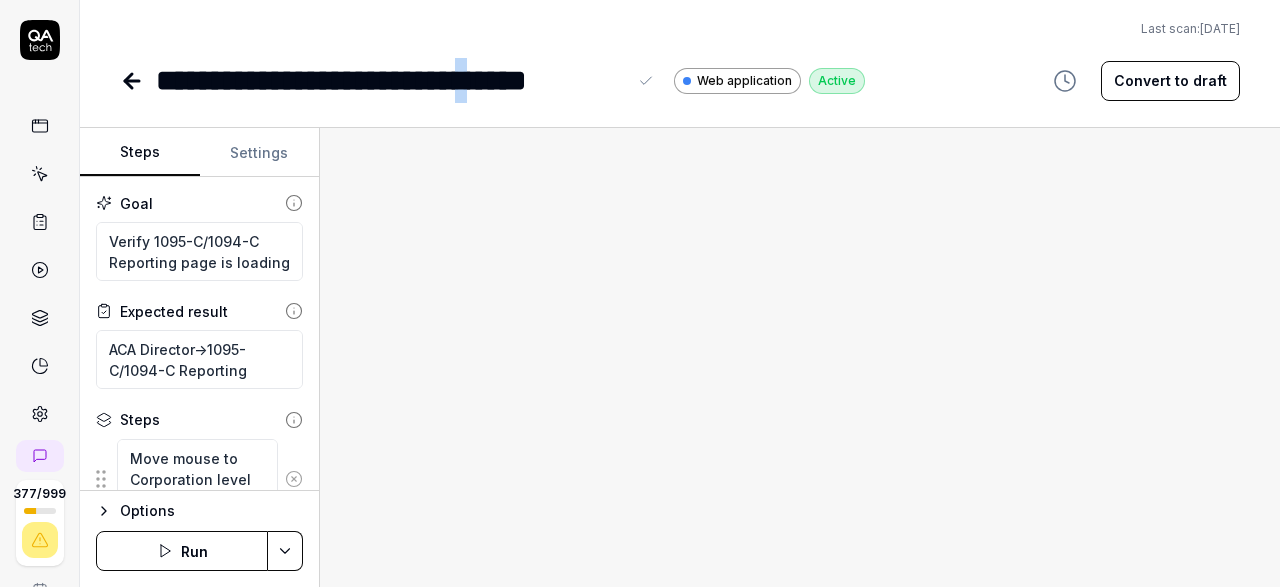 click on "**********" at bounding box center (391, 80) 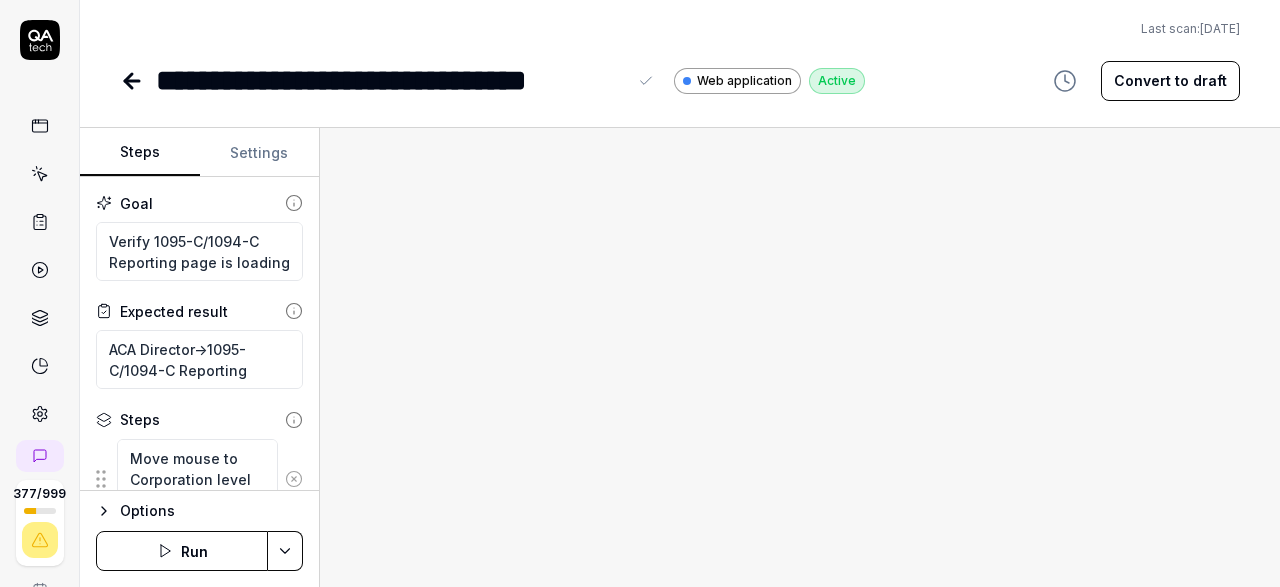 click on "**********" at bounding box center [391, 80] 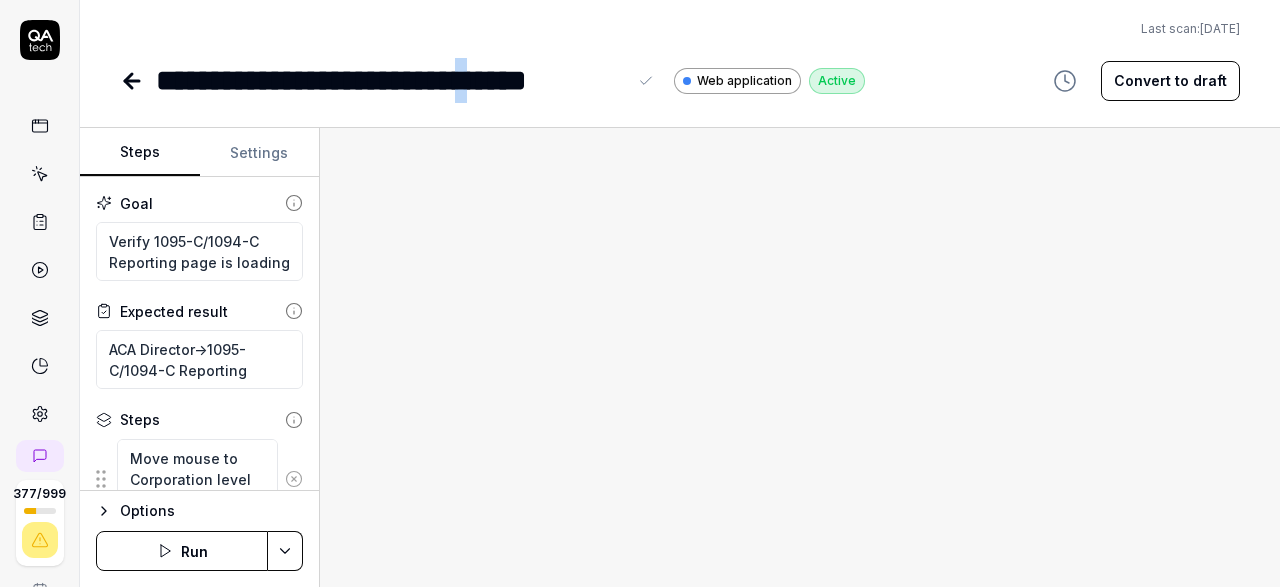 click on "**********" at bounding box center (391, 80) 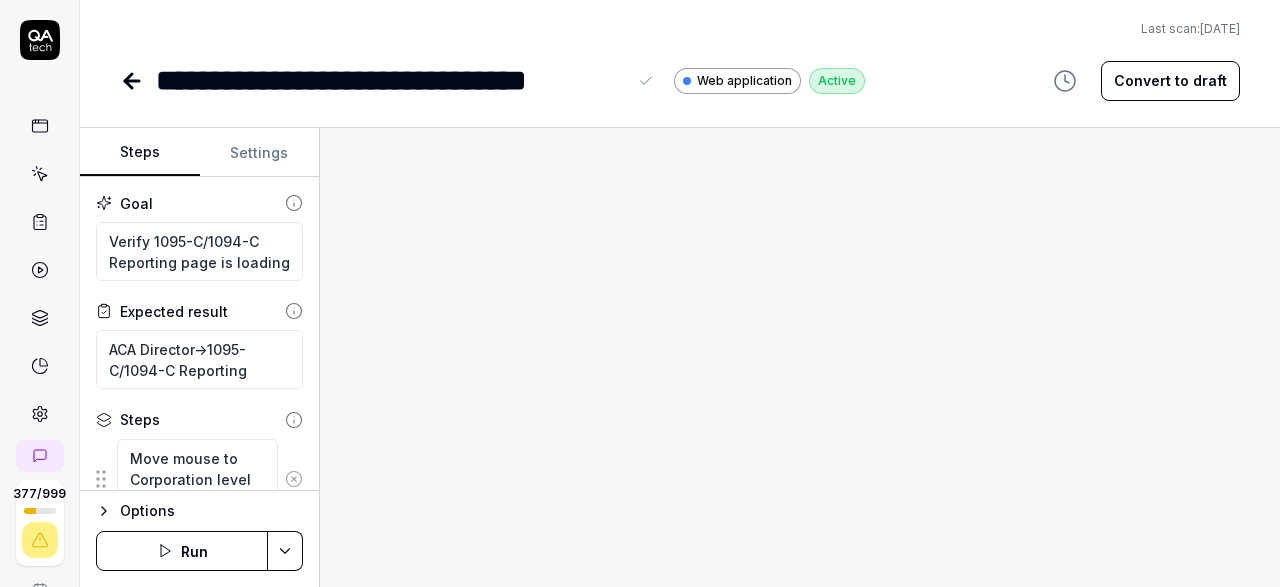 click on "**********" at bounding box center (391, 80) 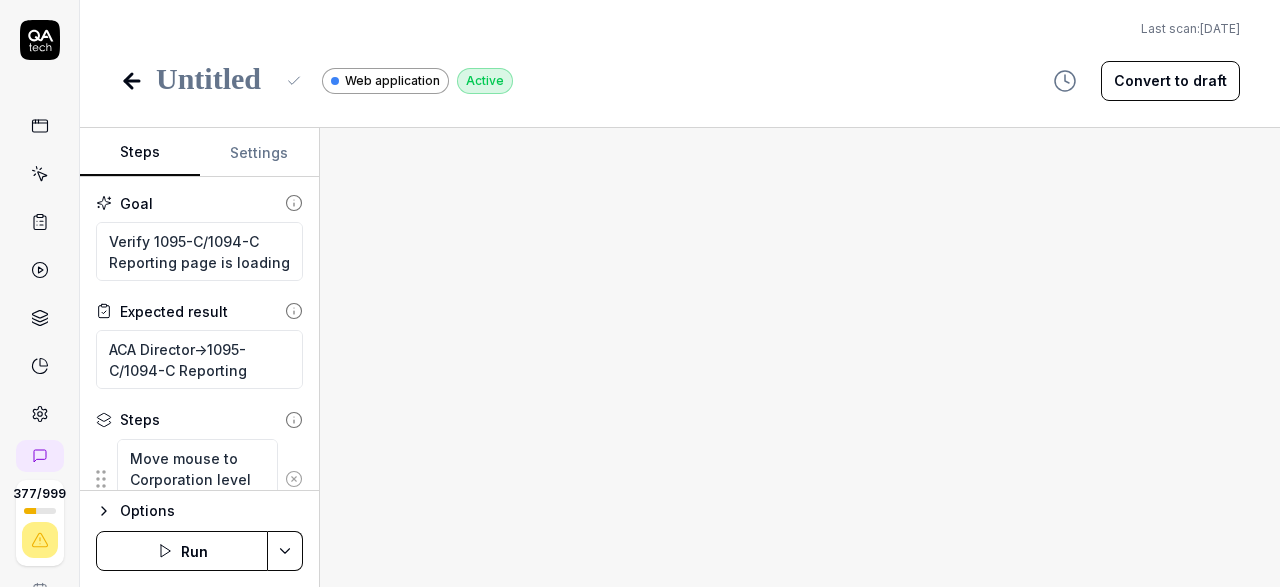 click at bounding box center [215, 80] 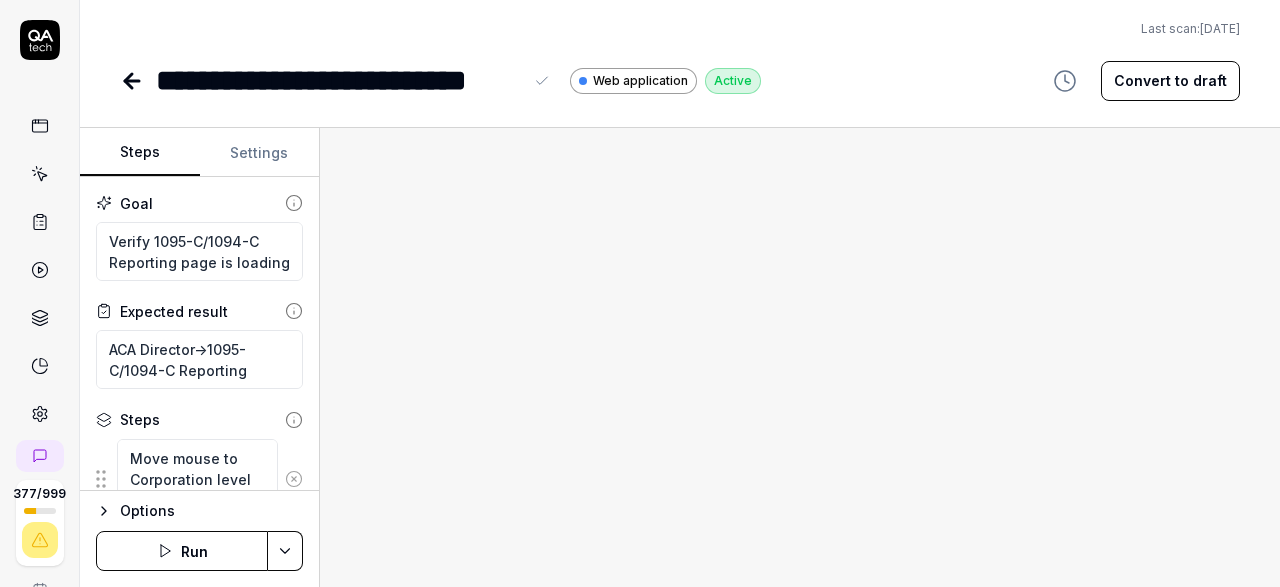 scroll, scrollTop: 116, scrollLeft: 0, axis: vertical 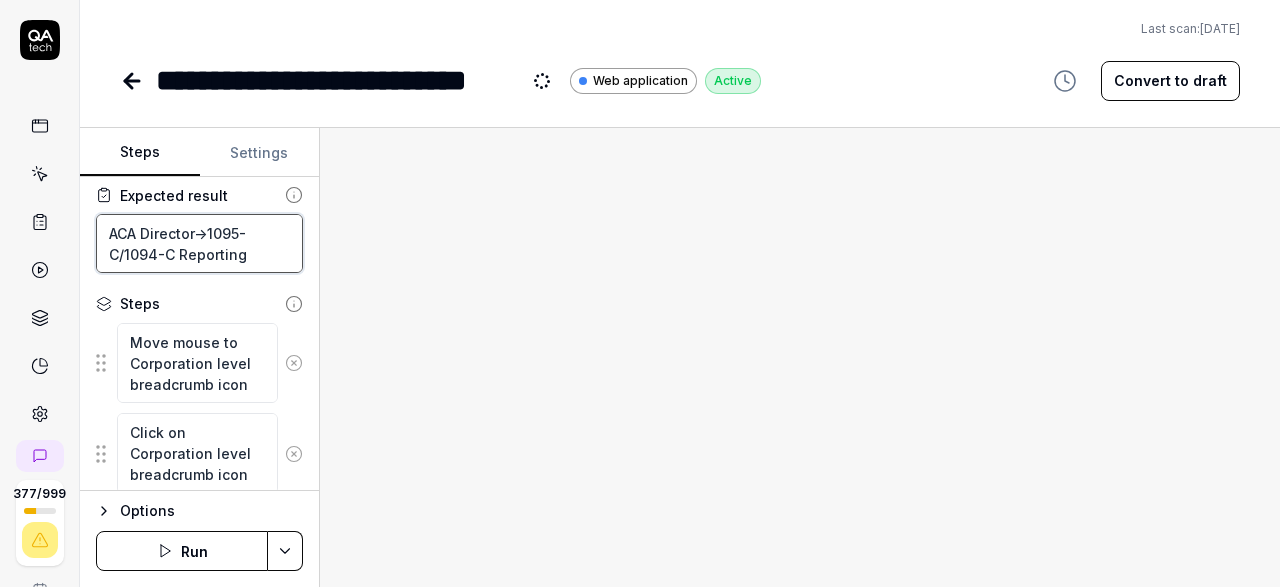 click on "ACA Director->1095-C/1094-C Reporting" at bounding box center [199, 243] 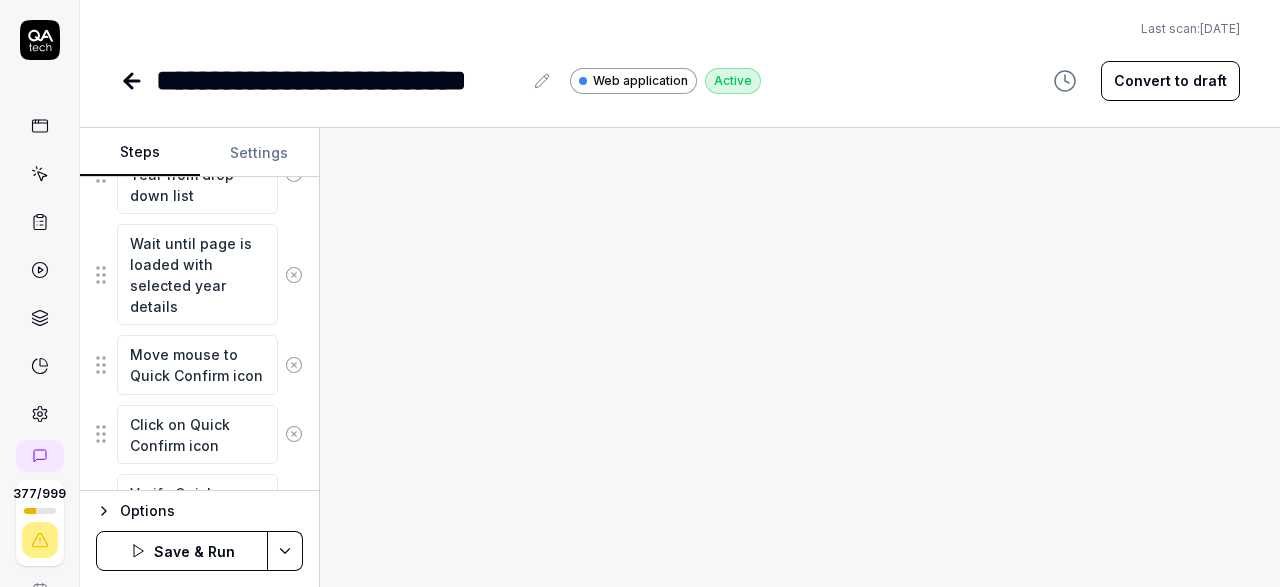 scroll, scrollTop: 1392, scrollLeft: 0, axis: vertical 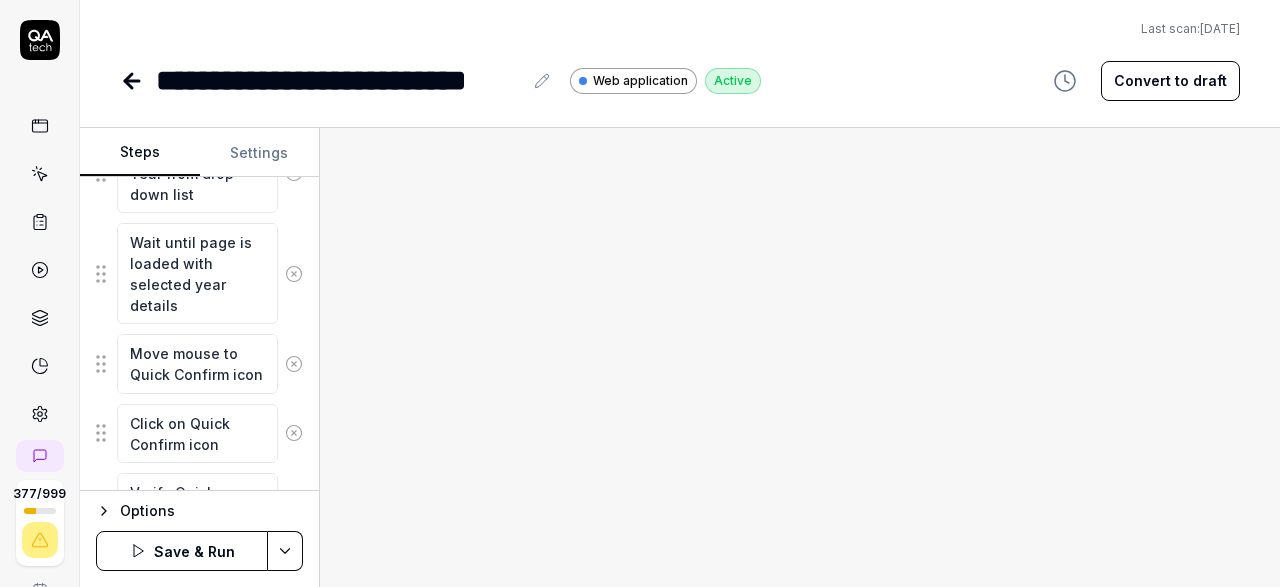 click 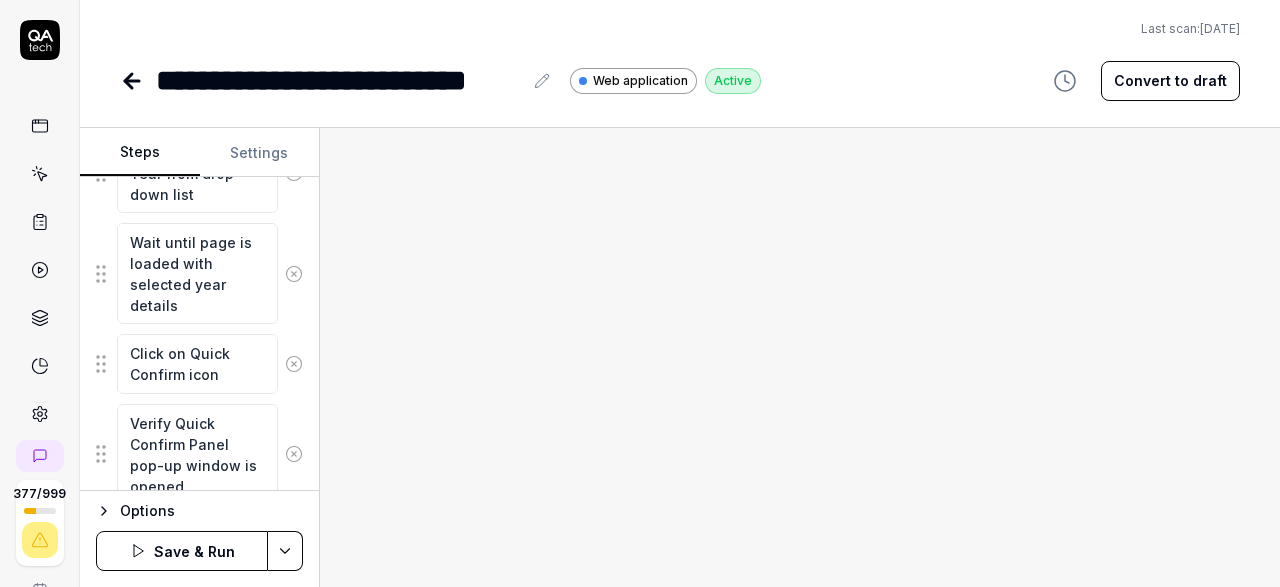 click 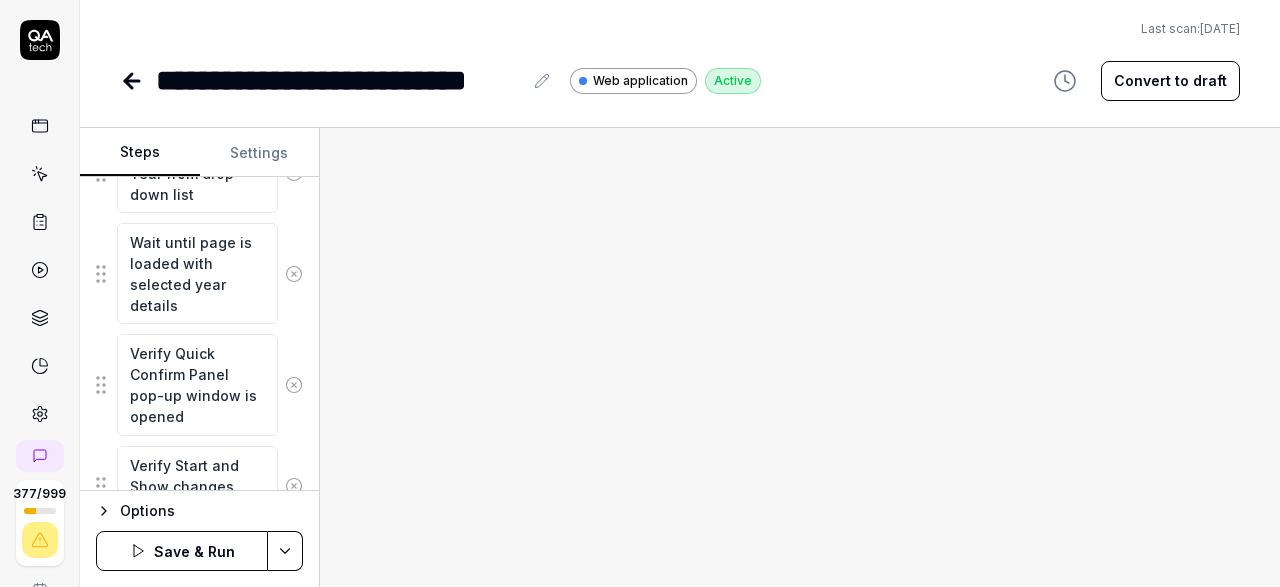 click 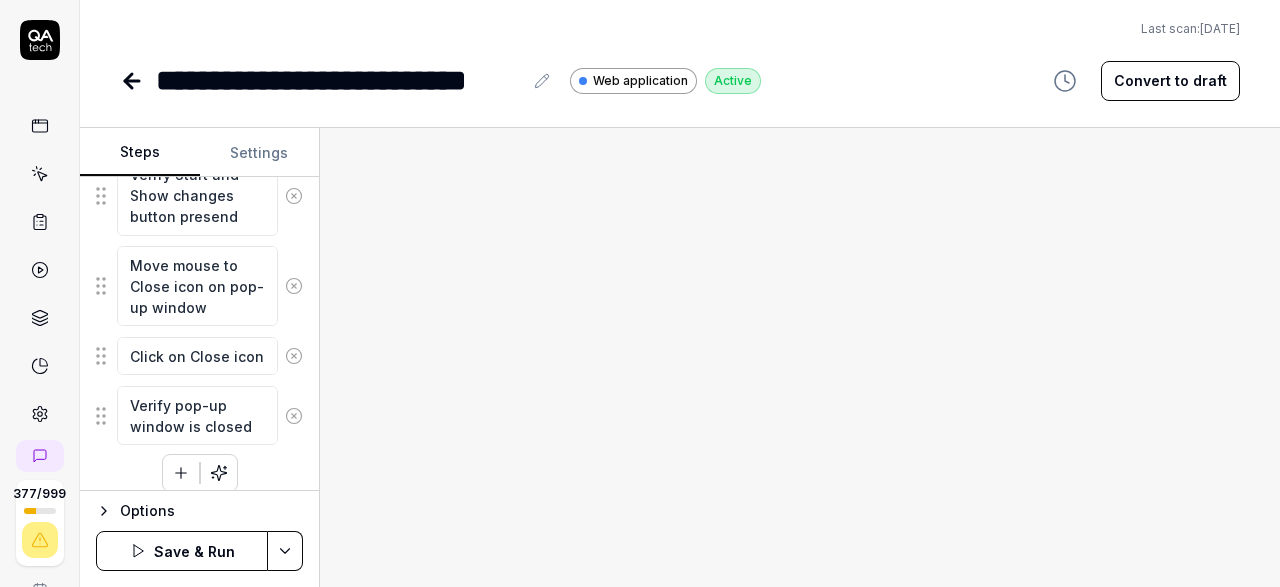 scroll, scrollTop: 1575, scrollLeft: 0, axis: vertical 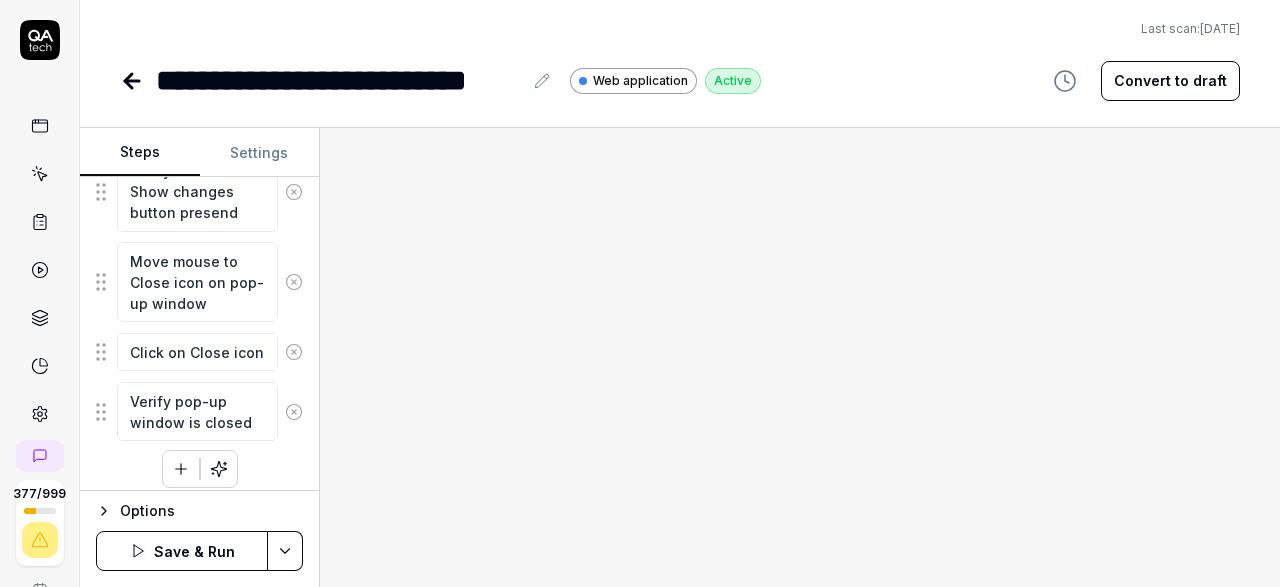 click 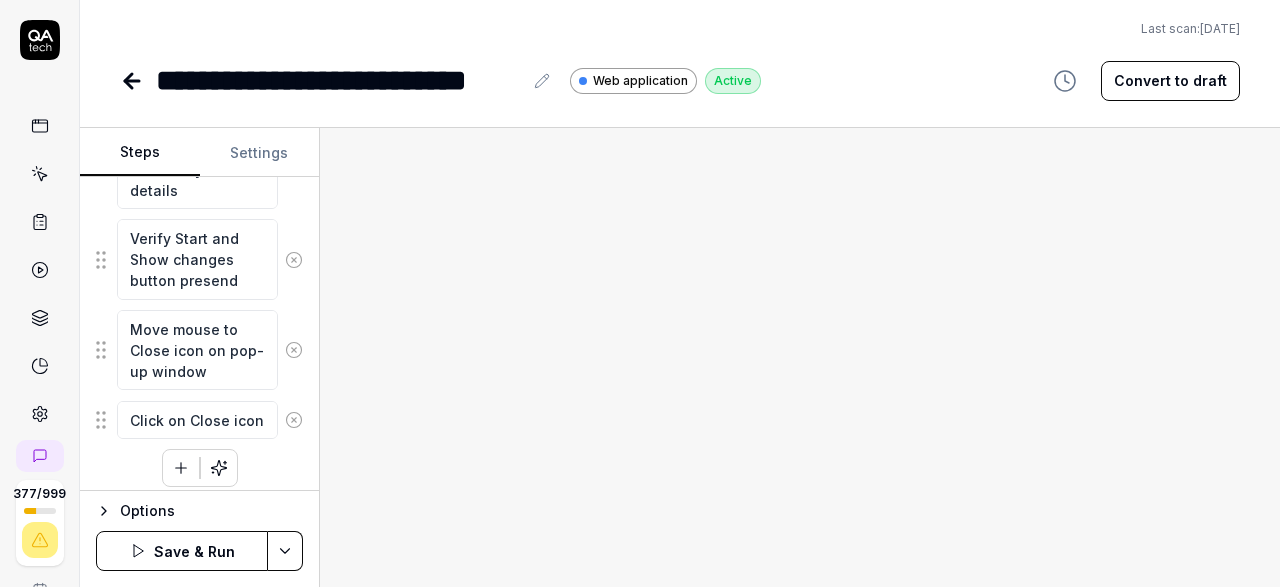click 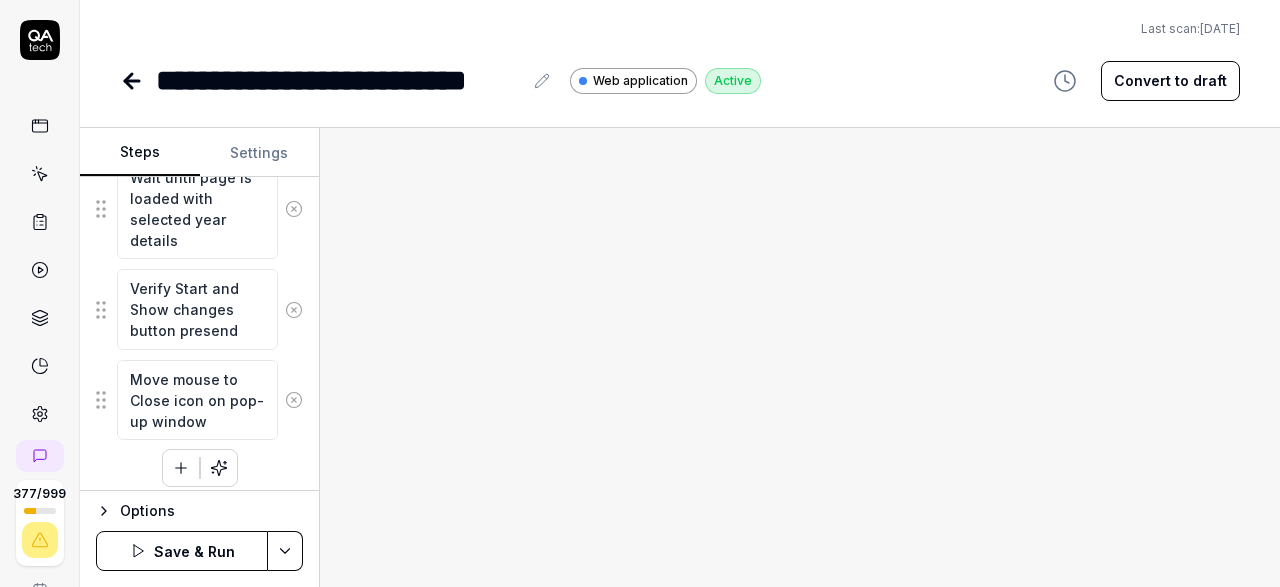 click 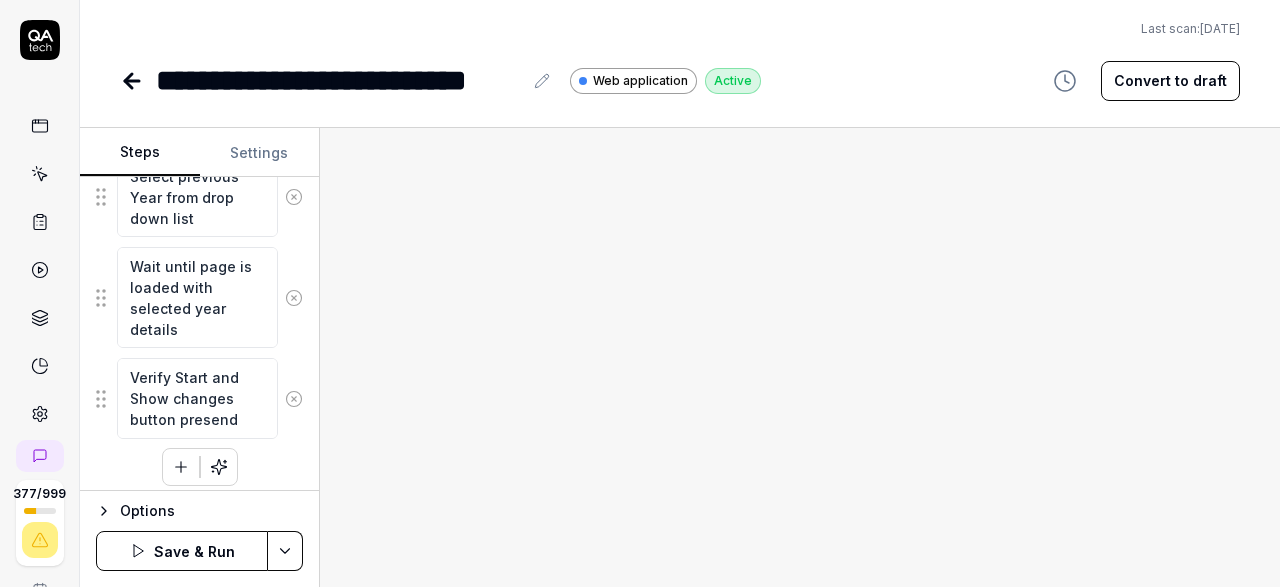 click 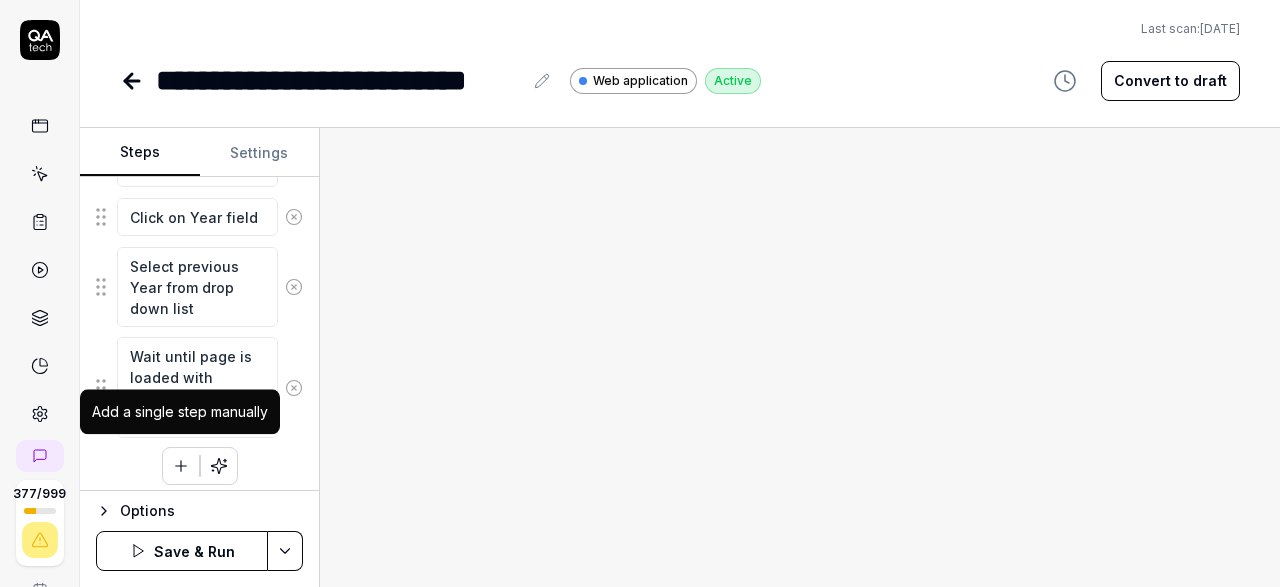 click 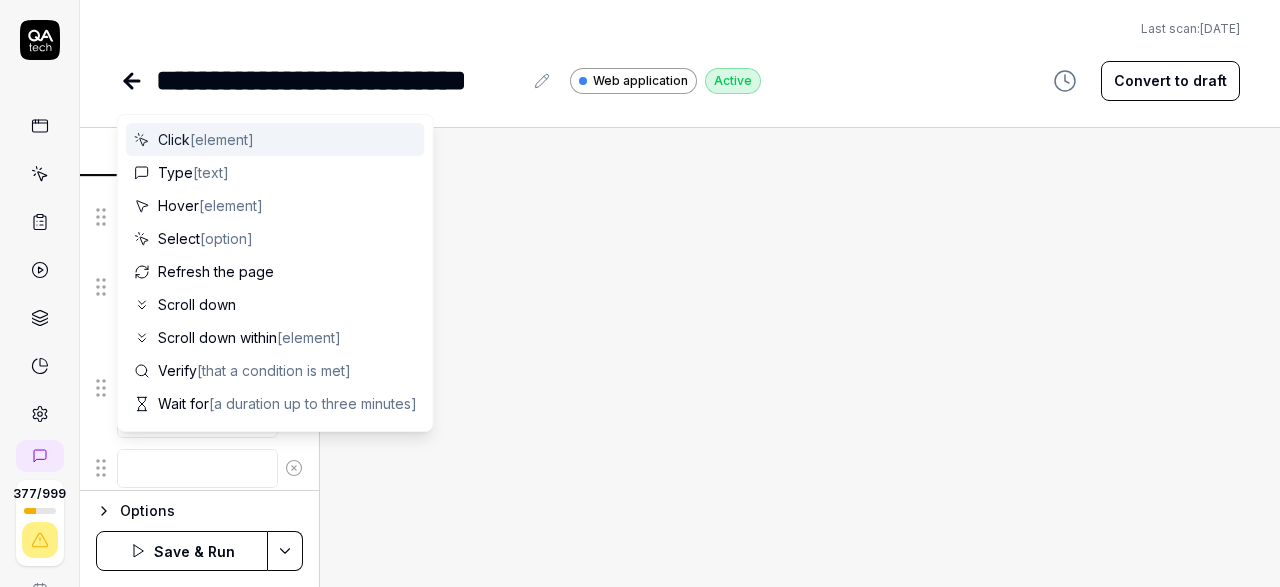 click at bounding box center (197, 468) 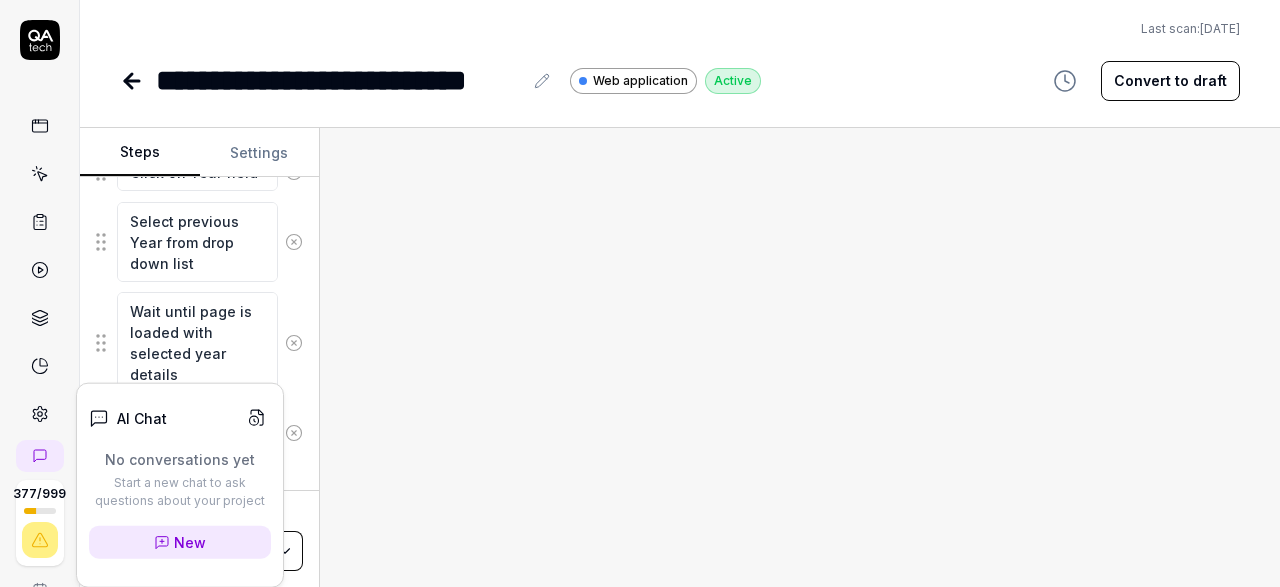 scroll, scrollTop: 1347, scrollLeft: 0, axis: vertical 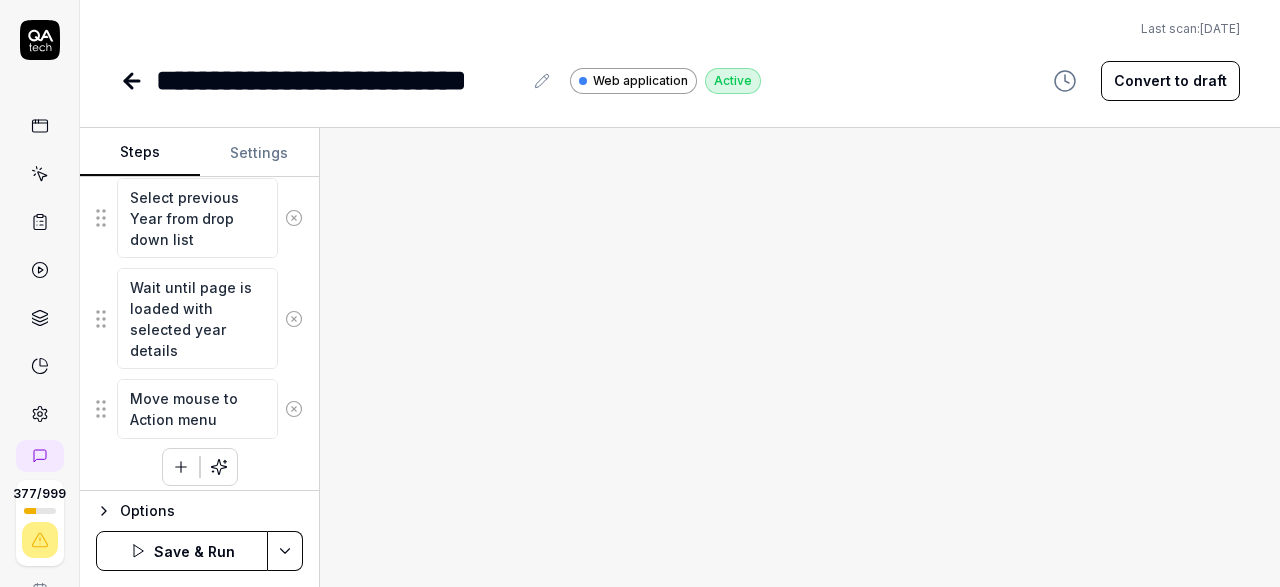 click at bounding box center (181, 467) 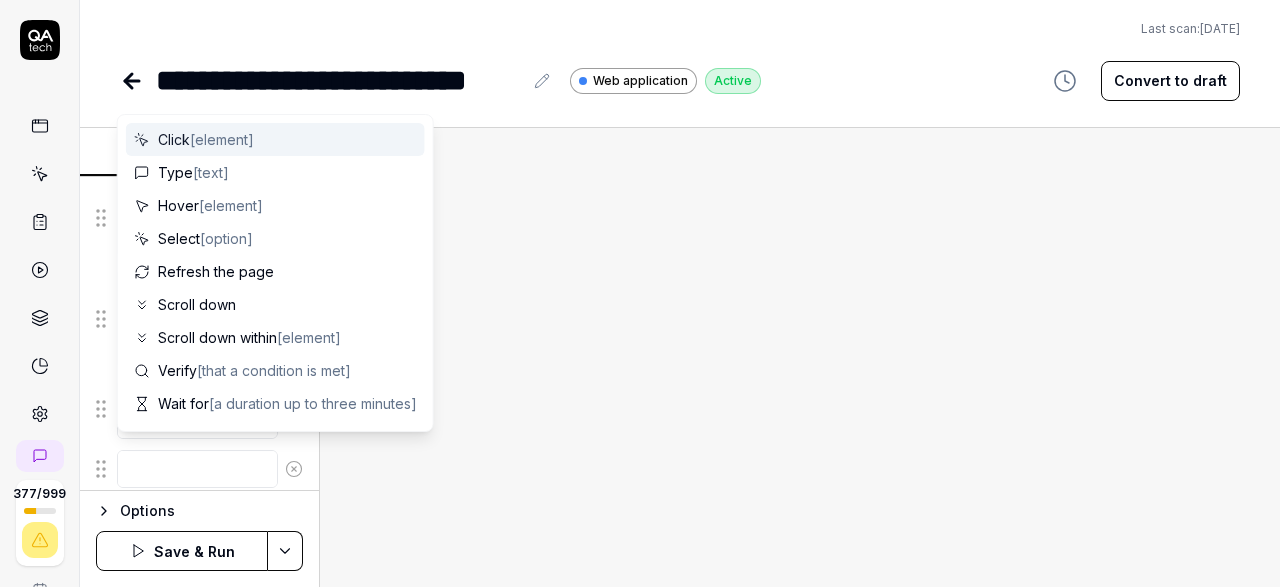 click at bounding box center [197, 469] 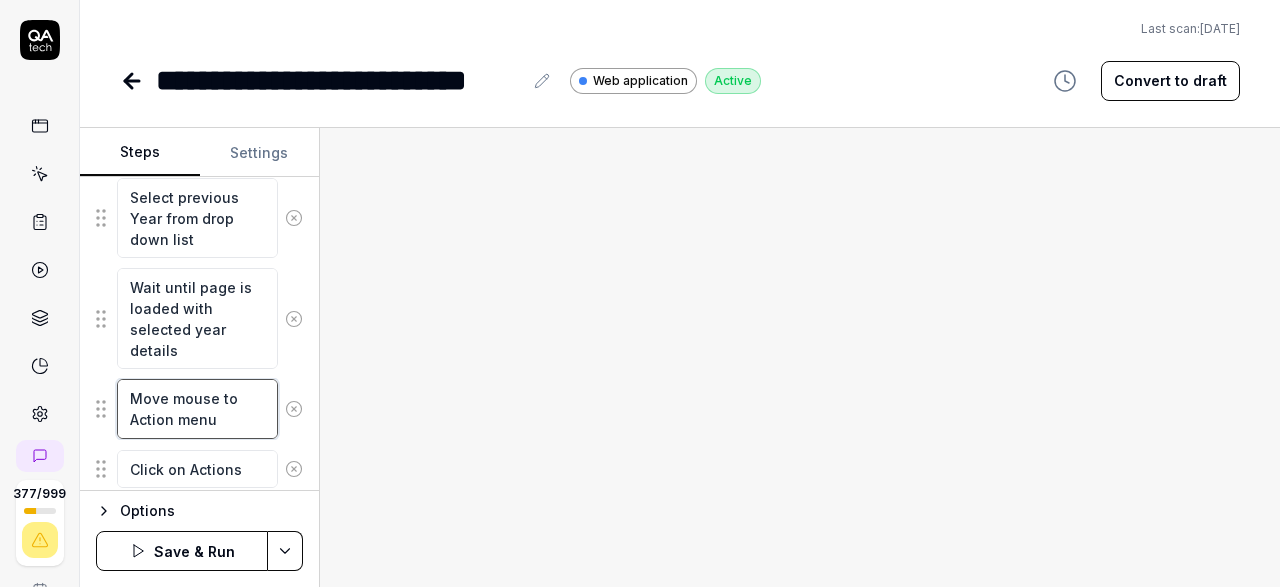 click on "Move mouse to Action menu" at bounding box center (197, 408) 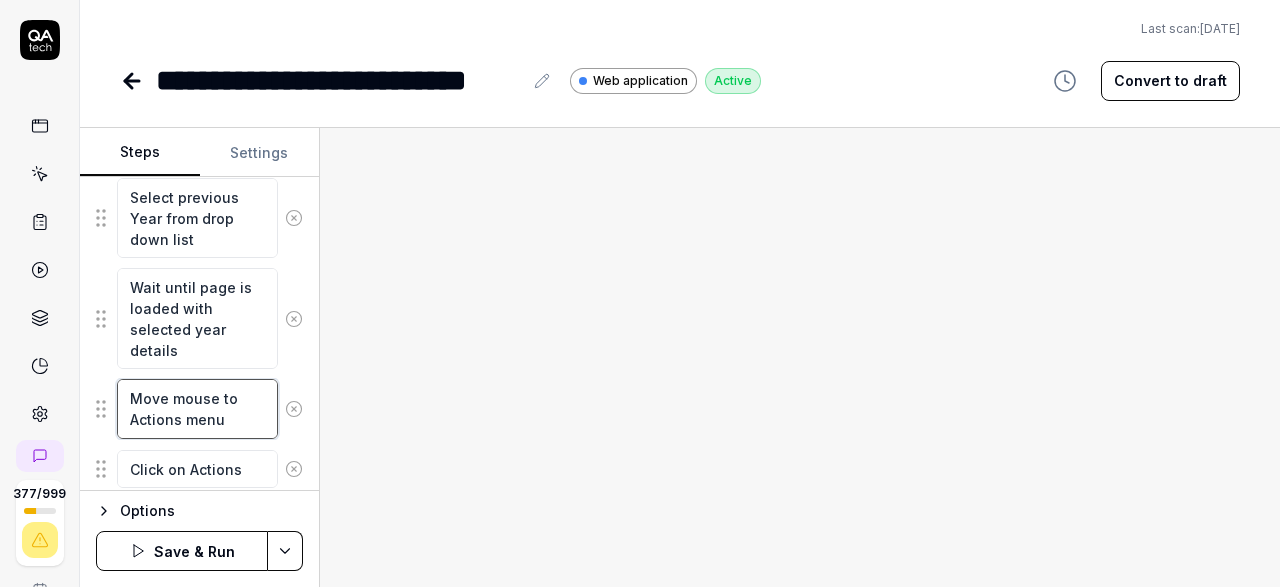 click on "Move mouse to Actions menu" at bounding box center (197, 408) 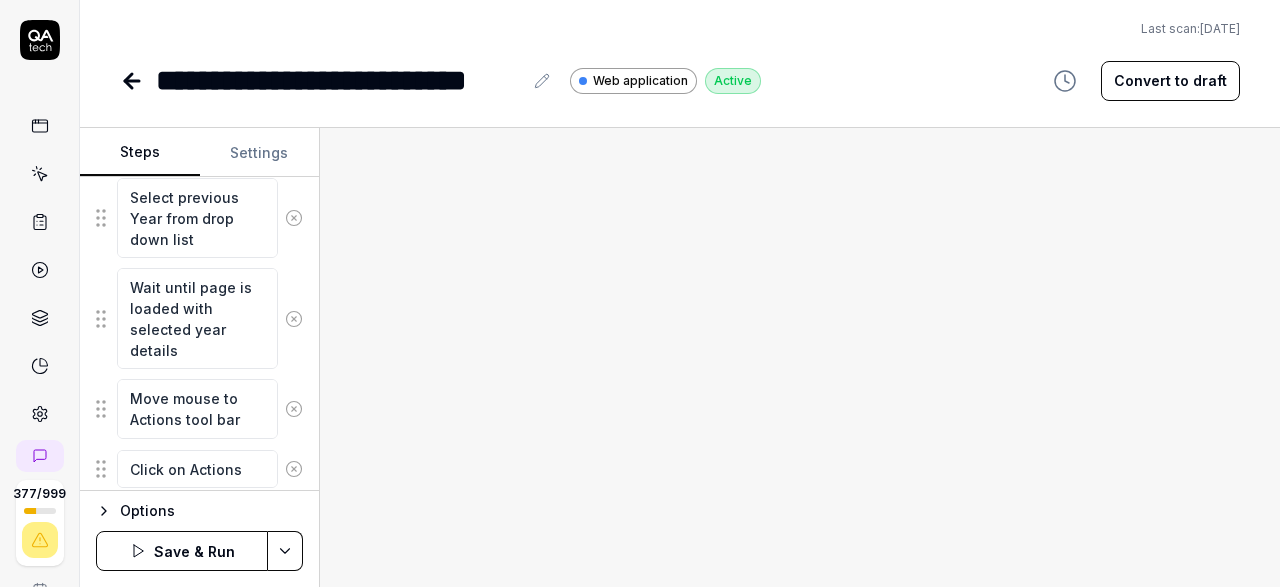 click at bounding box center (800, 357) 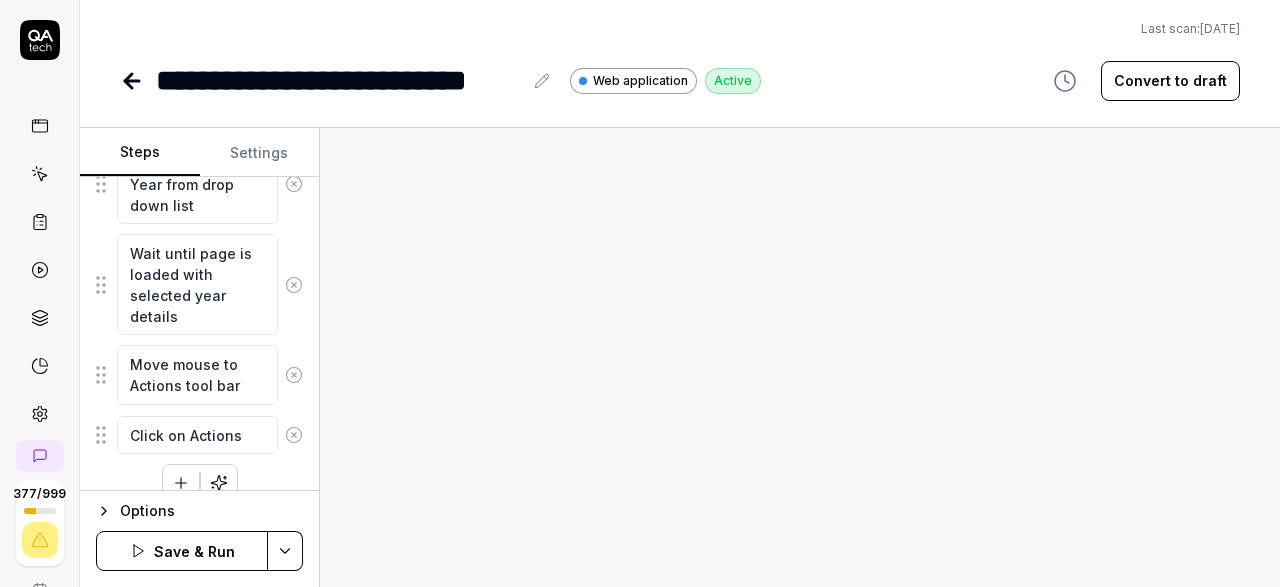 scroll, scrollTop: 1396, scrollLeft: 0, axis: vertical 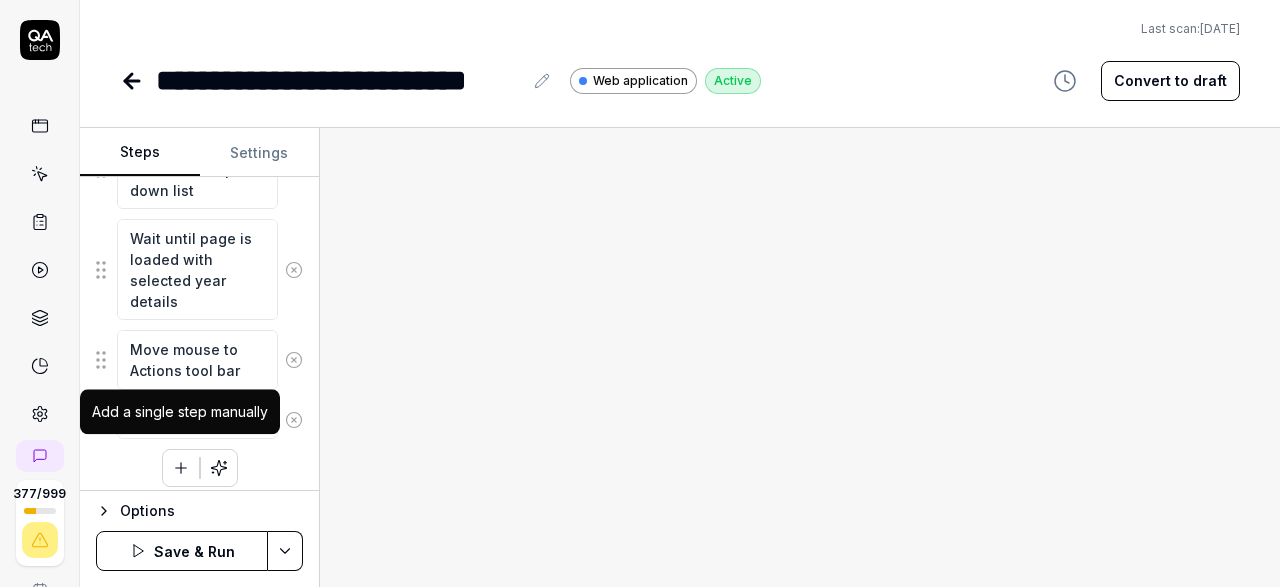 click 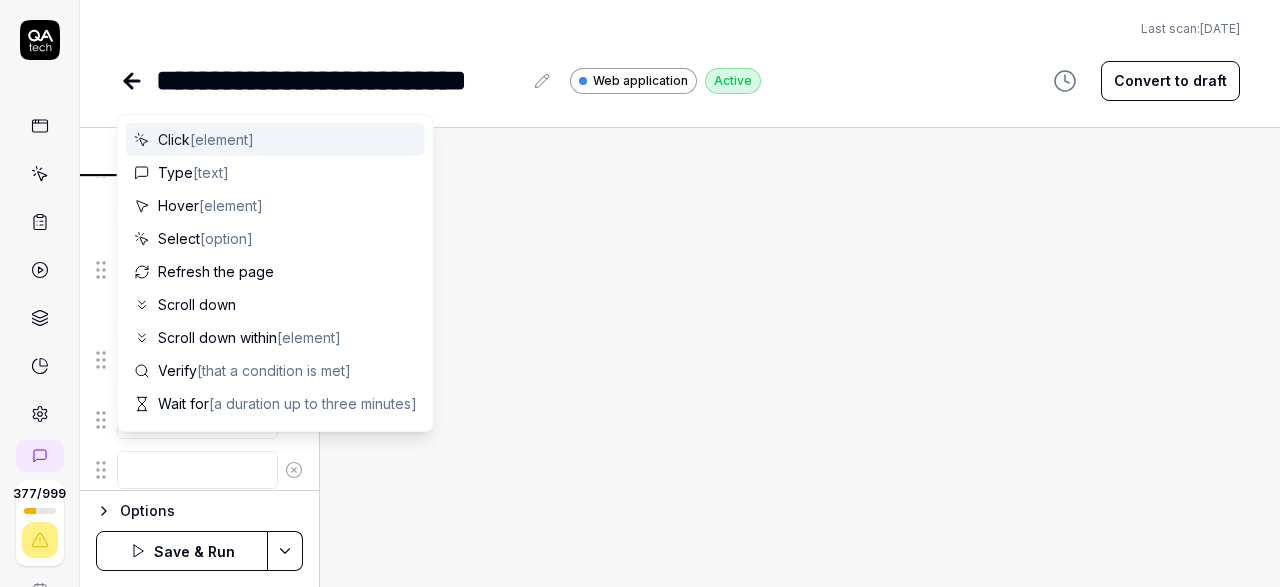 click at bounding box center (197, 470) 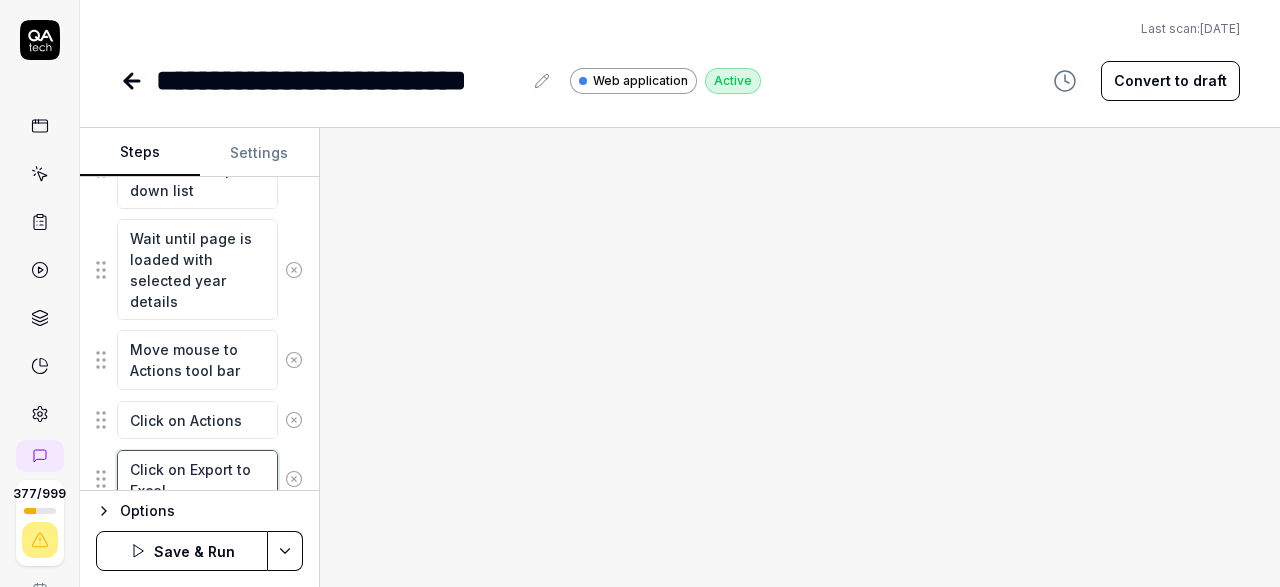 scroll, scrollTop: 1465, scrollLeft: 0, axis: vertical 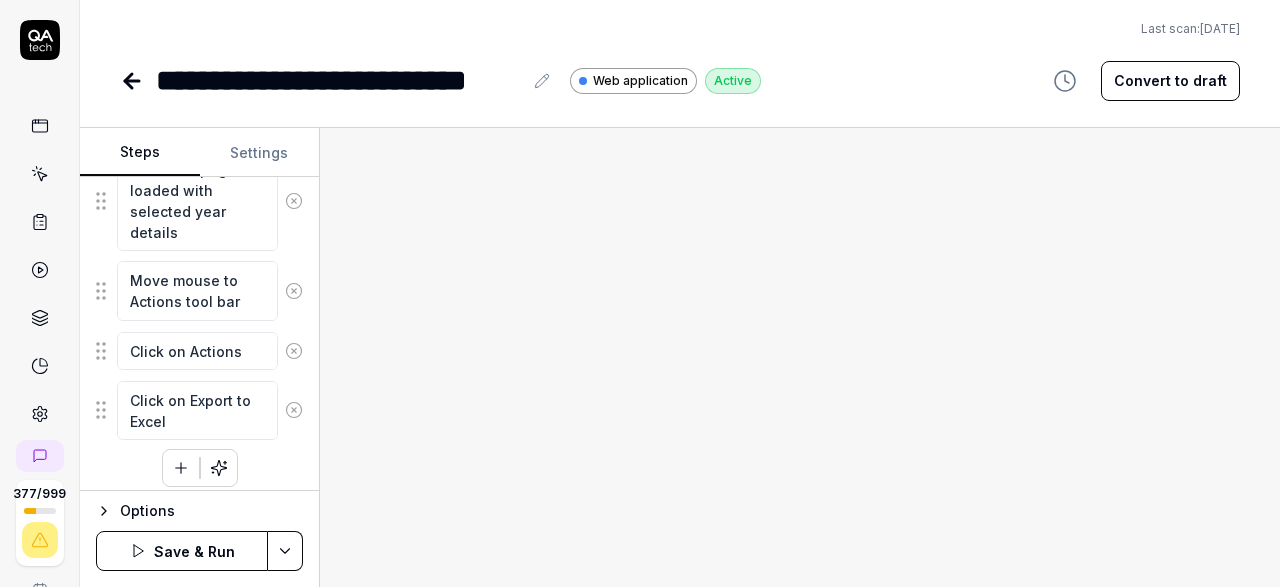 click 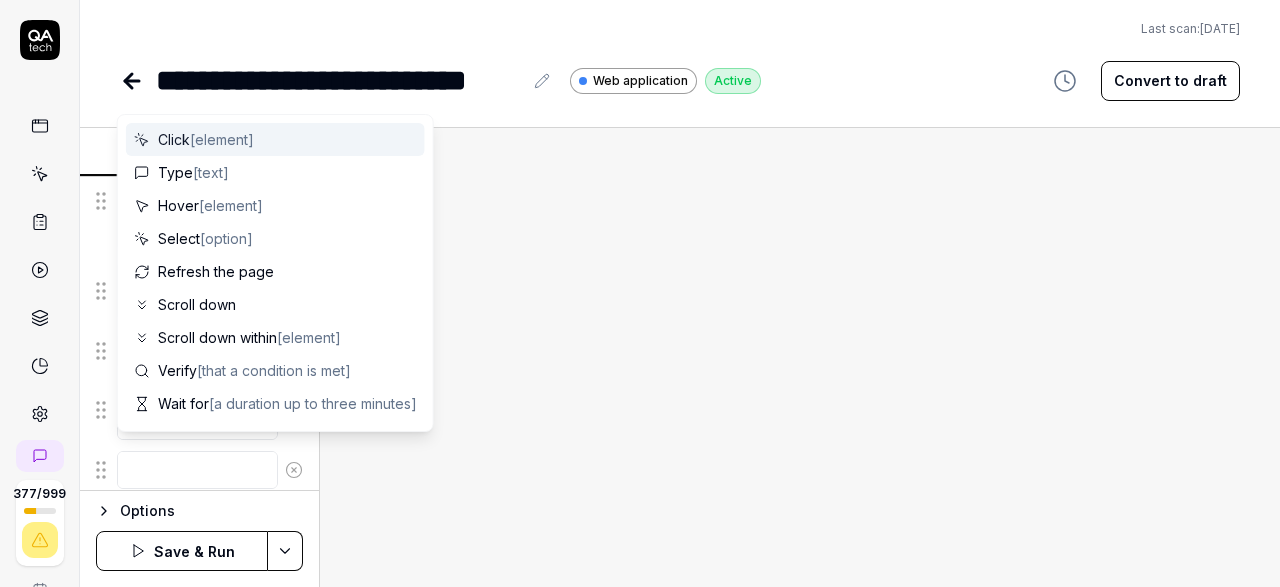 click at bounding box center [197, 470] 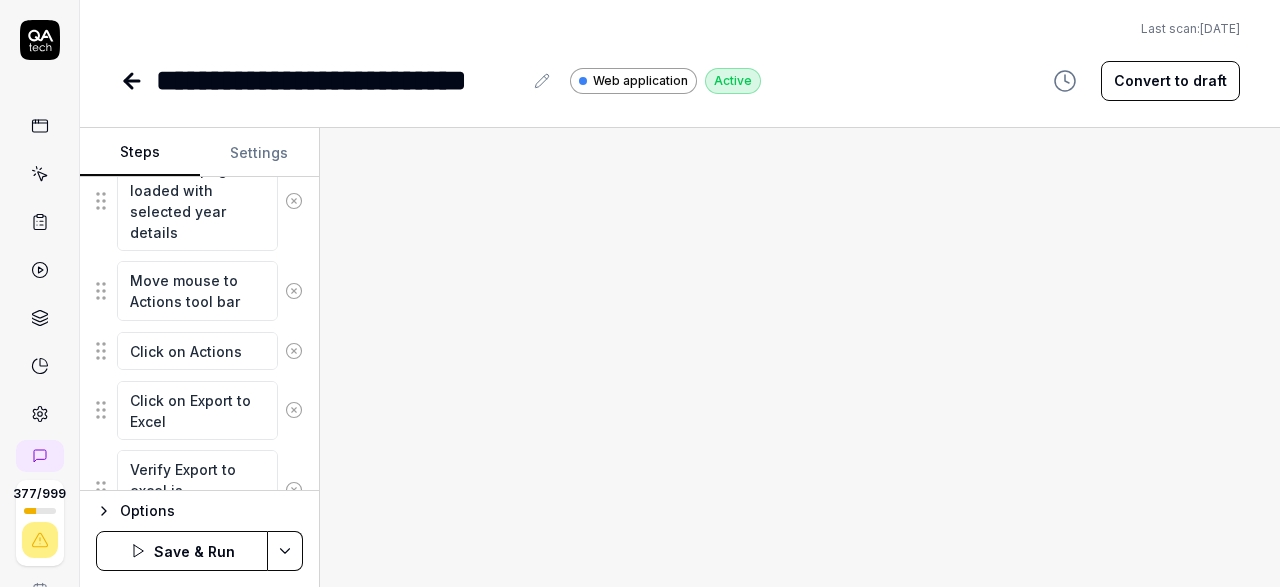 scroll, scrollTop: 1482, scrollLeft: 0, axis: vertical 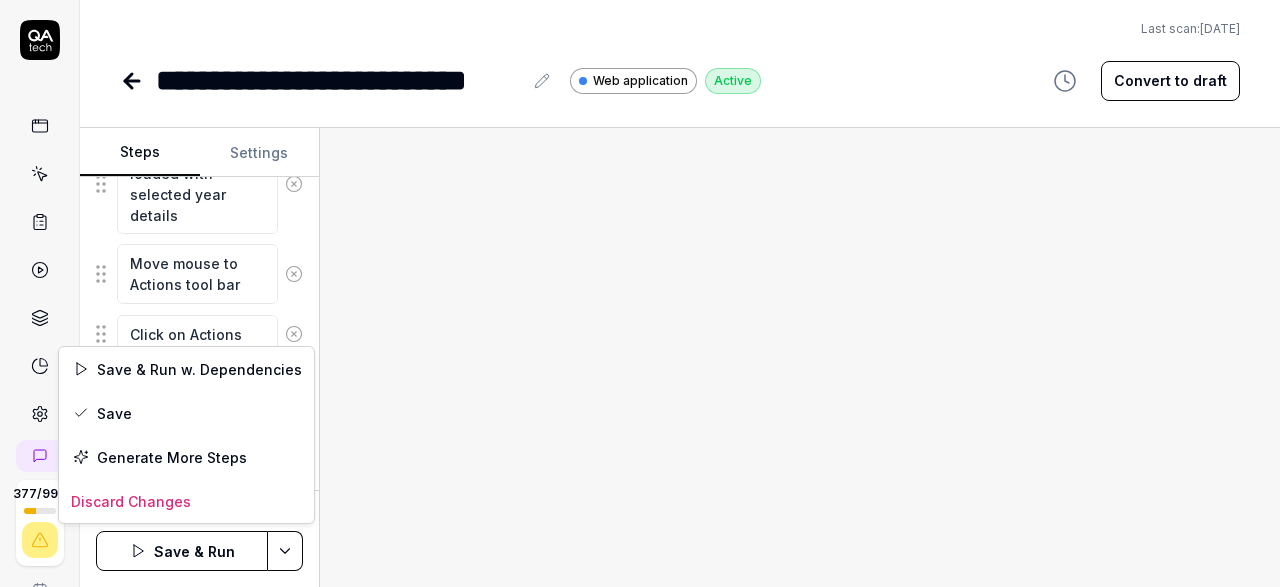 click on "**********" at bounding box center [640, 293] 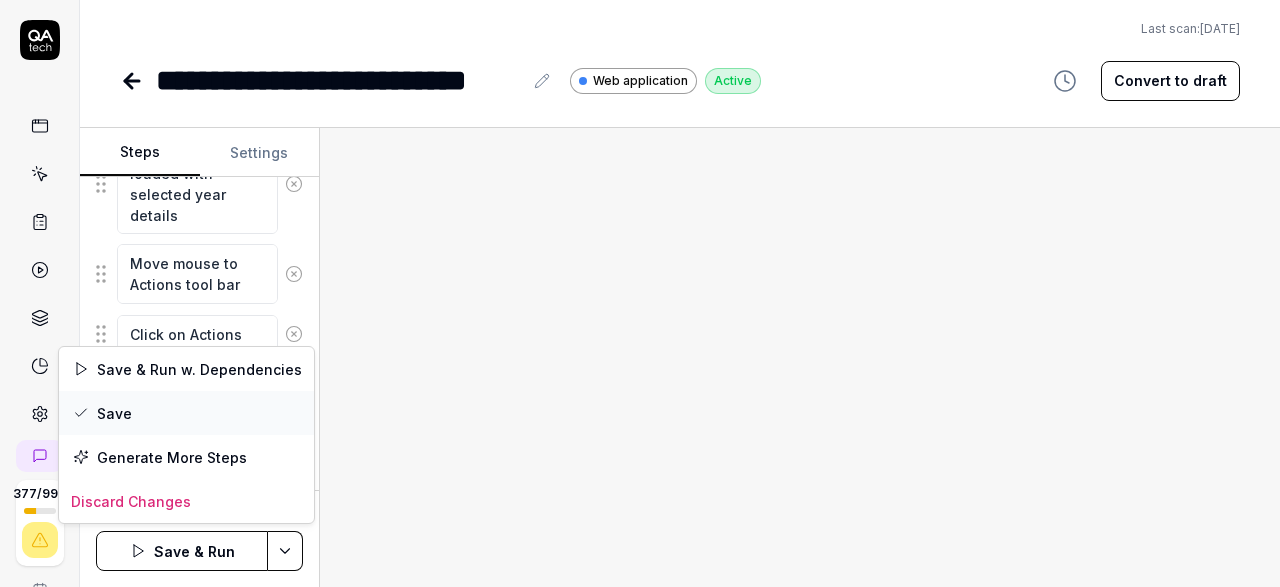 click on "Save" at bounding box center (186, 413) 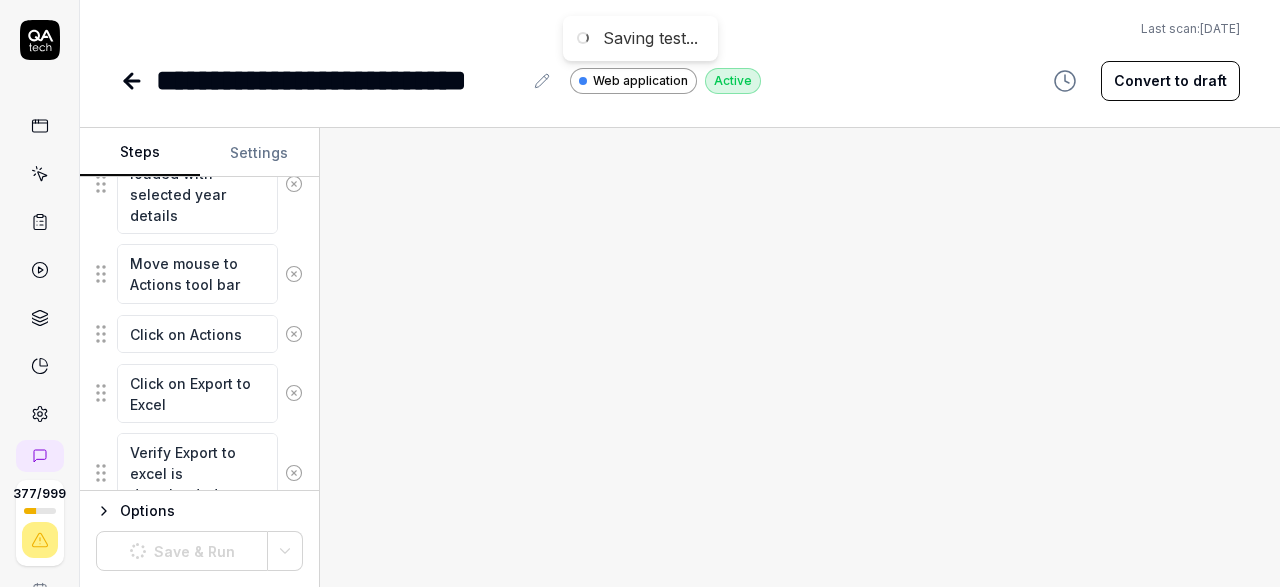 scroll, scrollTop: 1257, scrollLeft: 0, axis: vertical 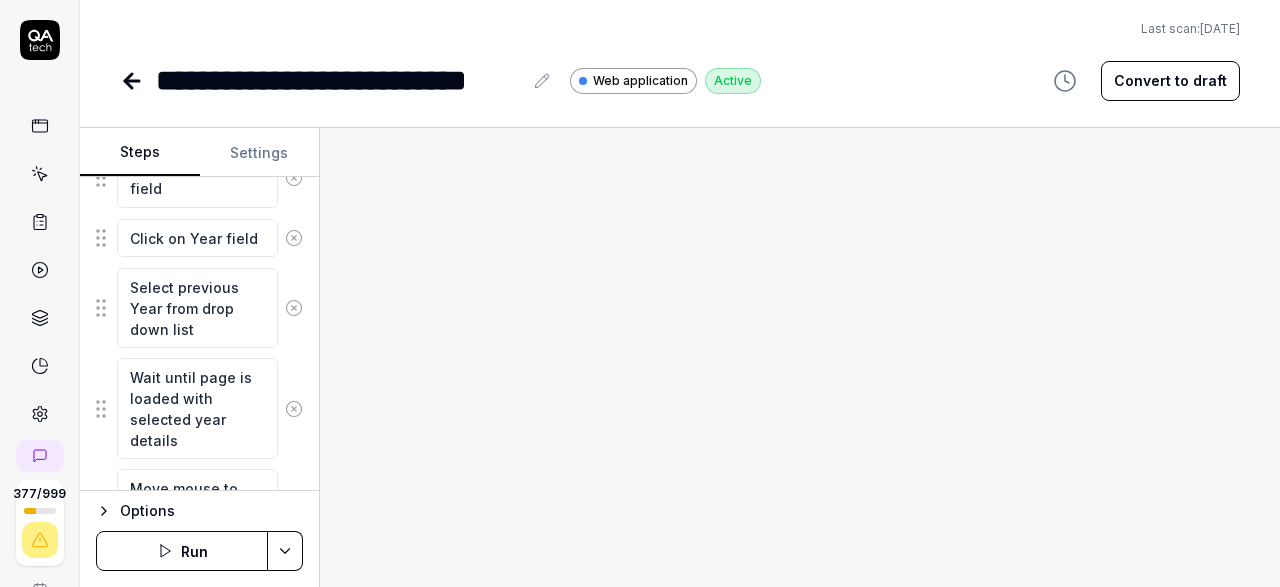 click 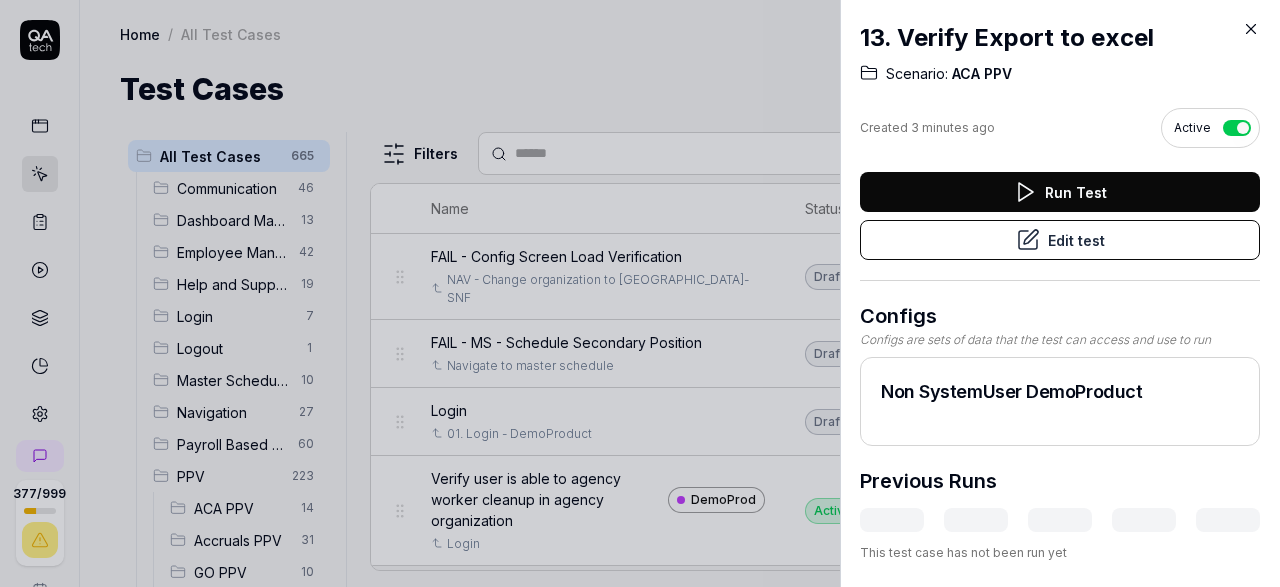 click 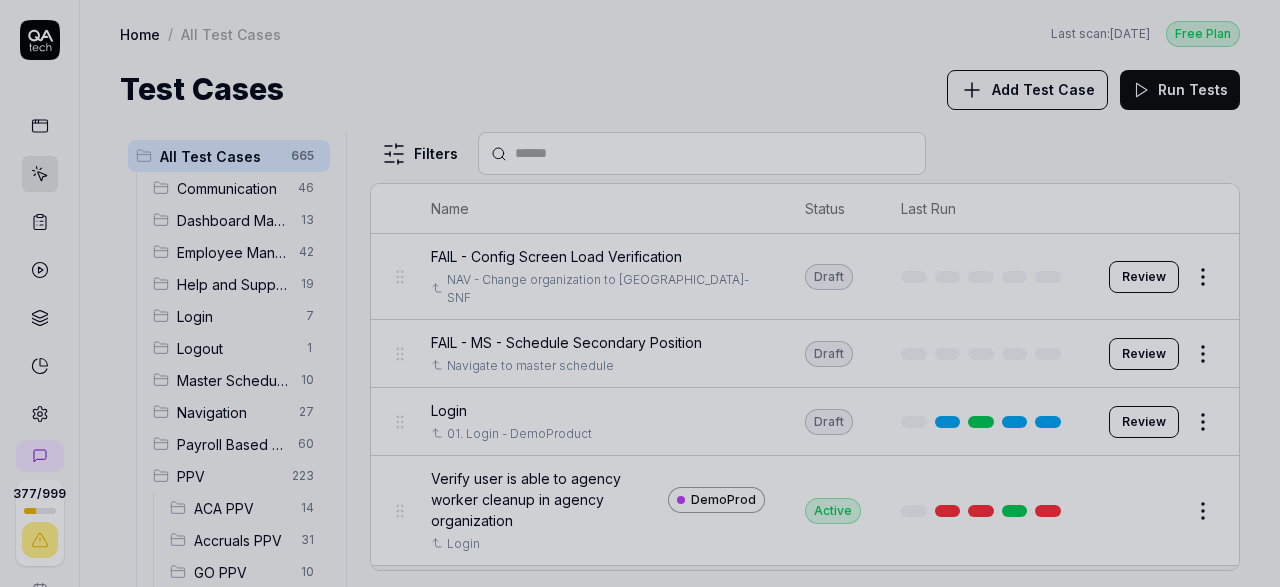 click at bounding box center [640, 293] 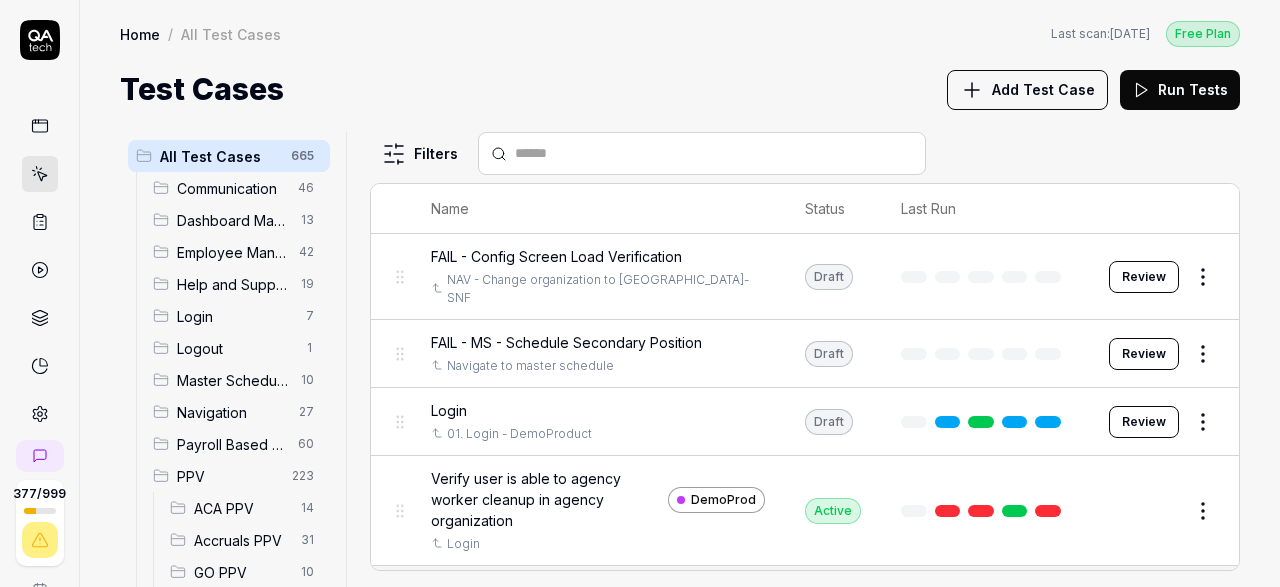 click on "ACA PPV" at bounding box center [241, 508] 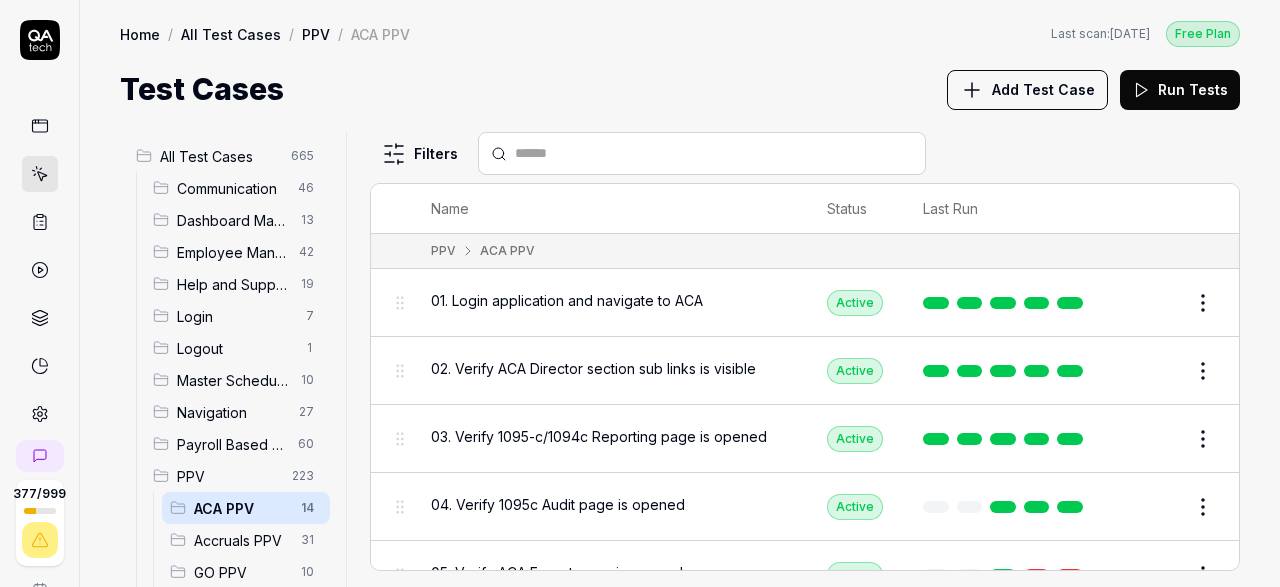 click on "ACA PPV" at bounding box center [241, 508] 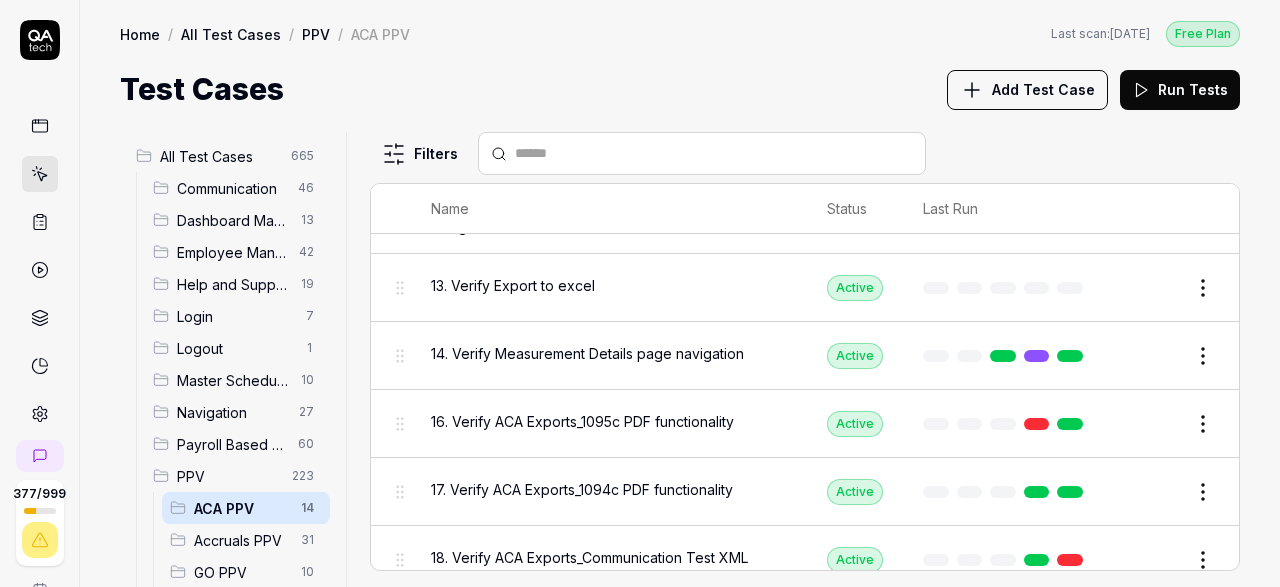 scroll, scrollTop: 529, scrollLeft: 0, axis: vertical 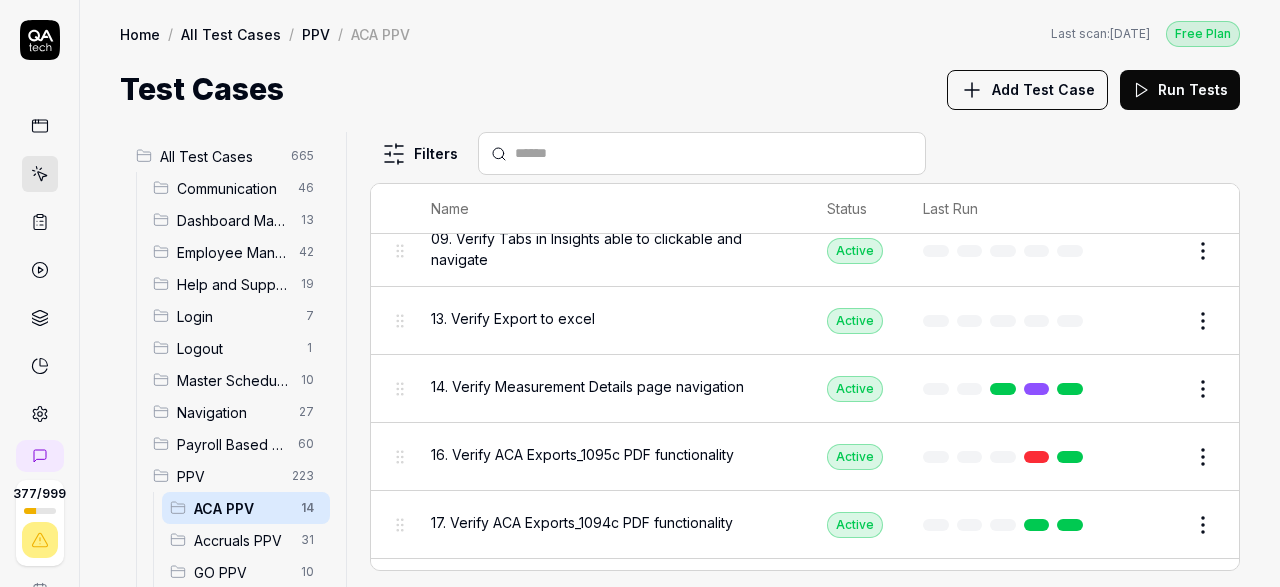 click on "377  /  999 s S Home / All Test Cases / PPV / ACA PPV Free Plan Home / All Test Cases / PPV / ACA PPV Last scan:  [DATE] Free Plan Test Cases Add Test Case Run Tests All Test Cases 665 Communication 46 Dashboard Management 13 Employee Management 42 Help and Support 19 Login 7 Logout 1 Master Schedule 10 Navigation 27 Payroll Based Journal 60 PPV 223 ACA PPV 14 Accruals PPV 31 GO PPV 10 HR PPV 31 LM PPV 7 MC PPV 8 PBJ PPV 17 SO PPV 55 Spotlight PPV 4 TA PPV 46 Reporting 6 Schedule Optimizer 7 Screen Loads 7 TestPPV 0 Time & Attendance 192 User Profile 1 Filters Name Status Last Run PPV ACA PPV 01. Login application and navigate to  ACA Active Edit 02. Verify ACA Director section sub links is visible Active Edit 03. Verify 1095-c/1094c Reporting page is opened Active Edit 04. Verify 1095c Audit  page is opened Active Edit 05. Verify ACA Export page is opened Active Edit 06. Verify Quick Edit Active Edit 07. Verify Quick Confirm Active Edit 09. Verify Tabs in Insights able to clickable and navigate Active" at bounding box center [640, 293] 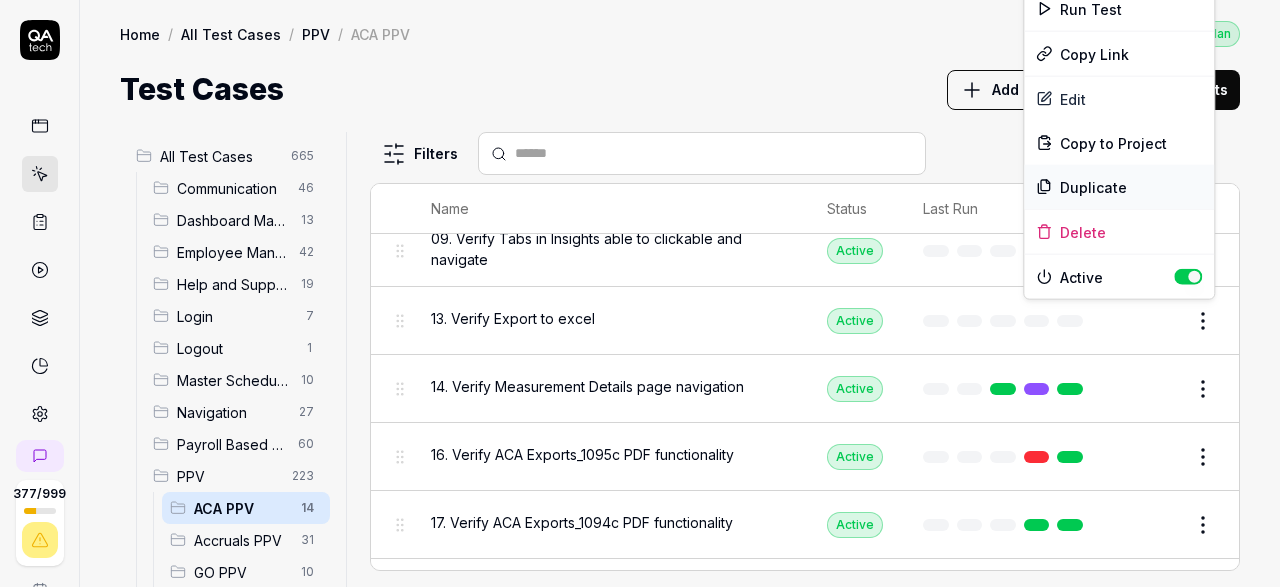 click on "Duplicate" at bounding box center (1119, 187) 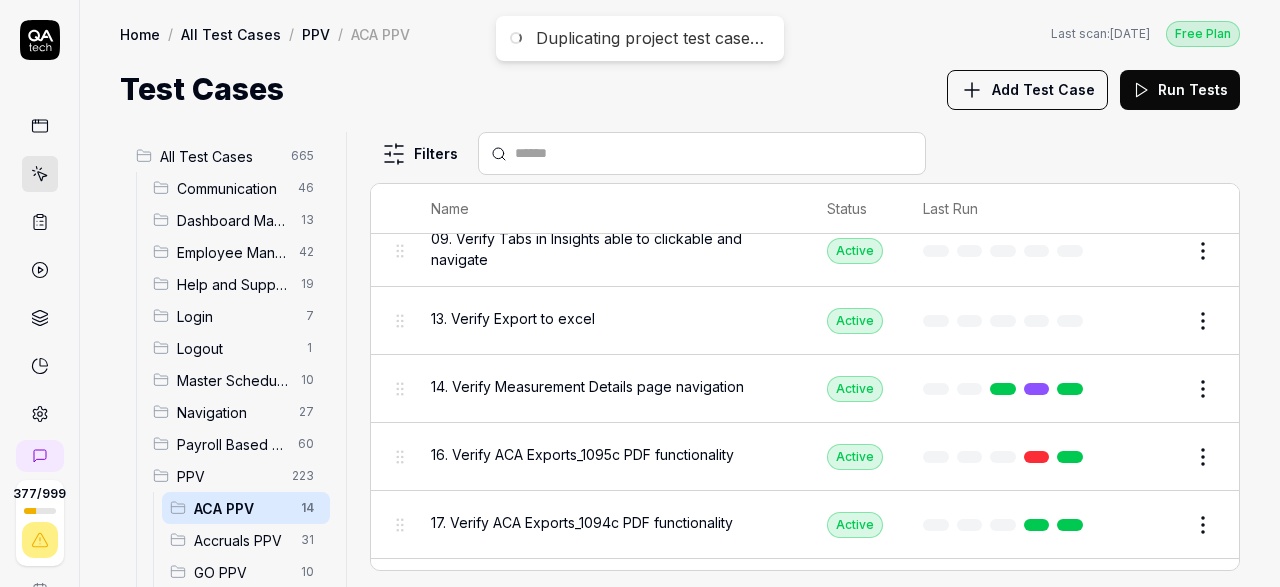 scroll, scrollTop: 529, scrollLeft: 0, axis: vertical 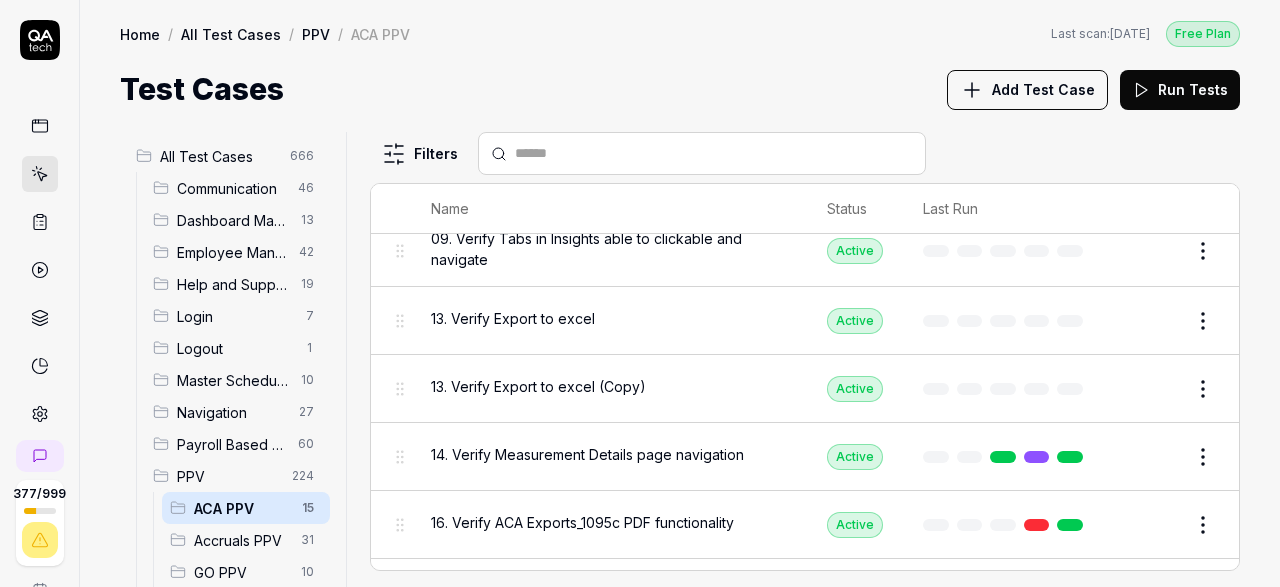 click on "13. Verify Export to excel (Copy)" at bounding box center (538, 386) 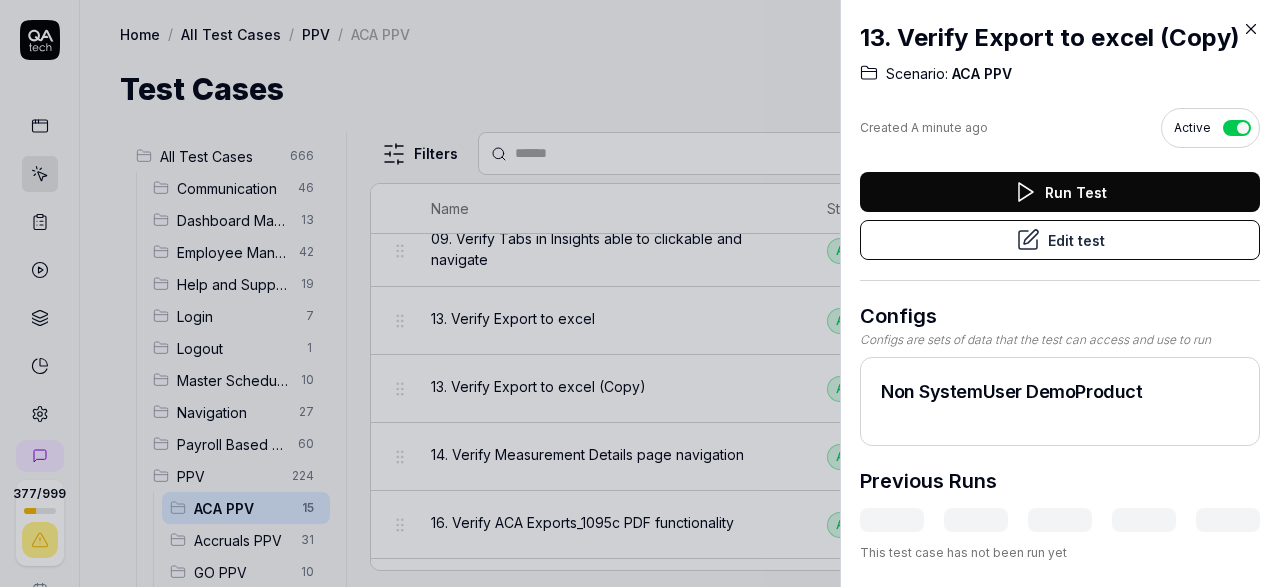 click on "Edit test" at bounding box center [1060, 240] 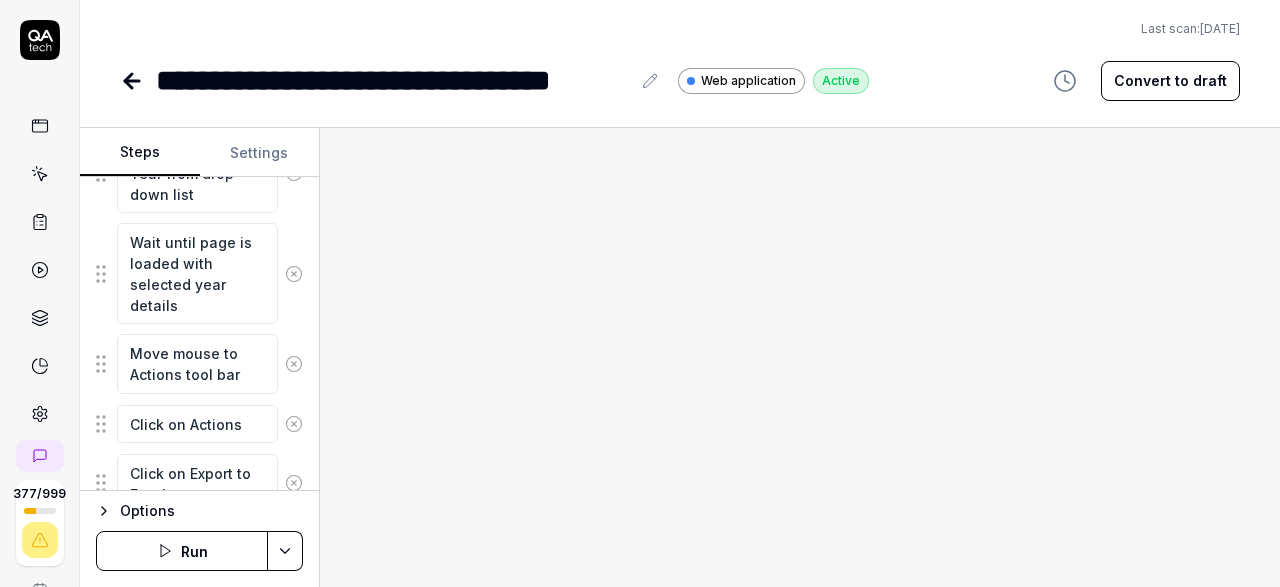 scroll, scrollTop: 1555, scrollLeft: 0, axis: vertical 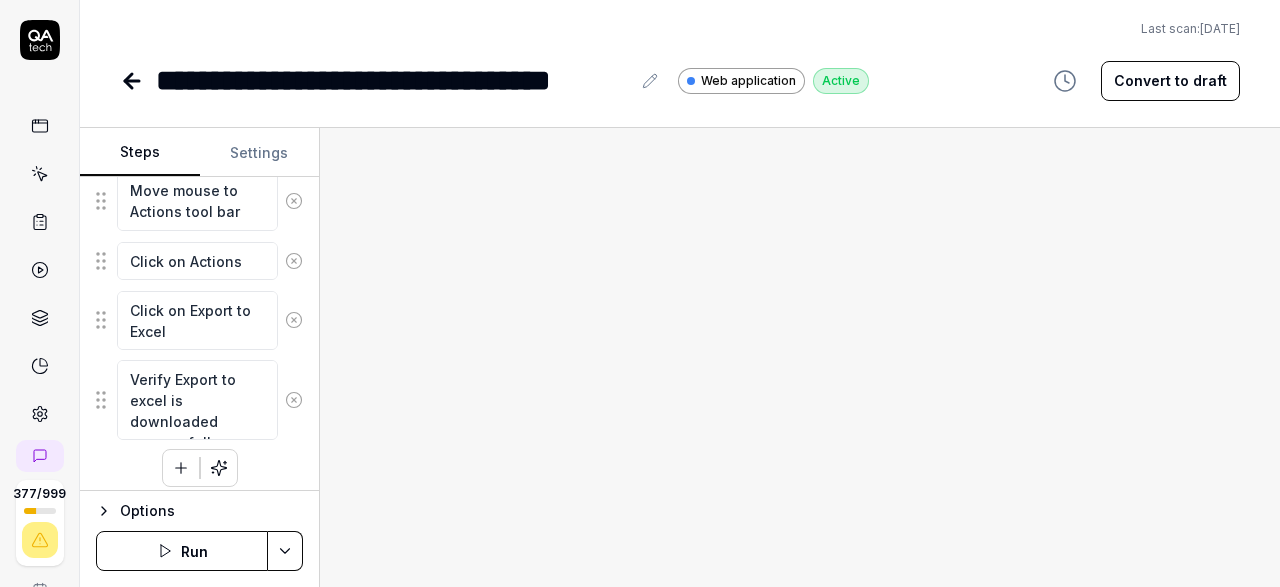 click 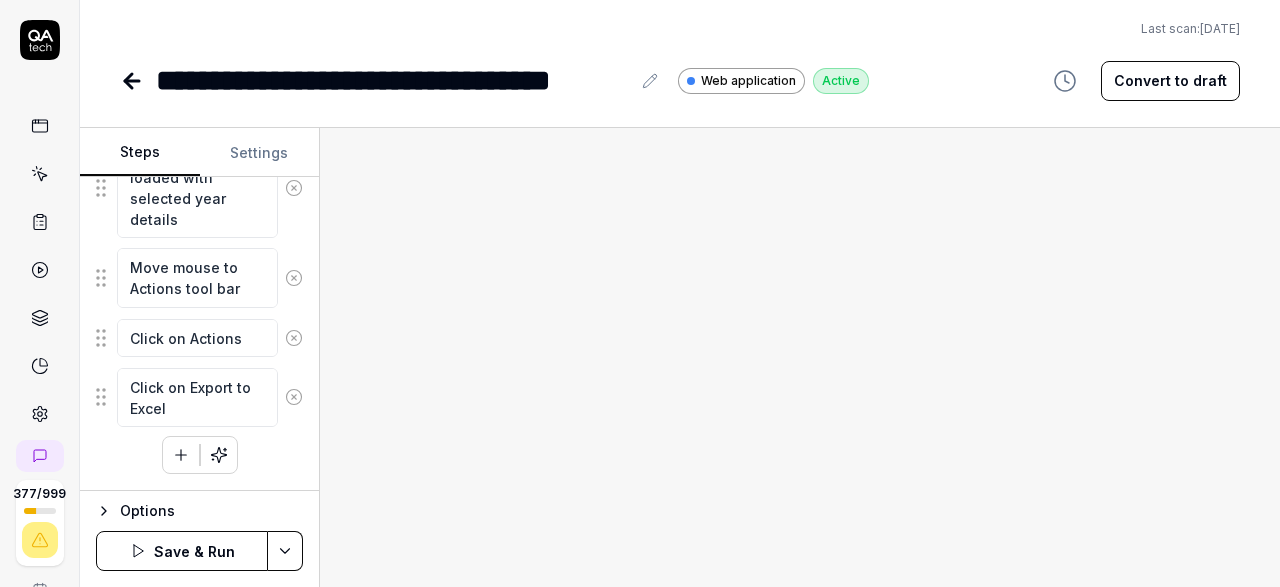 scroll, scrollTop: 1465, scrollLeft: 0, axis: vertical 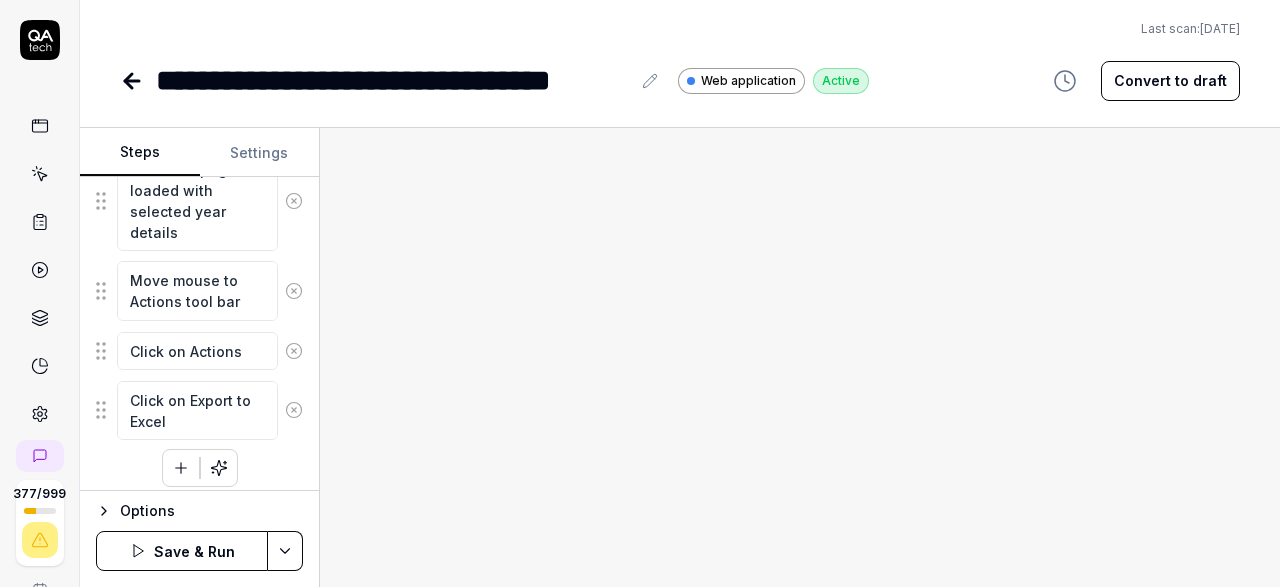 click 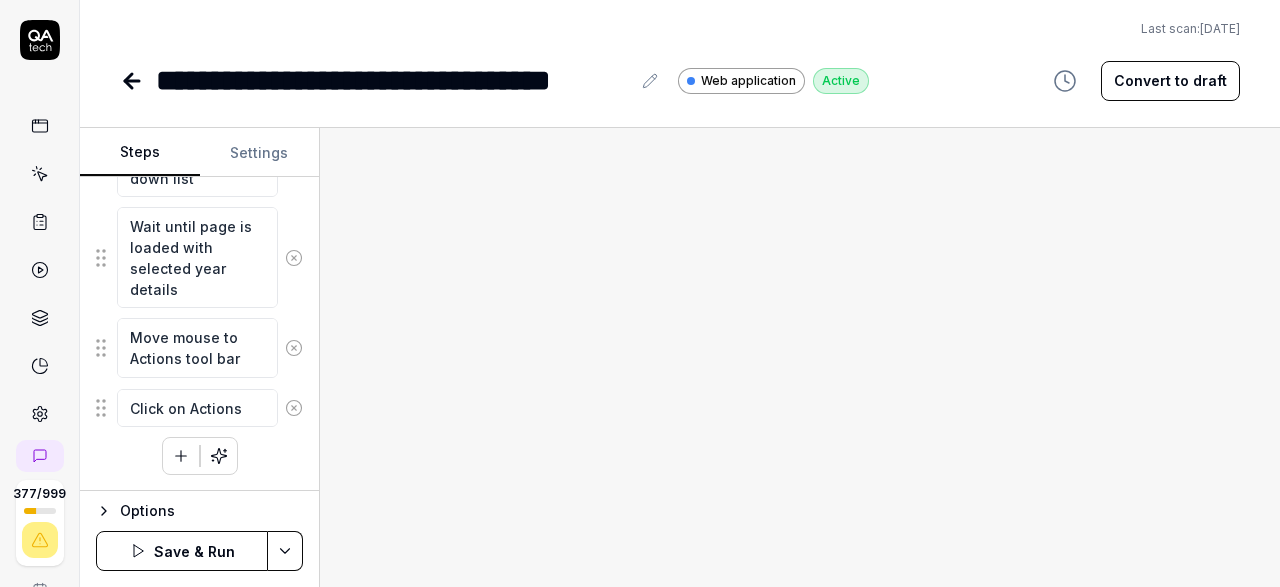 scroll, scrollTop: 1396, scrollLeft: 0, axis: vertical 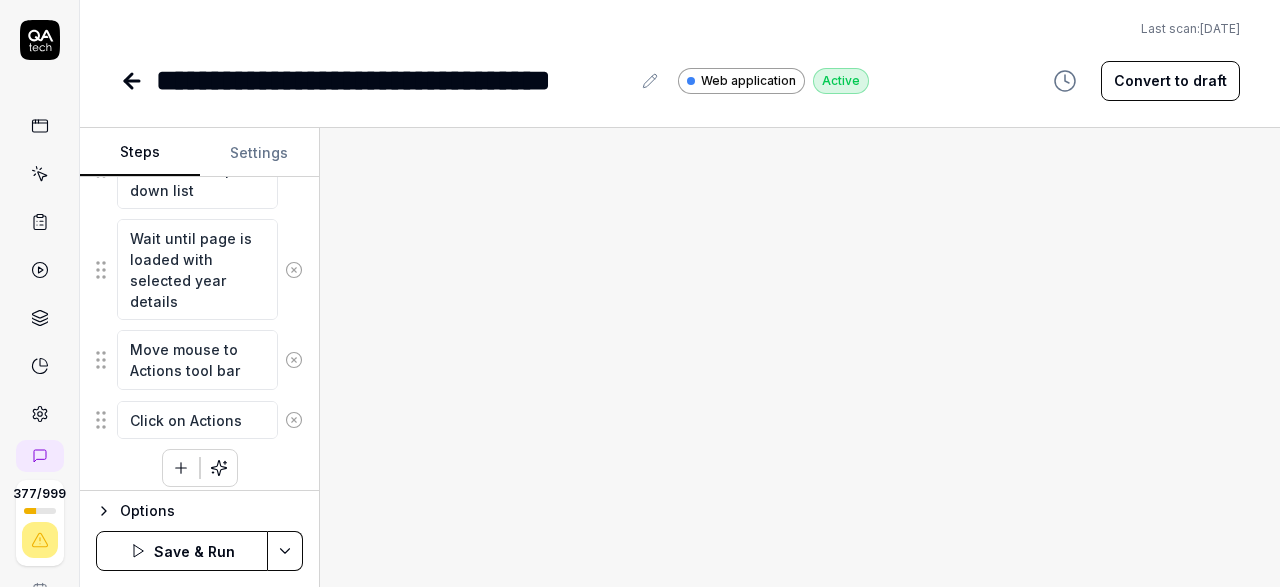 click 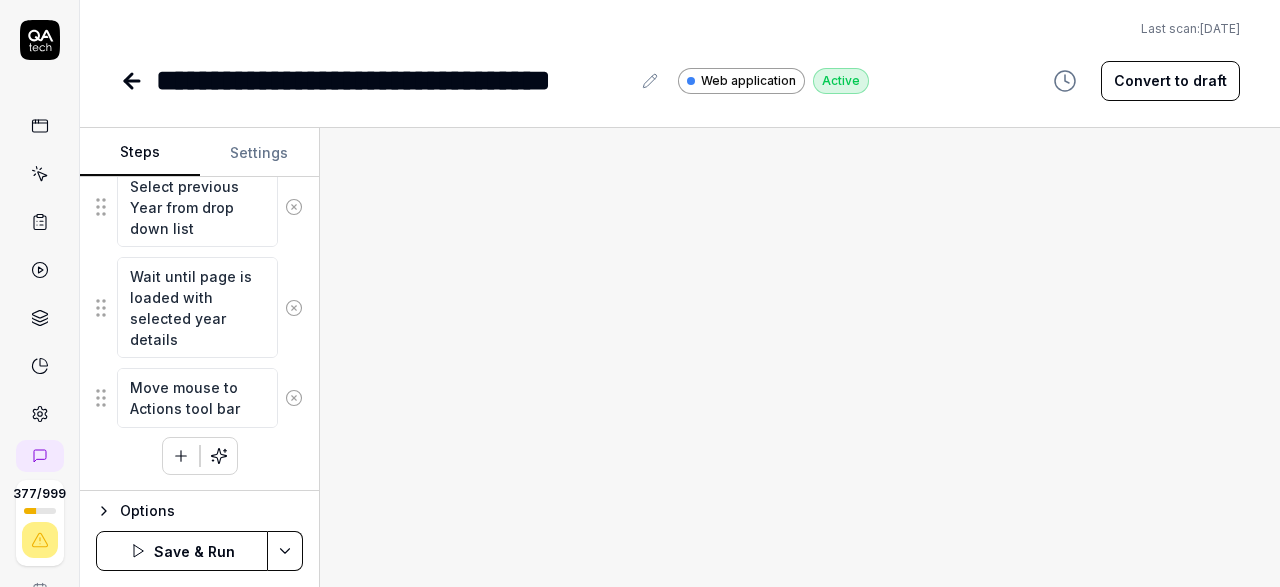 scroll, scrollTop: 1347, scrollLeft: 0, axis: vertical 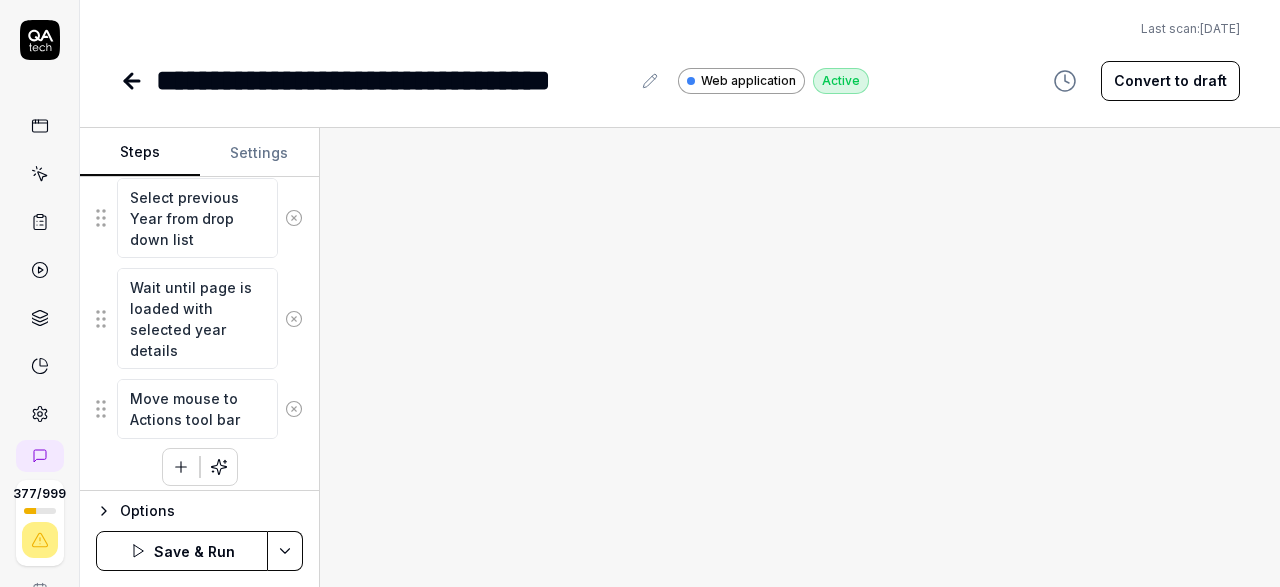 click 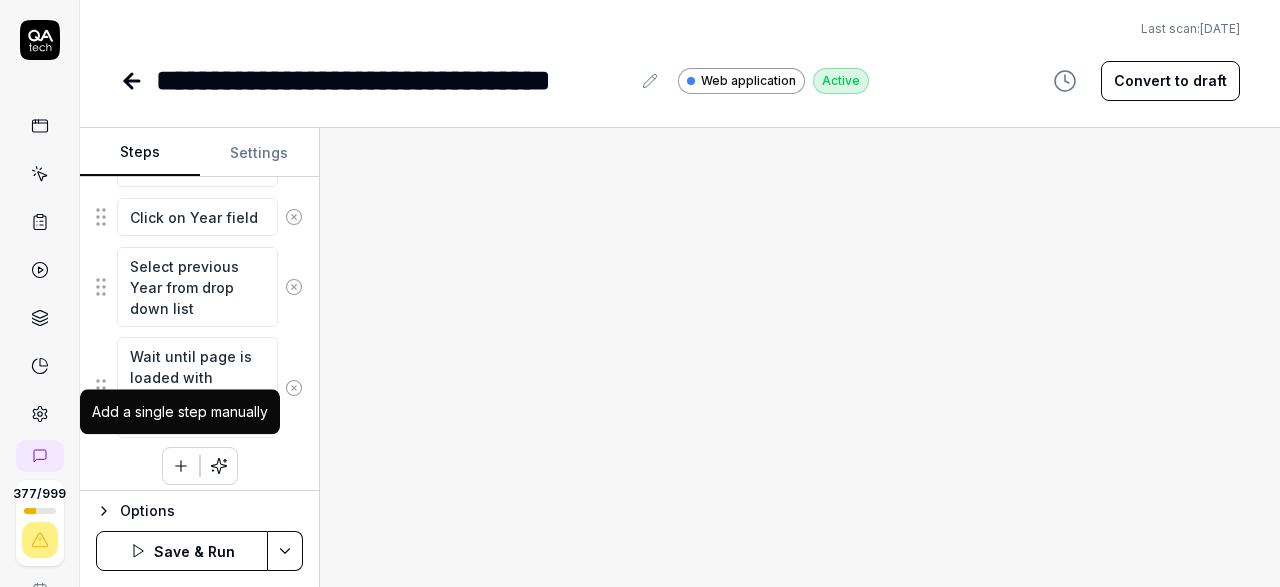 click 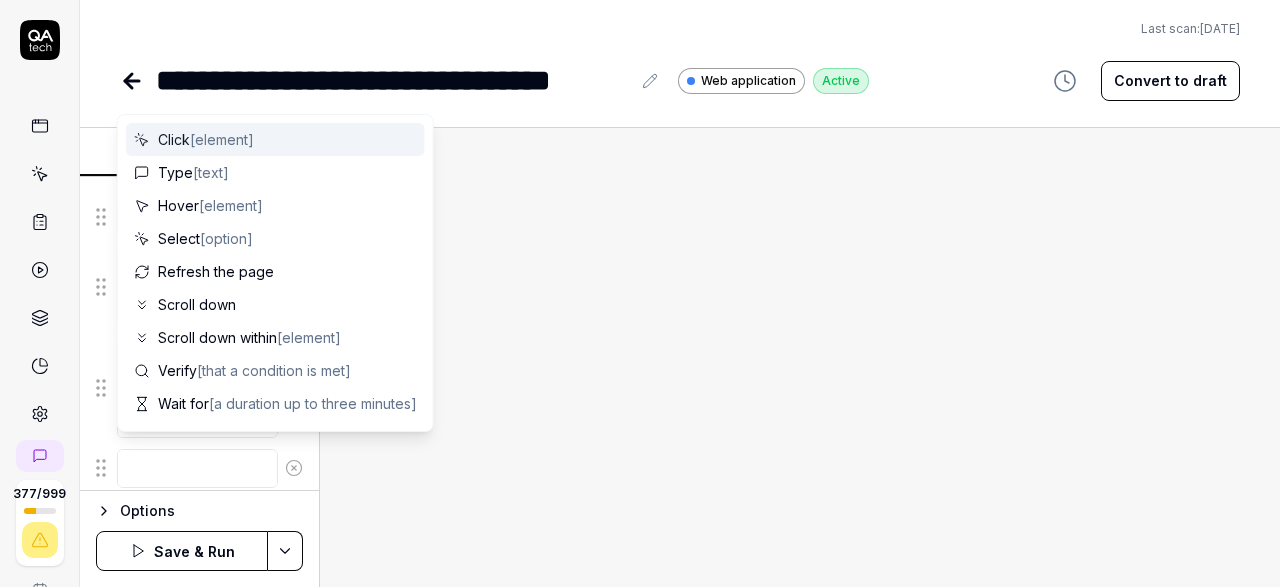 click at bounding box center [197, 468] 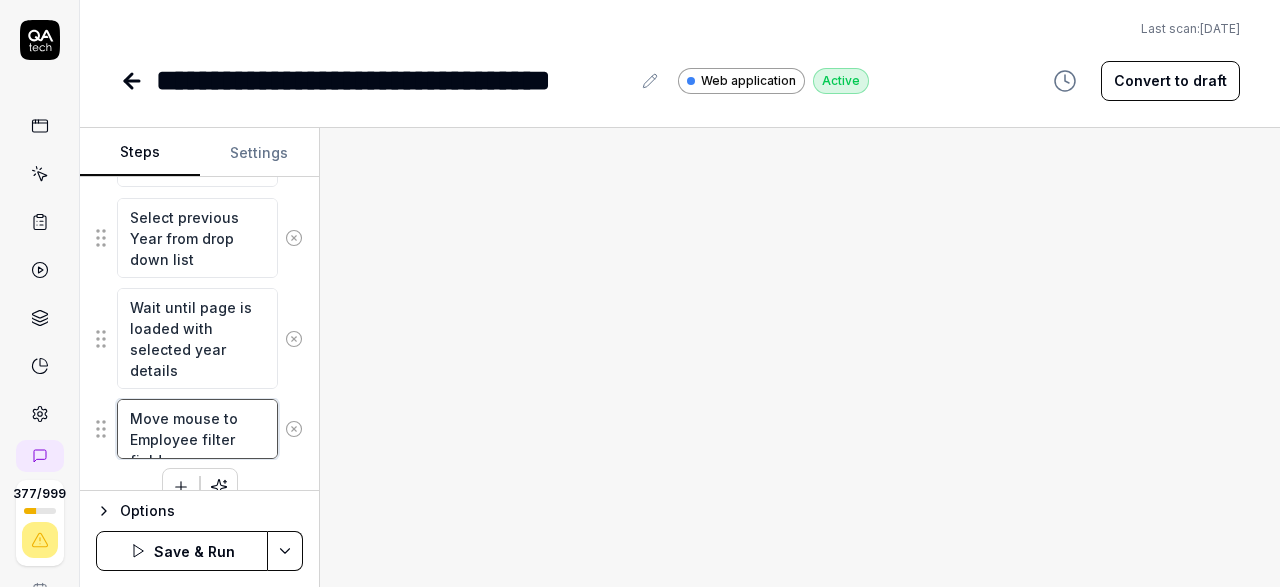 scroll, scrollTop: 1347, scrollLeft: 0, axis: vertical 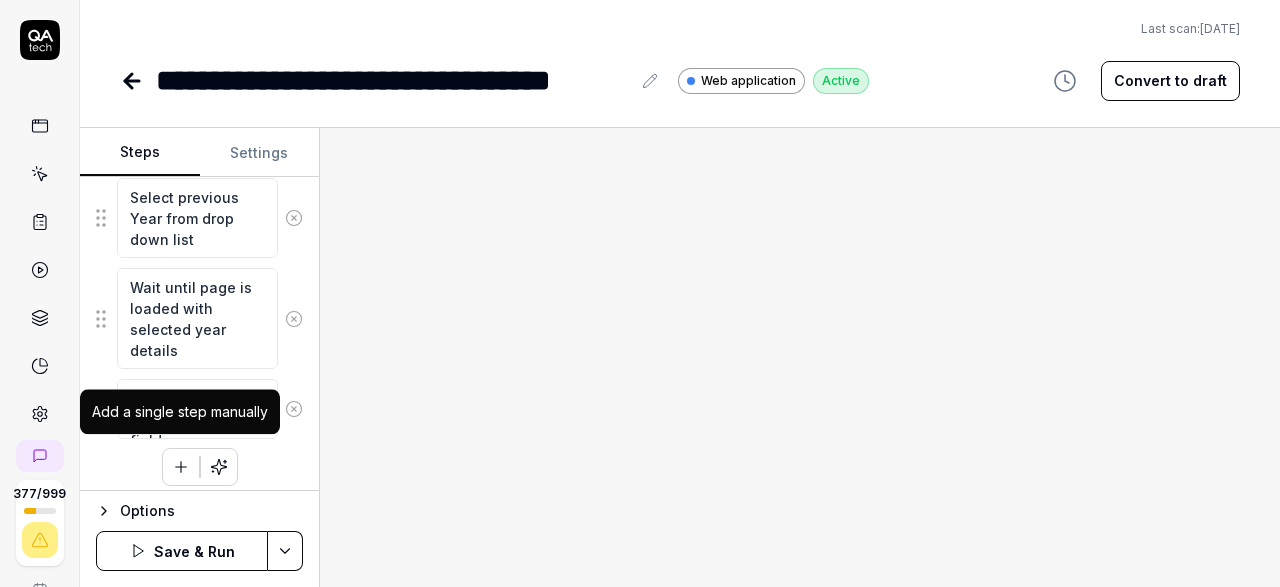 click 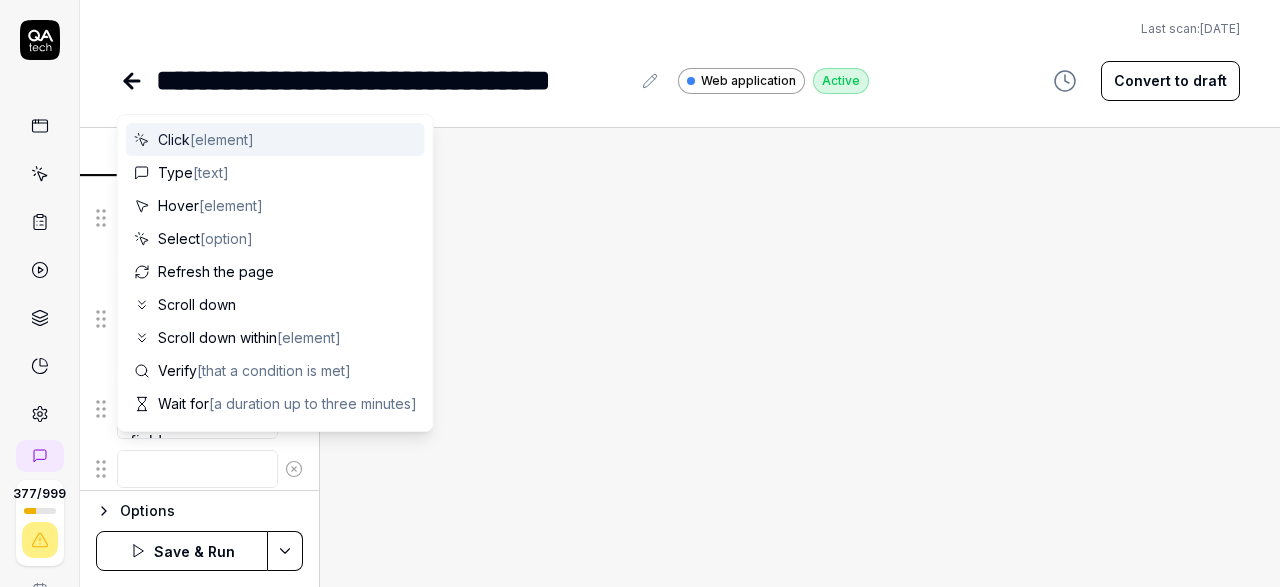 click at bounding box center (197, 469) 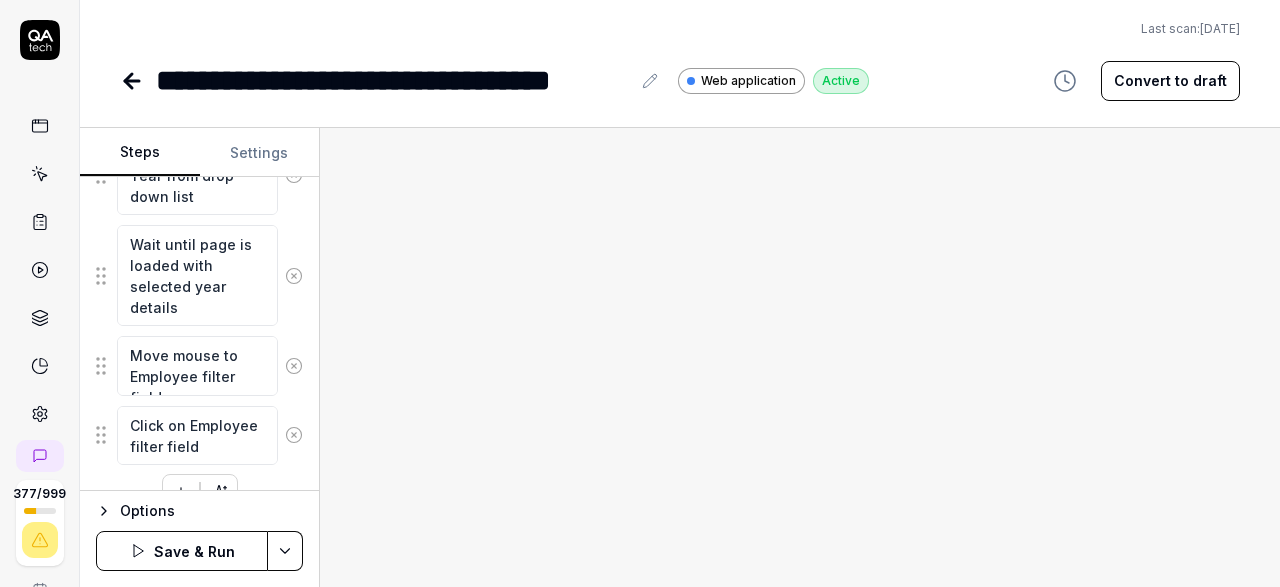 scroll, scrollTop: 1415, scrollLeft: 0, axis: vertical 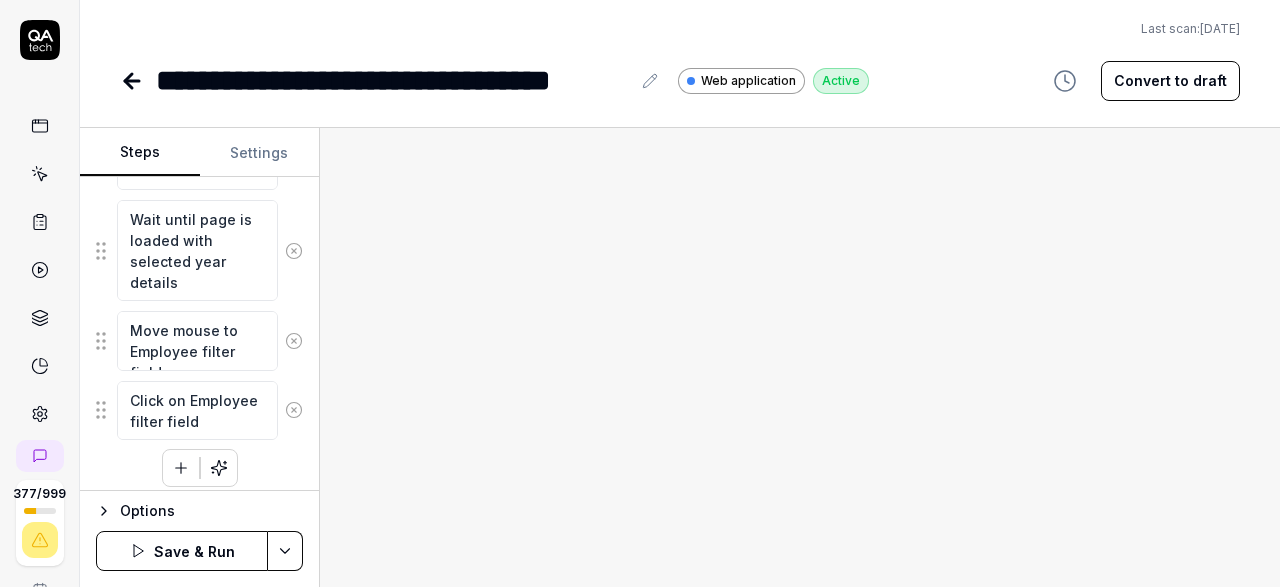 click 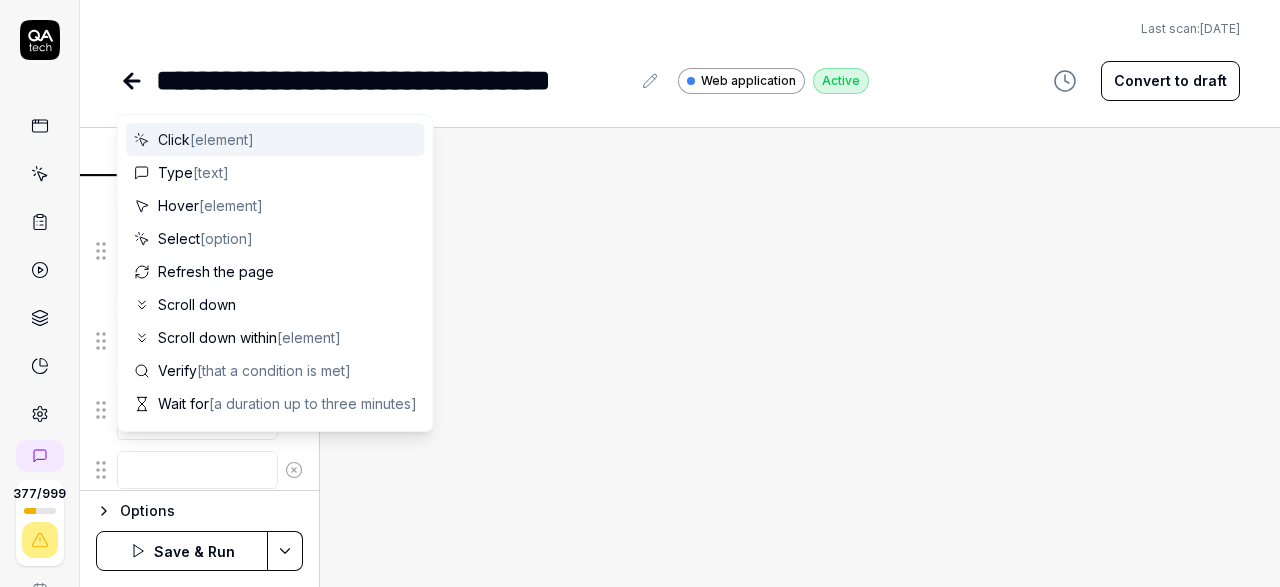 click at bounding box center (197, 470) 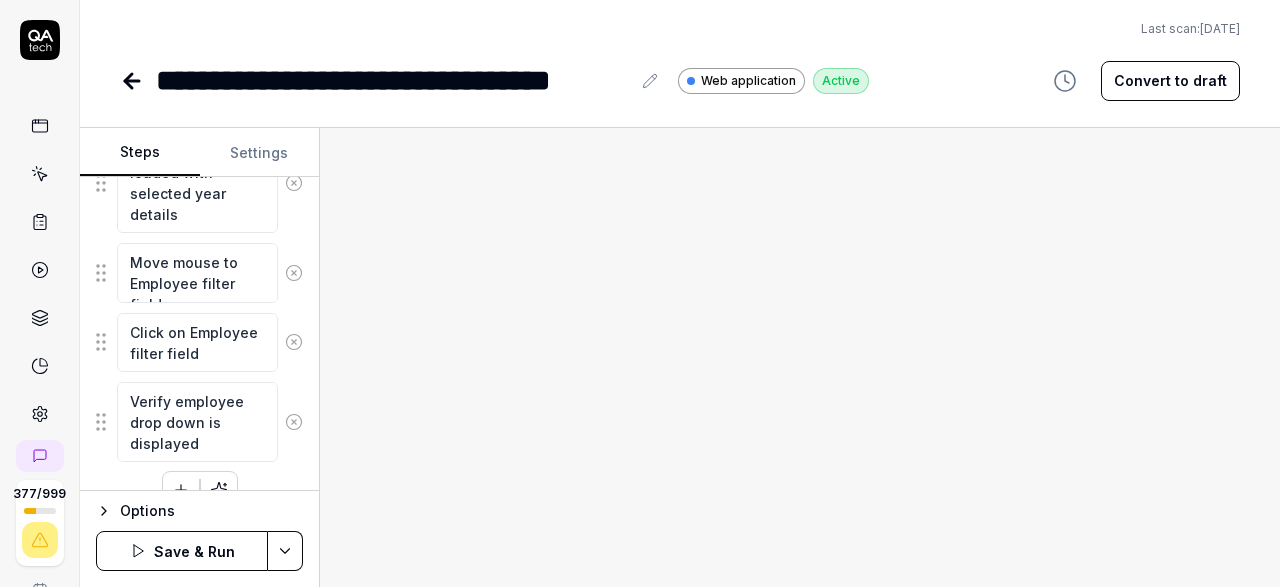 scroll, scrollTop: 1505, scrollLeft: 0, axis: vertical 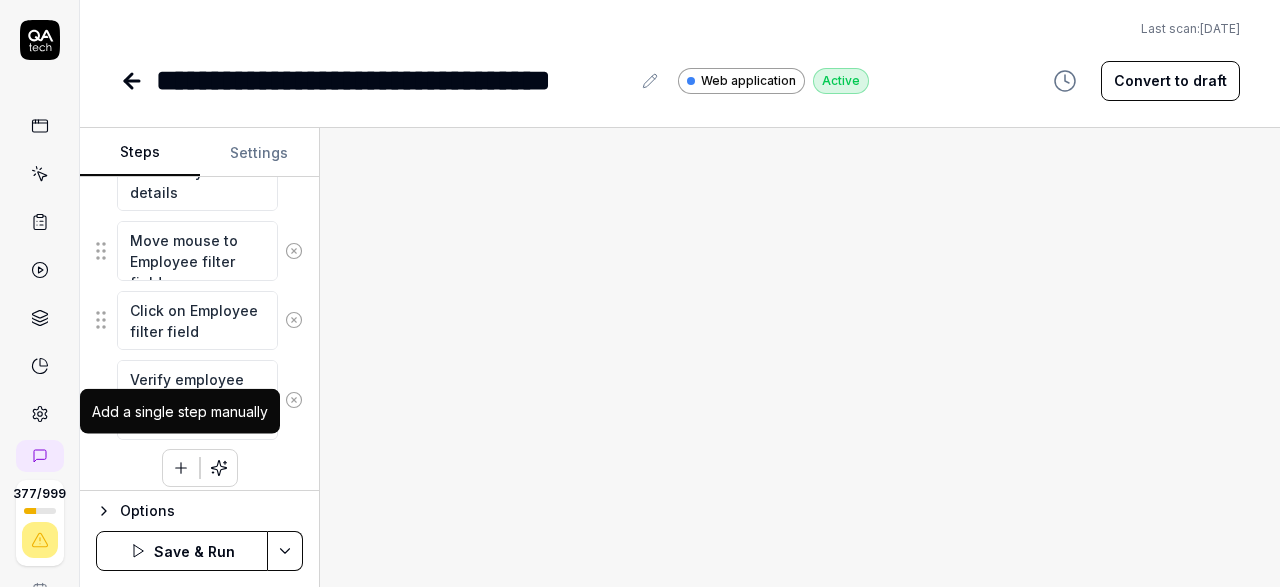 click 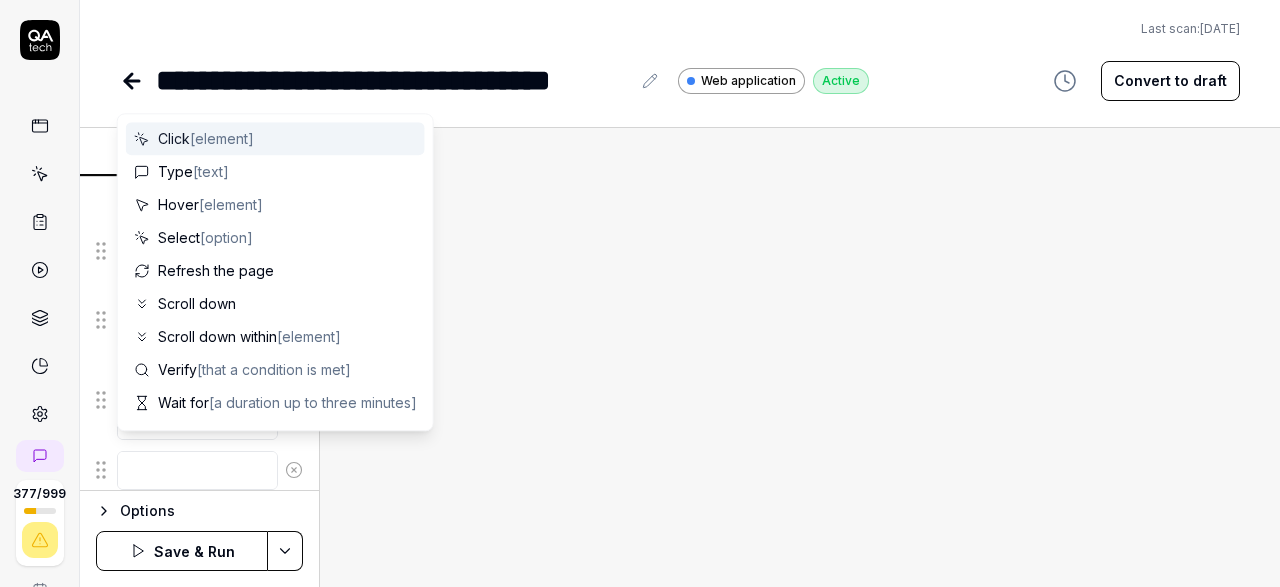 click at bounding box center [197, 470] 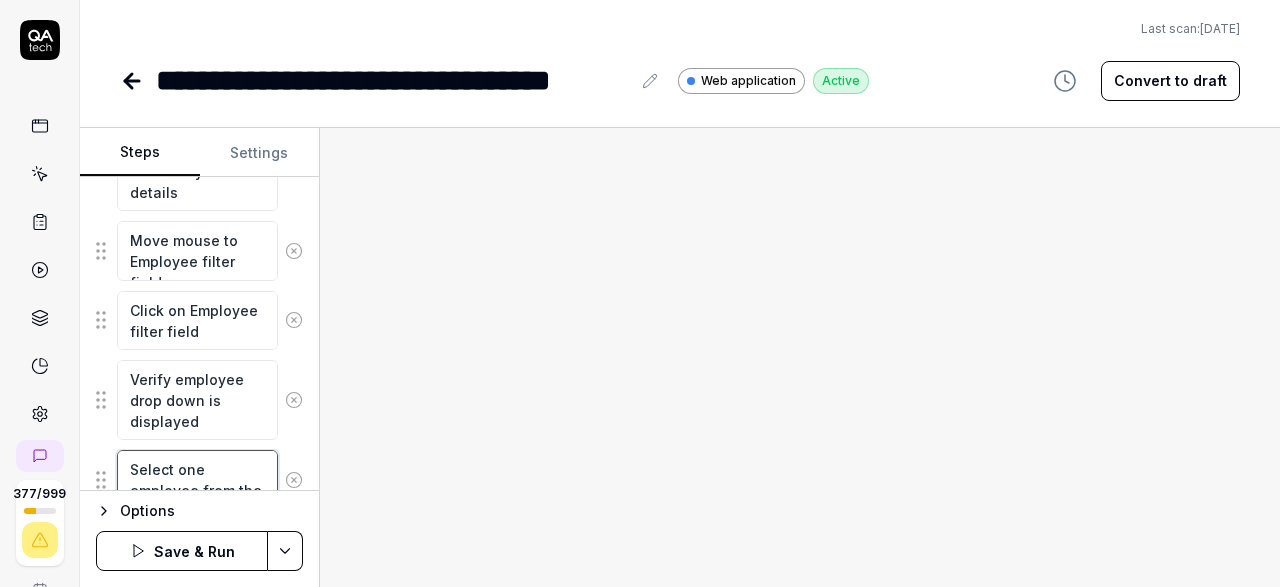 scroll, scrollTop: 1522, scrollLeft: 0, axis: vertical 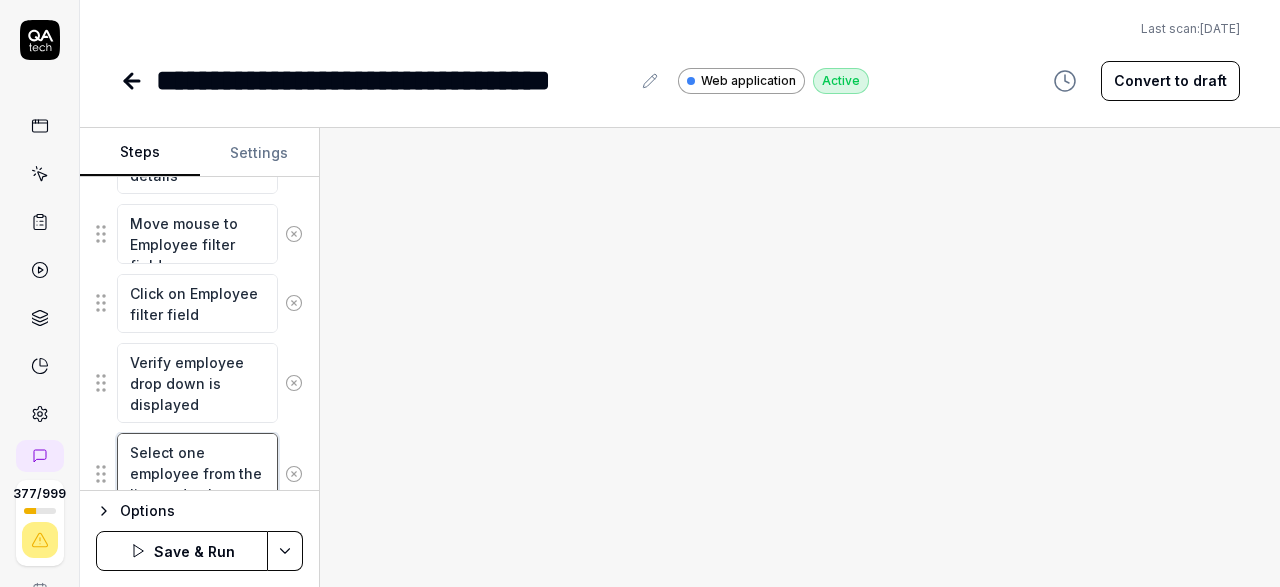 click on "Select one employee from the list randomly" at bounding box center [197, 473] 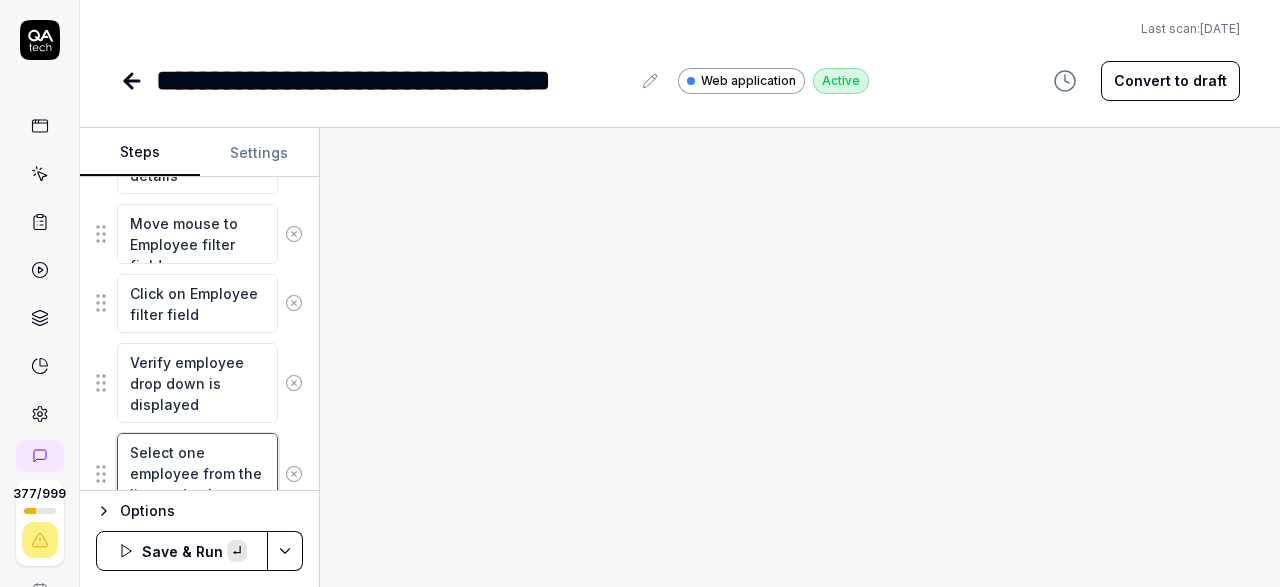 paste 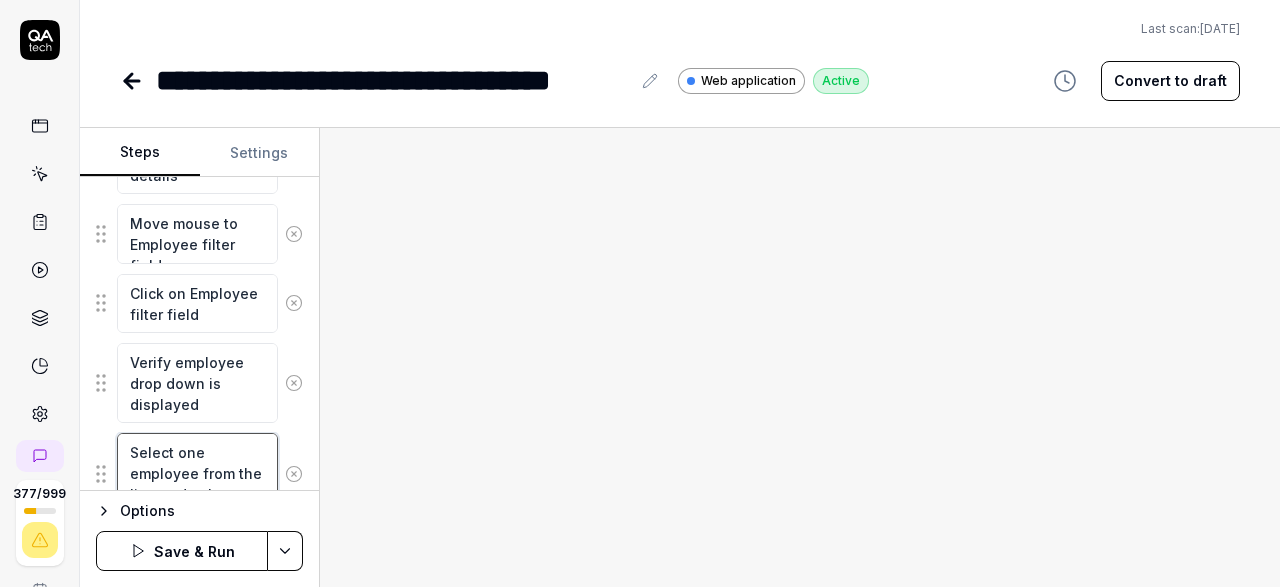 scroll, scrollTop: 1595, scrollLeft: 0, axis: vertical 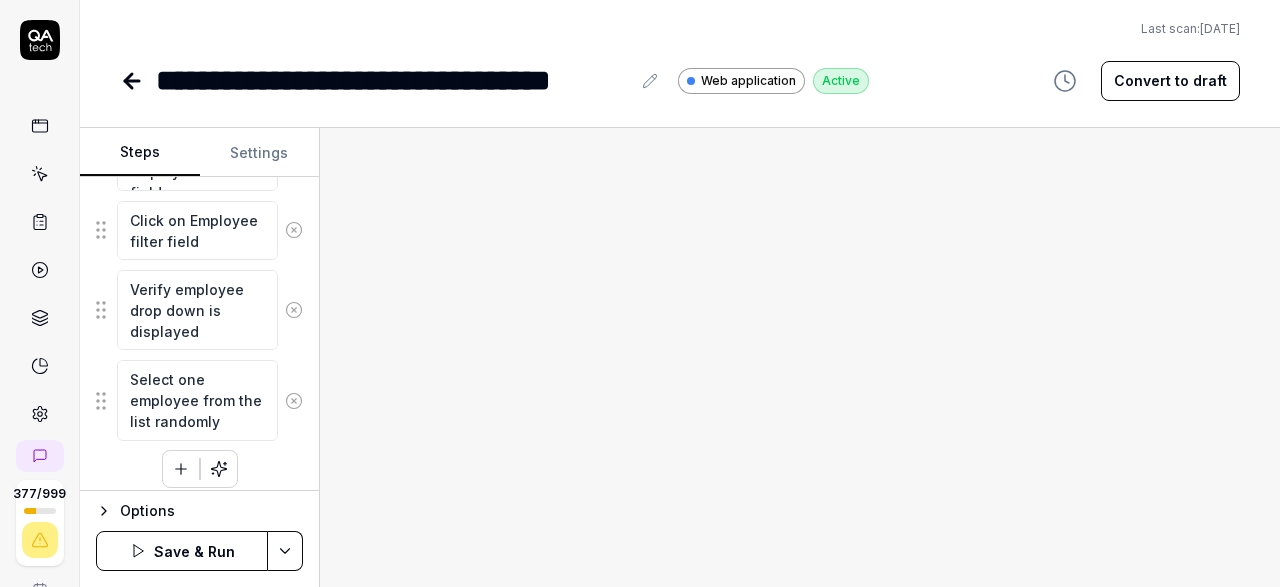 click 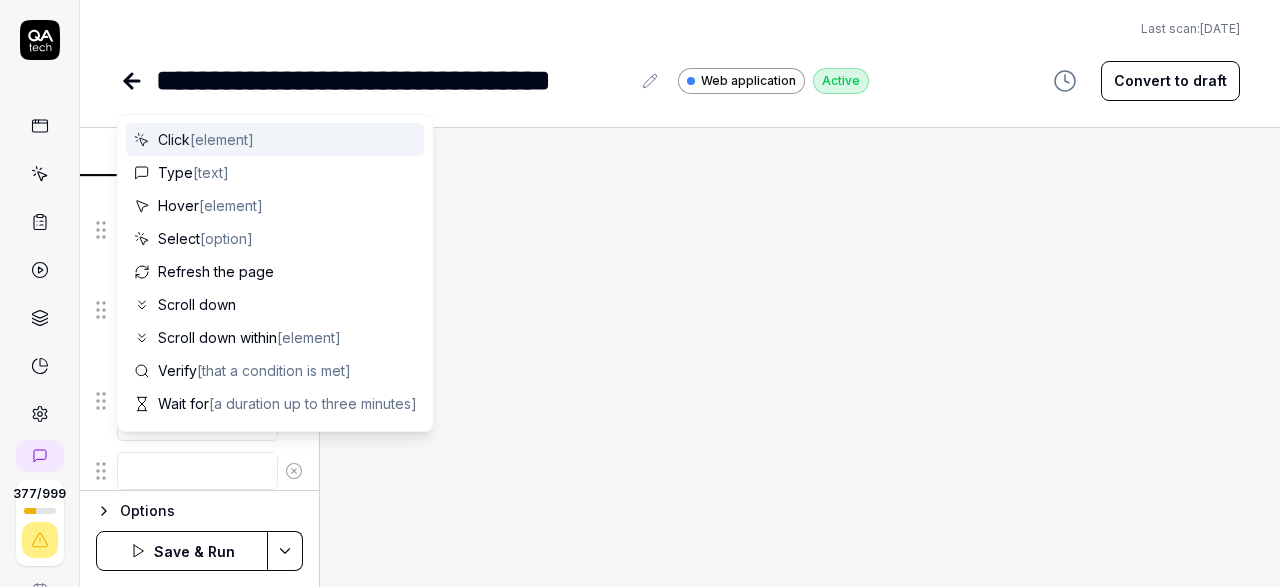 click at bounding box center [197, 471] 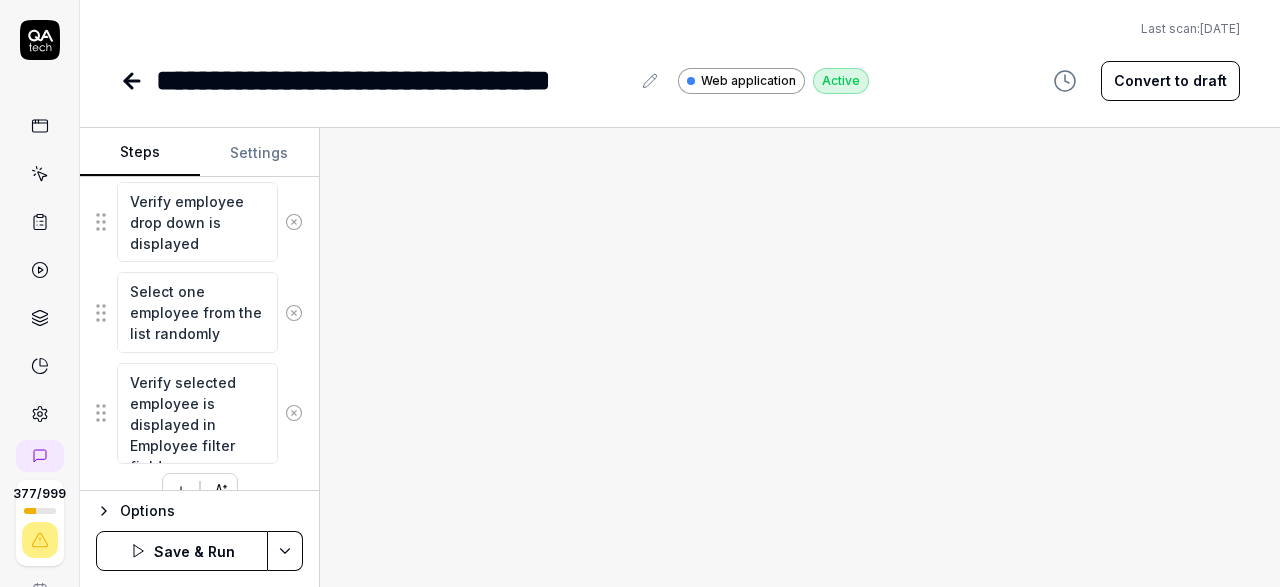 scroll, scrollTop: 1705, scrollLeft: 0, axis: vertical 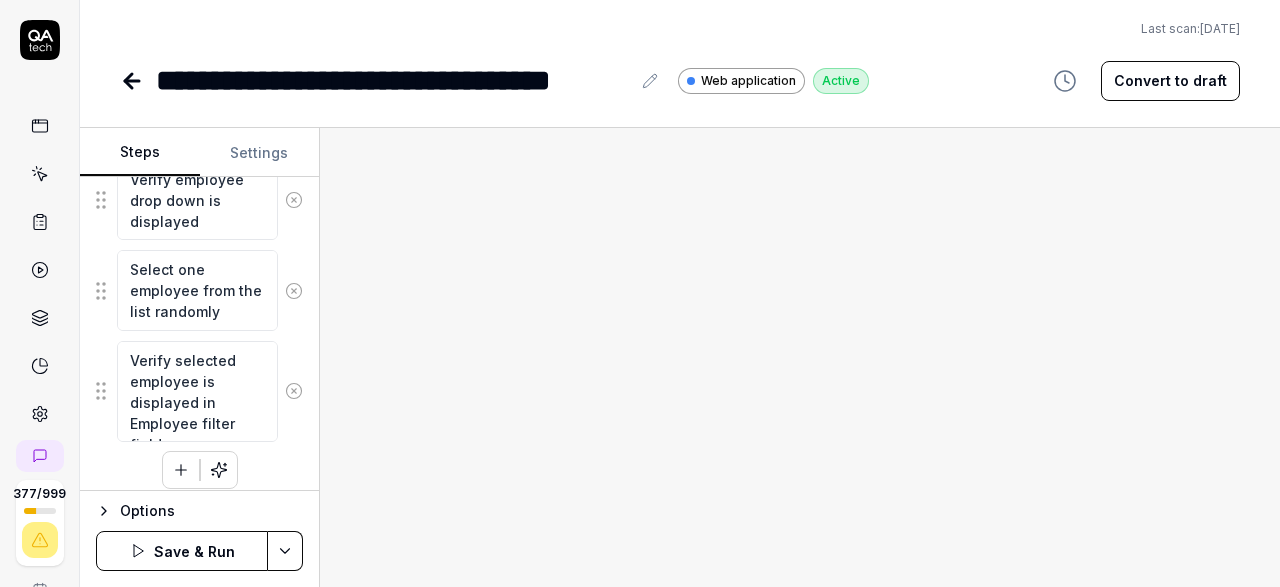 click on "Goal Verify 1095-C/1094-C Reporting page is loading Expected result ACA Director->1095-C/1094-C Reporting-Actions->Export to Excel Steps Move mouse to Corporation level breadcrumb icon Click on Corporation level breadcrumb icon Move mouse to Expand/Collapse icon Click on Expand/Collapse icon Move mouse to Second Organization other than Agency Click on Second Organization other than Agency Click the menu icon (hamburger menu) to open navigation options Scroll down in the navigation menu to find more options Click on ACA Director to expand submenu items Click on 1095-C/1094-C Reporting to verify page loading Move mouse Year field Click on Year field Select previous Year from drop down list Wait until page is loaded with selected year details Move mouse to Employee filter field Click on Employee filter field Verify employee drop down is displayed Select one employee from the list randomly Verify selected employee is displayed in Employee filter field" at bounding box center (199, 334) 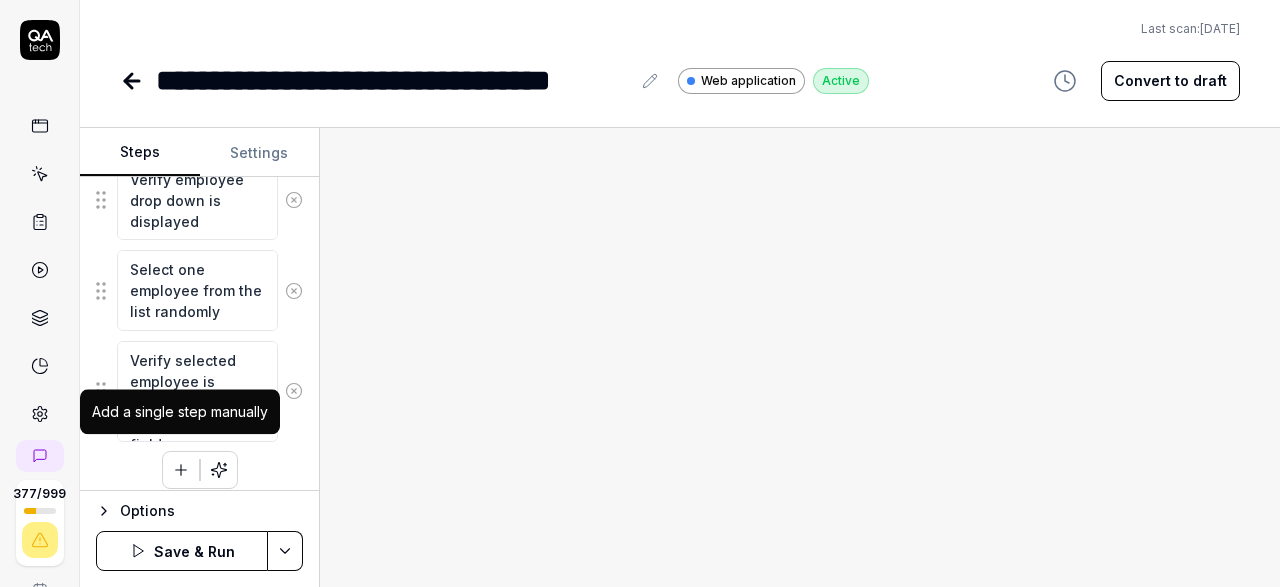 click 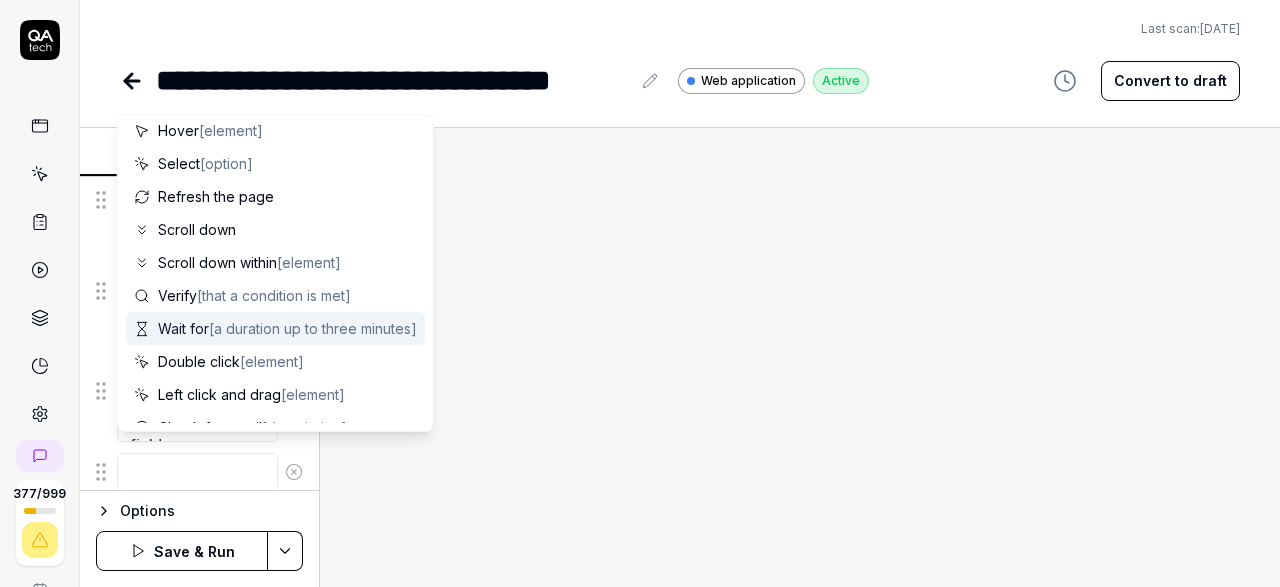 scroll, scrollTop: 116, scrollLeft: 0, axis: vertical 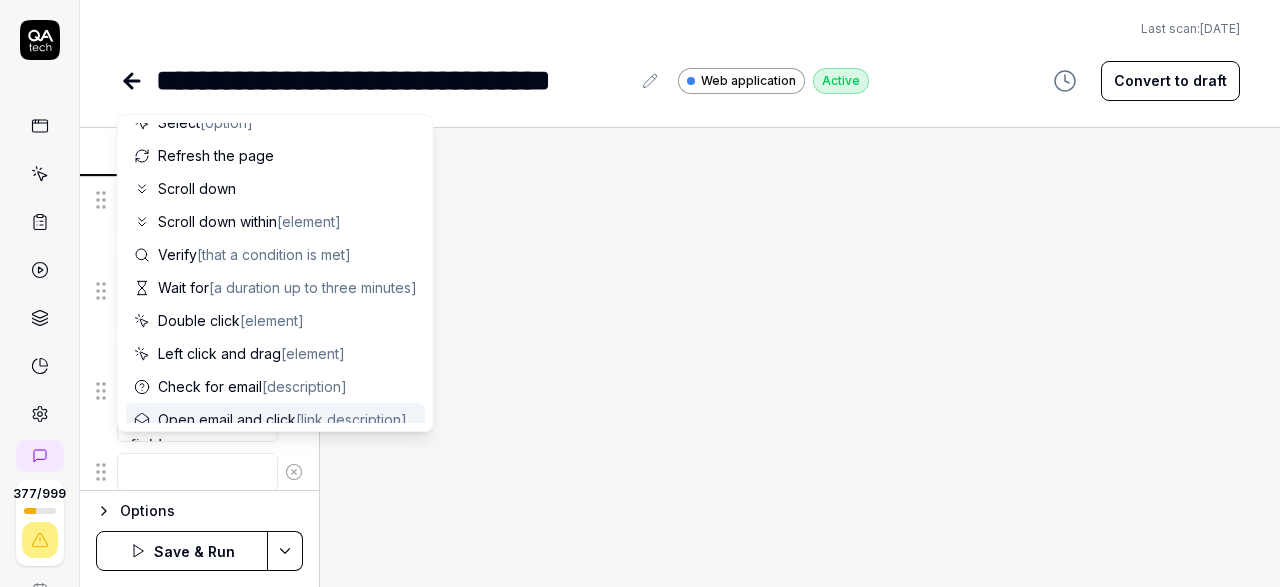 click at bounding box center (197, 472) 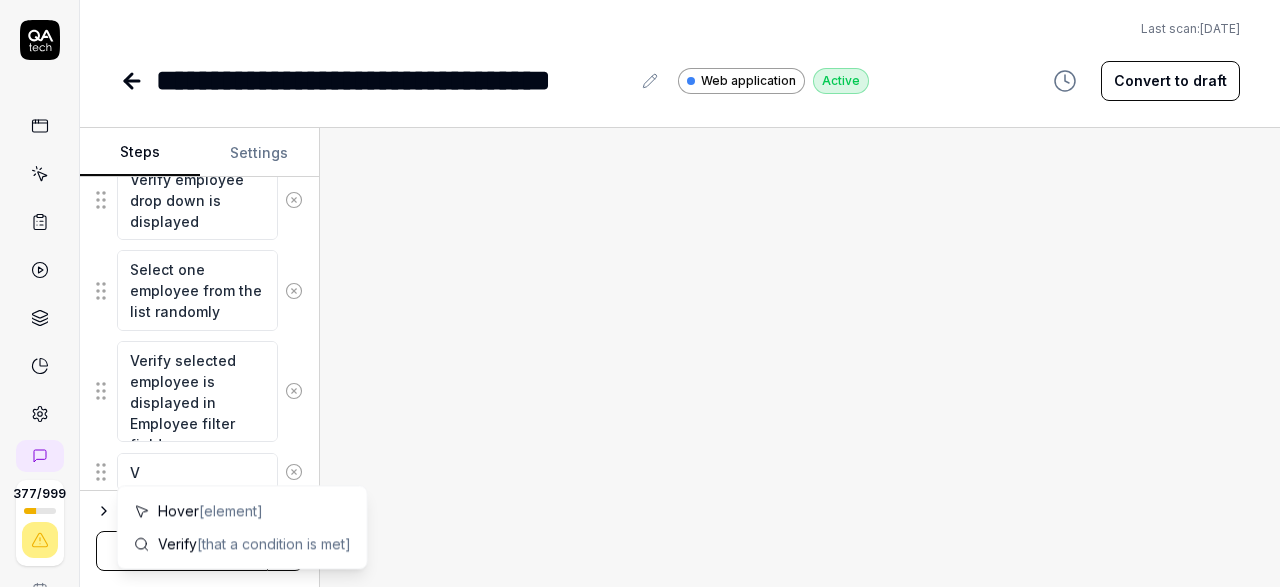 scroll, scrollTop: 0, scrollLeft: 0, axis: both 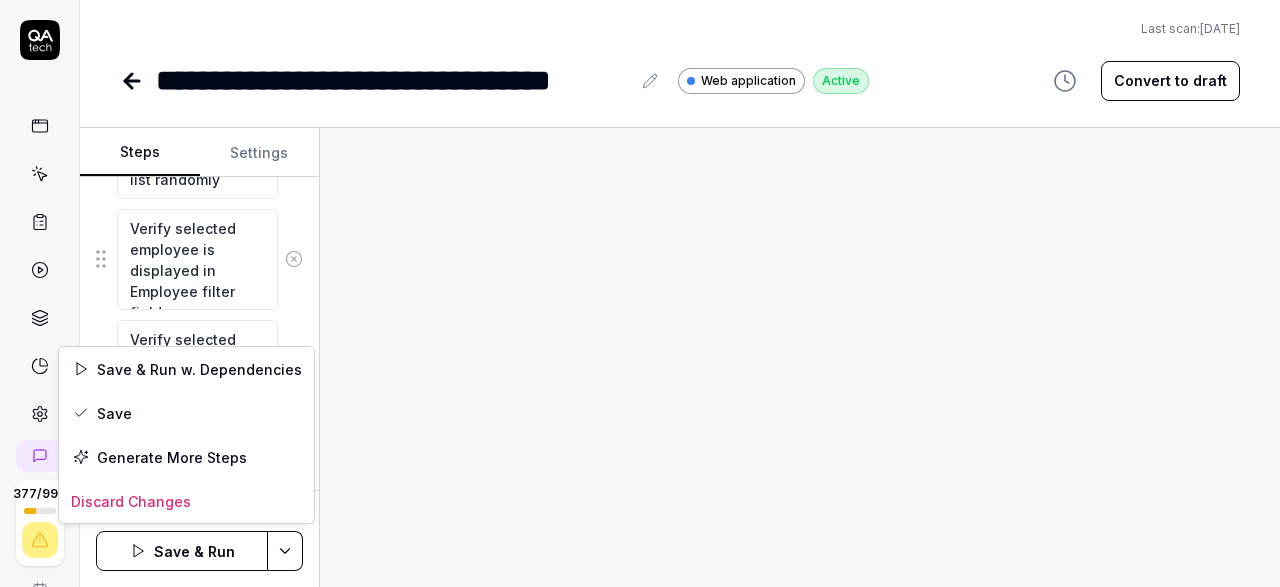click on "**********" at bounding box center (640, 293) 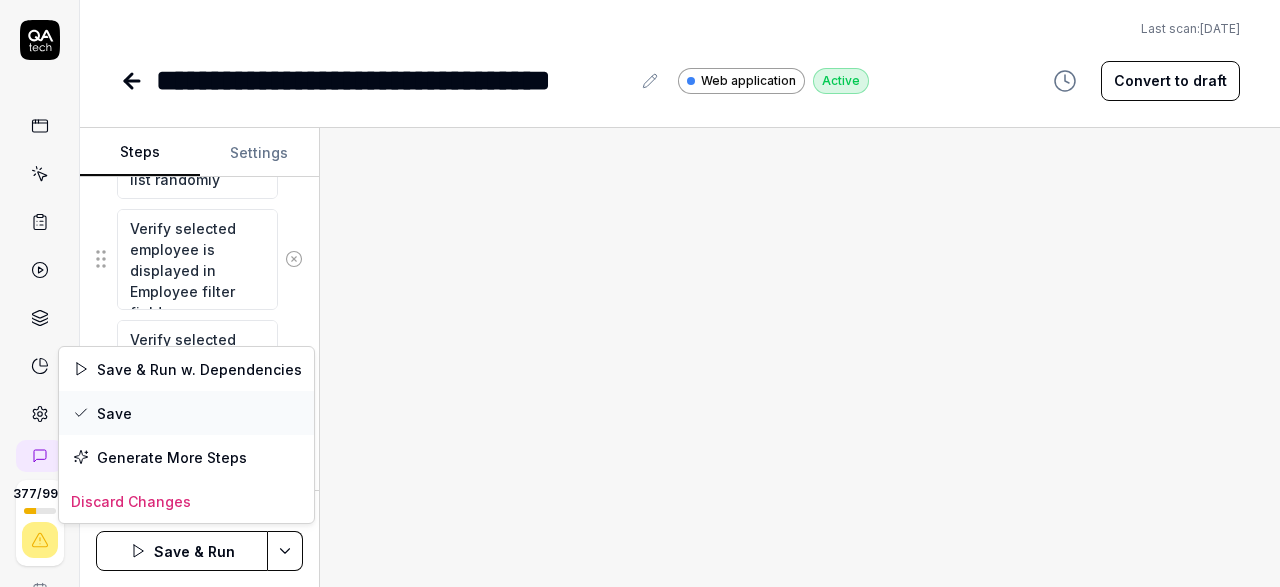 click on "Save" at bounding box center (186, 413) 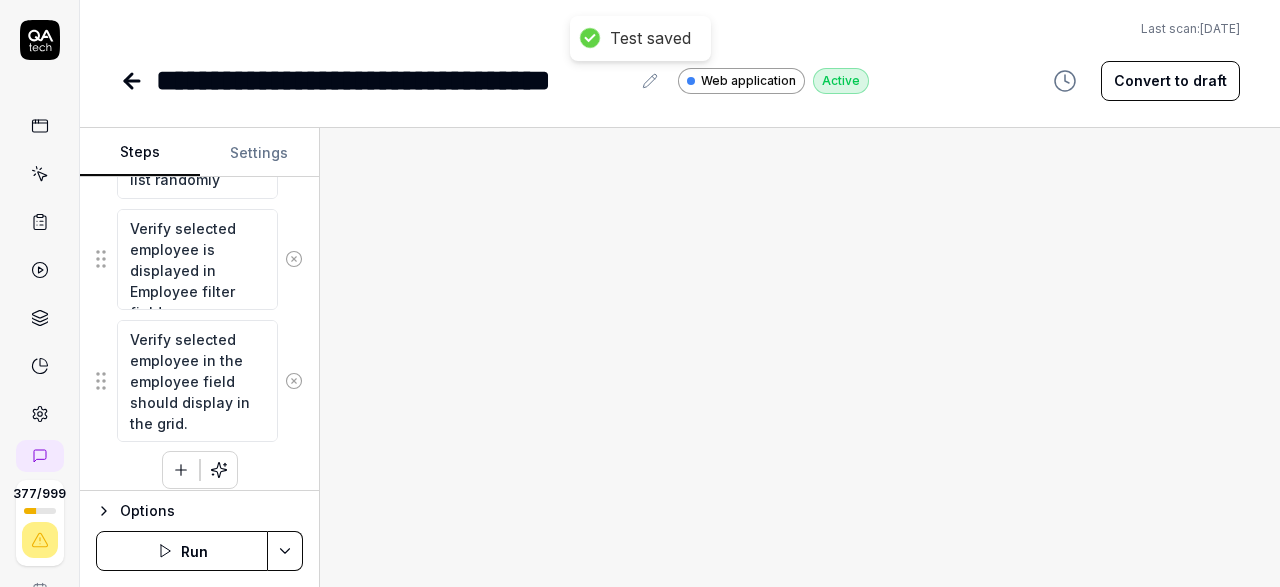 scroll, scrollTop: 1395, scrollLeft: 0, axis: vertical 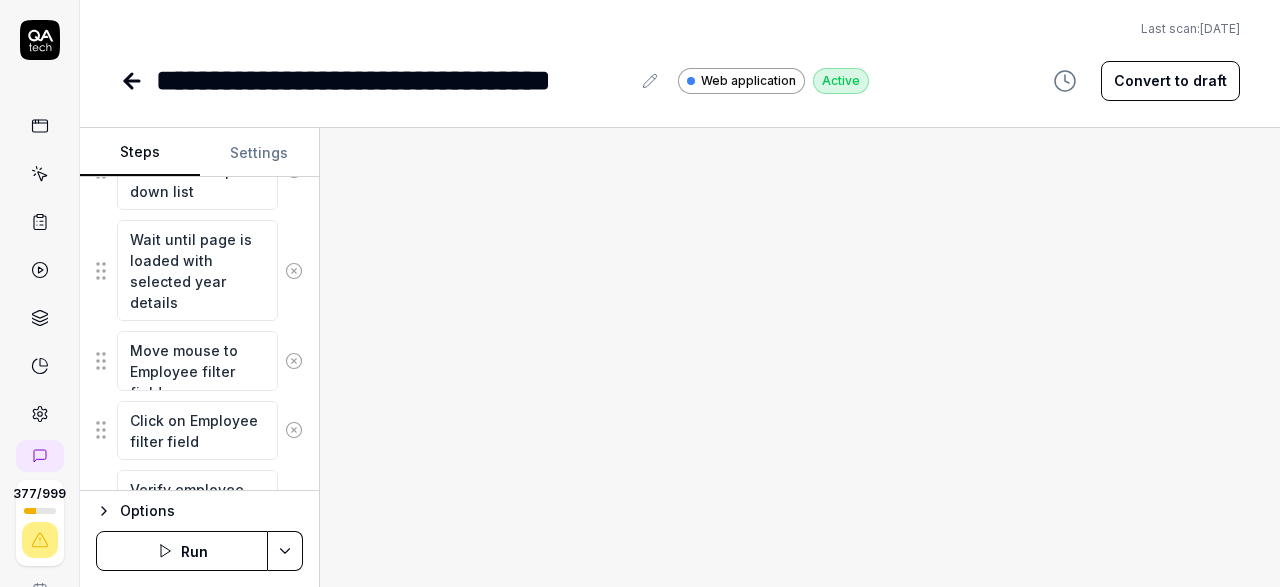 click on "Run" at bounding box center [182, 551] 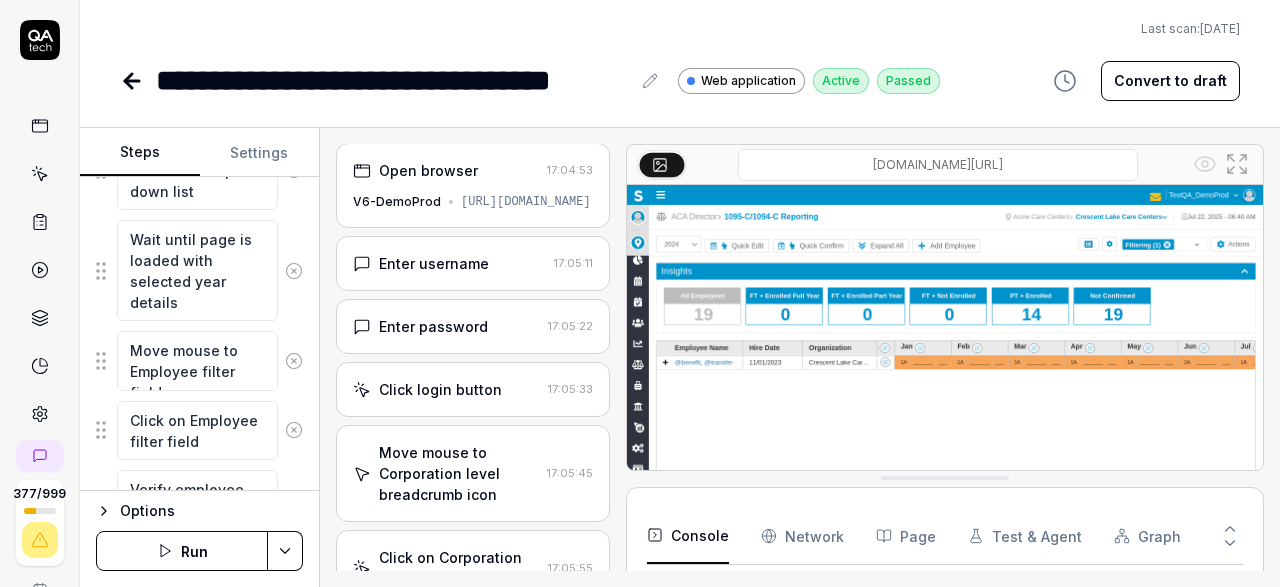 scroll, scrollTop: 0, scrollLeft: 0, axis: both 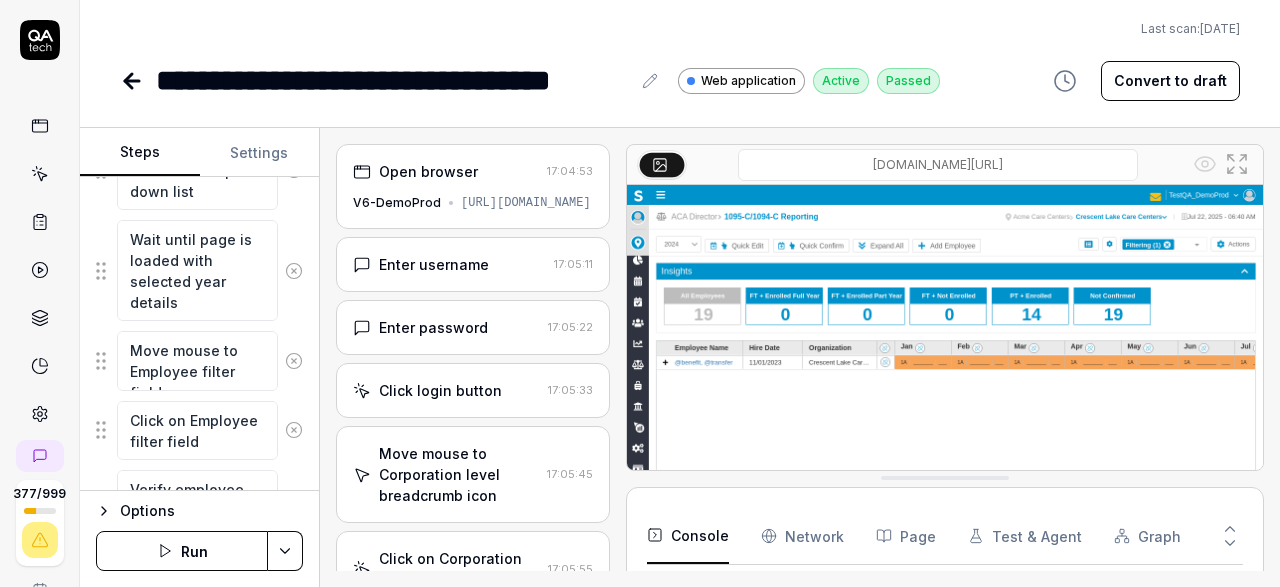 click 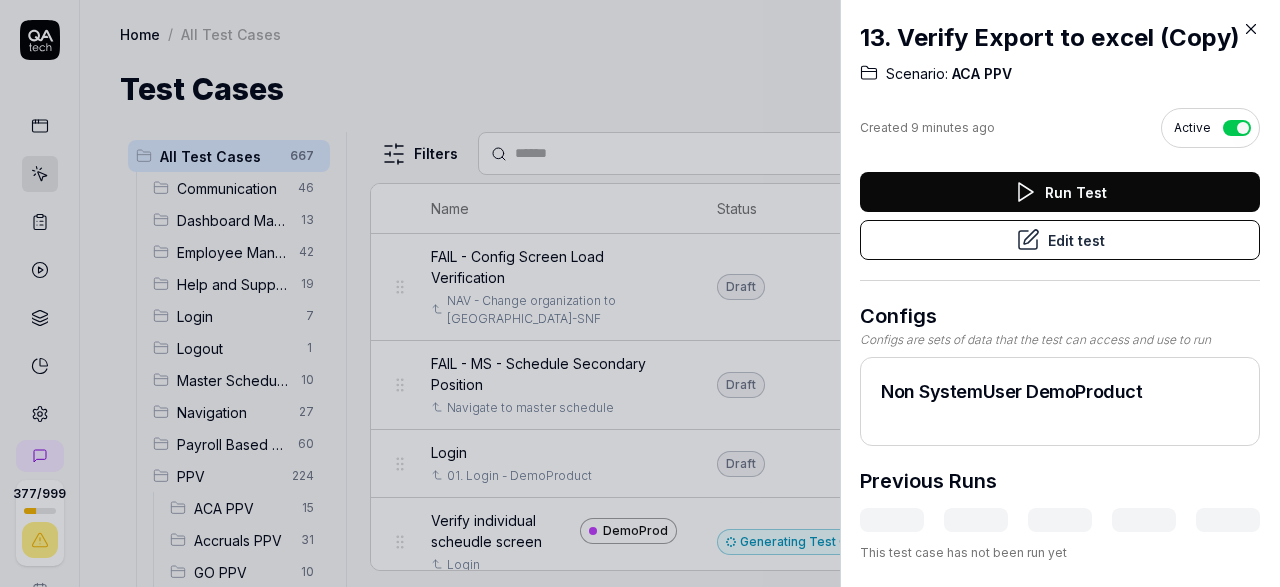 click 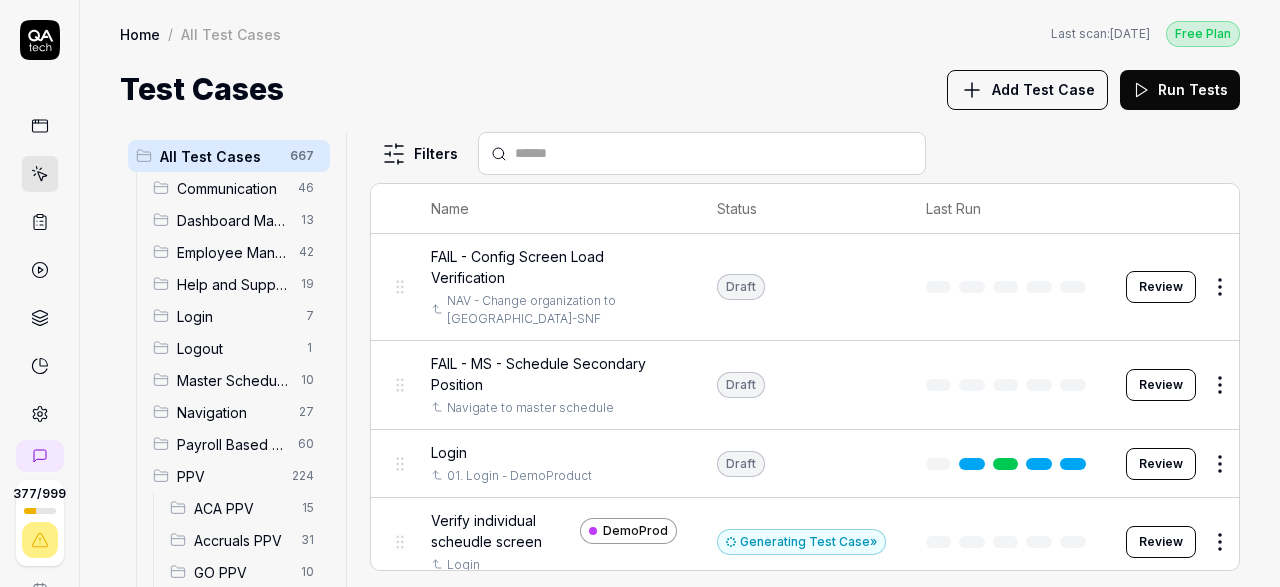 click on "ACA PPV" at bounding box center [242, 508] 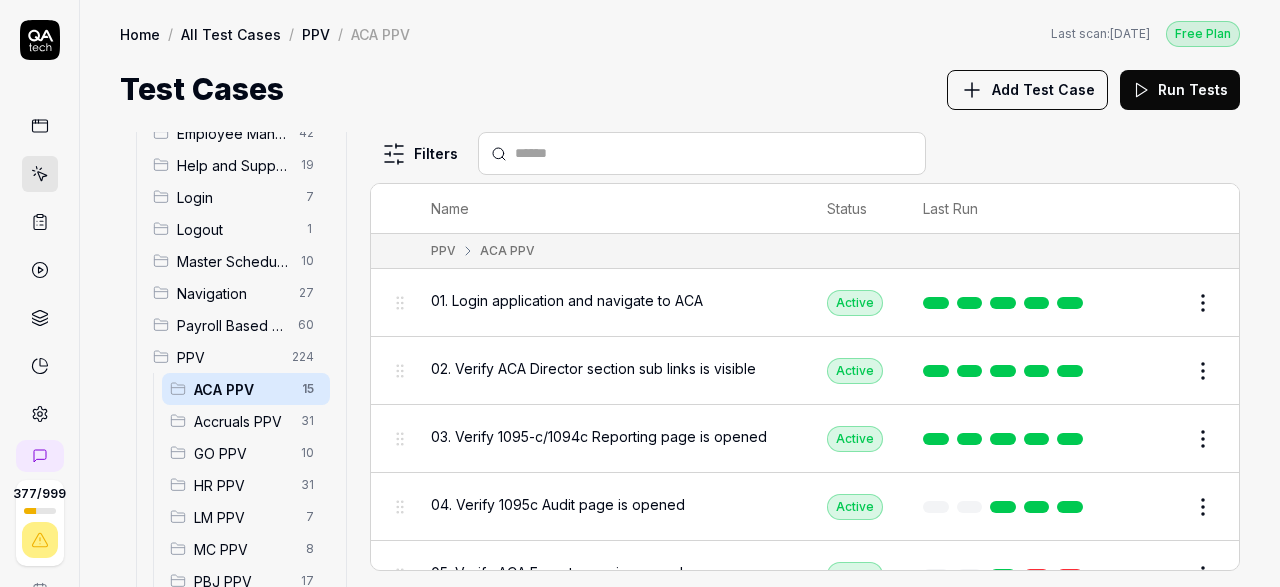 scroll, scrollTop: 121, scrollLeft: 0, axis: vertical 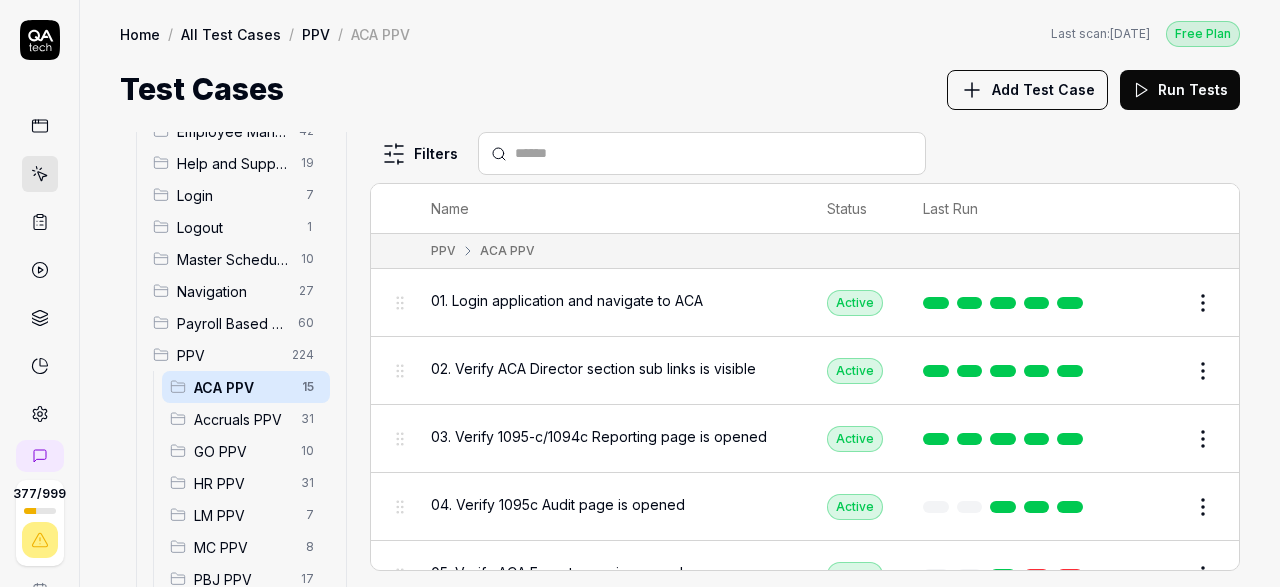 click on "Accruals PPV" at bounding box center [241, 419] 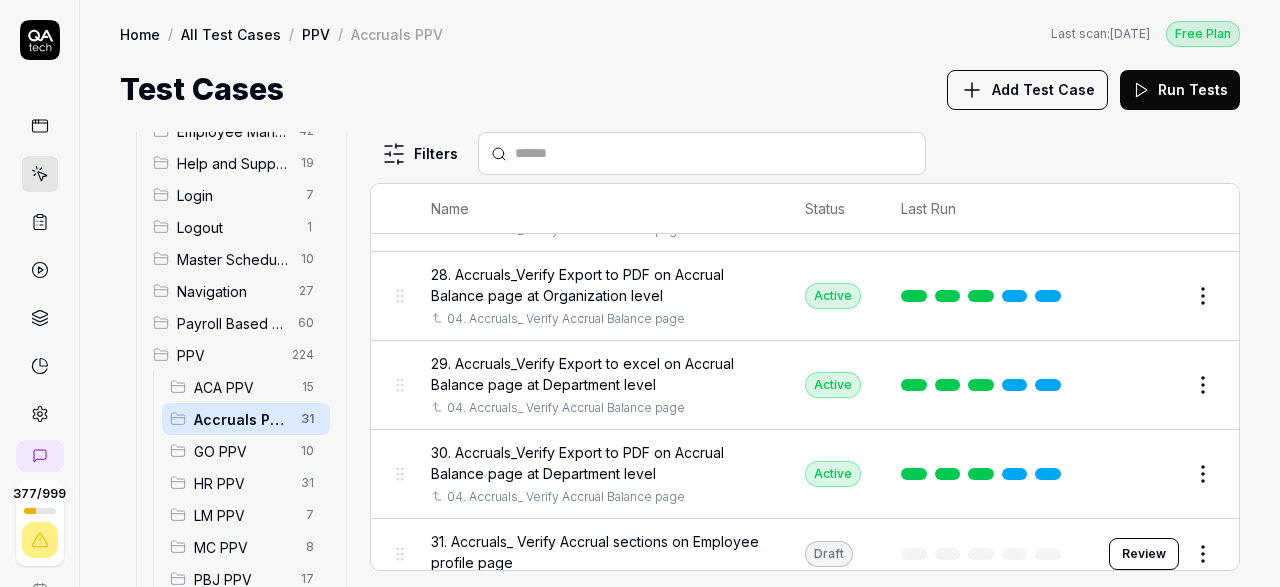 scroll, scrollTop: 2303, scrollLeft: 0, axis: vertical 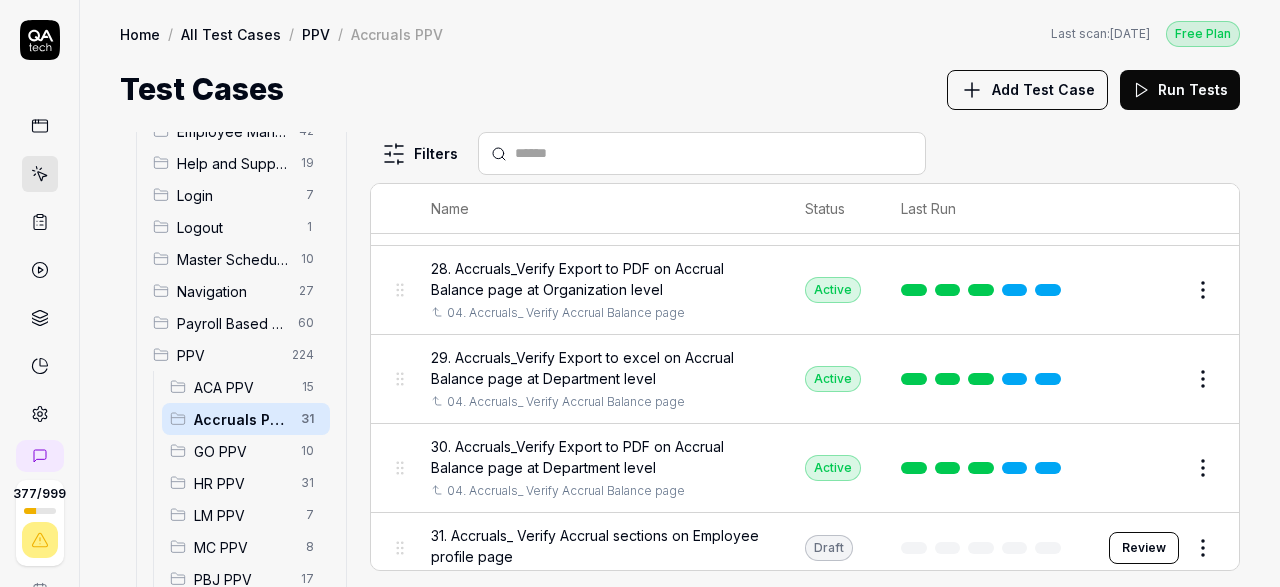 click on "ACA PPV" at bounding box center (242, 387) 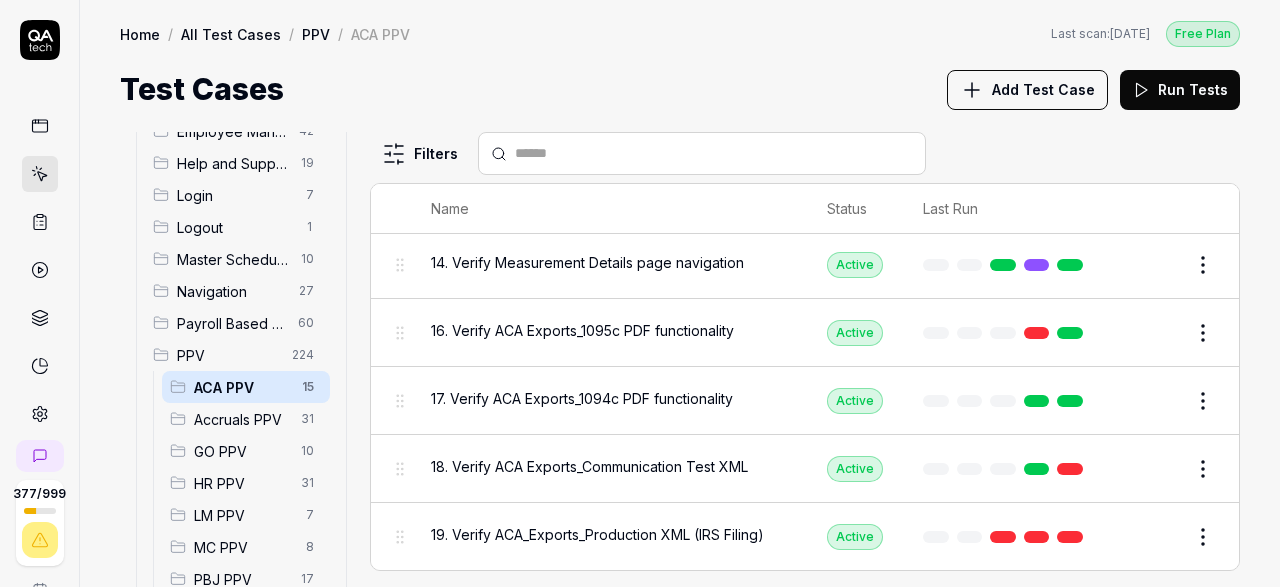 scroll, scrollTop: 713, scrollLeft: 0, axis: vertical 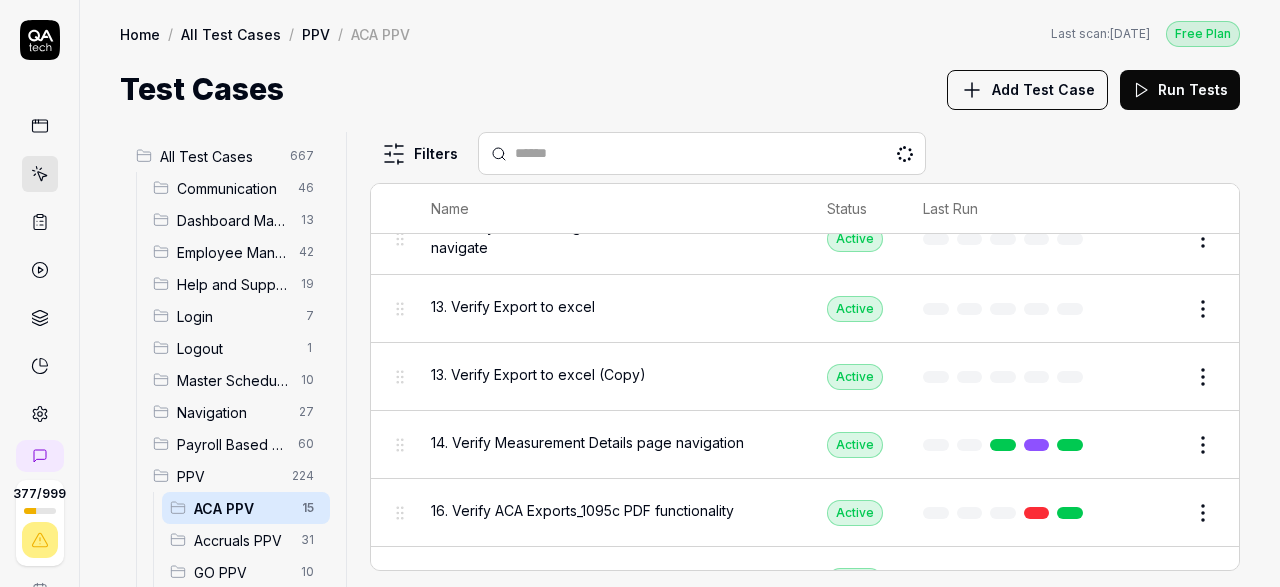 click on "Edit" at bounding box center [1155, 377] 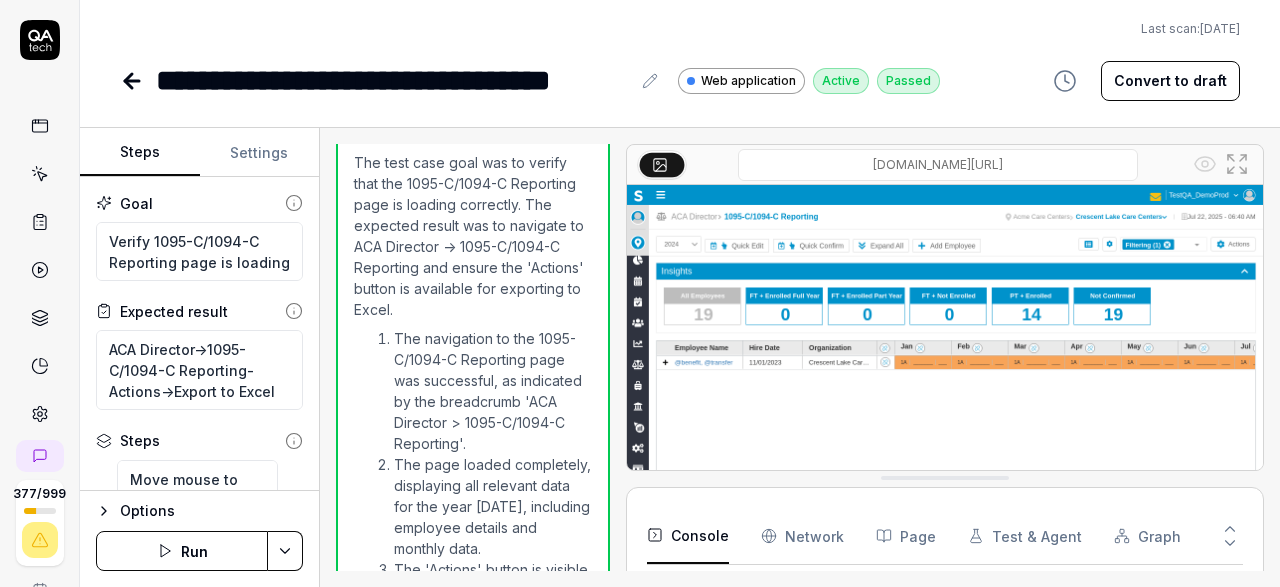 scroll, scrollTop: 2340, scrollLeft: 0, axis: vertical 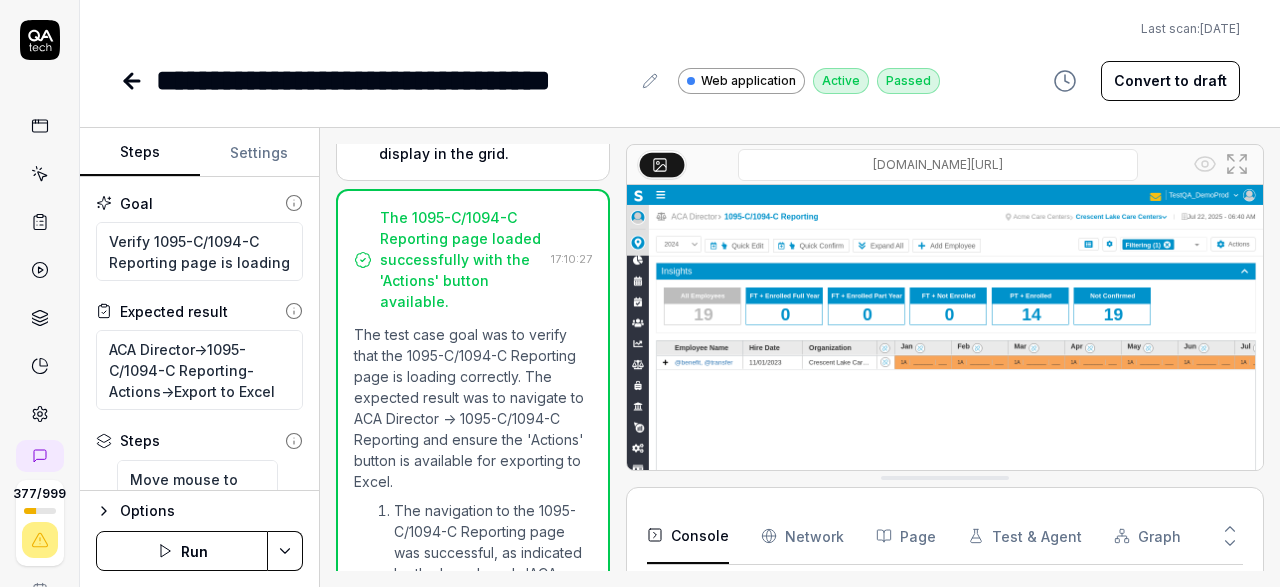 type on "*" 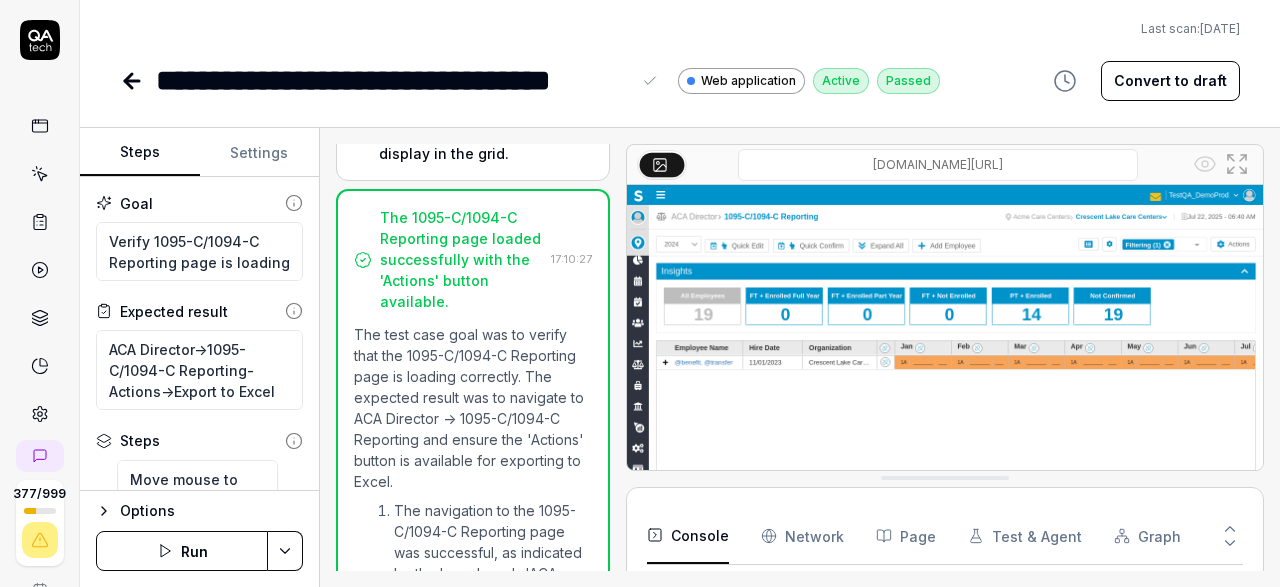 click on "**********" at bounding box center [393, 80] 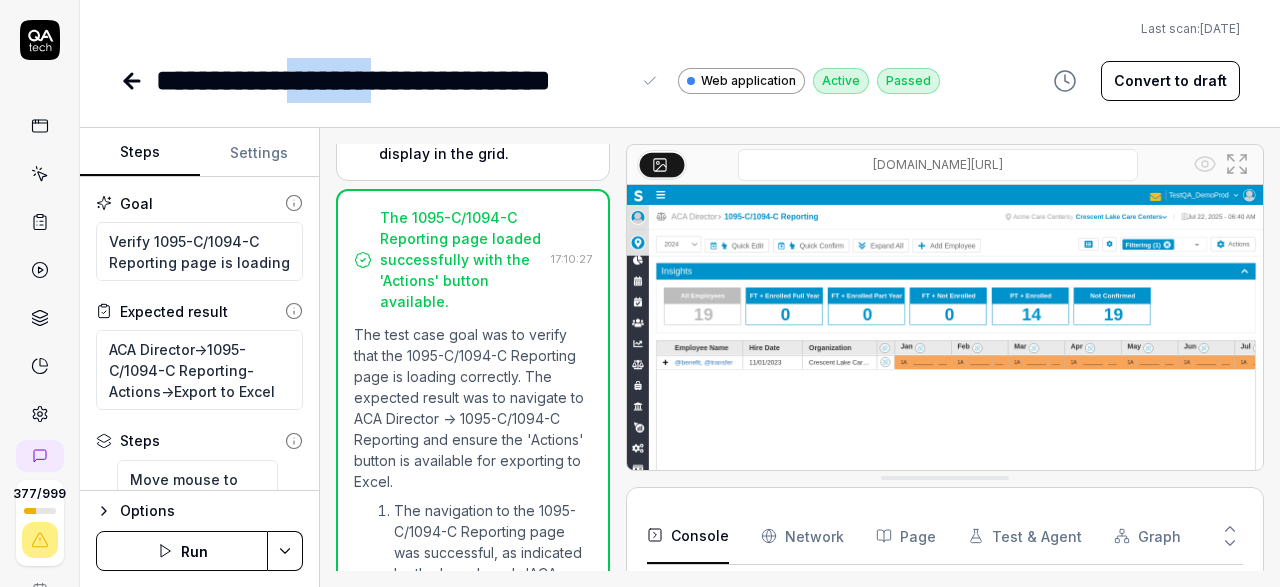 click on "**********" at bounding box center [393, 80] 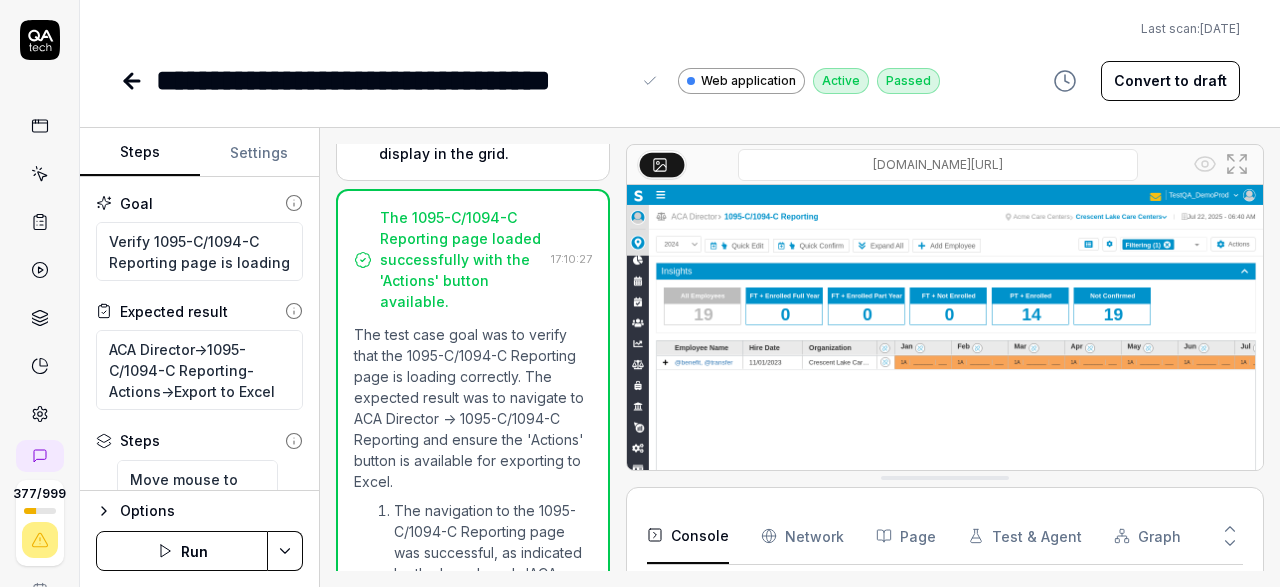 click on "**********" at bounding box center (393, 80) 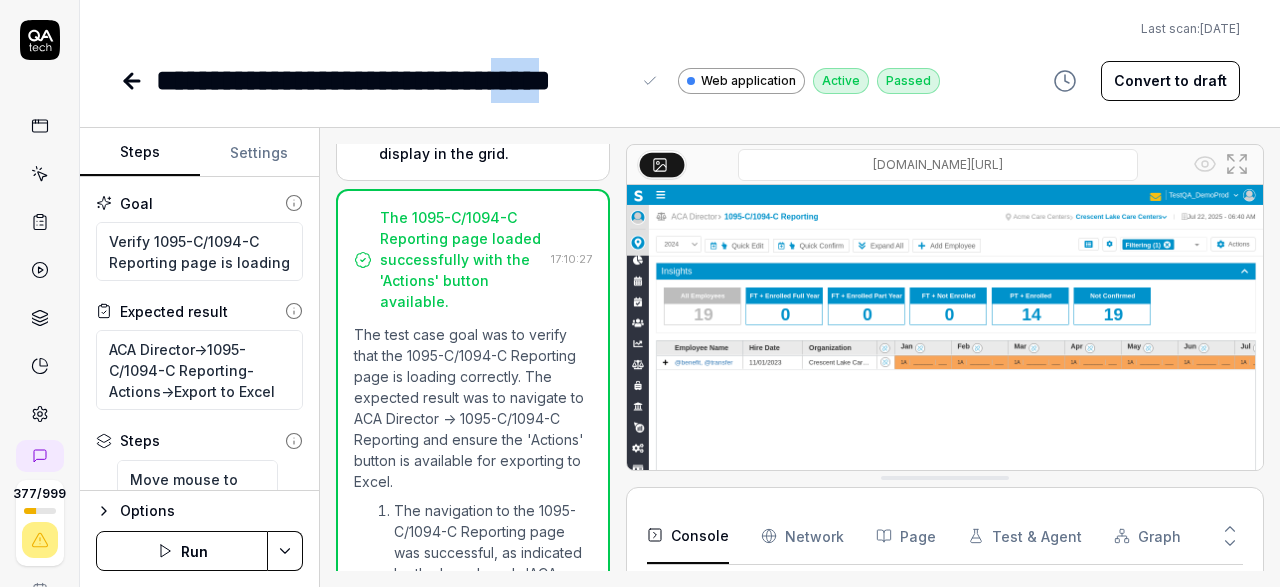 click on "**********" at bounding box center (393, 80) 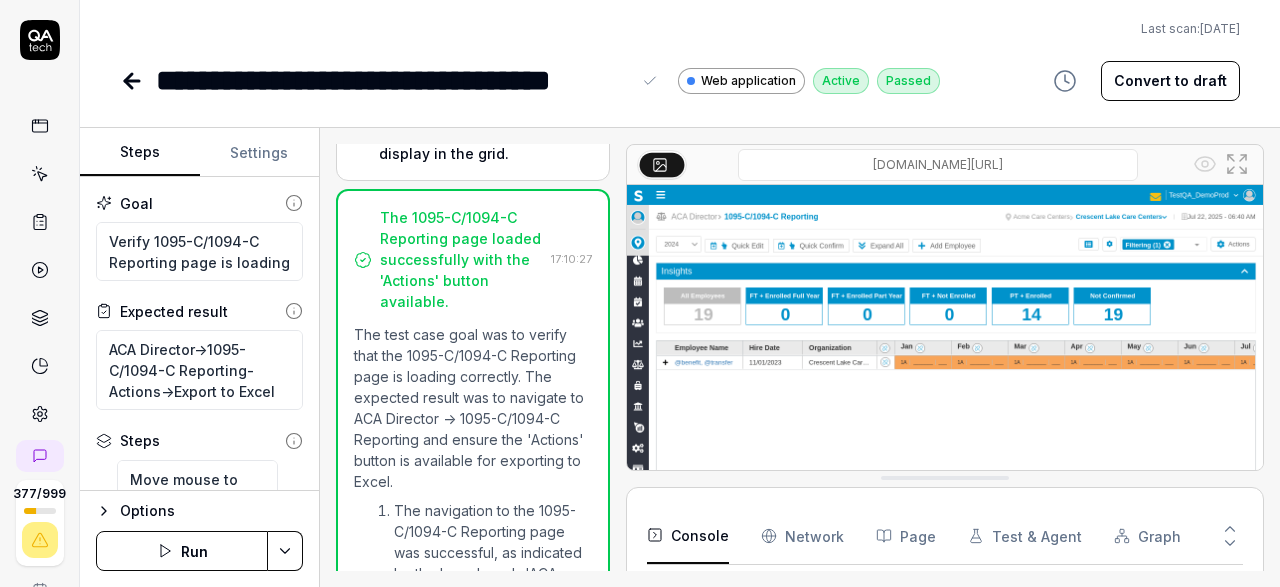 click on "**********" at bounding box center (393, 80) 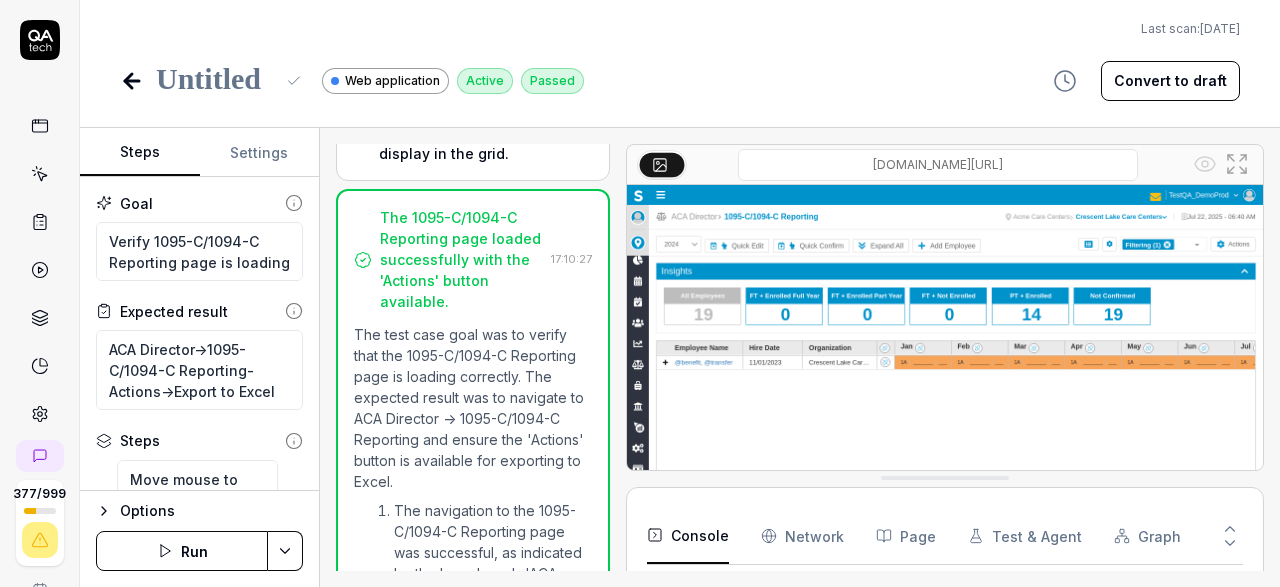 click at bounding box center (215, 80) 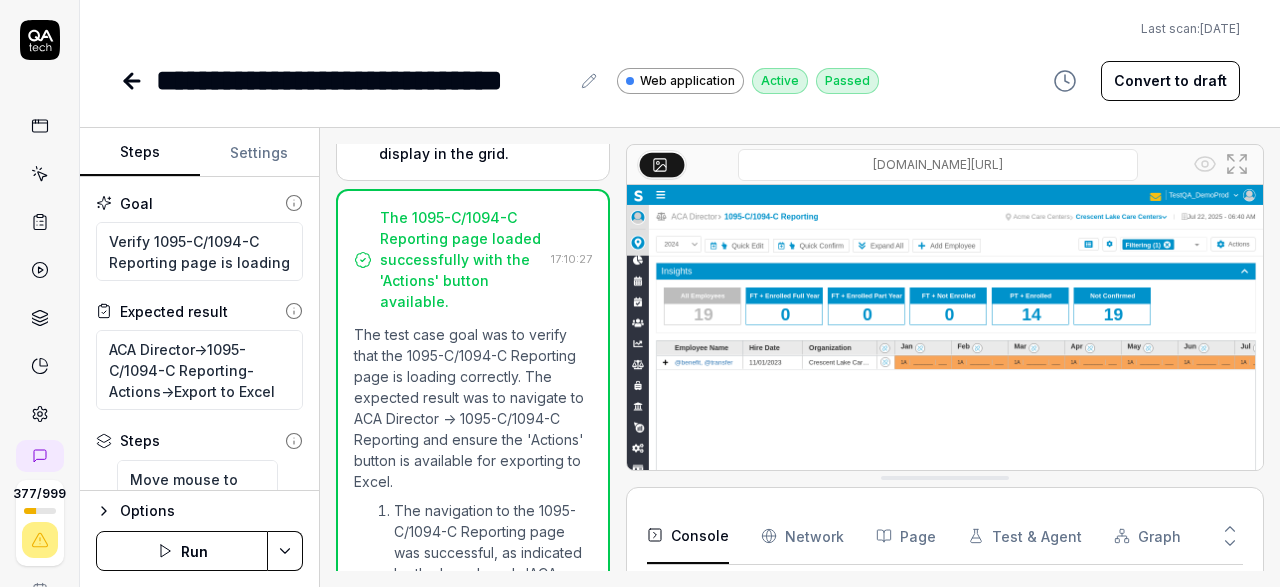 type on "*" 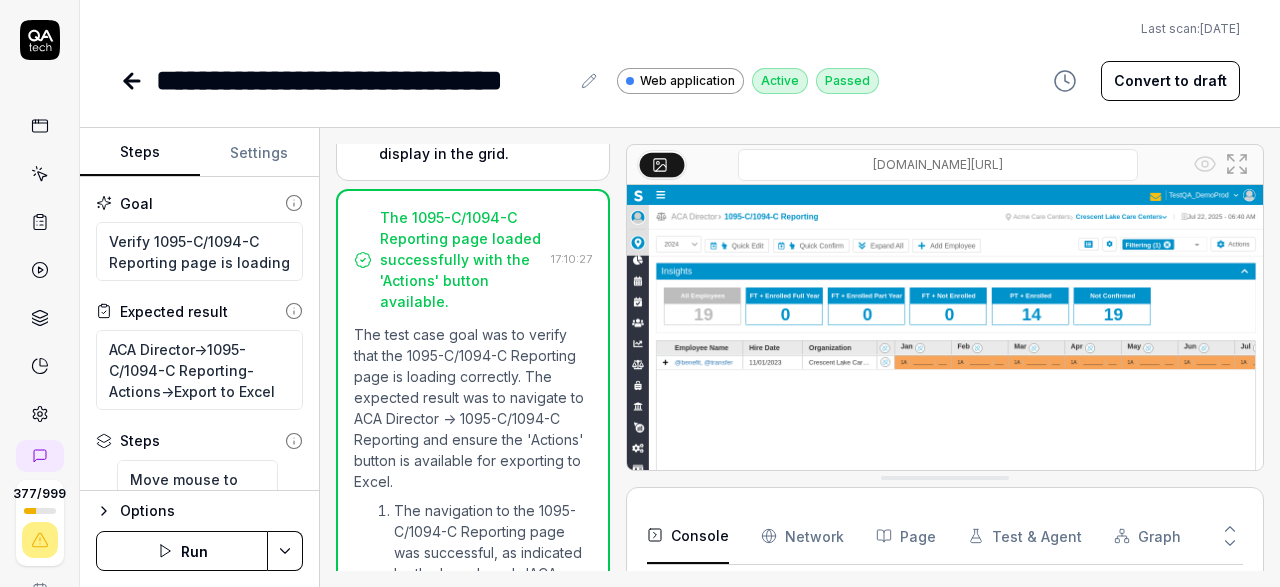 click 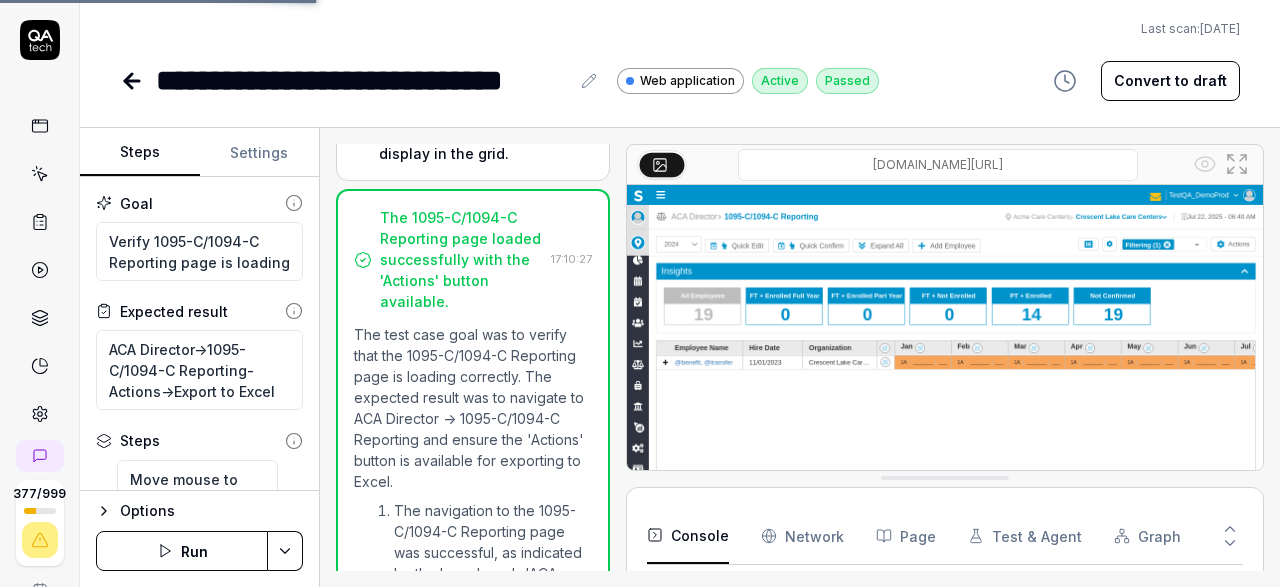 scroll, scrollTop: 207, scrollLeft: 0, axis: vertical 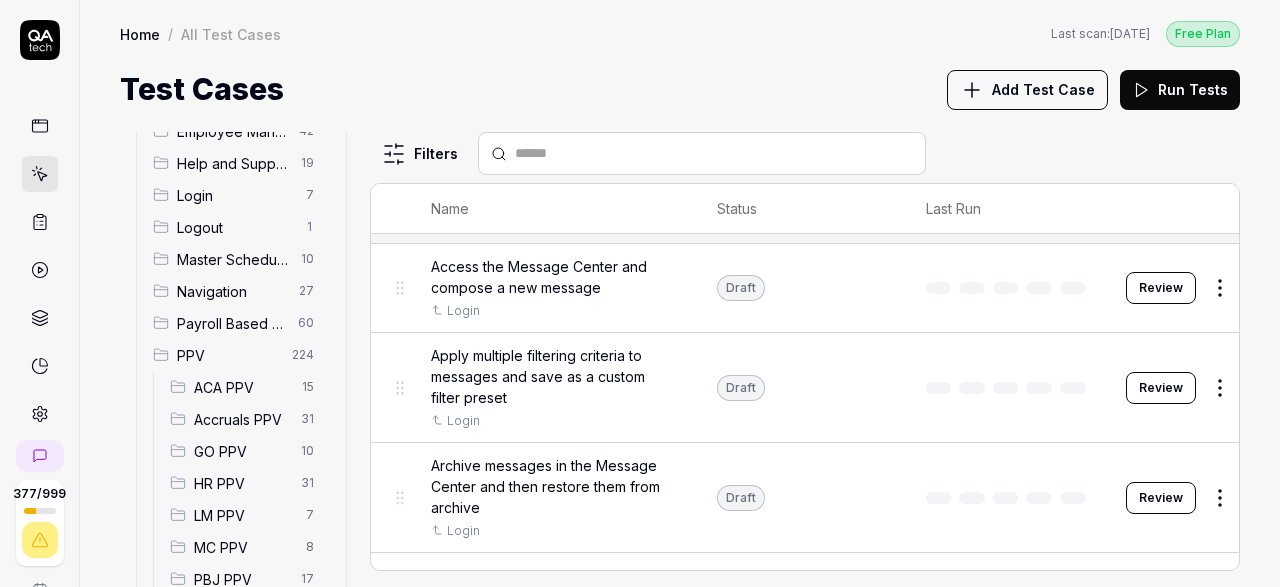 click on "ACA PPV" at bounding box center [242, 387] 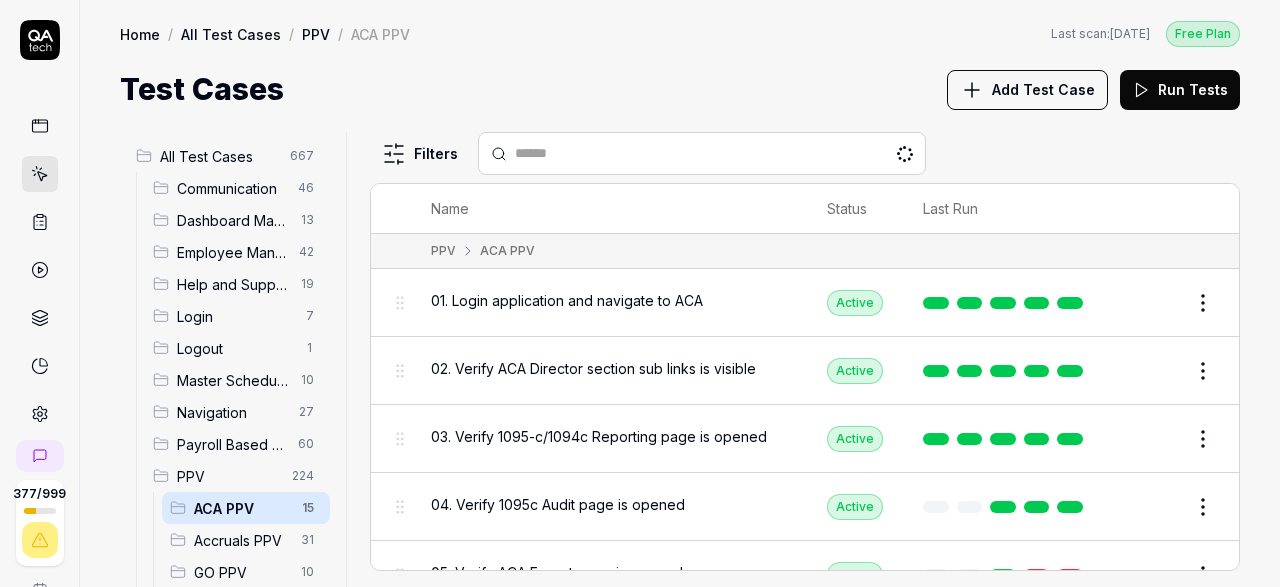 scroll, scrollTop: 0, scrollLeft: 0, axis: both 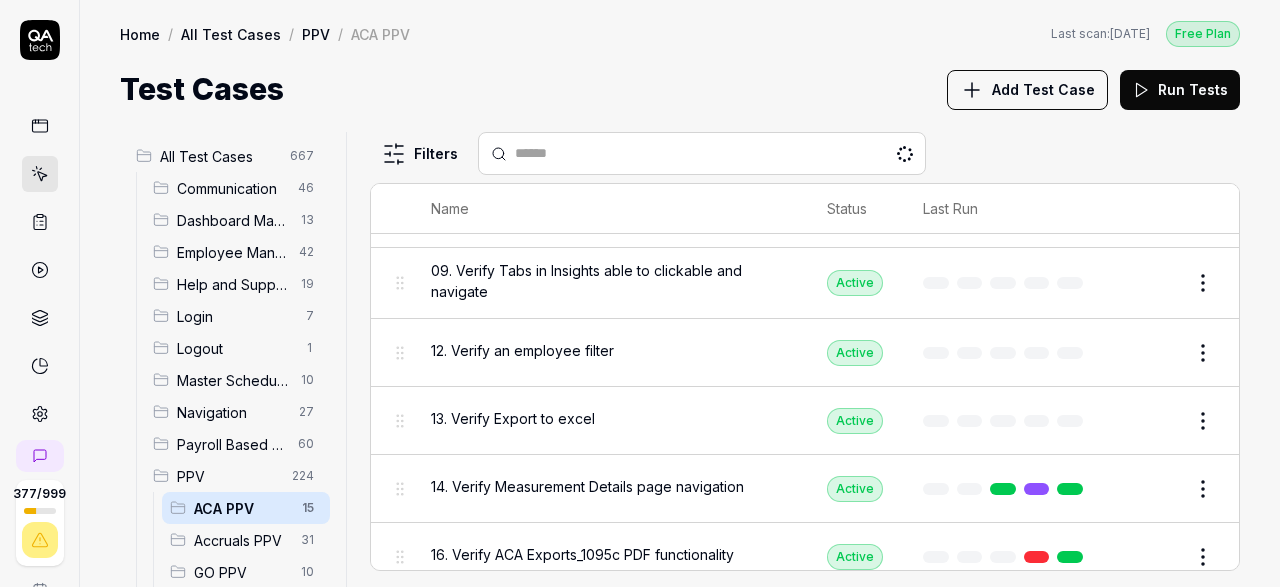 click on "12. Verify an employee filter" at bounding box center (522, 350) 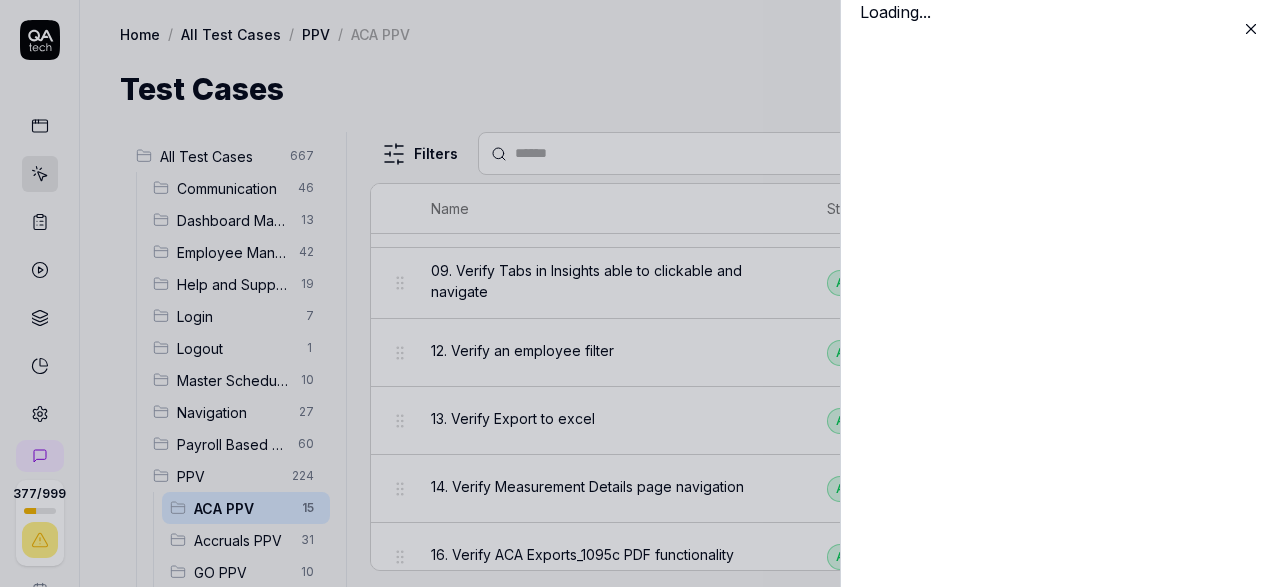 scroll, scrollTop: 497, scrollLeft: 0, axis: vertical 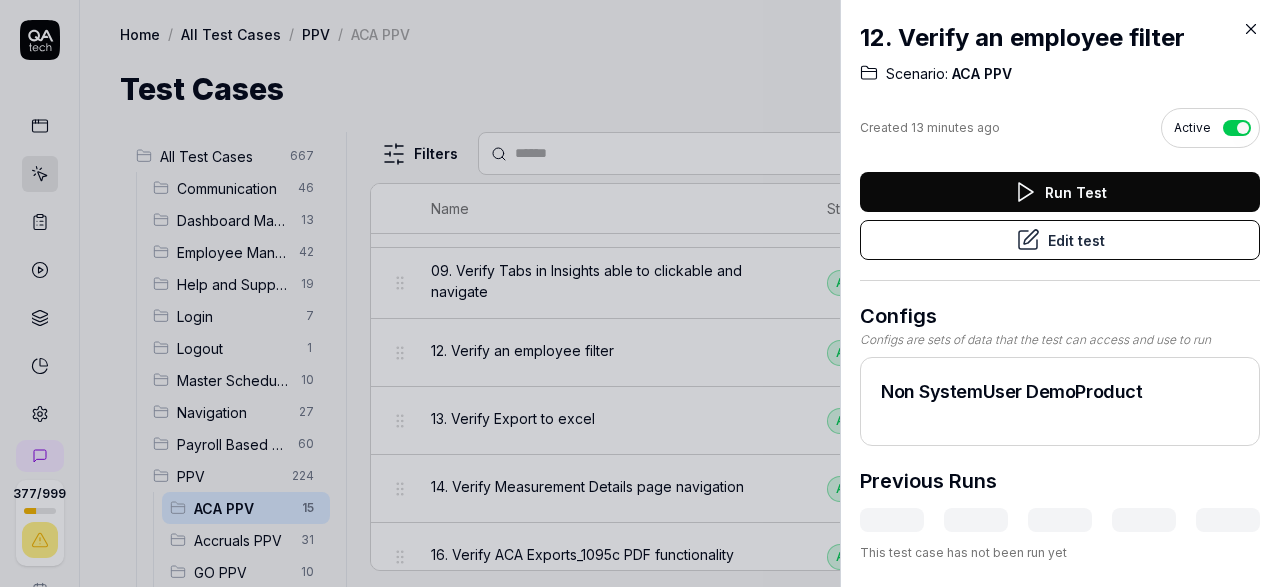 click 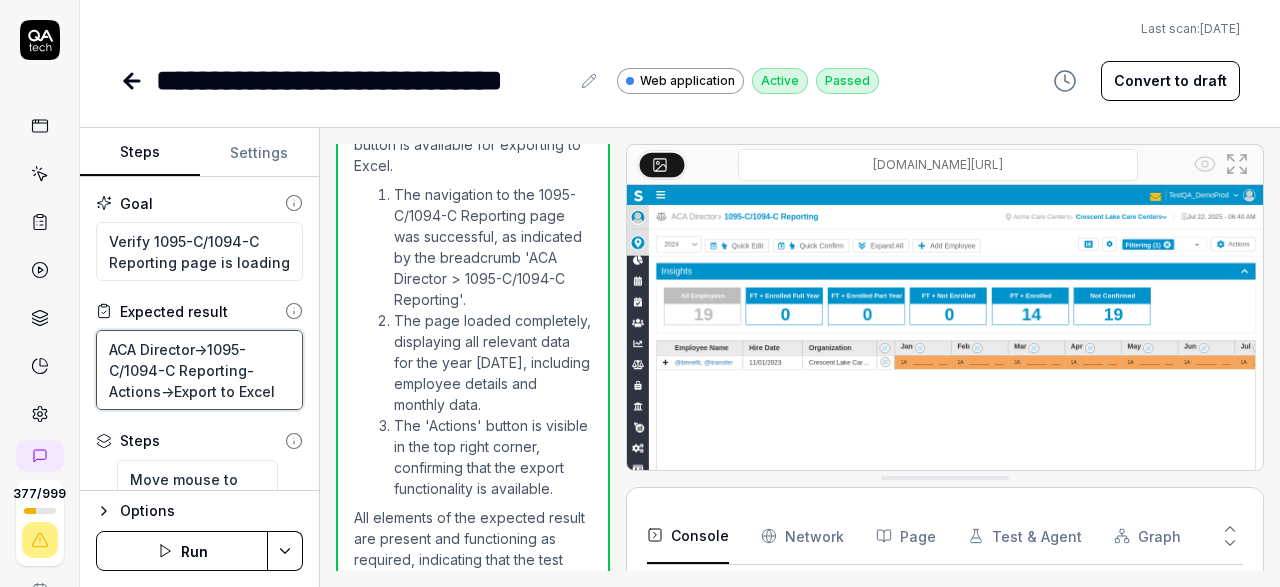 scroll, scrollTop: 2340, scrollLeft: 0, axis: vertical 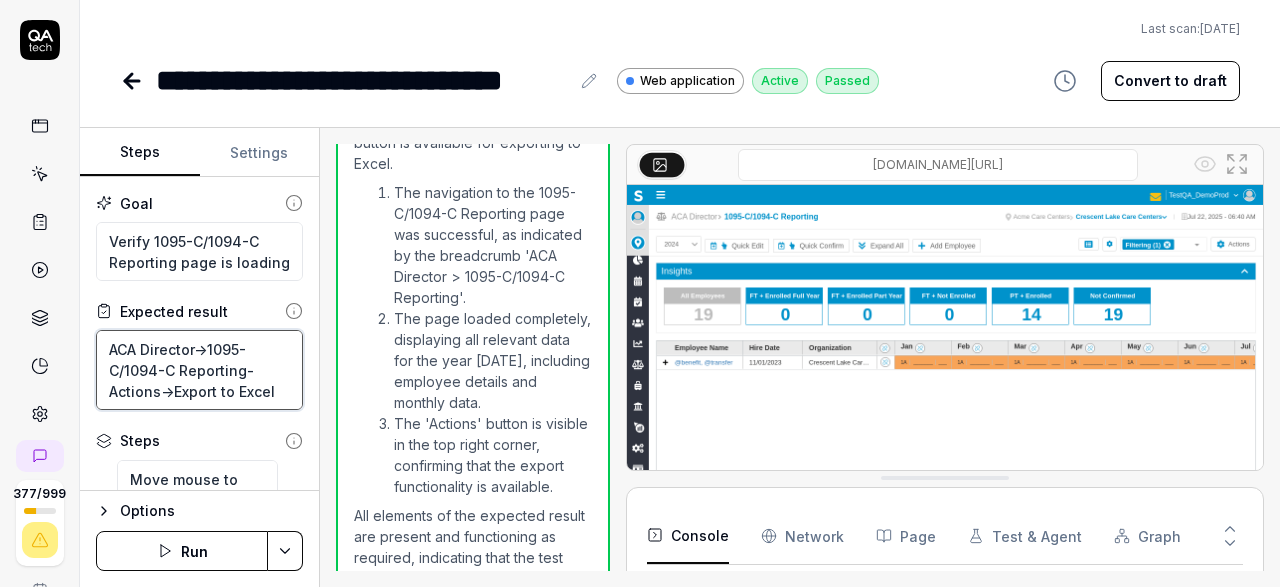 click on "ACA Director->1095-C/1094-C Reporting-Actions->Export to Excel" at bounding box center [199, 370] 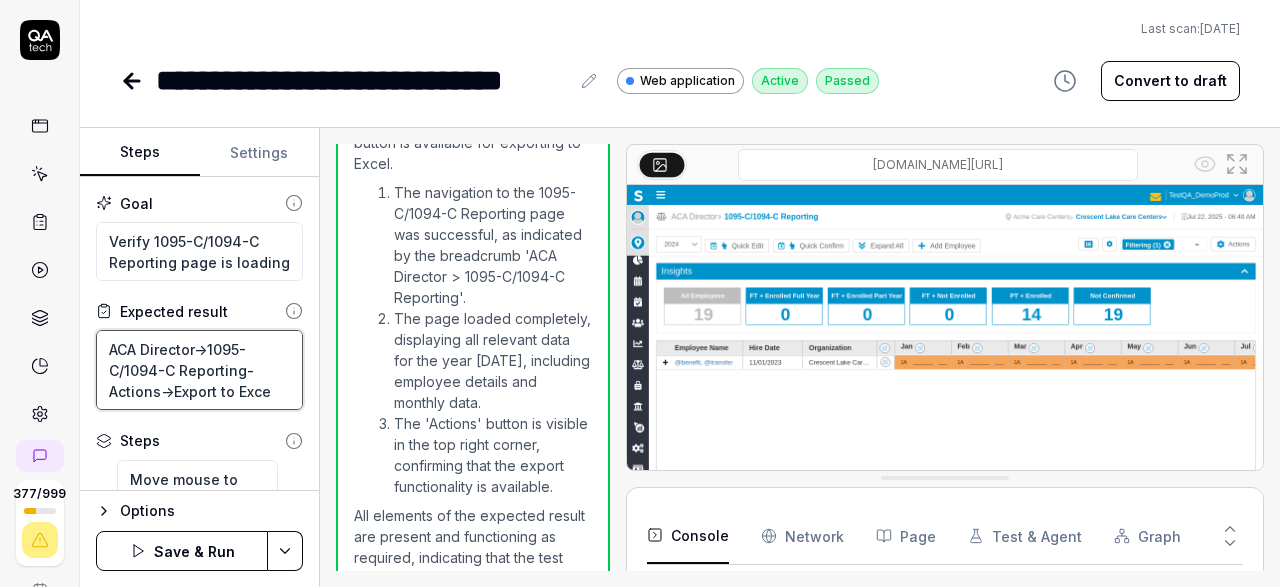type on "*" 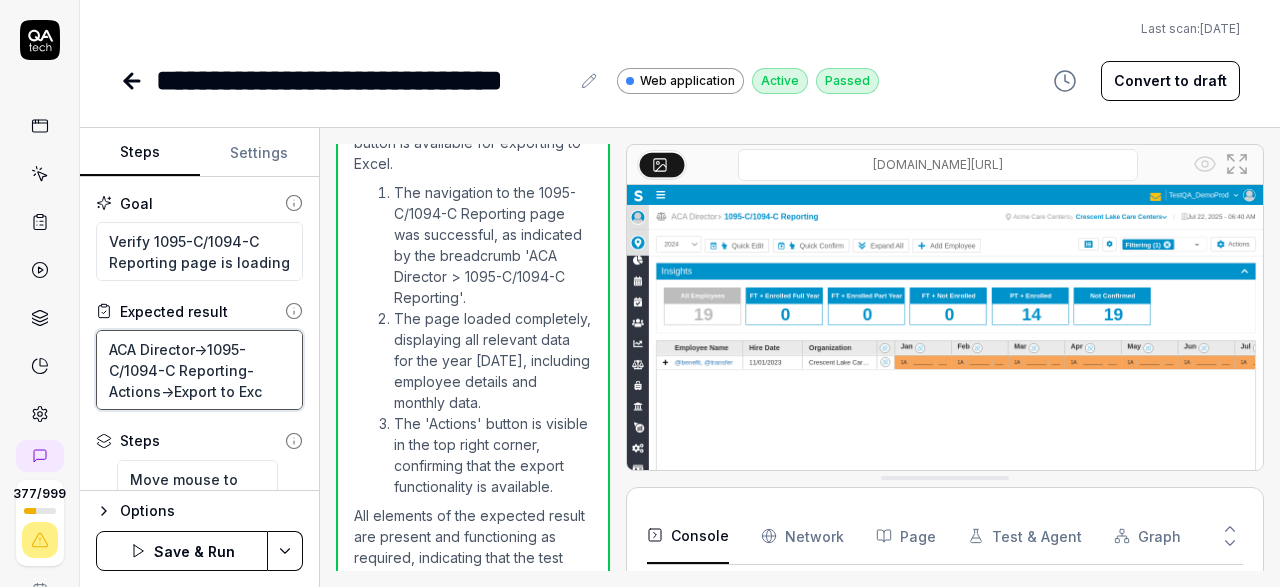 type on "*" 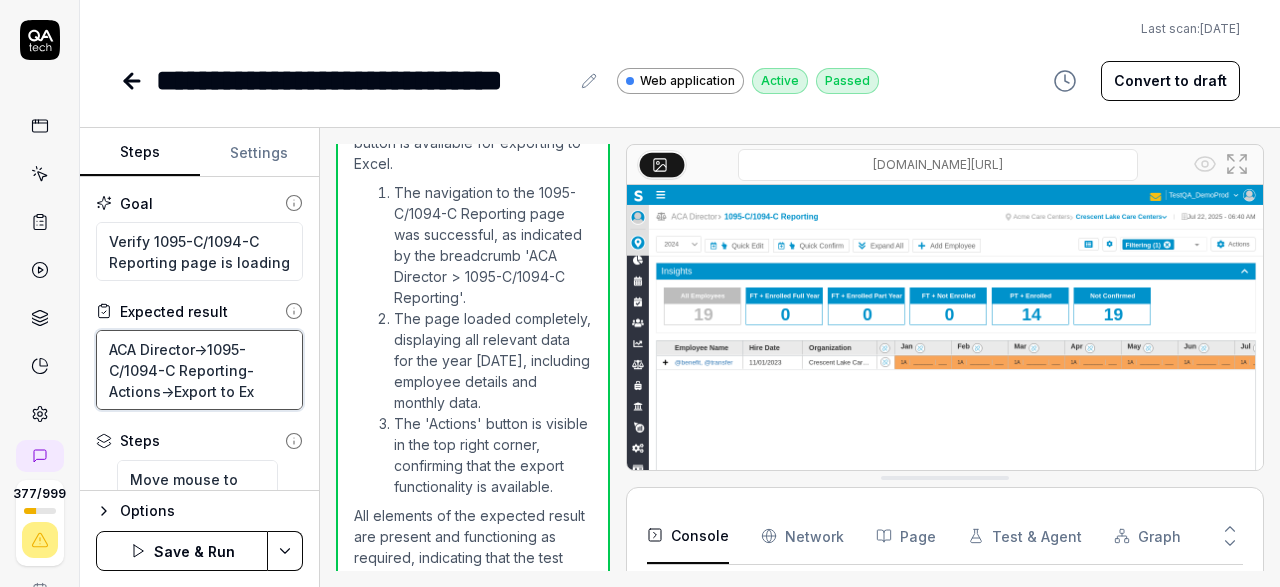type on "*" 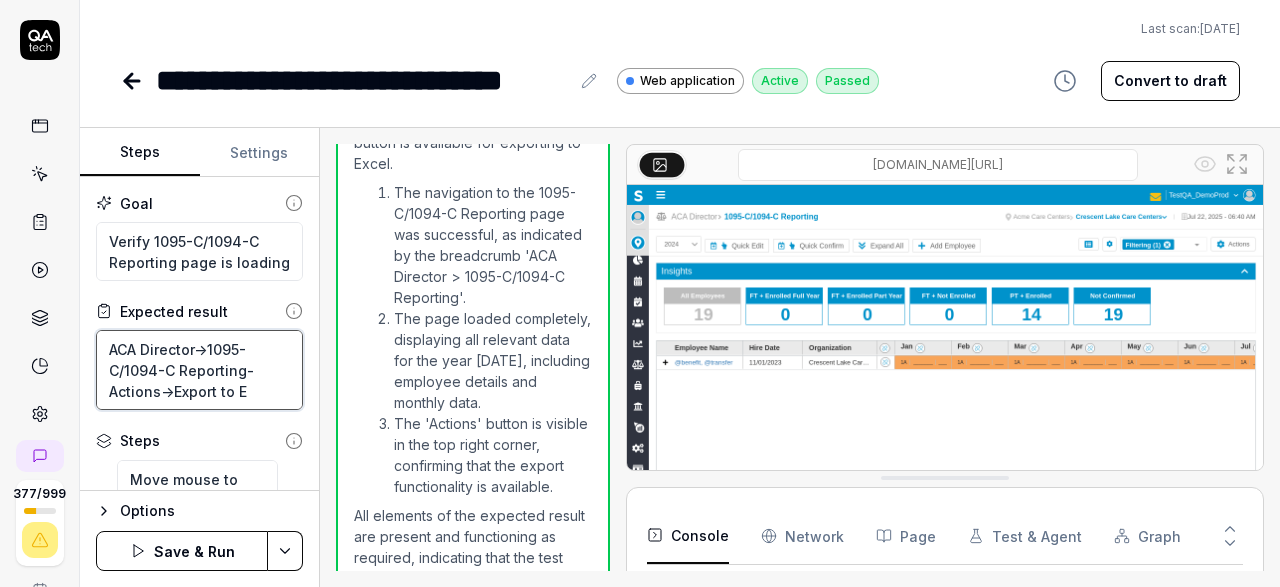 type on "*" 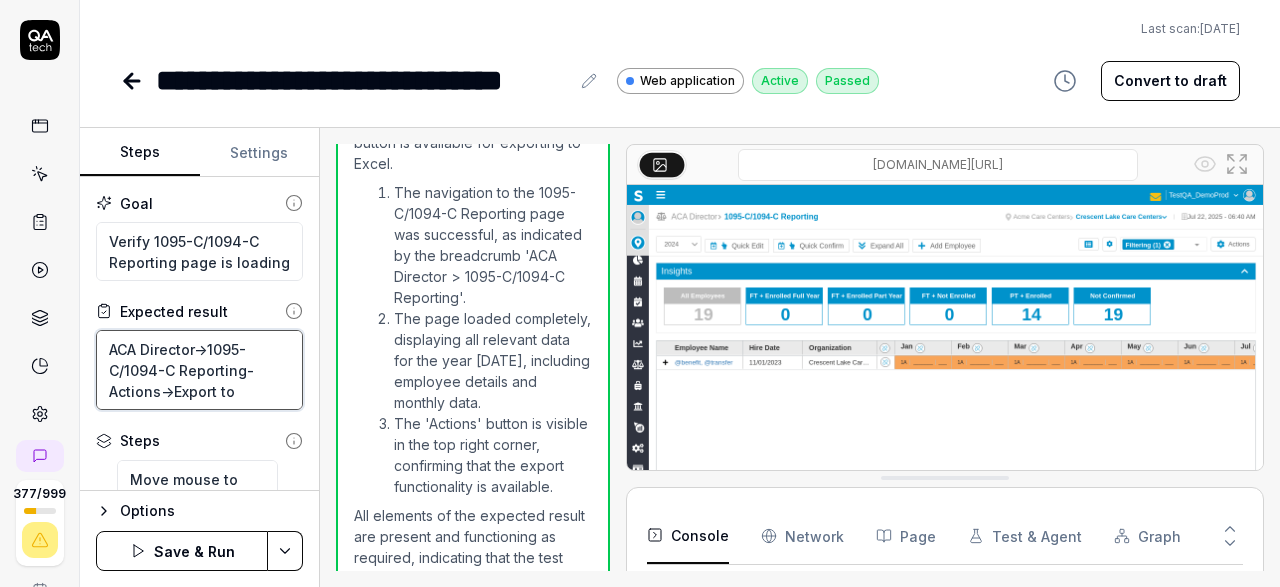 type on "*" 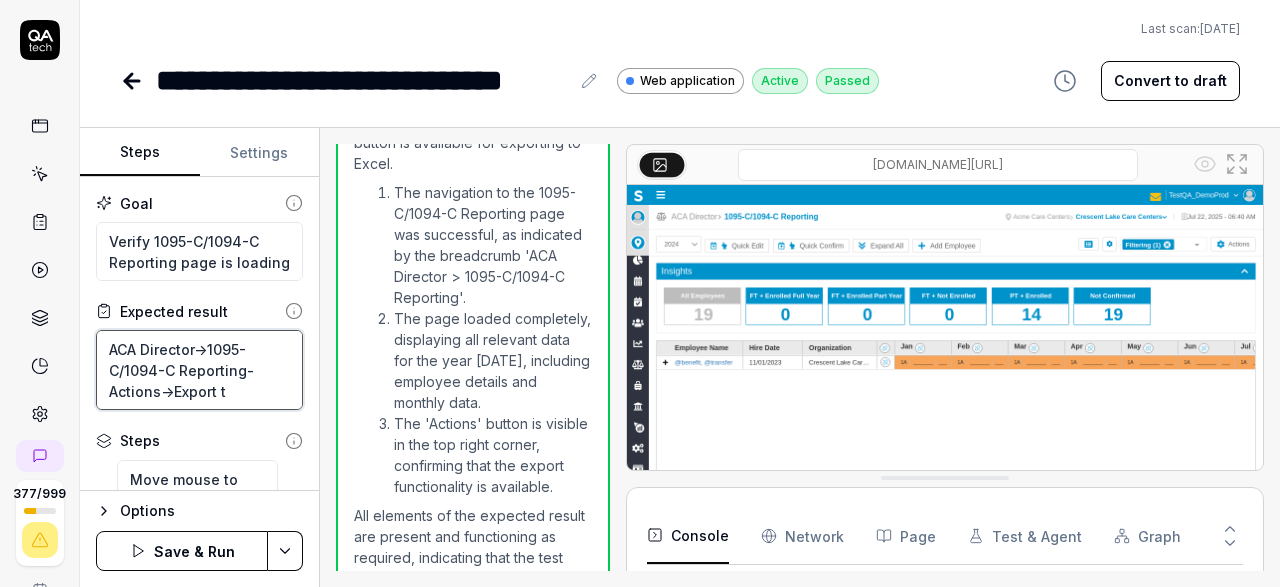 type on "*" 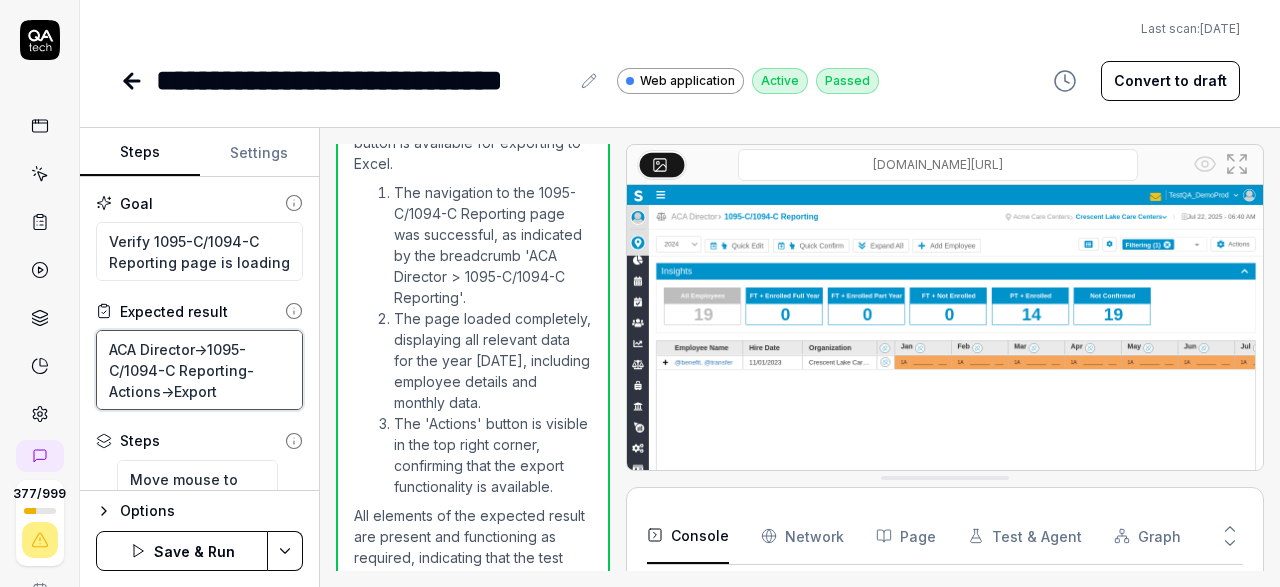 type on "*" 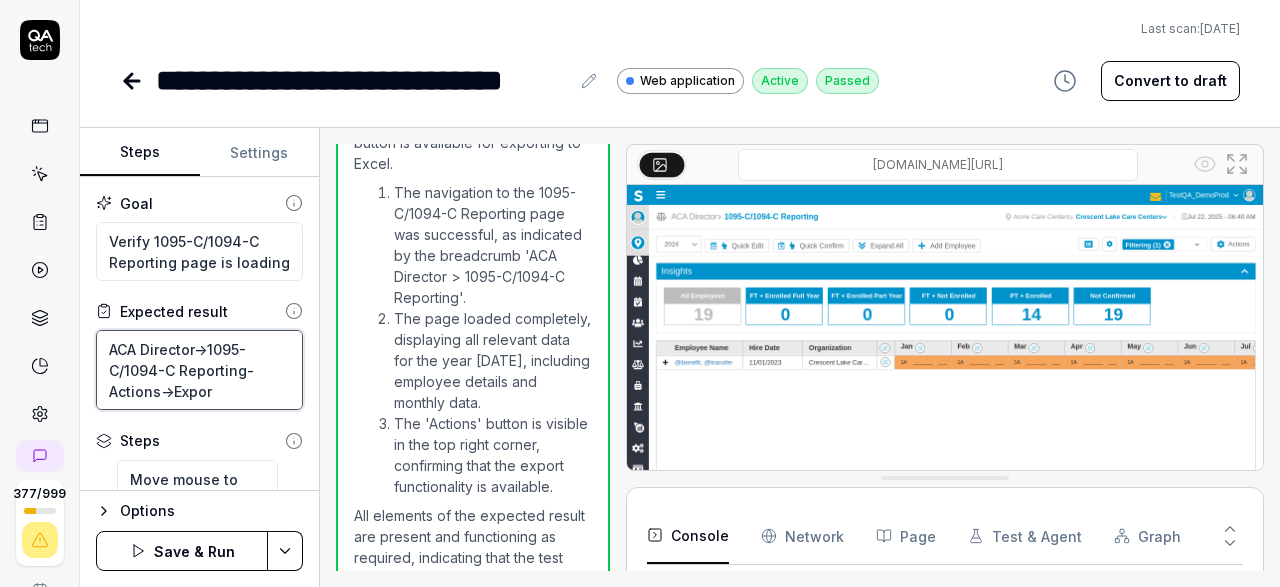 type on "*" 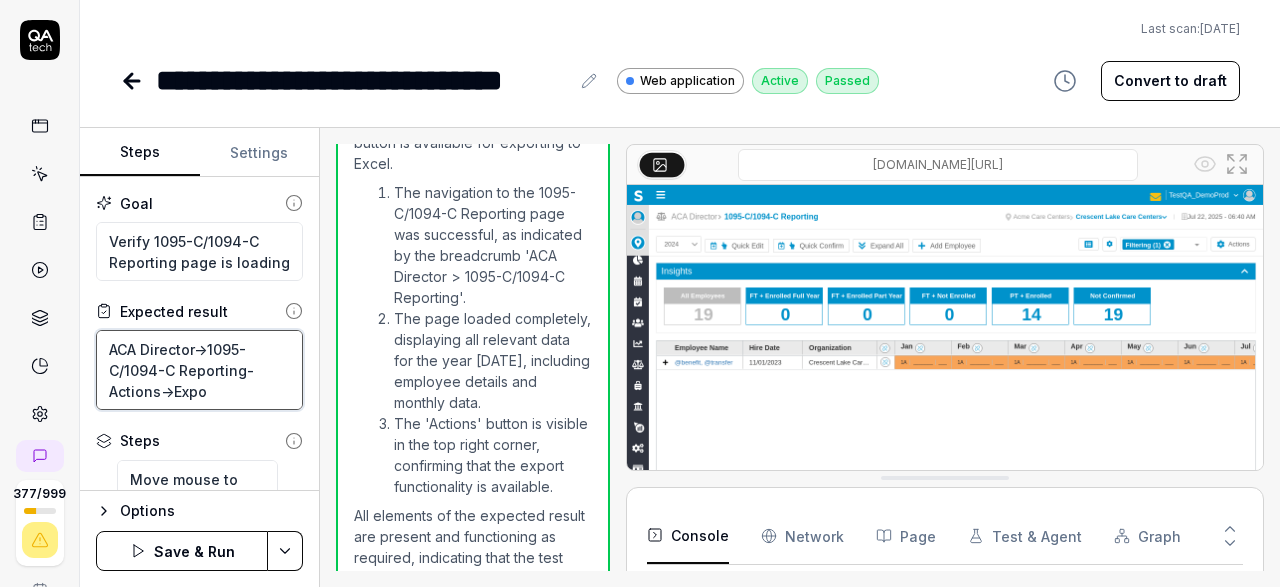 type on "*" 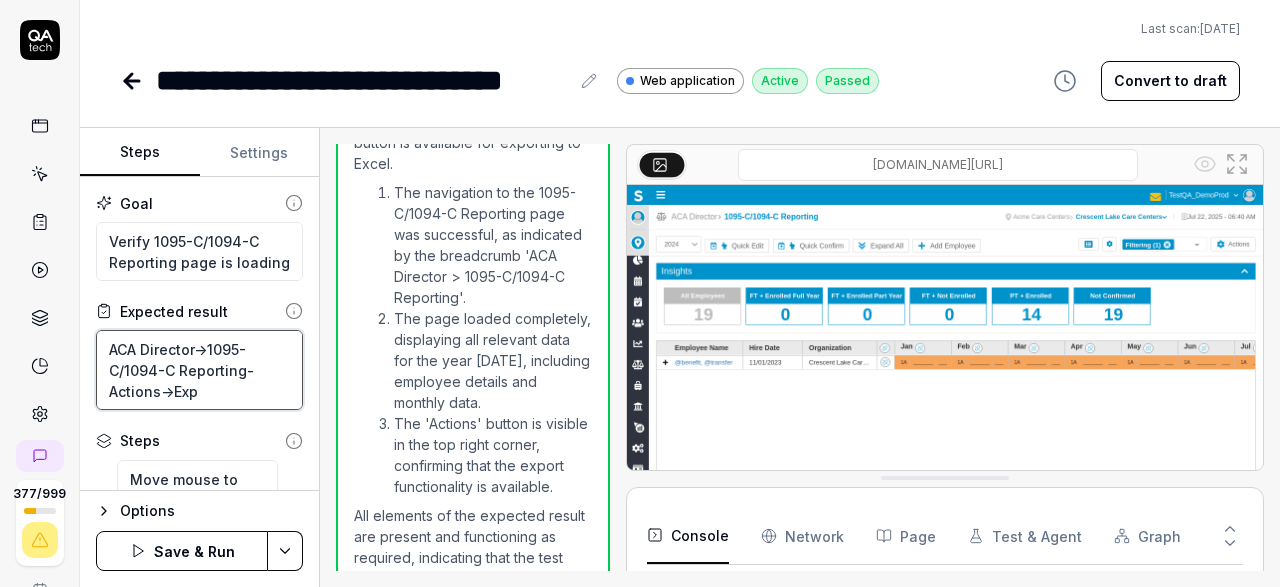 type on "*" 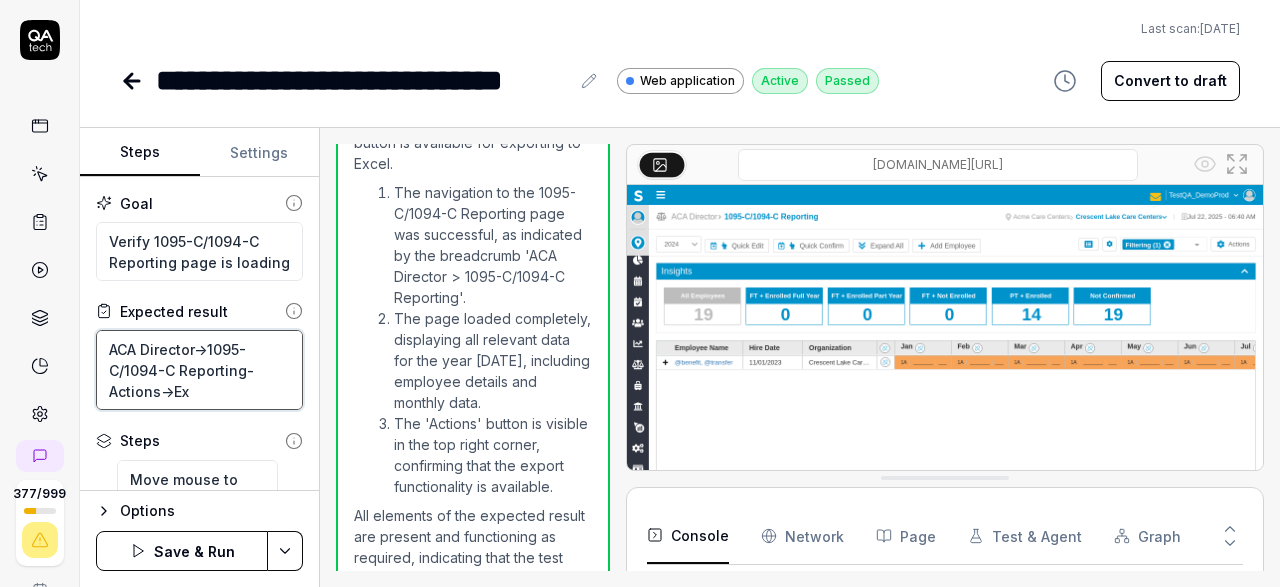 type on "*" 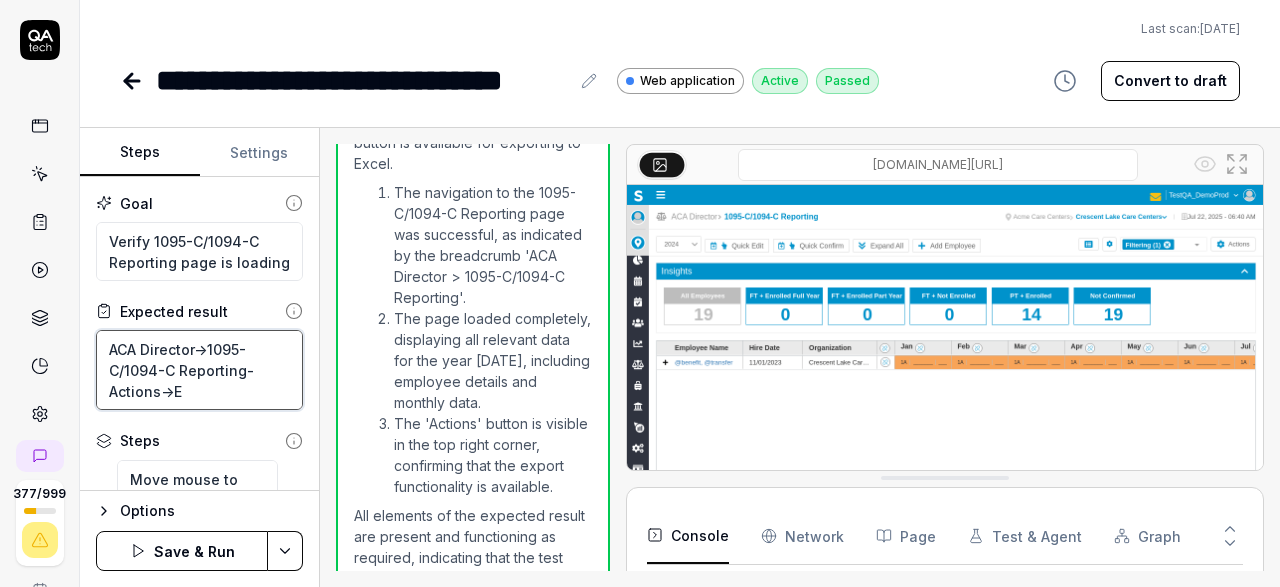 type on "*" 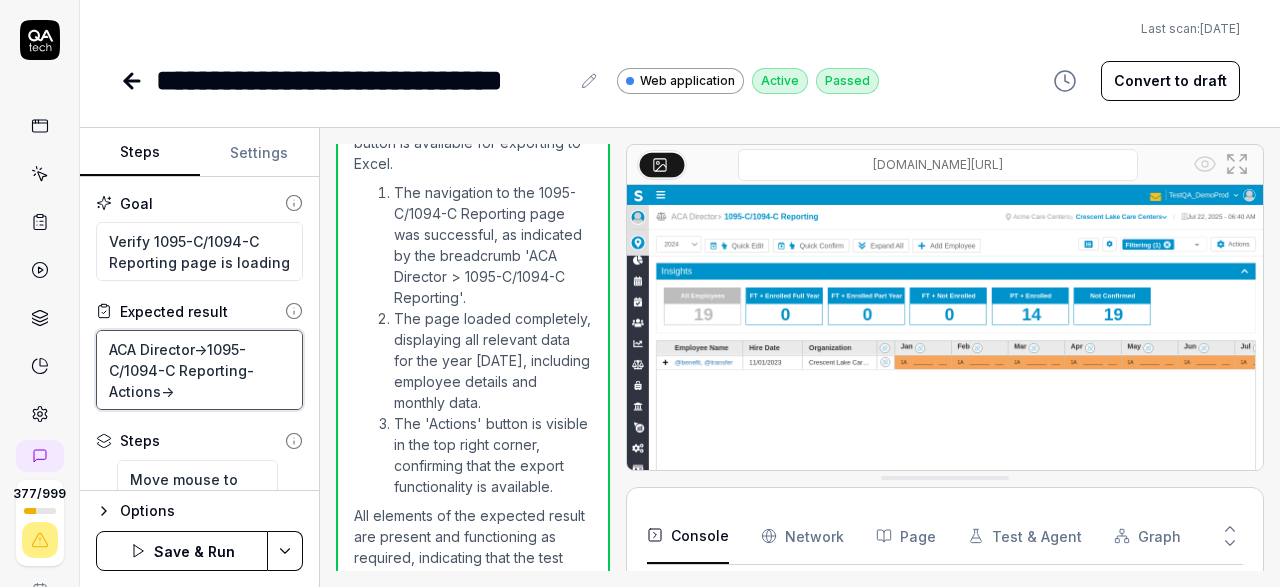 type on "*" 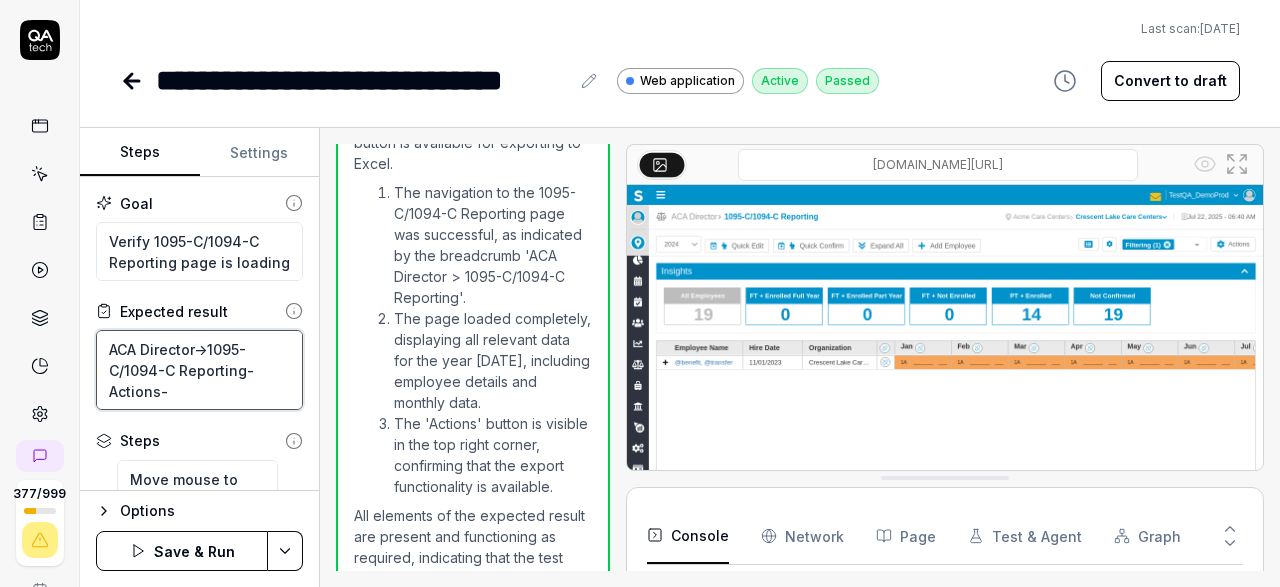 type on "*" 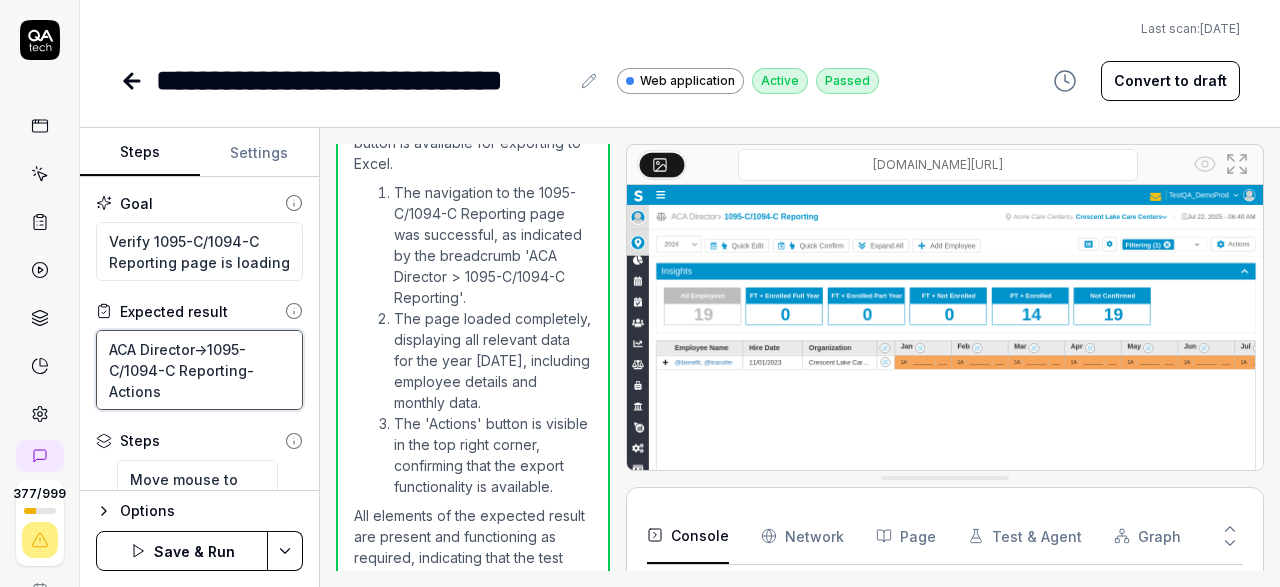 type on "*" 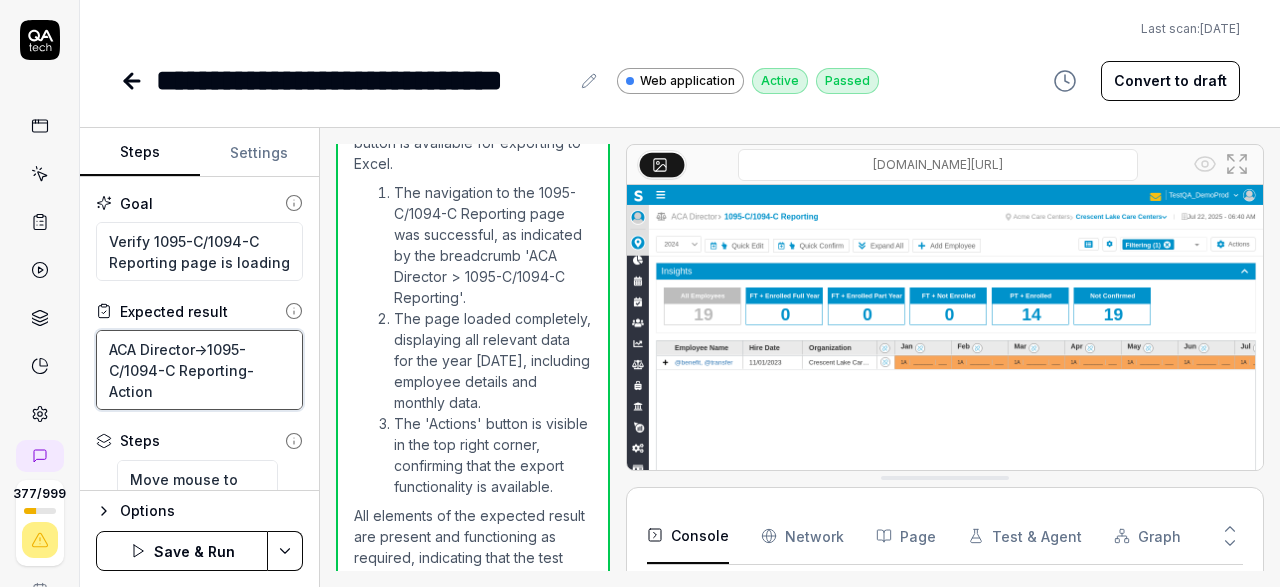 type on "*" 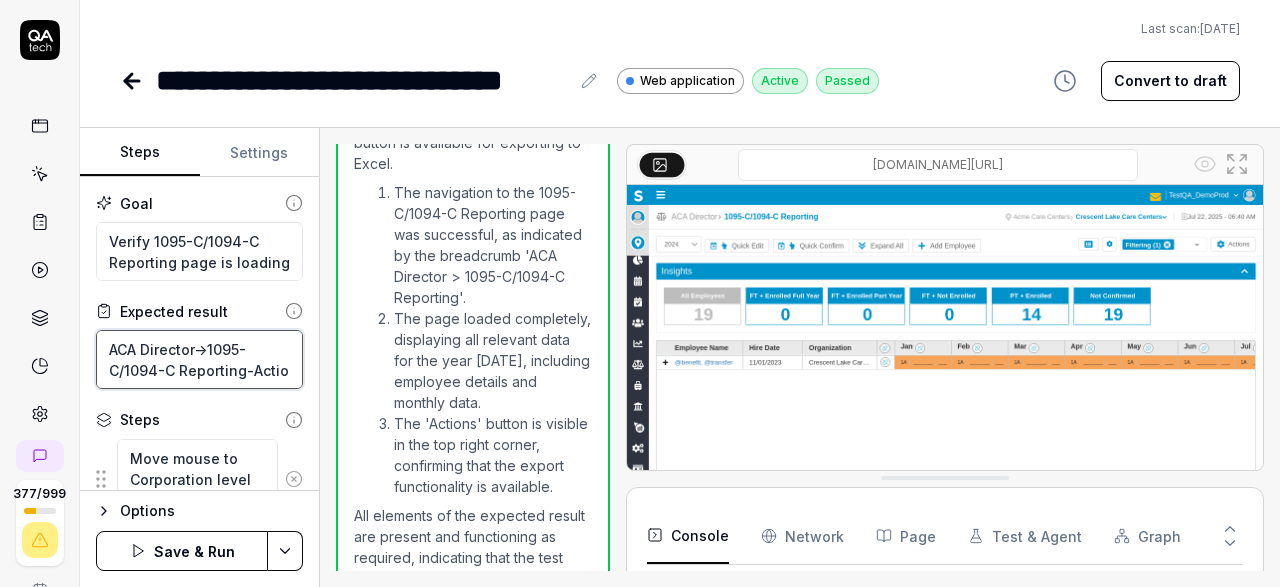 type on "*" 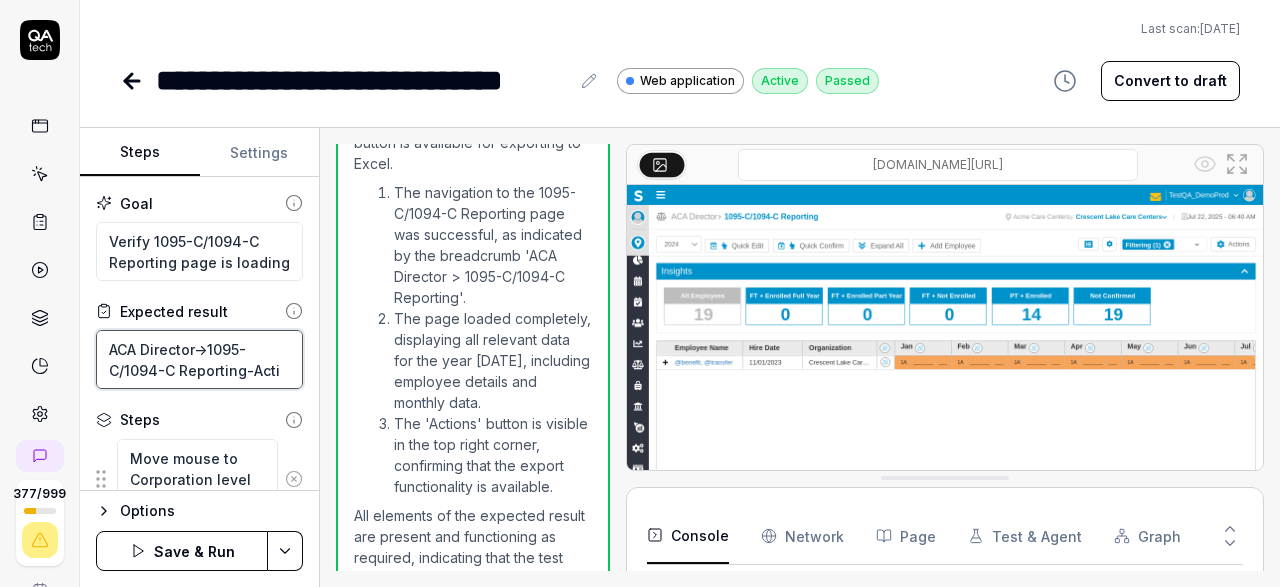 type on "*" 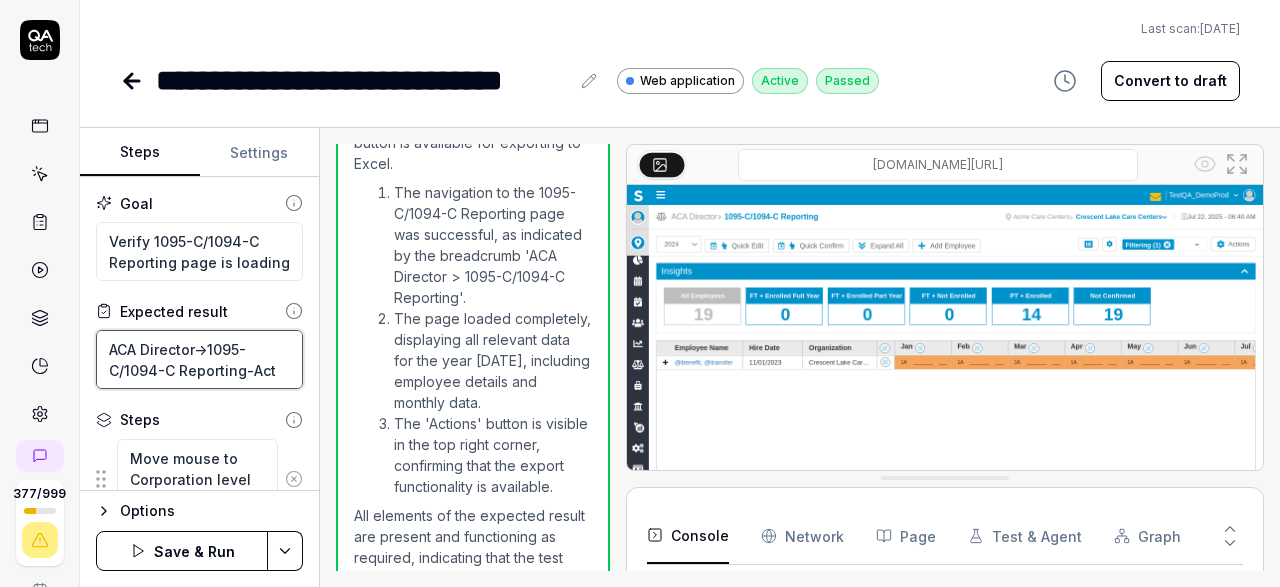 type on "*" 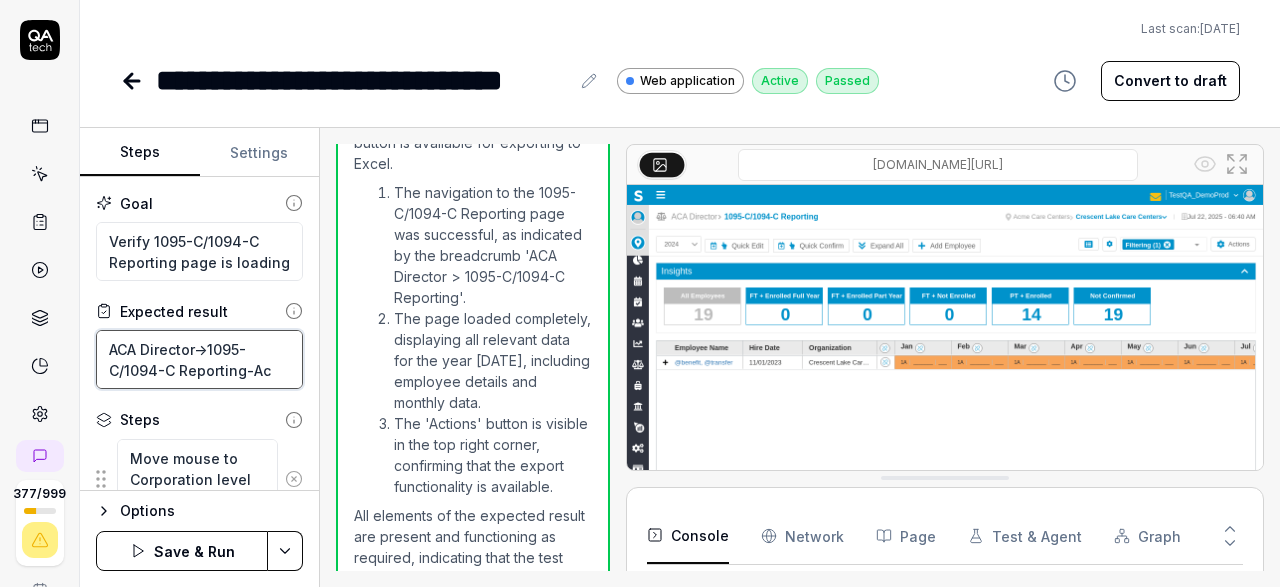 type on "*" 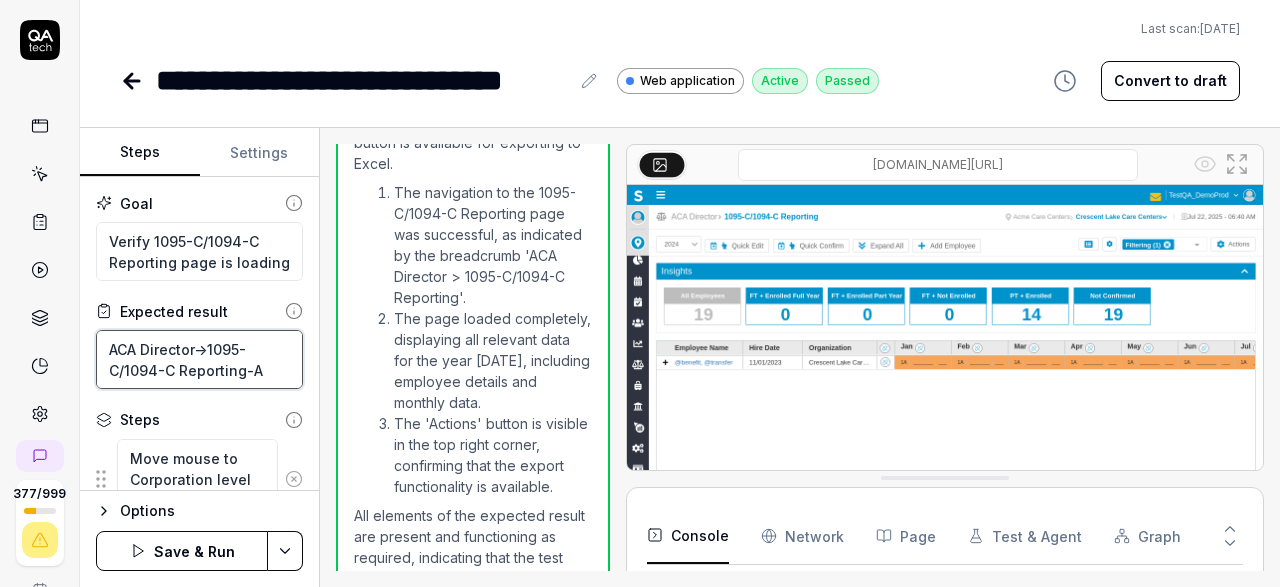 type on "*" 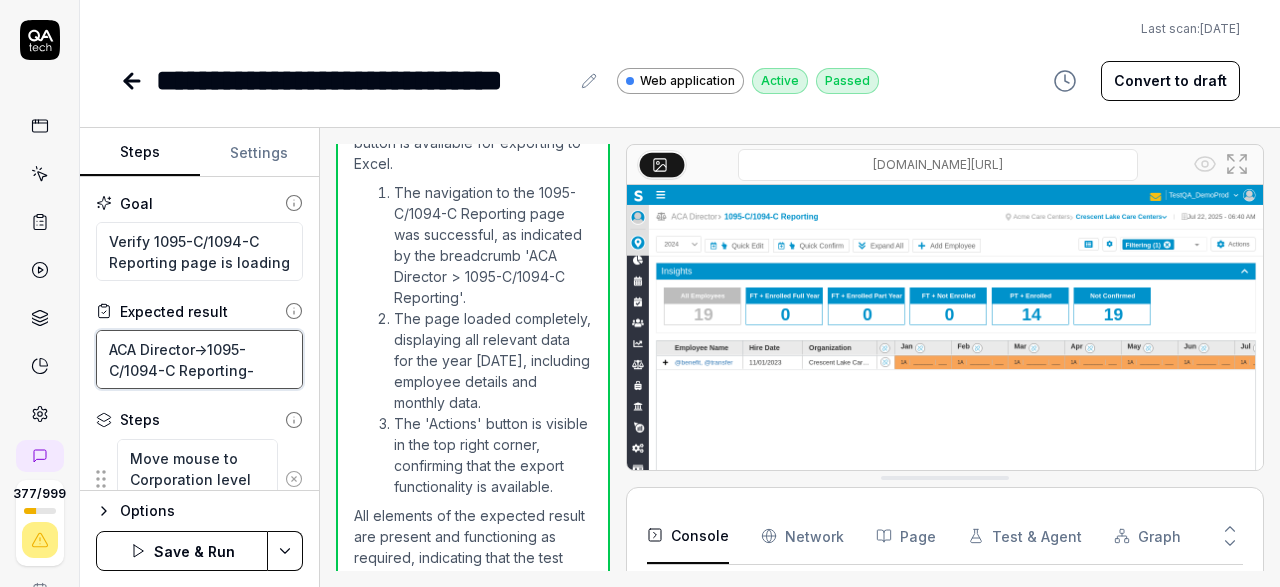type on "*" 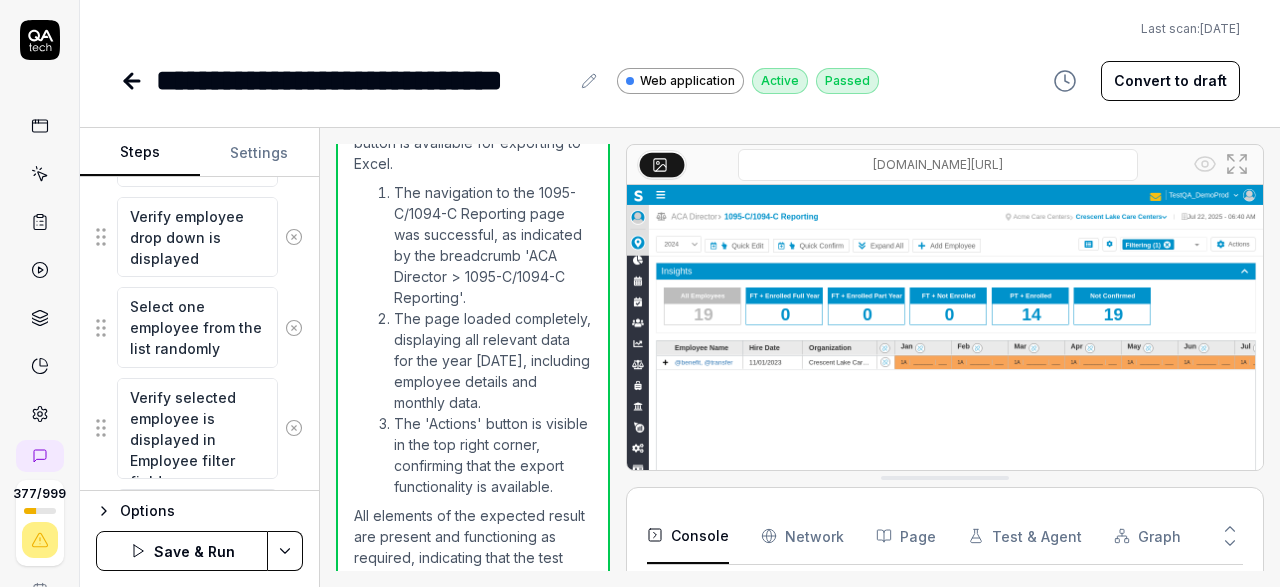 scroll, scrollTop: 1816, scrollLeft: 0, axis: vertical 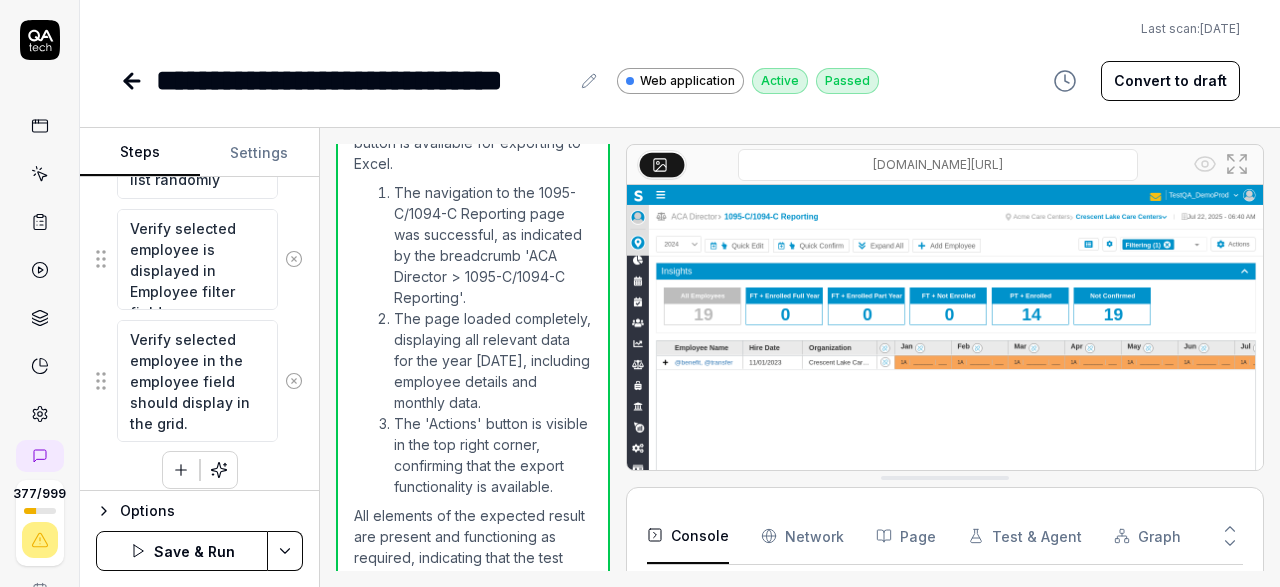 type on "ACA Director->1095-C/1094-C Reporting" 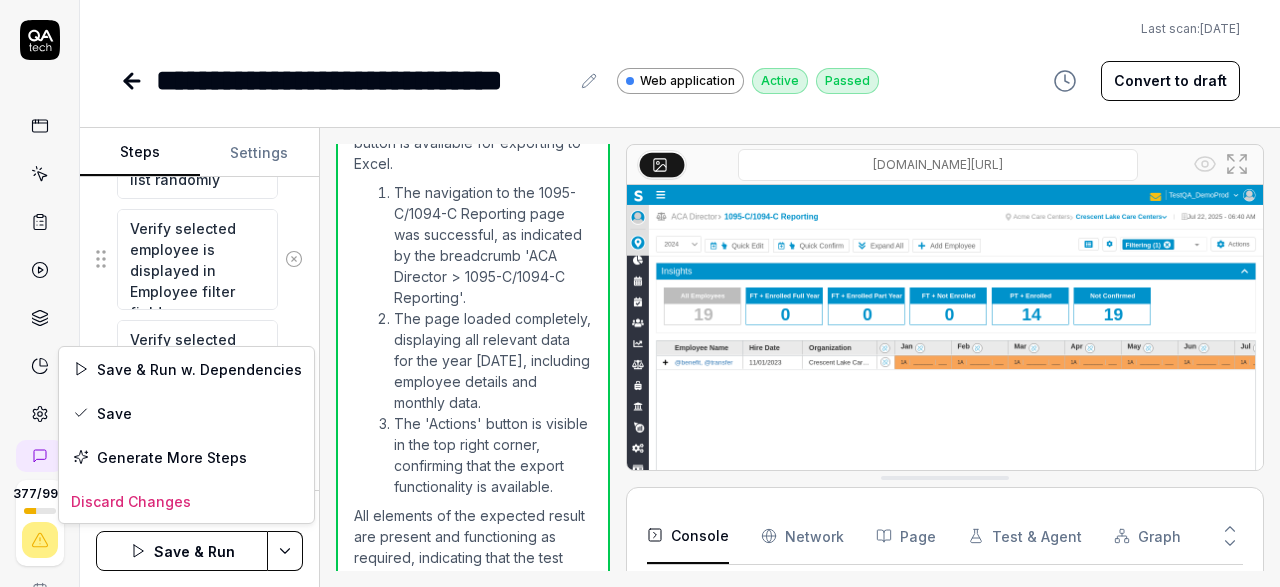 click on "**********" at bounding box center (640, 293) 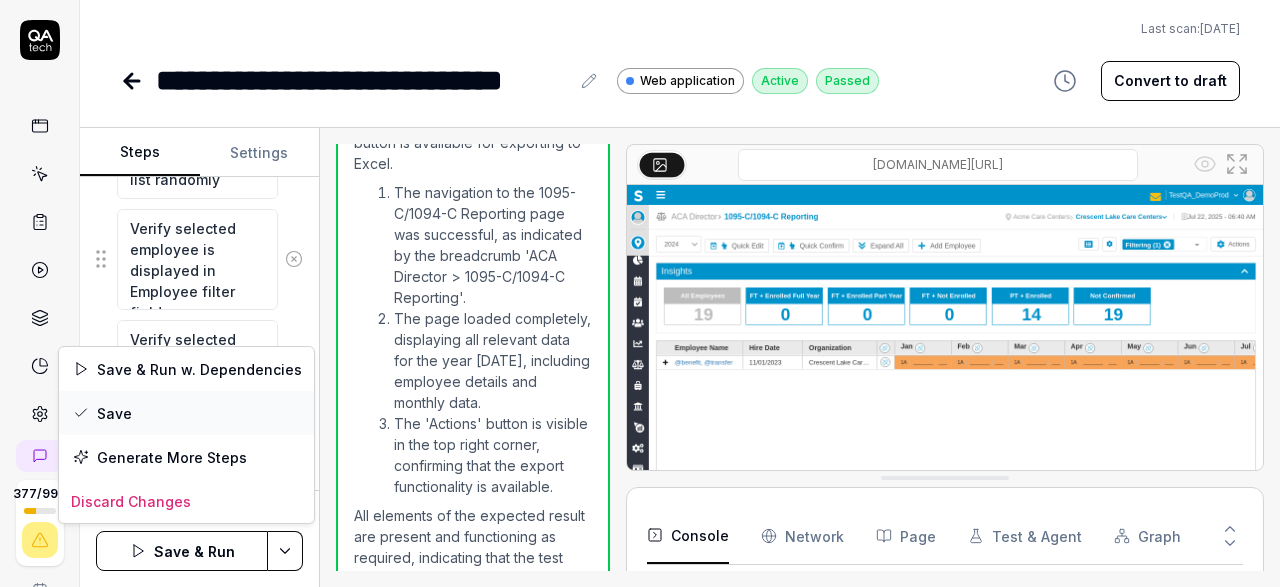 click on "Save" at bounding box center (186, 413) 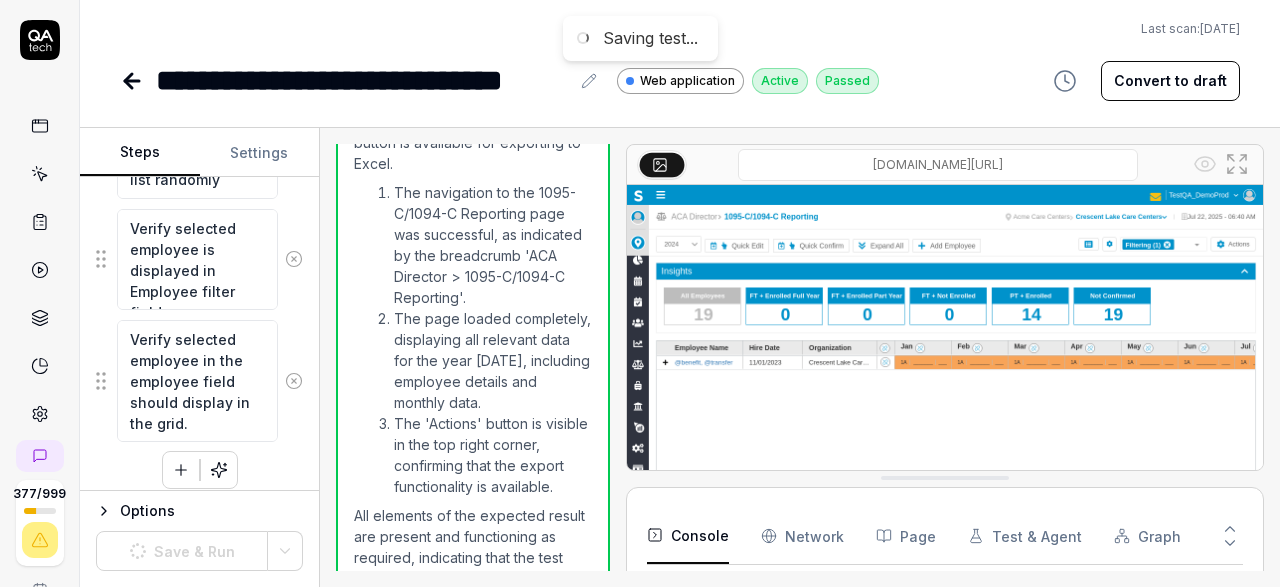 scroll, scrollTop: 1816, scrollLeft: 0, axis: vertical 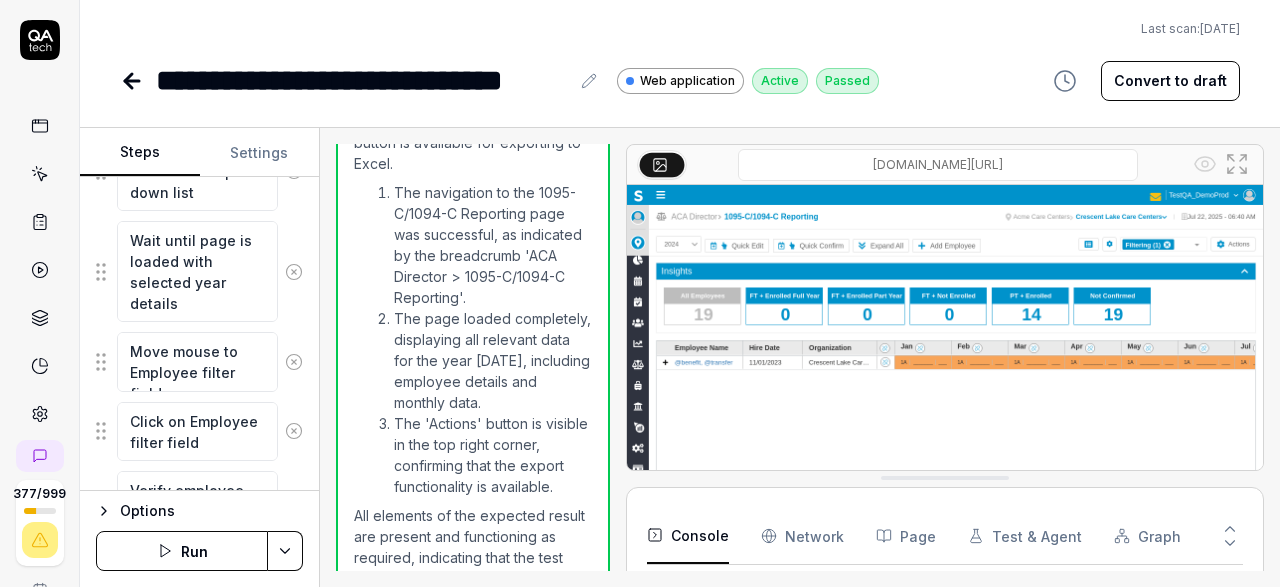 click 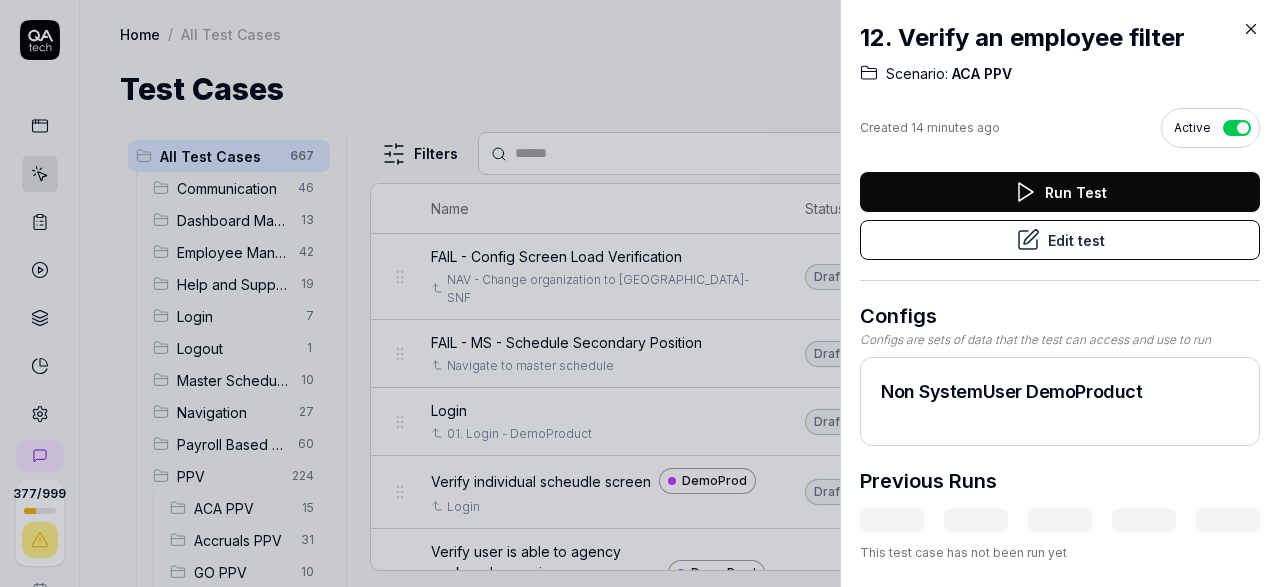 scroll, scrollTop: 121, scrollLeft: 0, axis: vertical 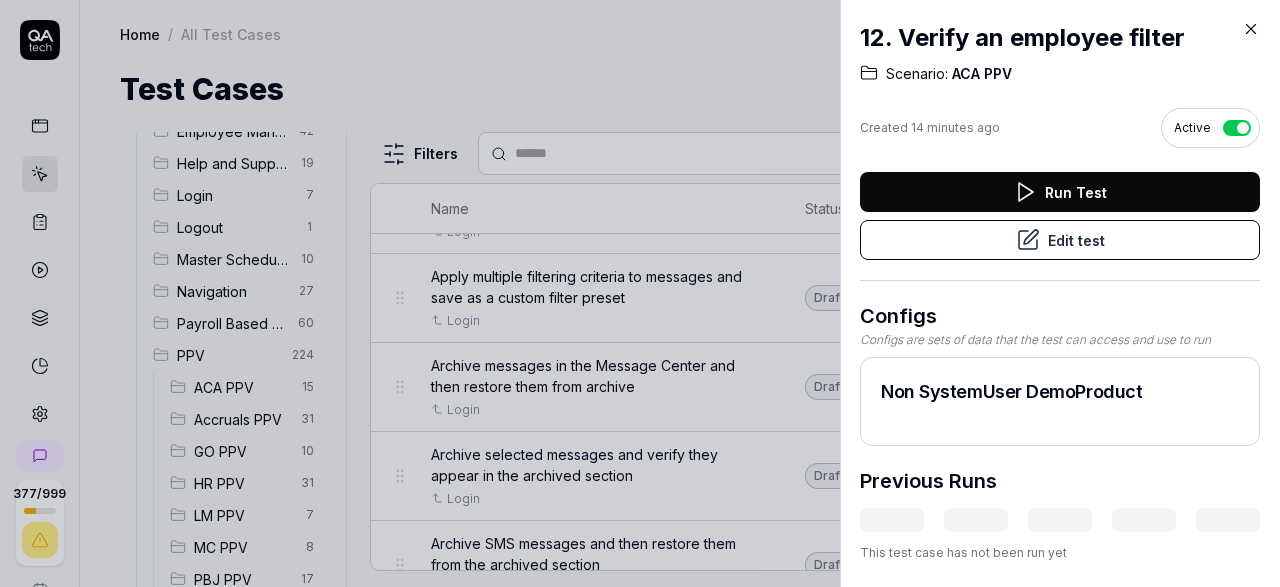 click 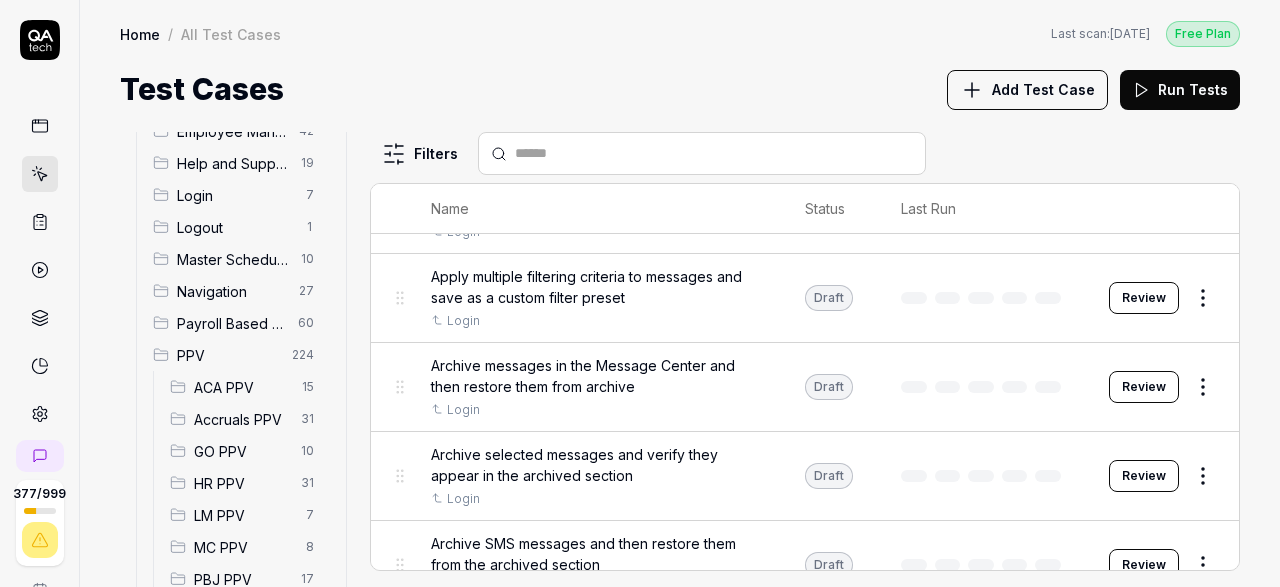 click on "ACA PPV" at bounding box center (242, 387) 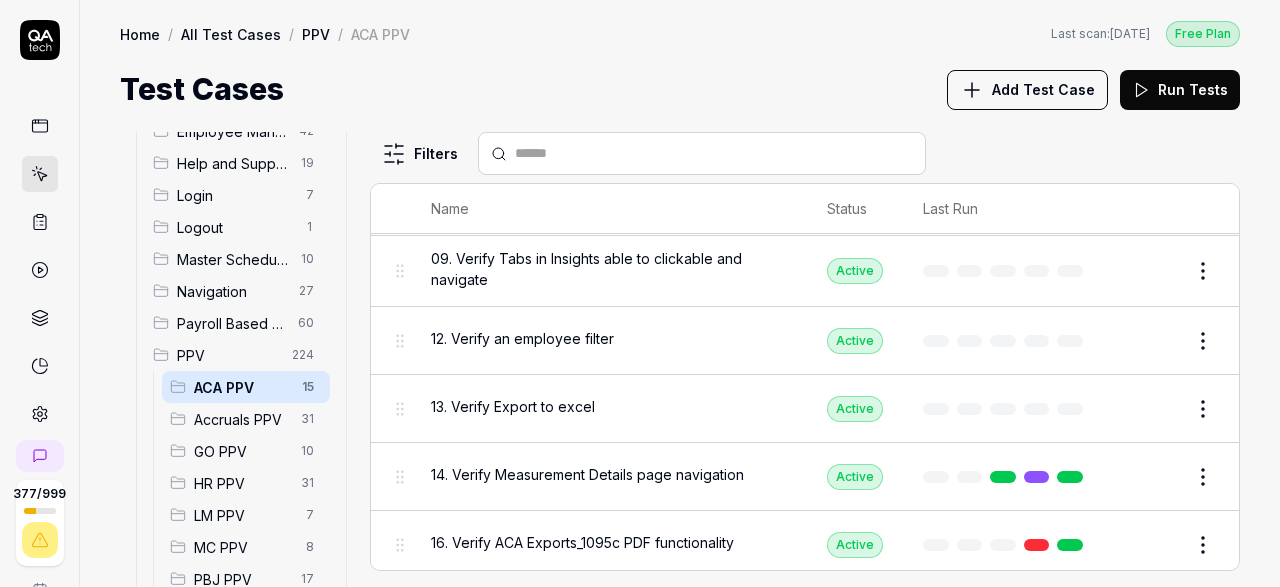scroll, scrollTop: 121, scrollLeft: 0, axis: vertical 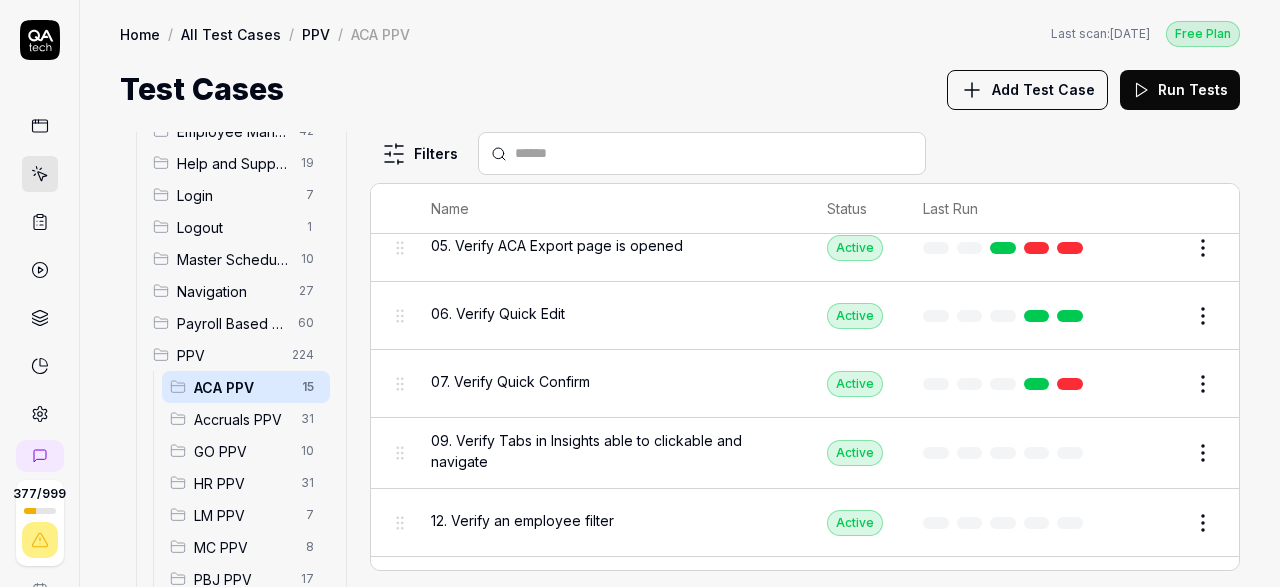 click on "07. Verify Quick Confirm" at bounding box center [510, 381] 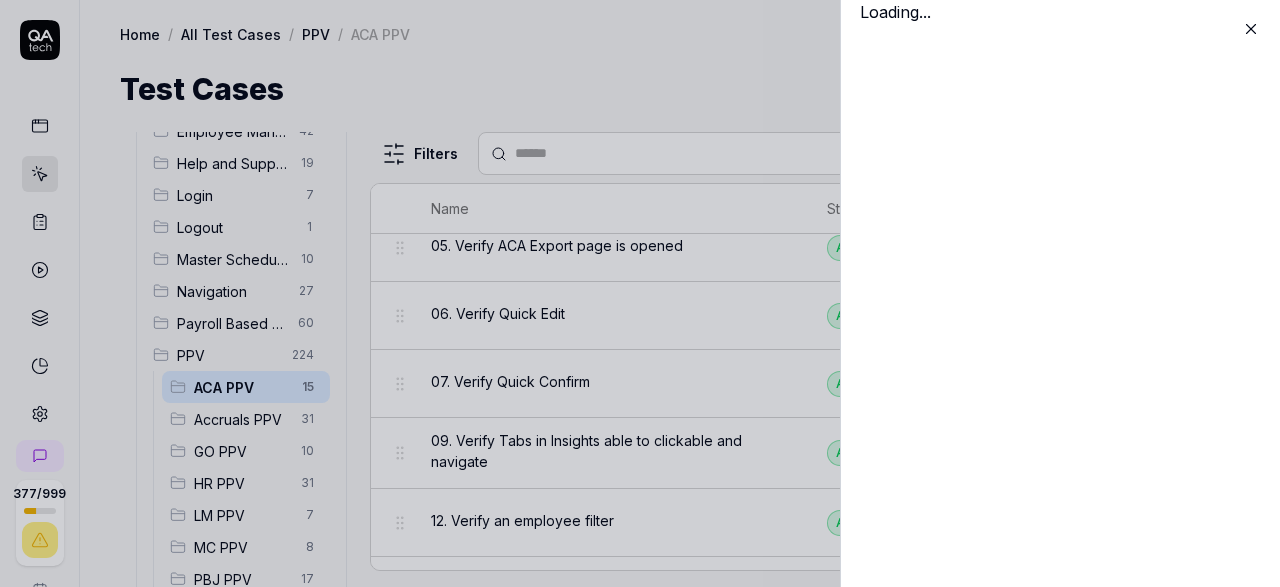 scroll, scrollTop: 121, scrollLeft: 0, axis: vertical 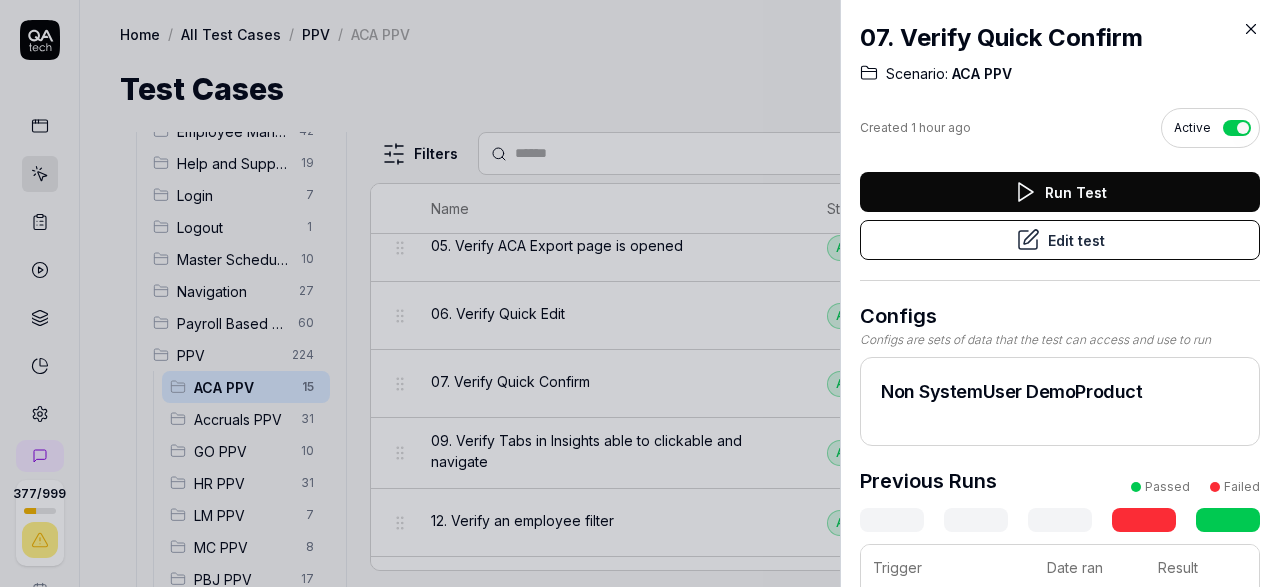 click on "Edit test" at bounding box center (1060, 240) 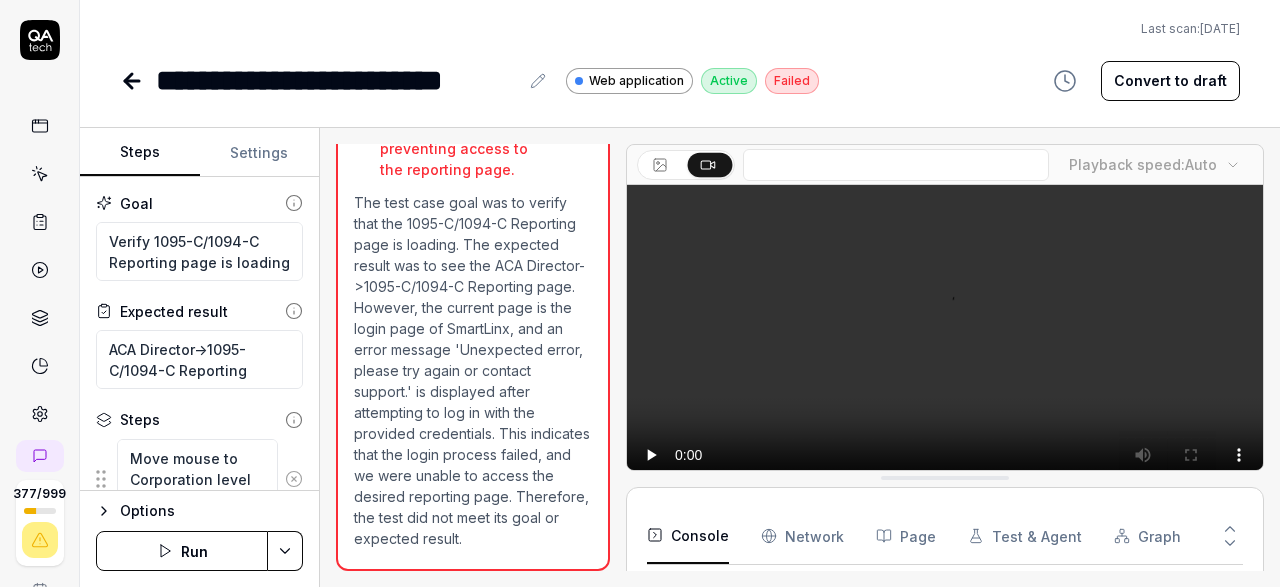 scroll, scrollTop: 301, scrollLeft: 0, axis: vertical 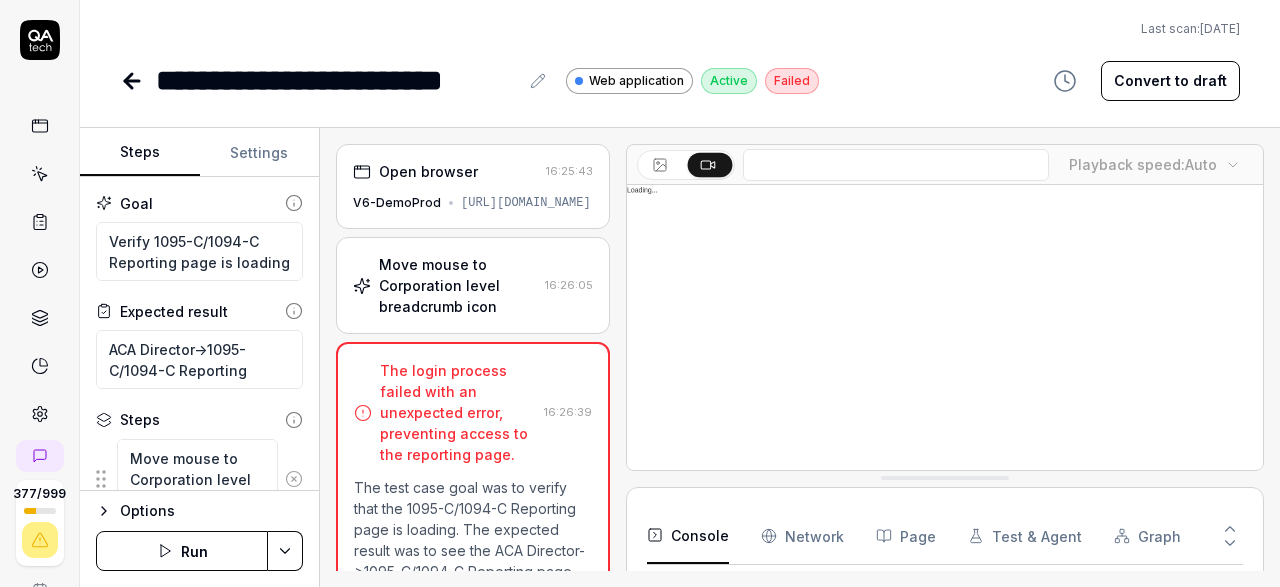 click on "Run" at bounding box center [182, 551] 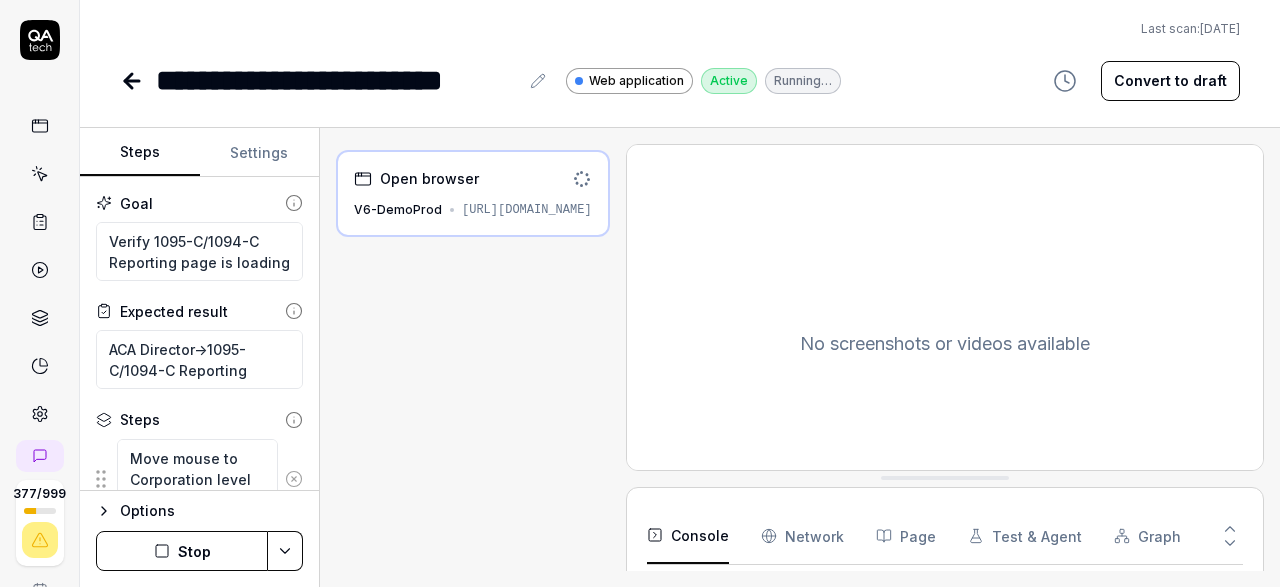 type on "*" 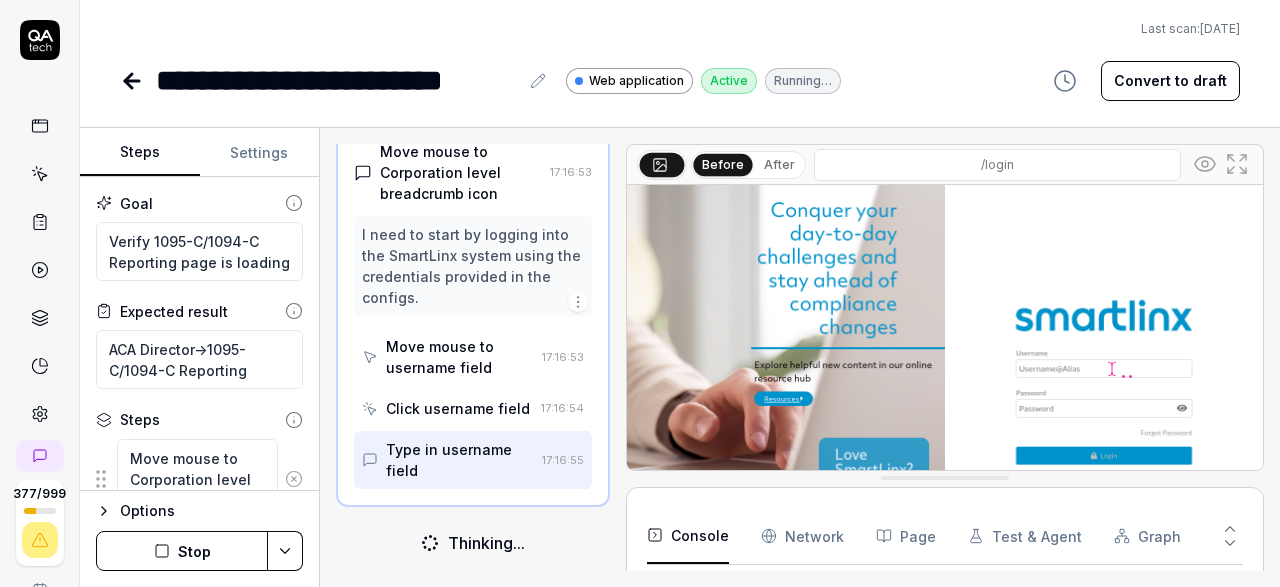 scroll, scrollTop: 131, scrollLeft: 0, axis: vertical 